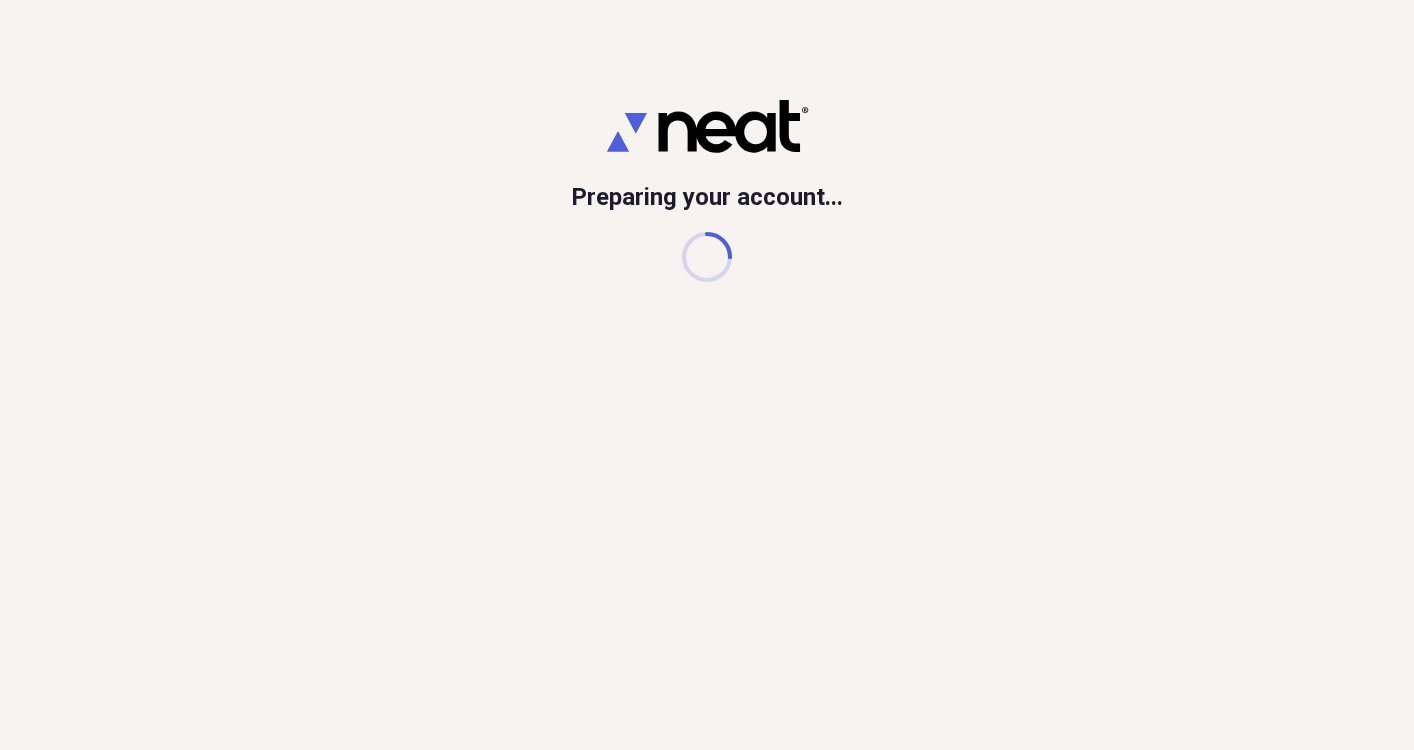 scroll, scrollTop: 0, scrollLeft: 0, axis: both 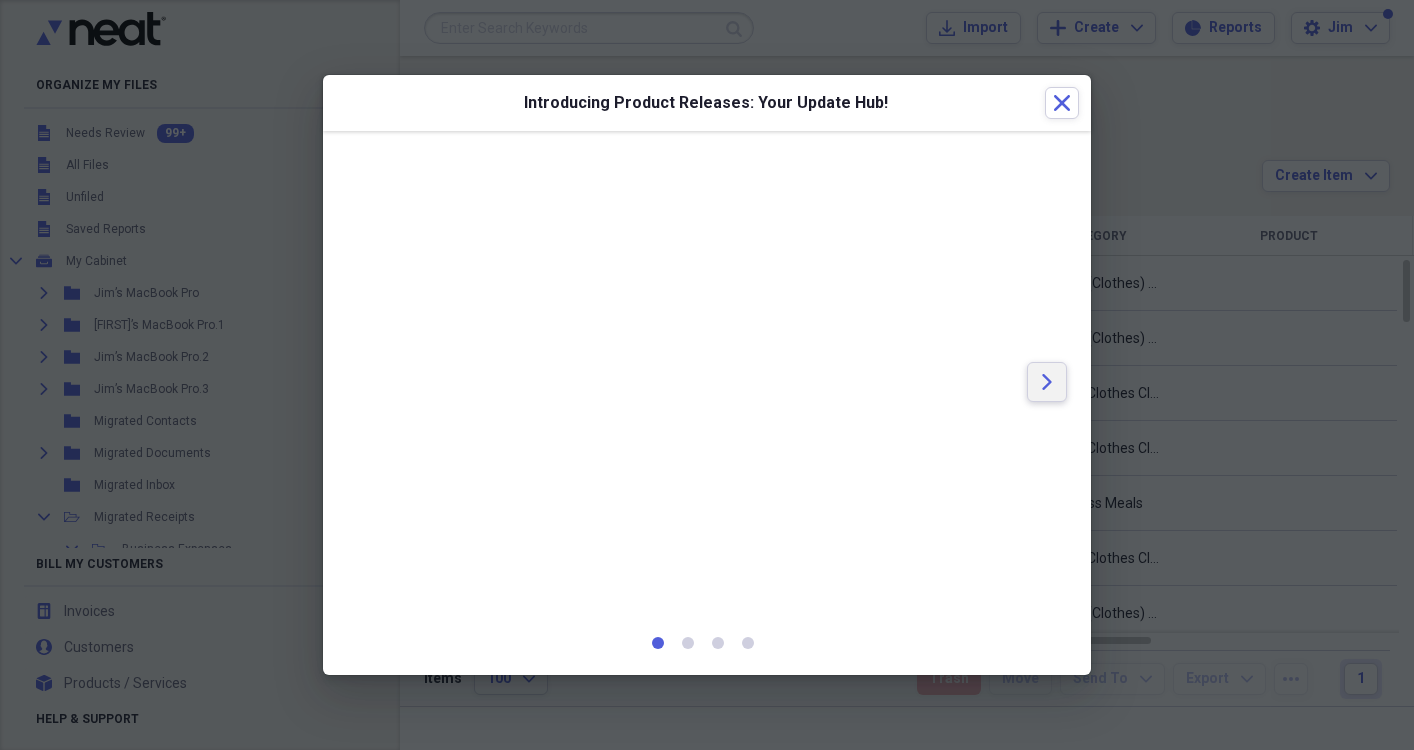 click on "Arrow" 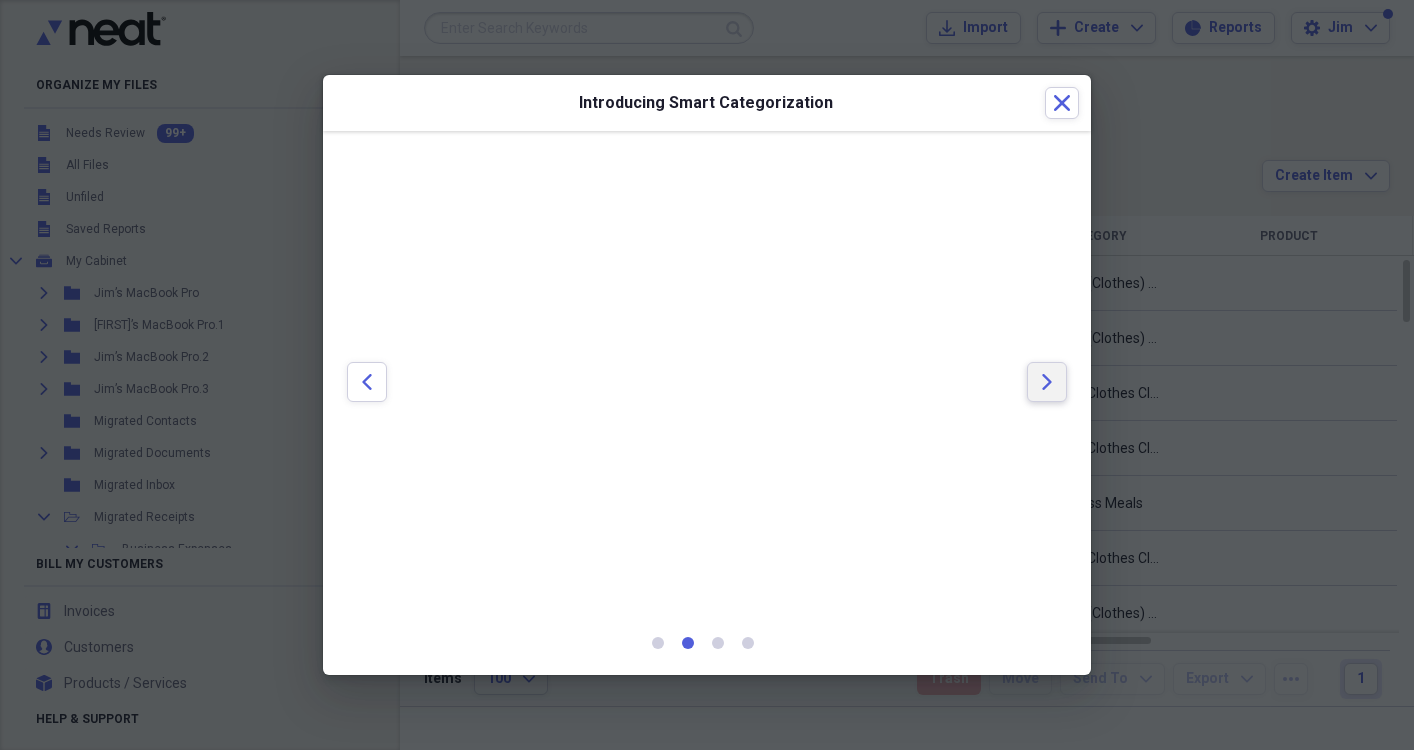 click on "Arrow" 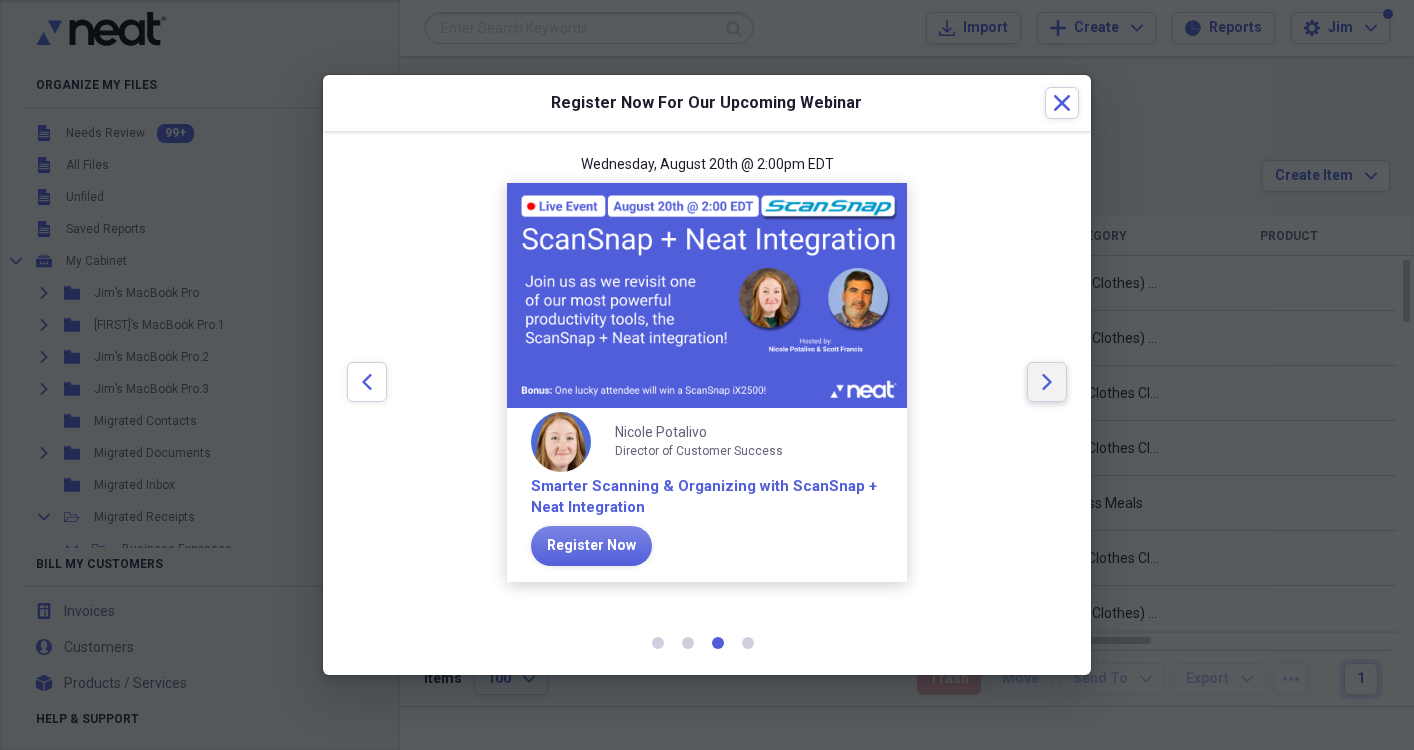 click on "Arrow" 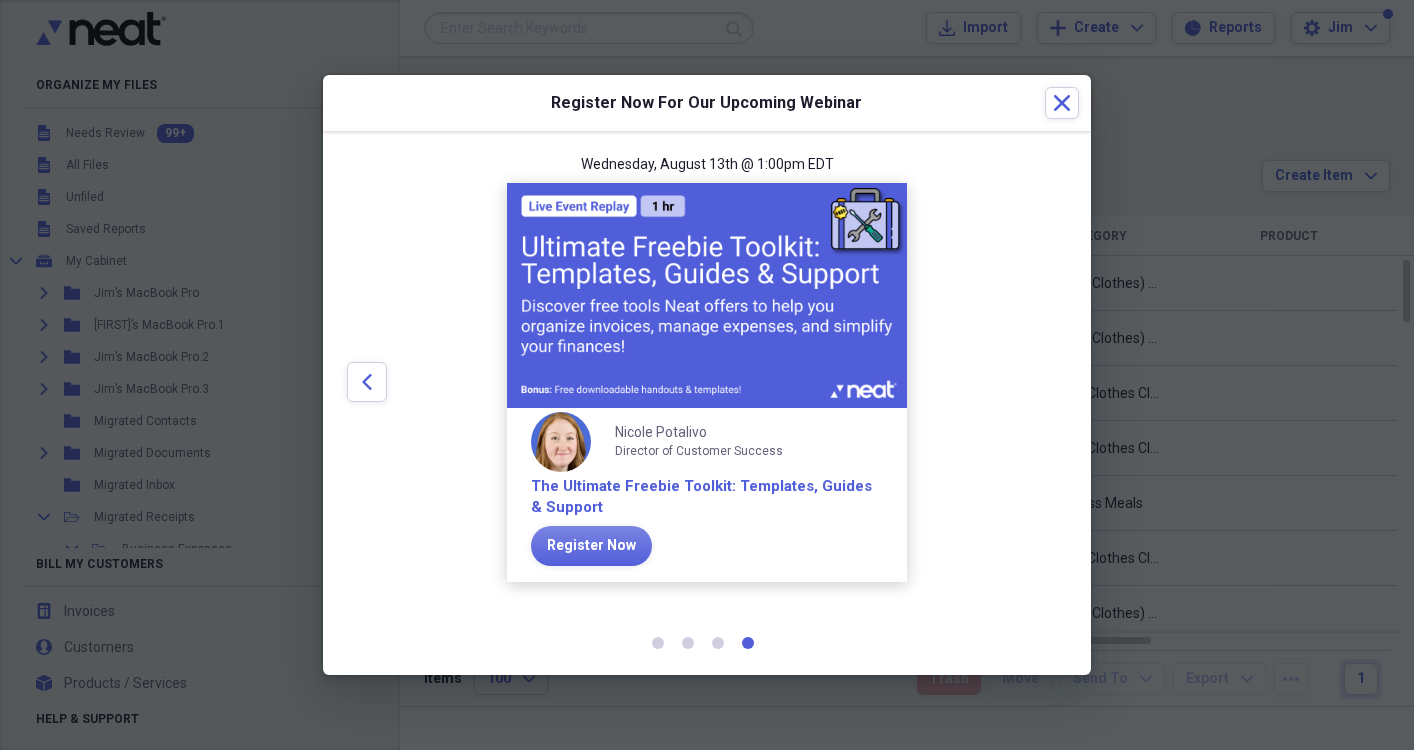 click at bounding box center (1047, 382) 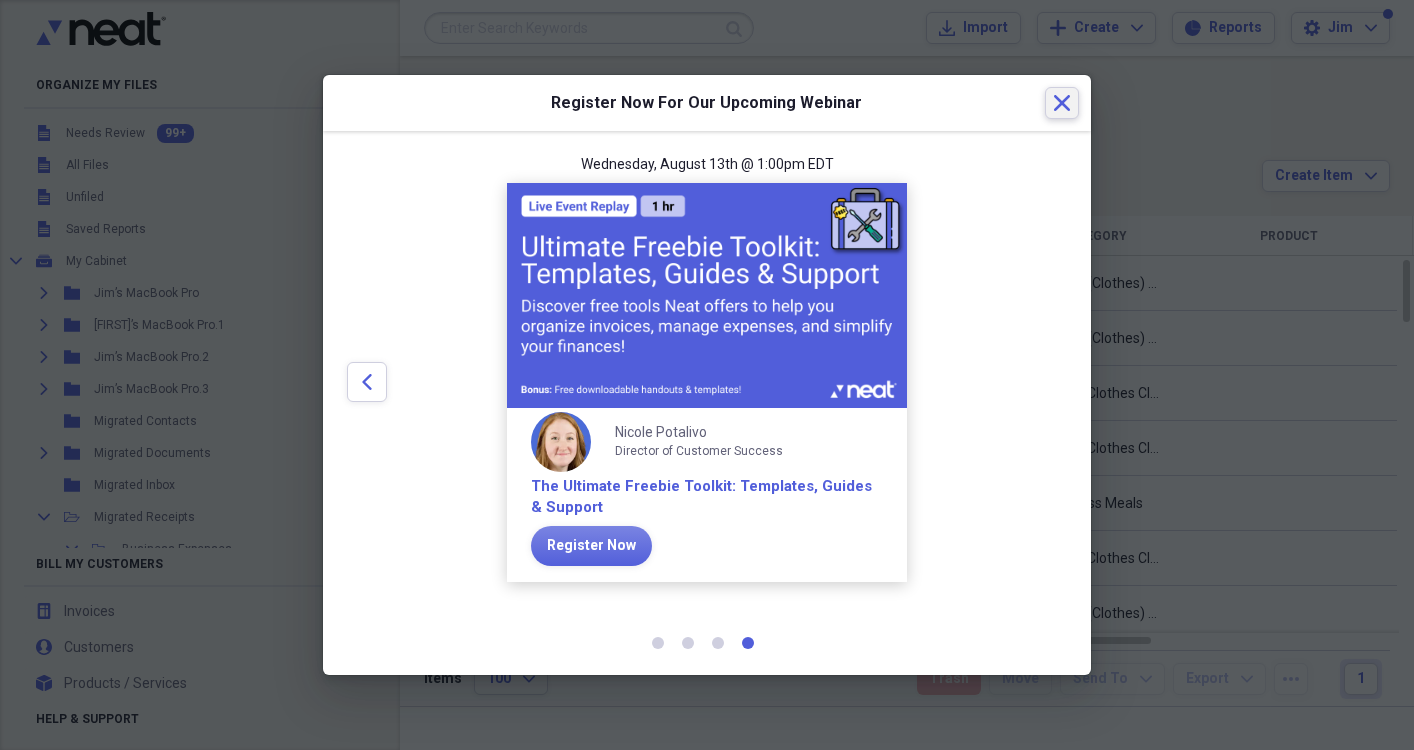 drag, startPoint x: 1058, startPoint y: 99, endPoint x: 1095, endPoint y: 120, distance: 42.544094 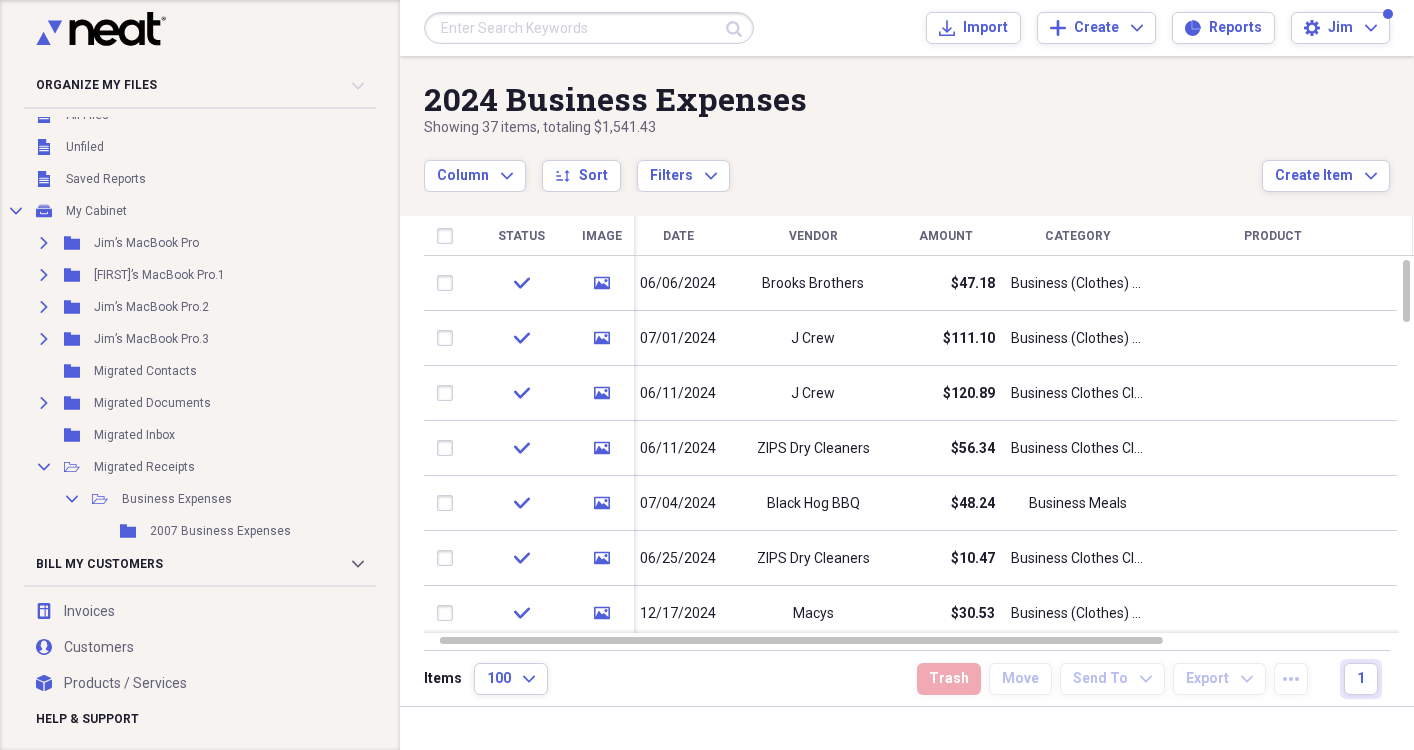 scroll, scrollTop: 0, scrollLeft: 0, axis: both 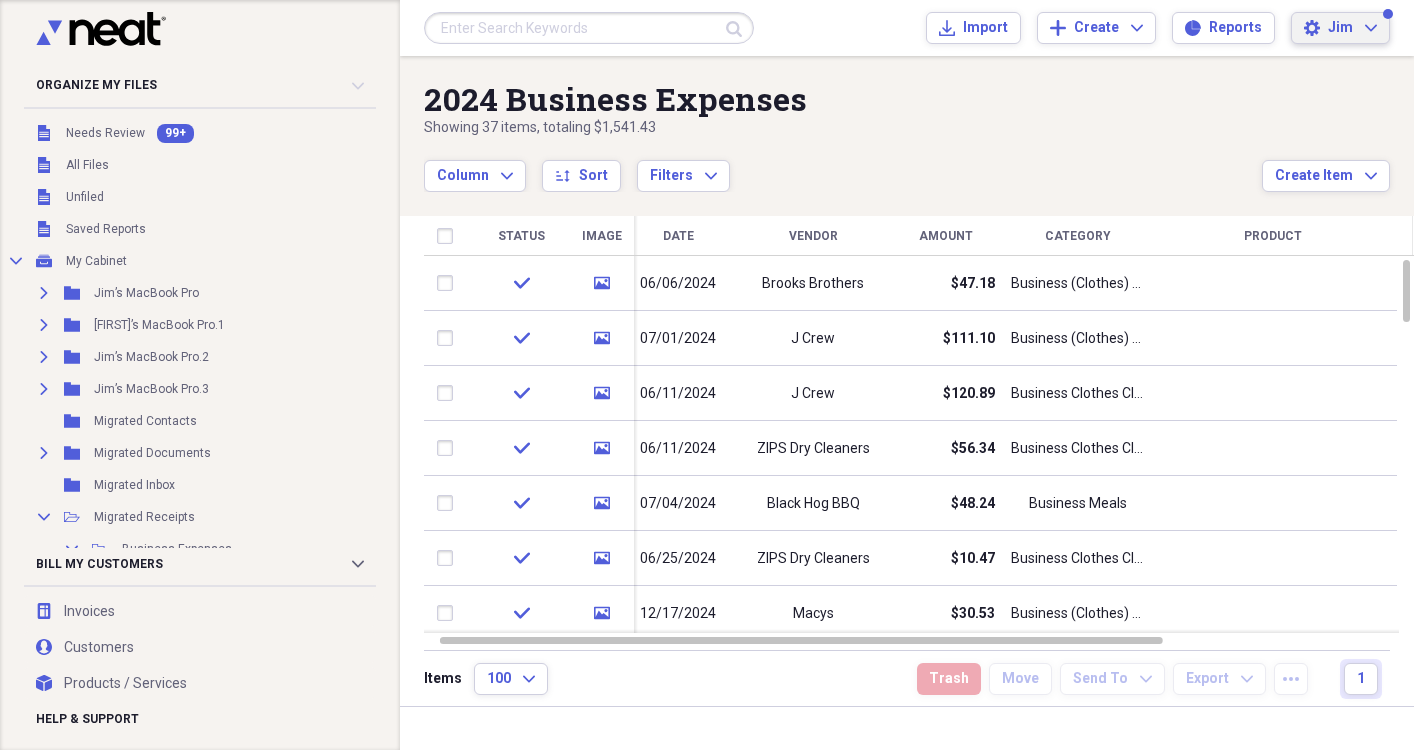 click on "Settings Jim Expand" at bounding box center [1340, 28] 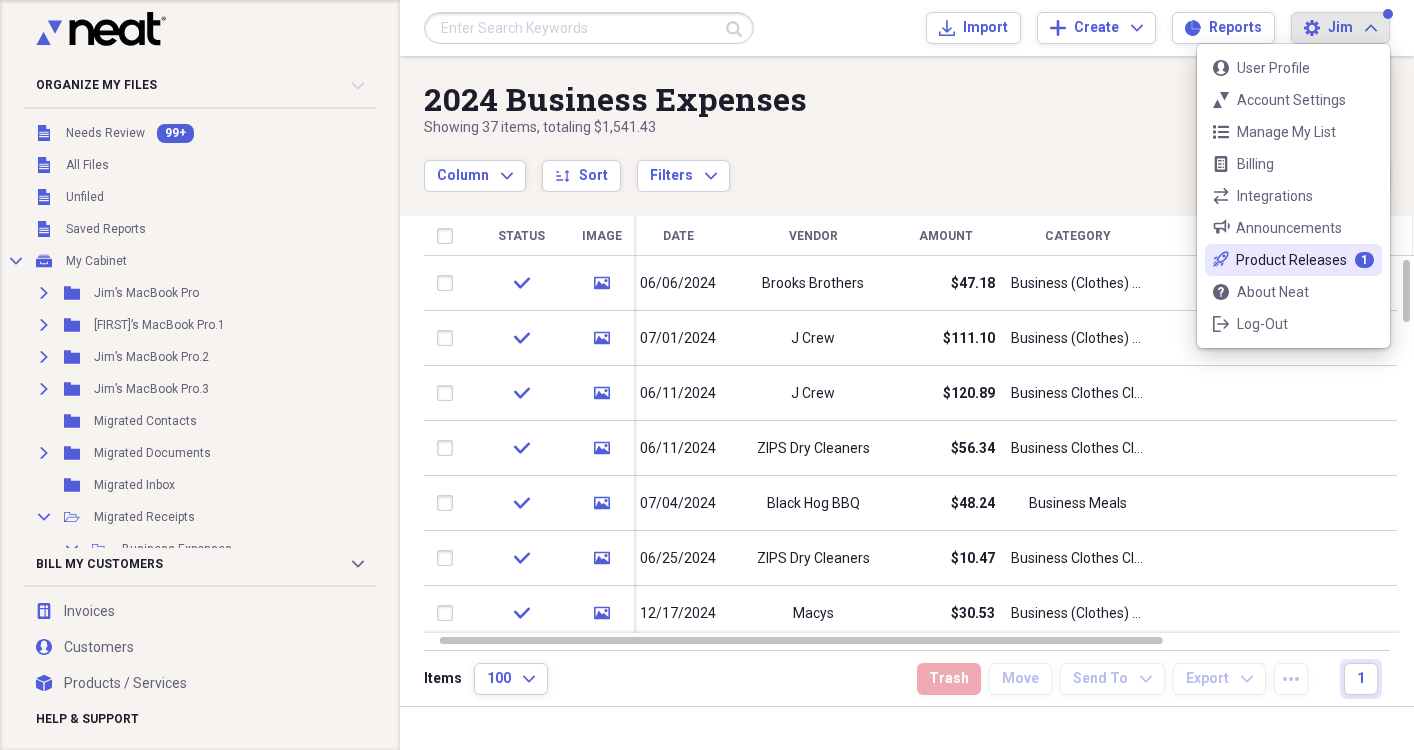 click on "rocket-launch-outline Product Releases 1" at bounding box center (1293, 260) 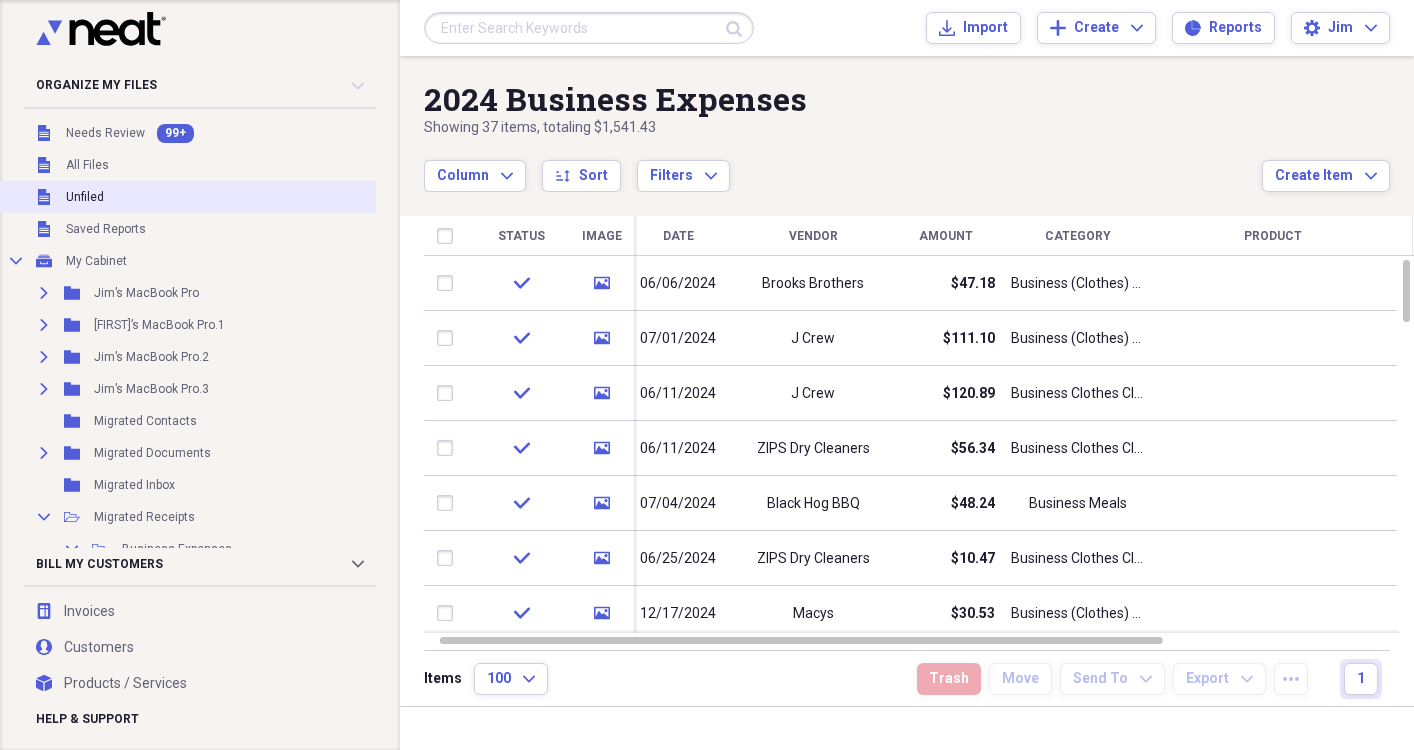 click on "Unfiled" at bounding box center [85, 197] 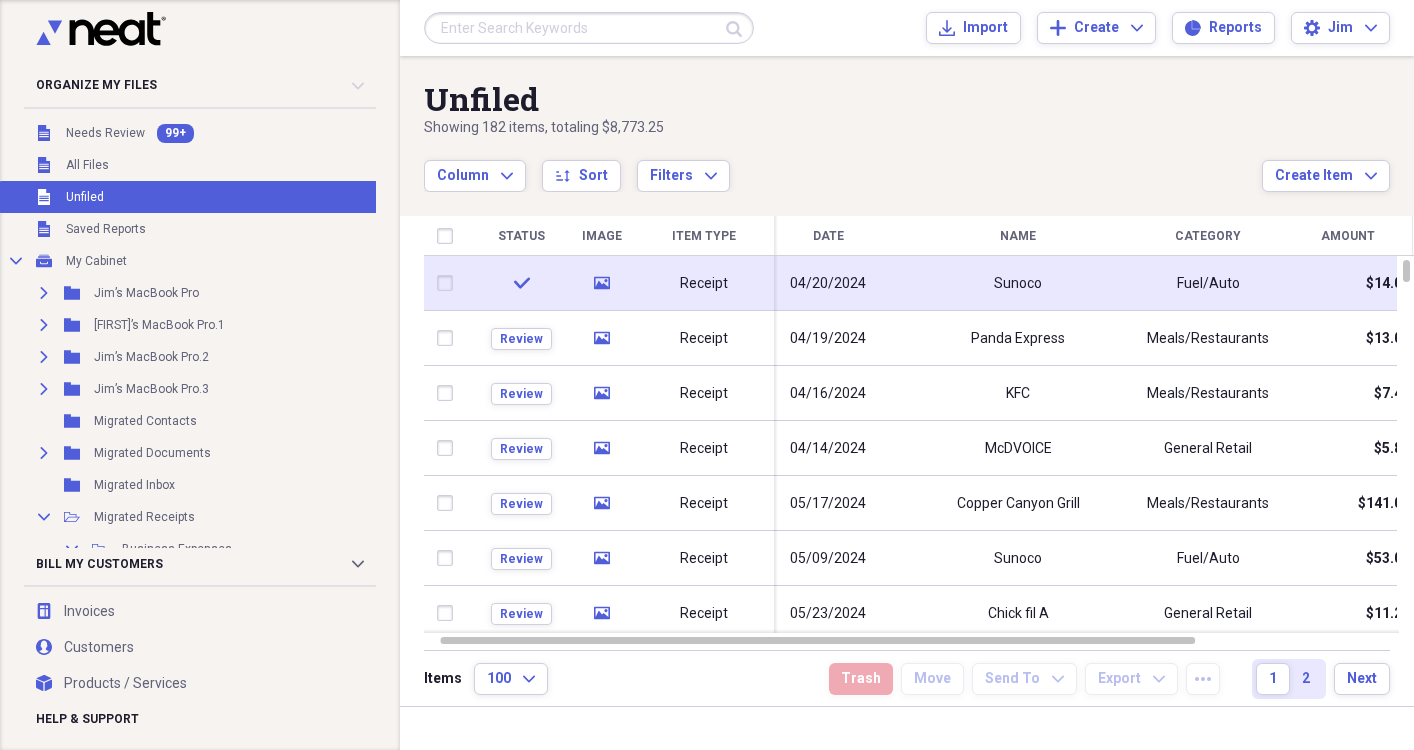 click on "Sunoco" at bounding box center [1018, 283] 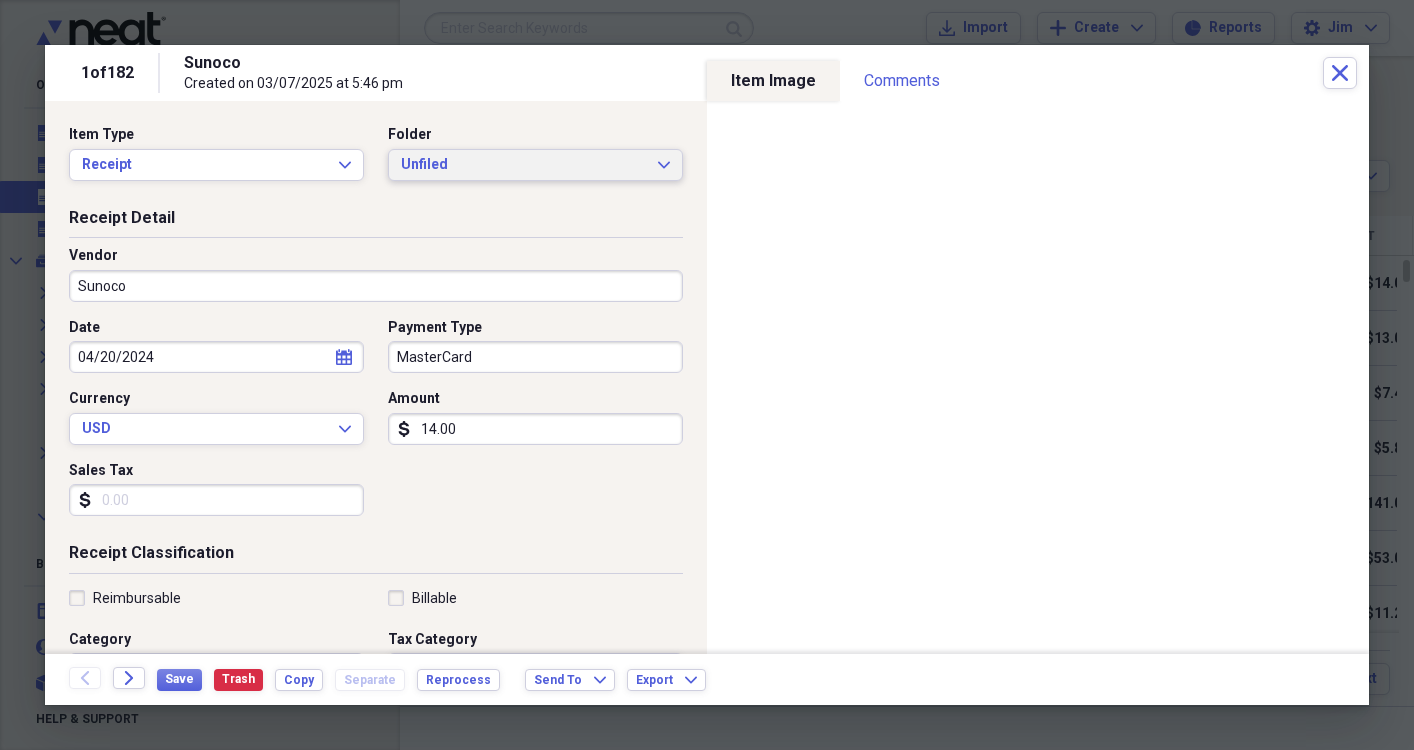 click on "Unfiled Expand" at bounding box center (535, 165) 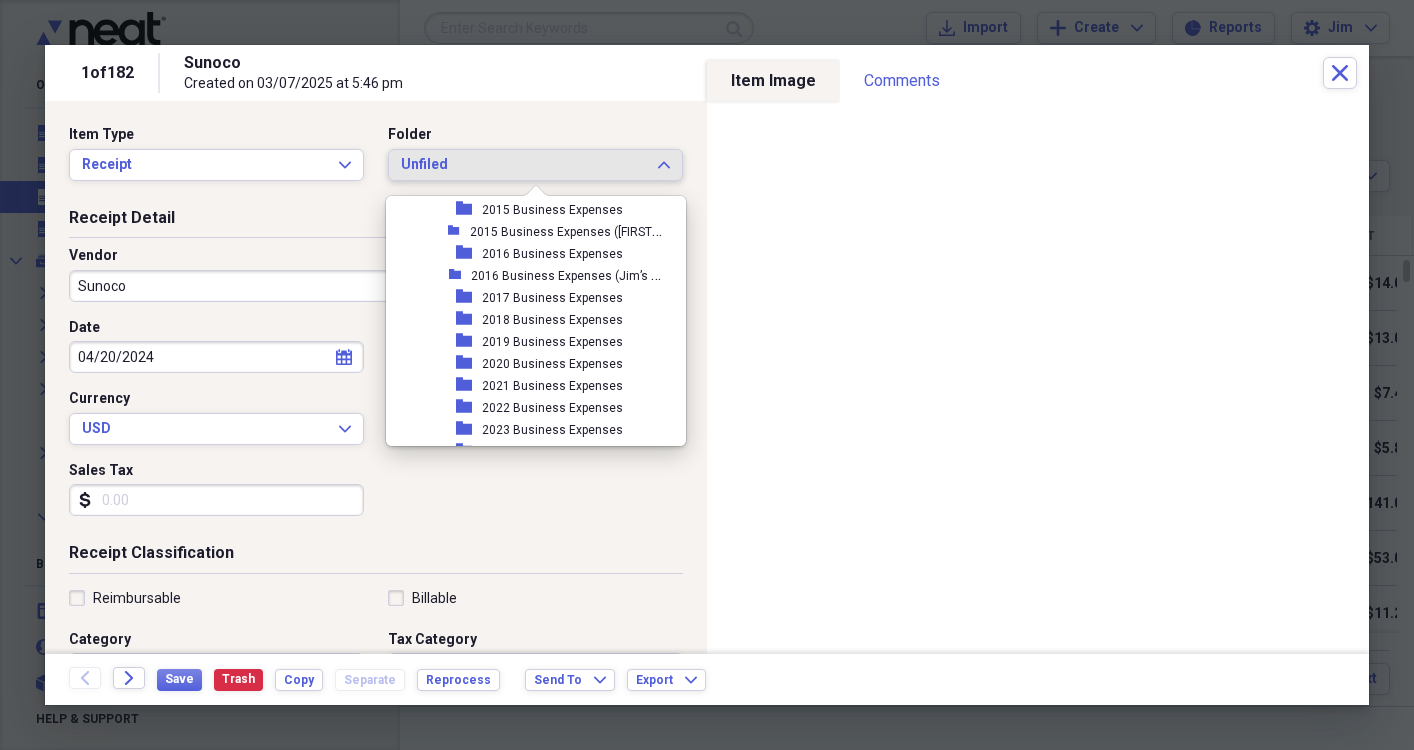 scroll, scrollTop: 491, scrollLeft: 0, axis: vertical 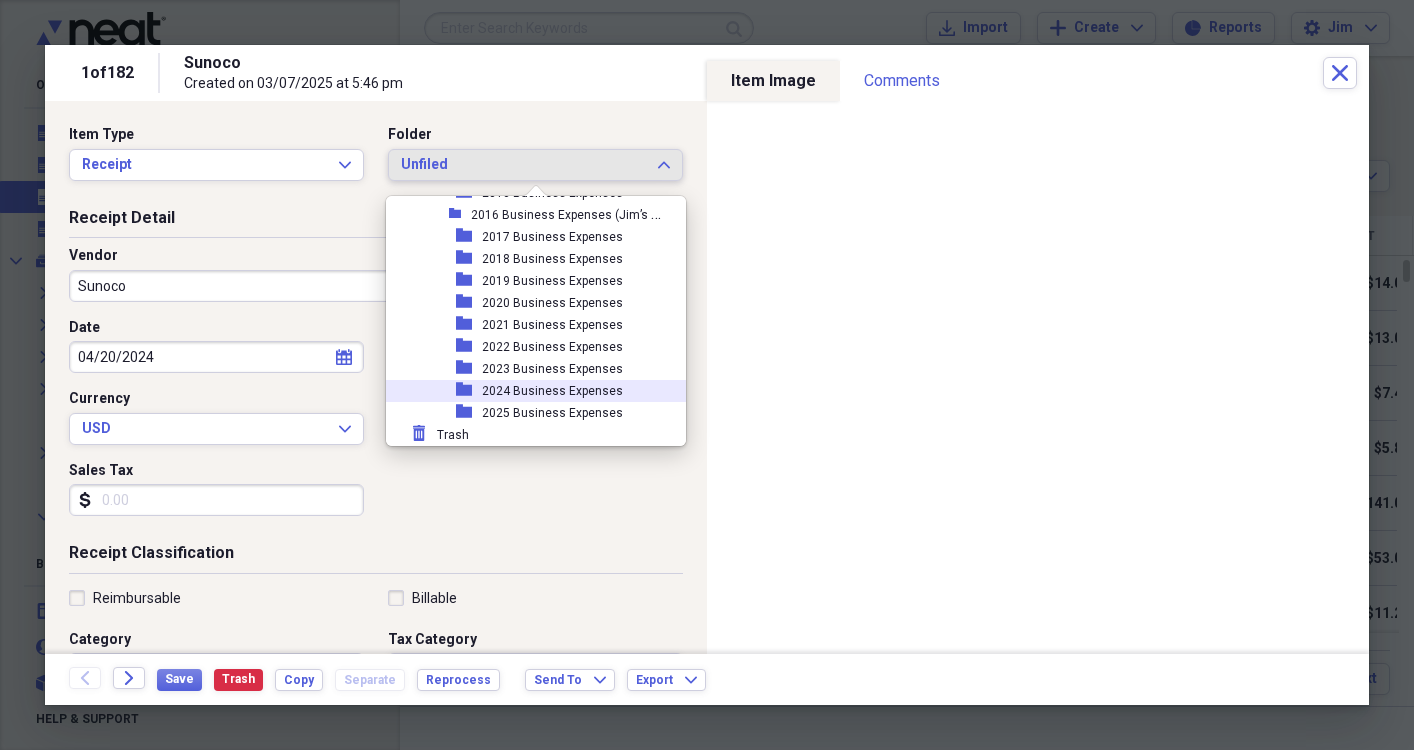 click on "2024 Business Expenses" at bounding box center (552, 391) 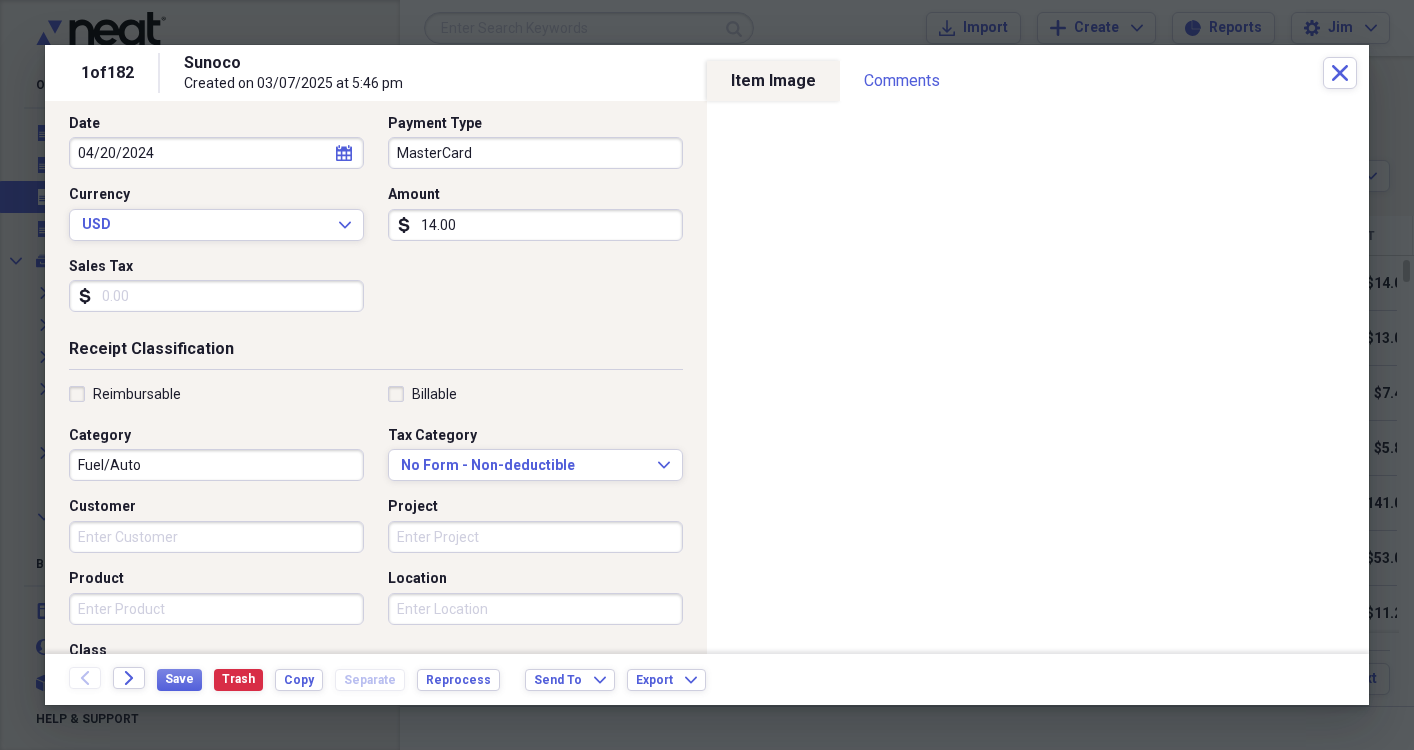 scroll, scrollTop: 208, scrollLeft: 0, axis: vertical 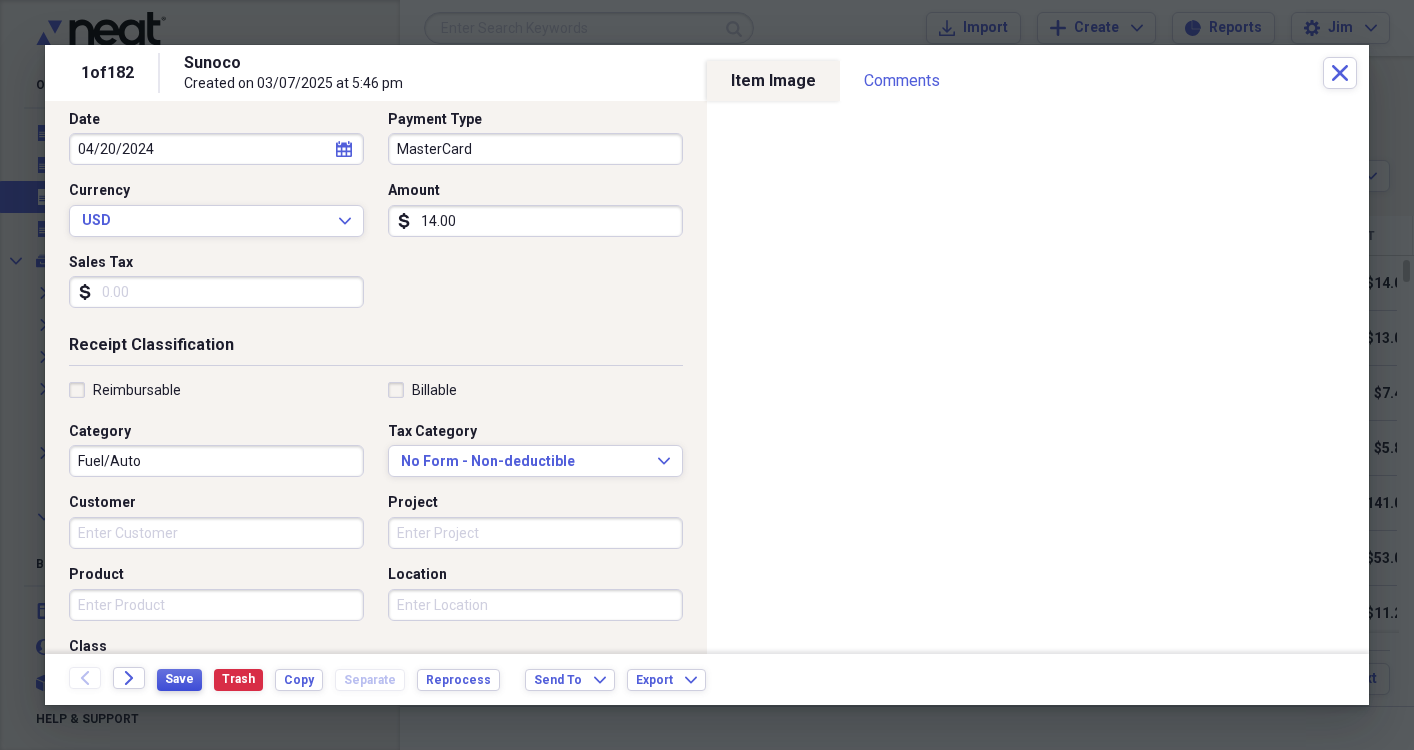 click on "Save" at bounding box center (179, 679) 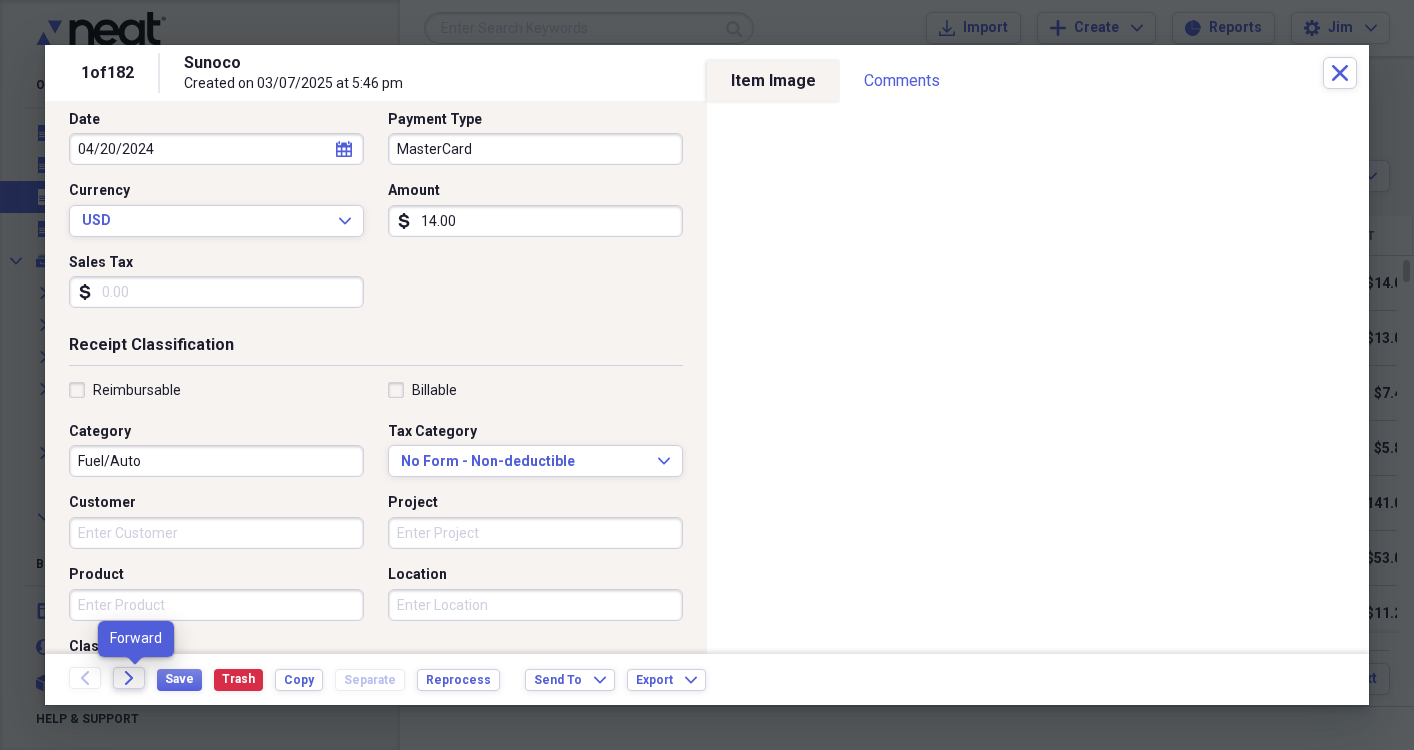 click on "Forward" 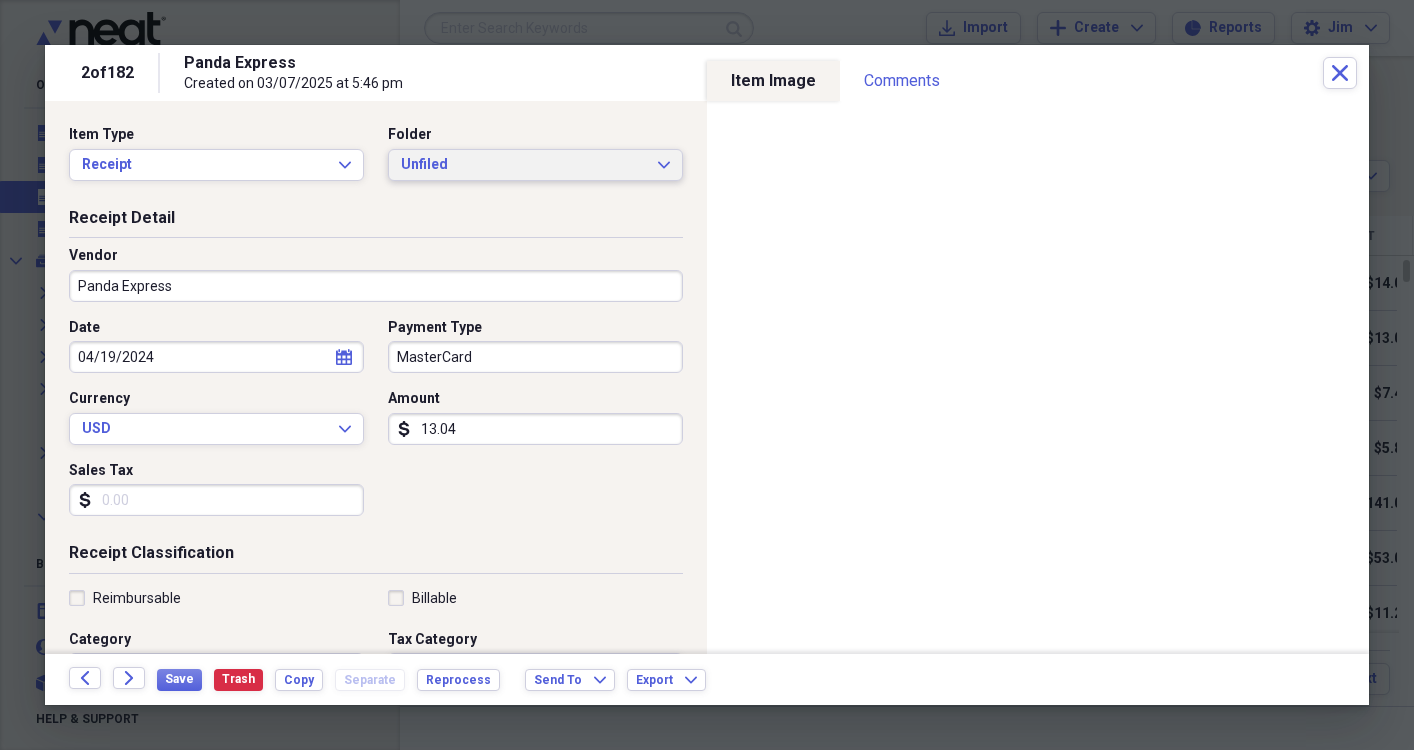 click on "Expand" 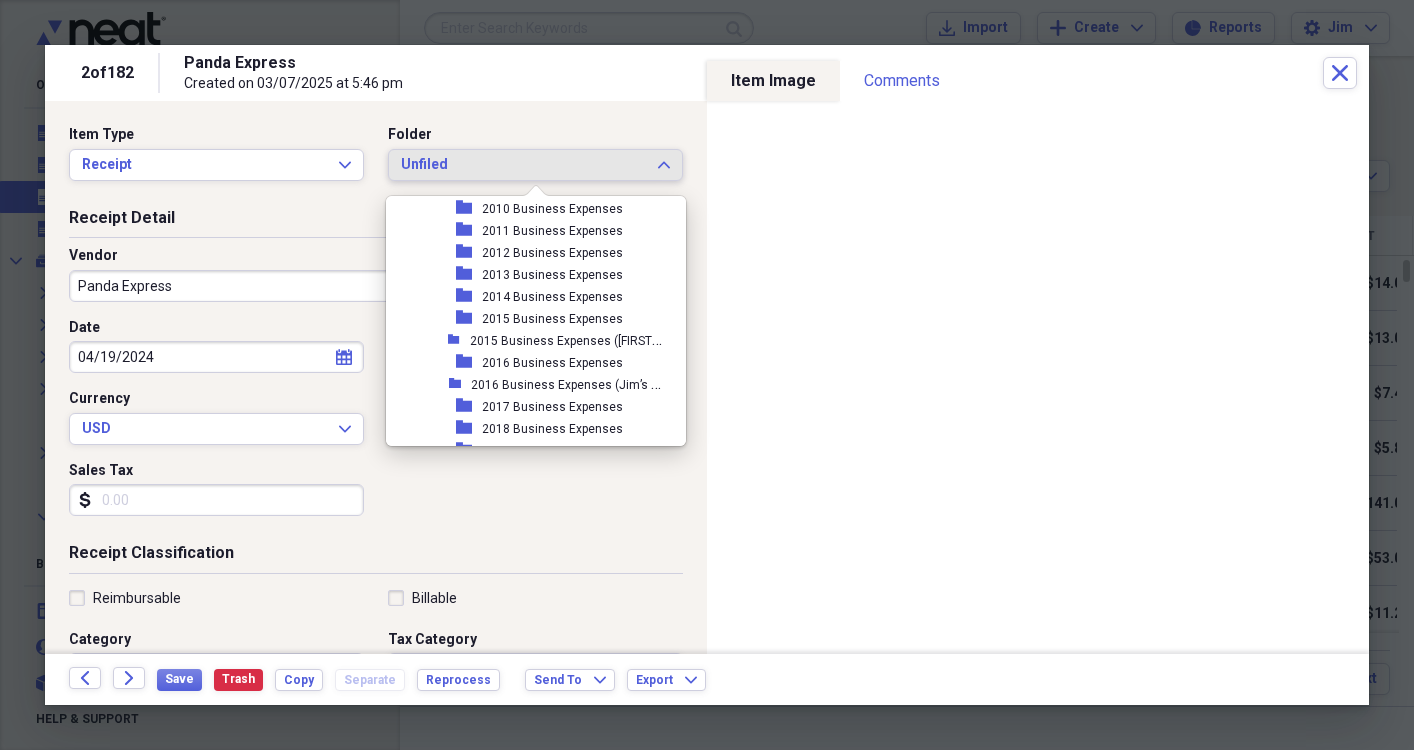 scroll, scrollTop: 491, scrollLeft: 0, axis: vertical 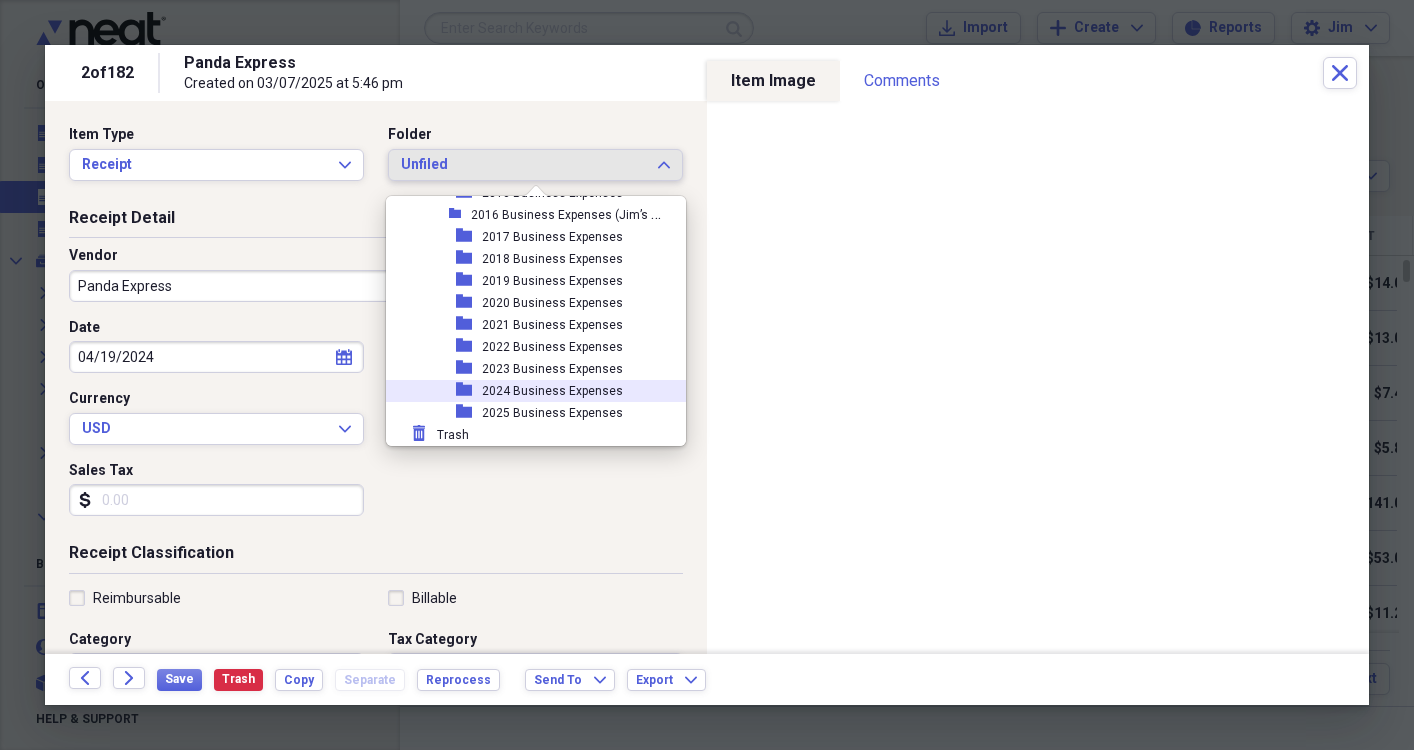 click on "2024 Business Expenses" at bounding box center [552, 391] 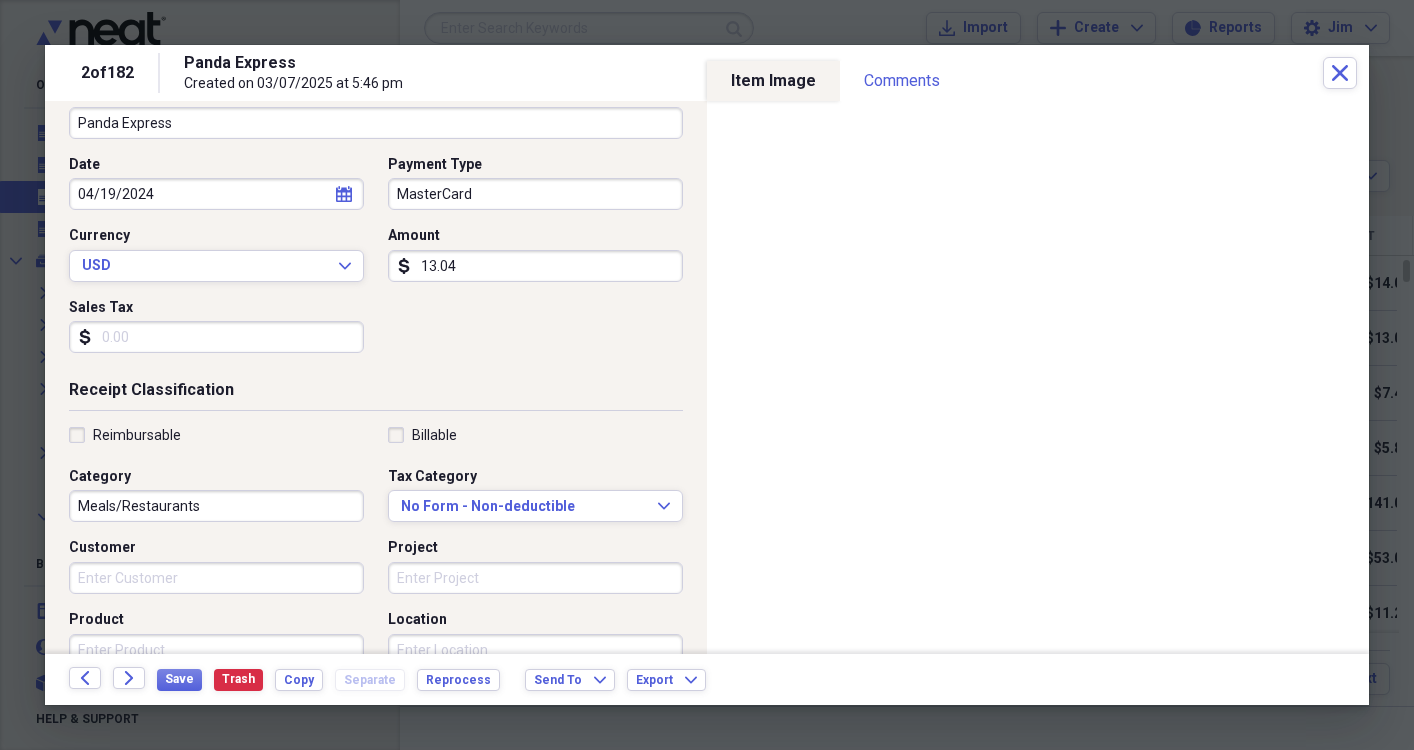 scroll, scrollTop: 165, scrollLeft: 0, axis: vertical 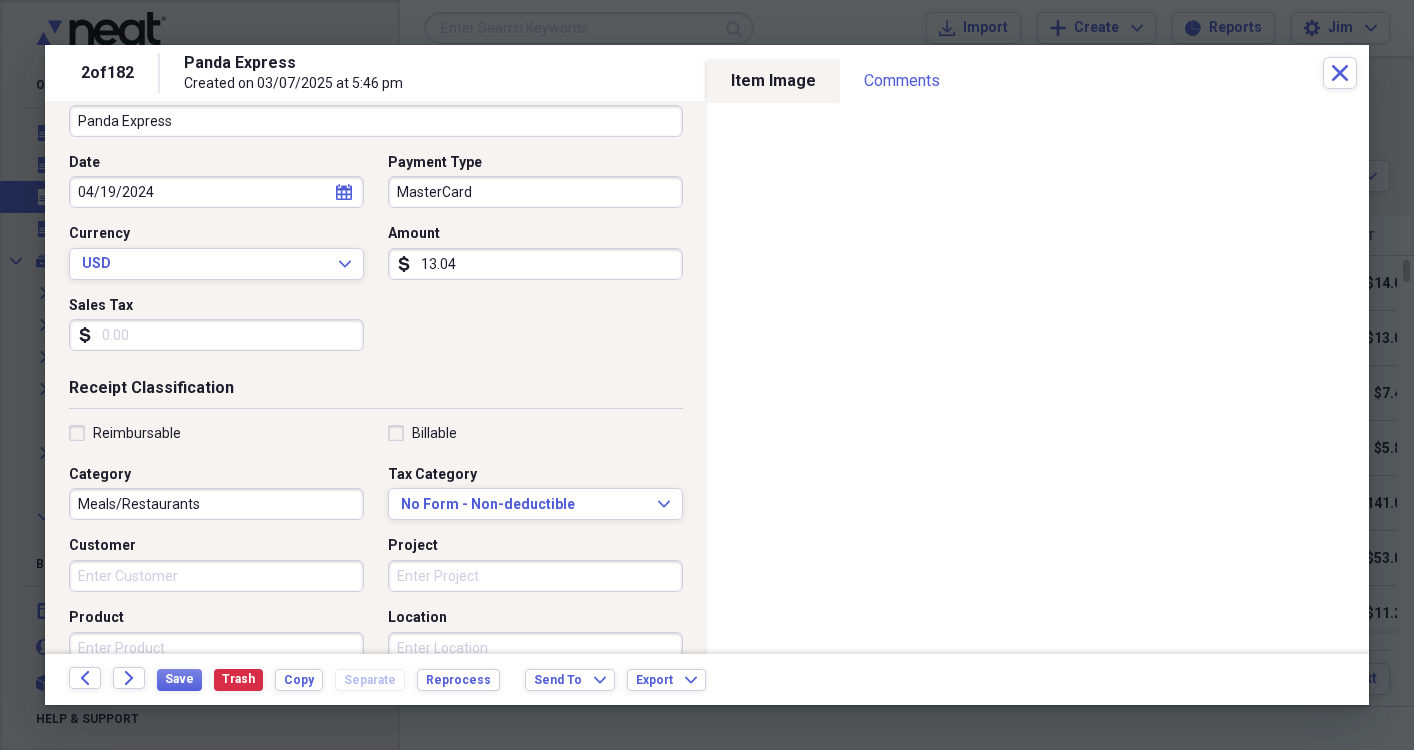 click on "Meals/Restaurants" at bounding box center [216, 504] 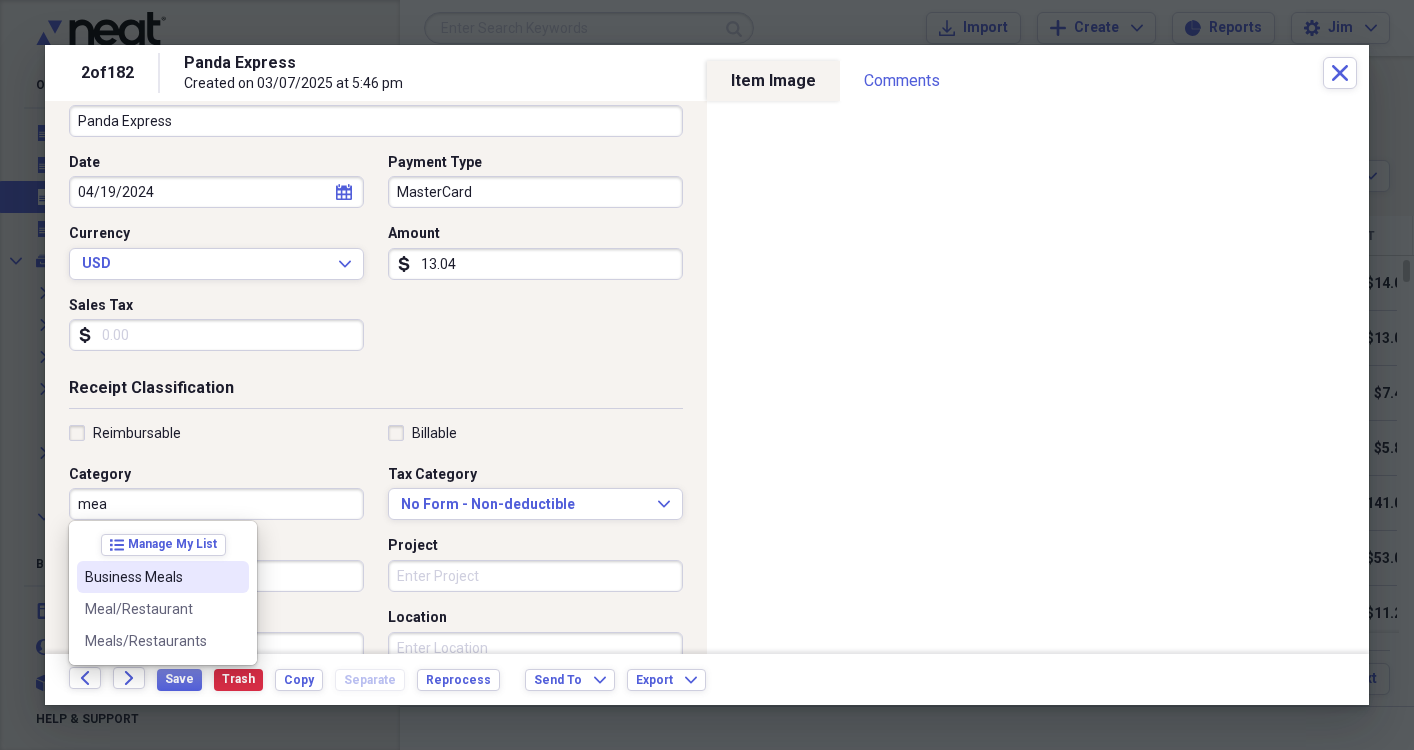 click on "Business Meals" at bounding box center [151, 577] 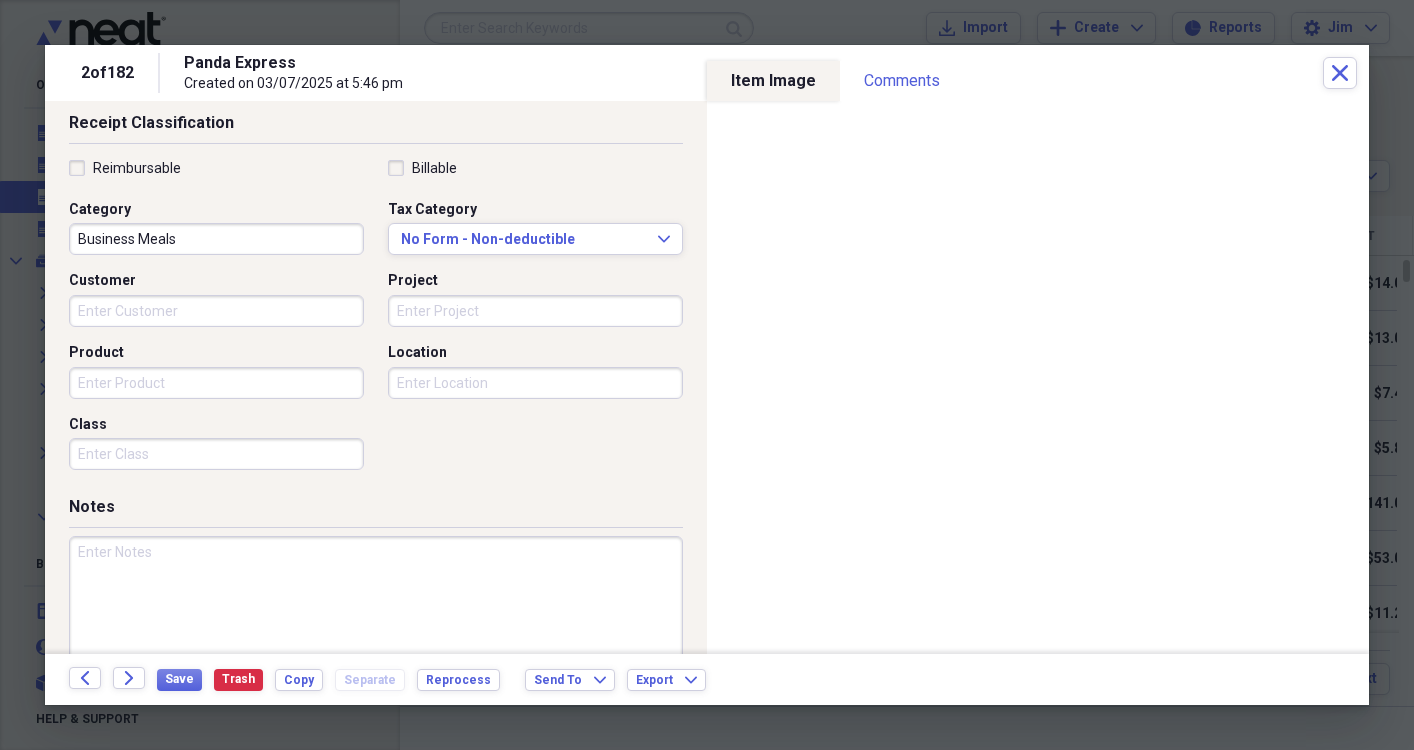 scroll, scrollTop: 467, scrollLeft: 0, axis: vertical 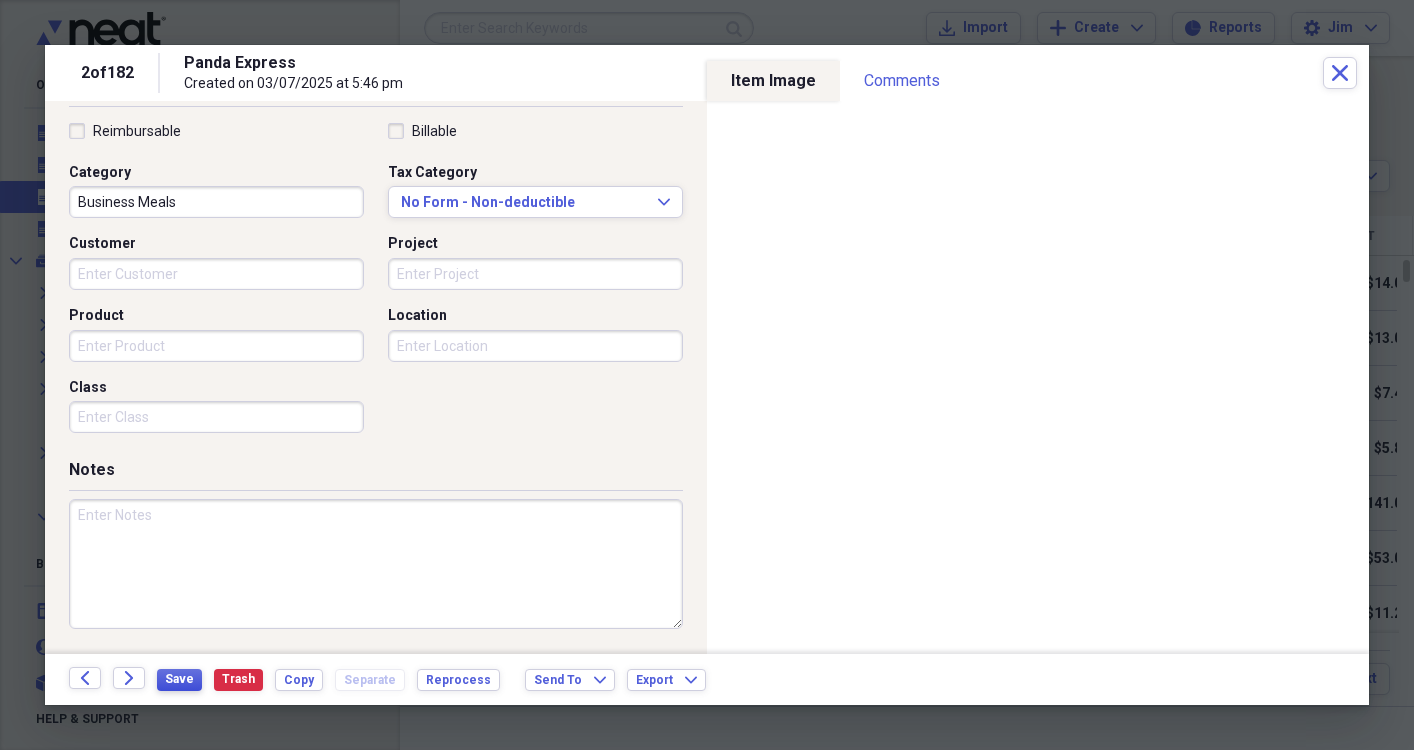 click on "Save" at bounding box center [179, 679] 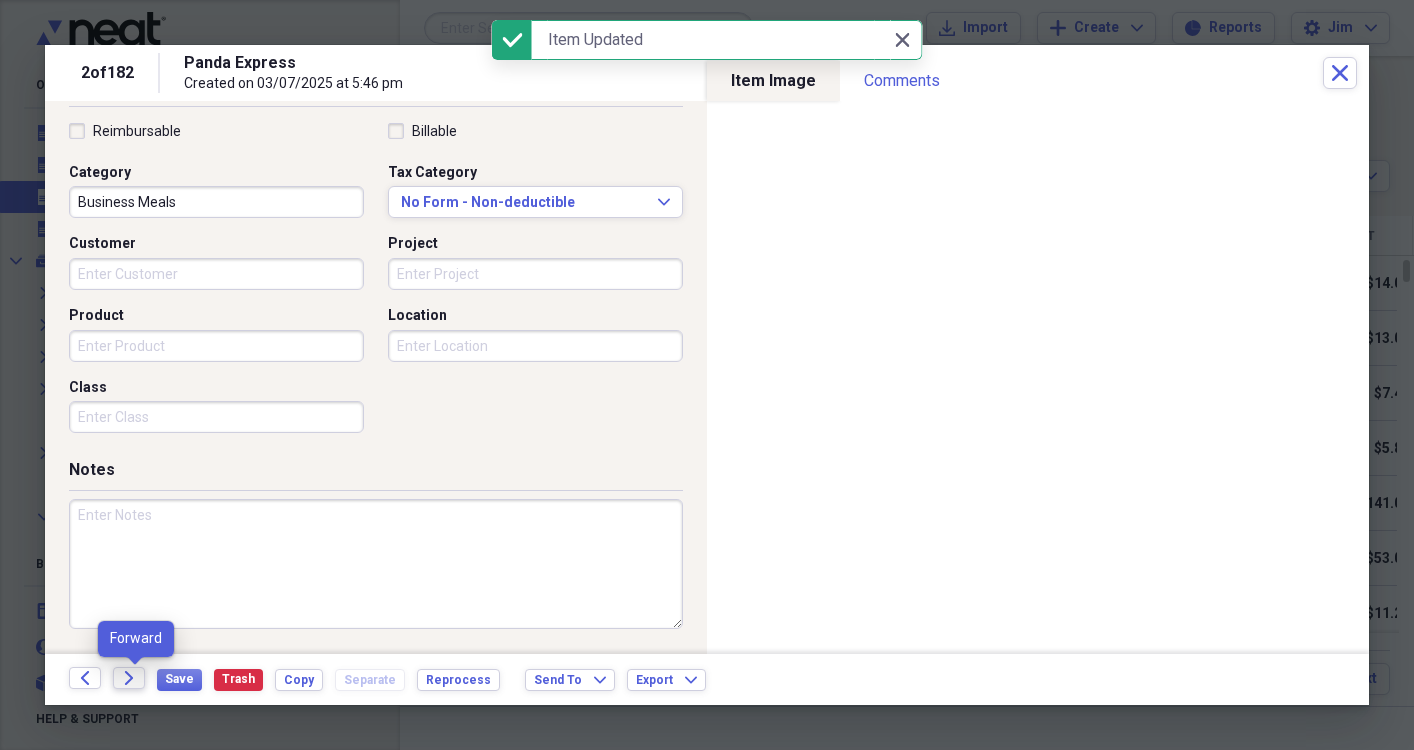 click on "Forward" 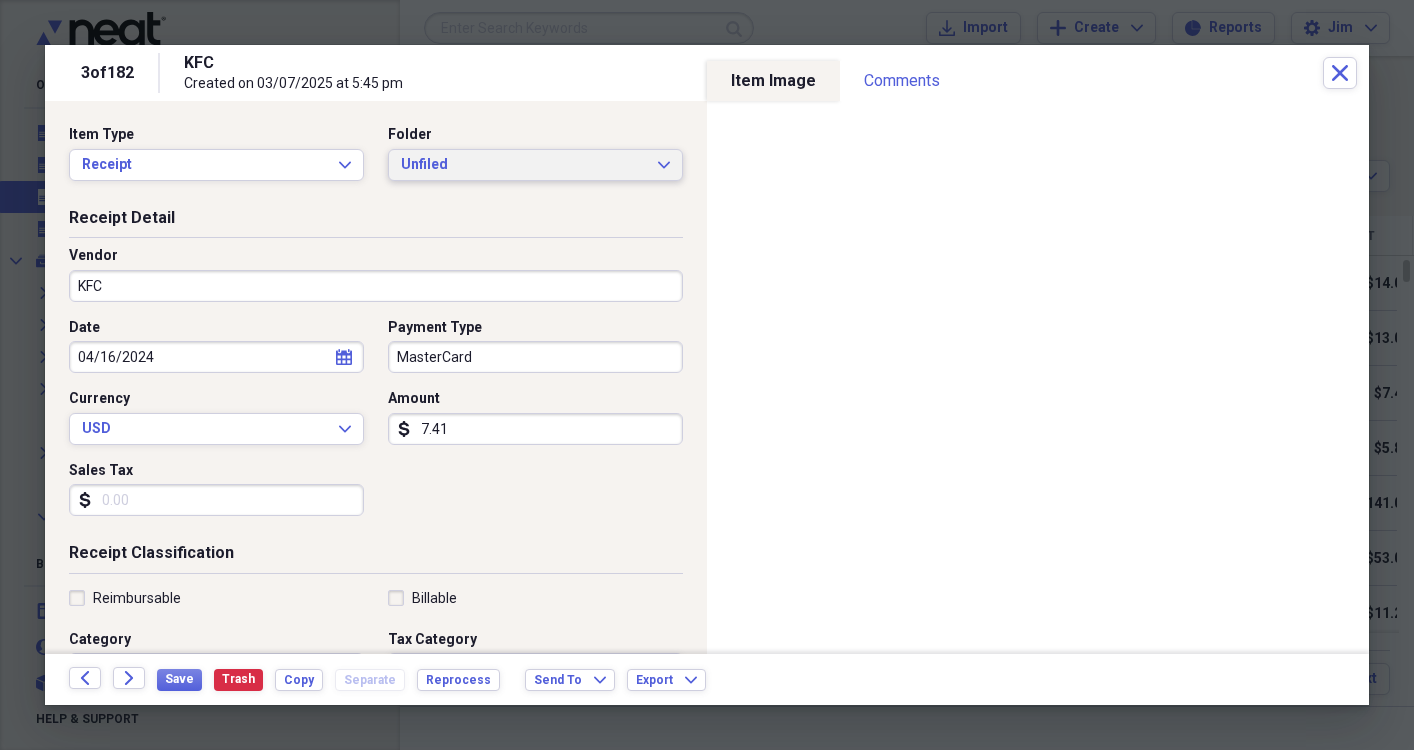click on "Unfiled Expand" at bounding box center [535, 165] 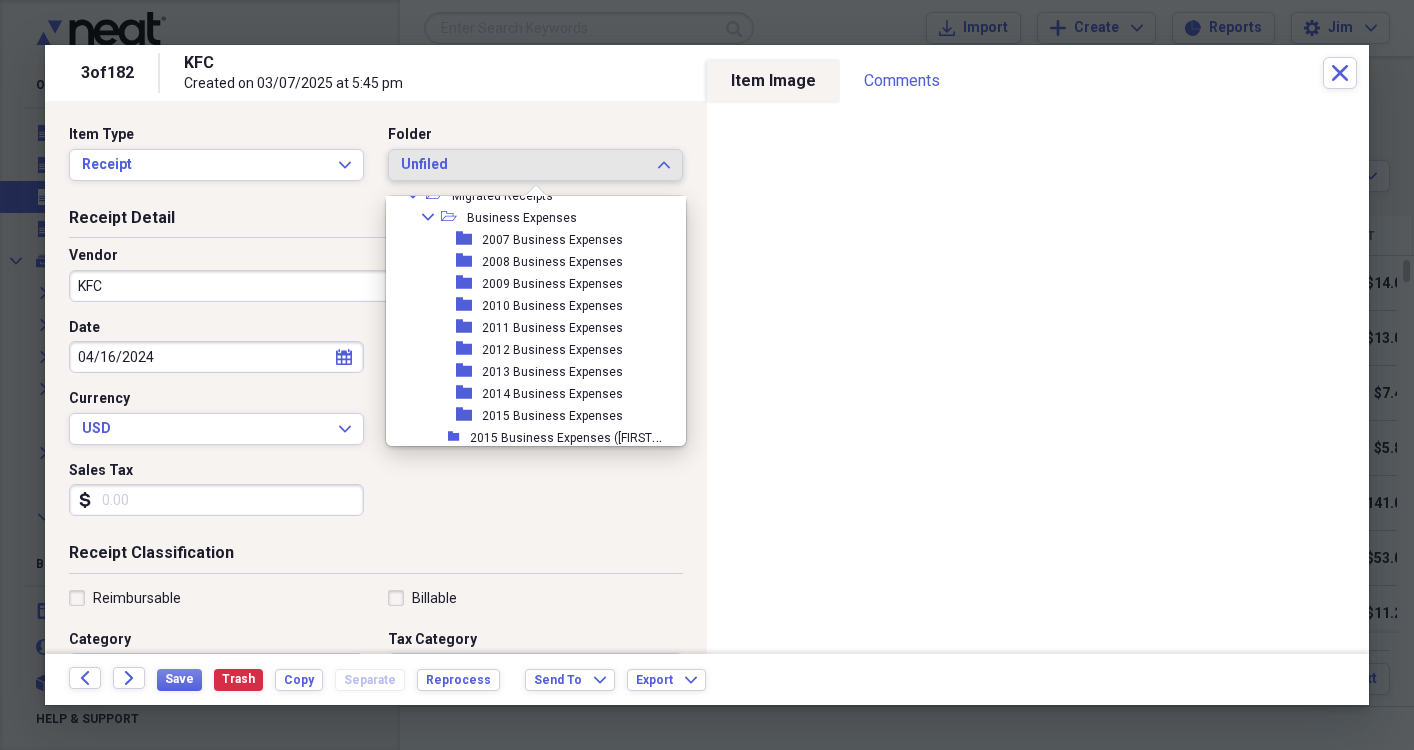 scroll, scrollTop: 491, scrollLeft: 0, axis: vertical 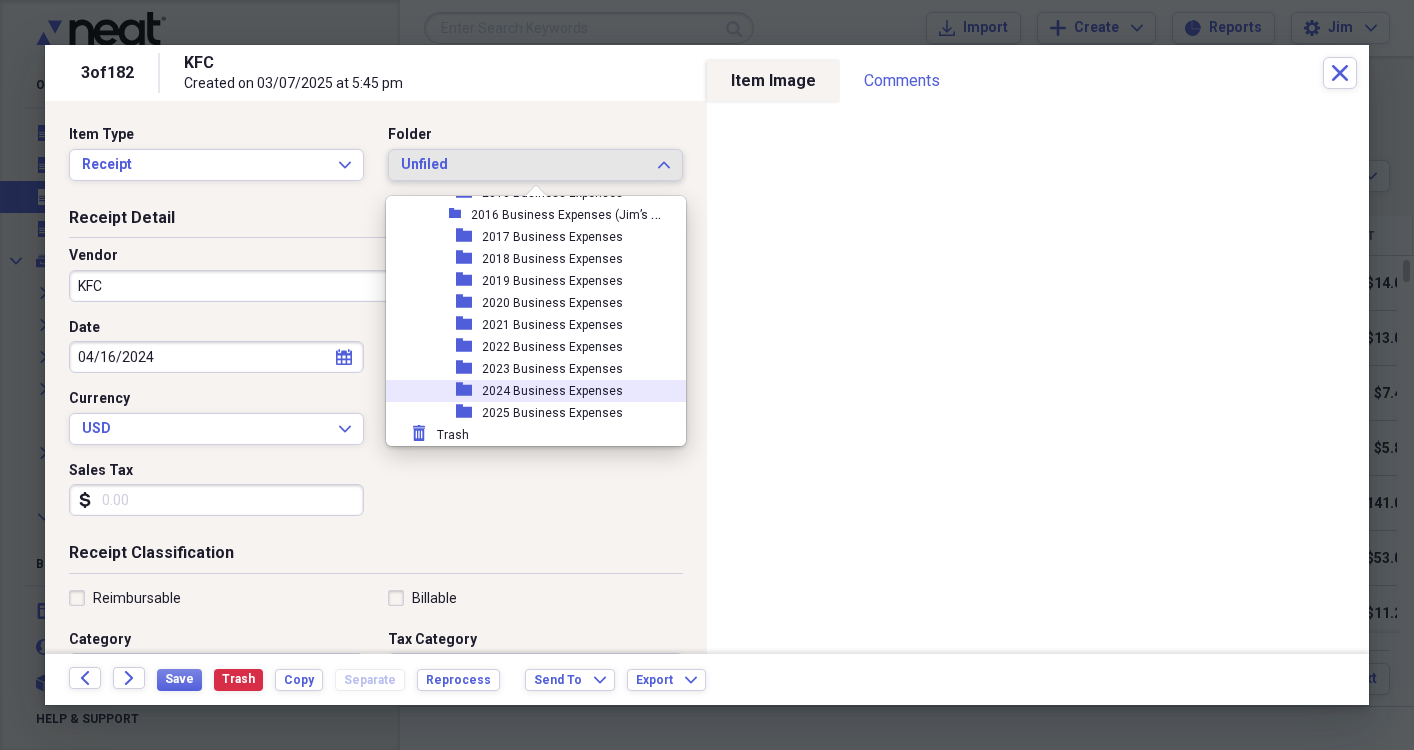 click on "2024 Business Expenses" at bounding box center (552, 391) 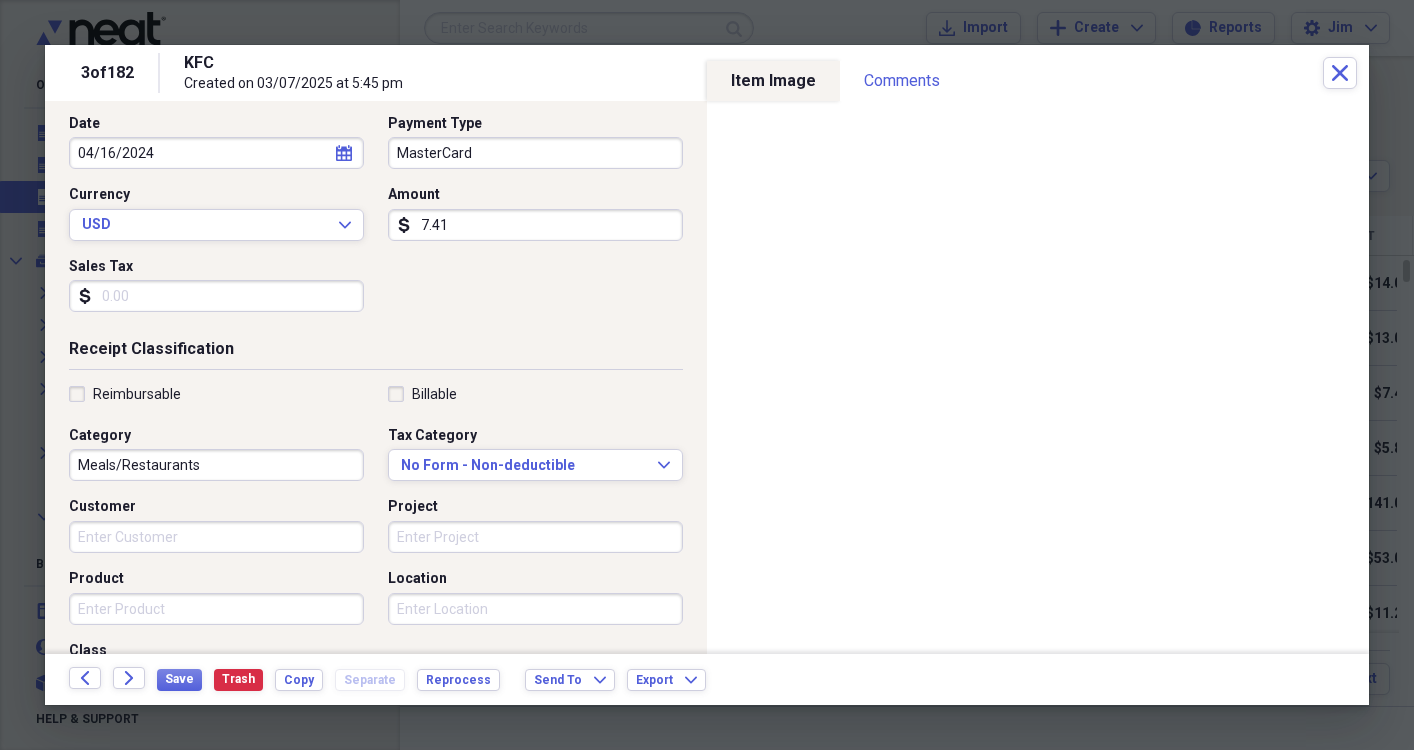 scroll, scrollTop: 211, scrollLeft: 0, axis: vertical 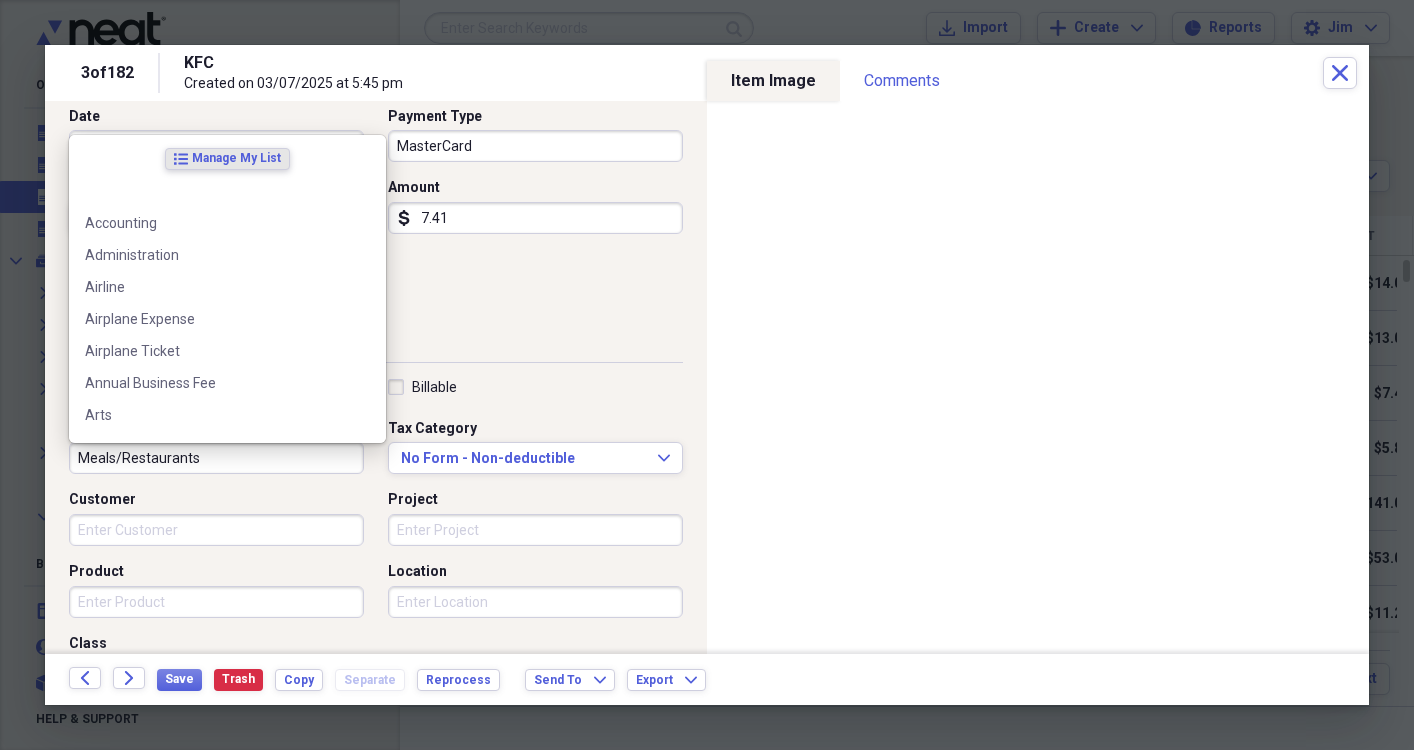 click on "Meals/Restaurants" at bounding box center [216, 458] 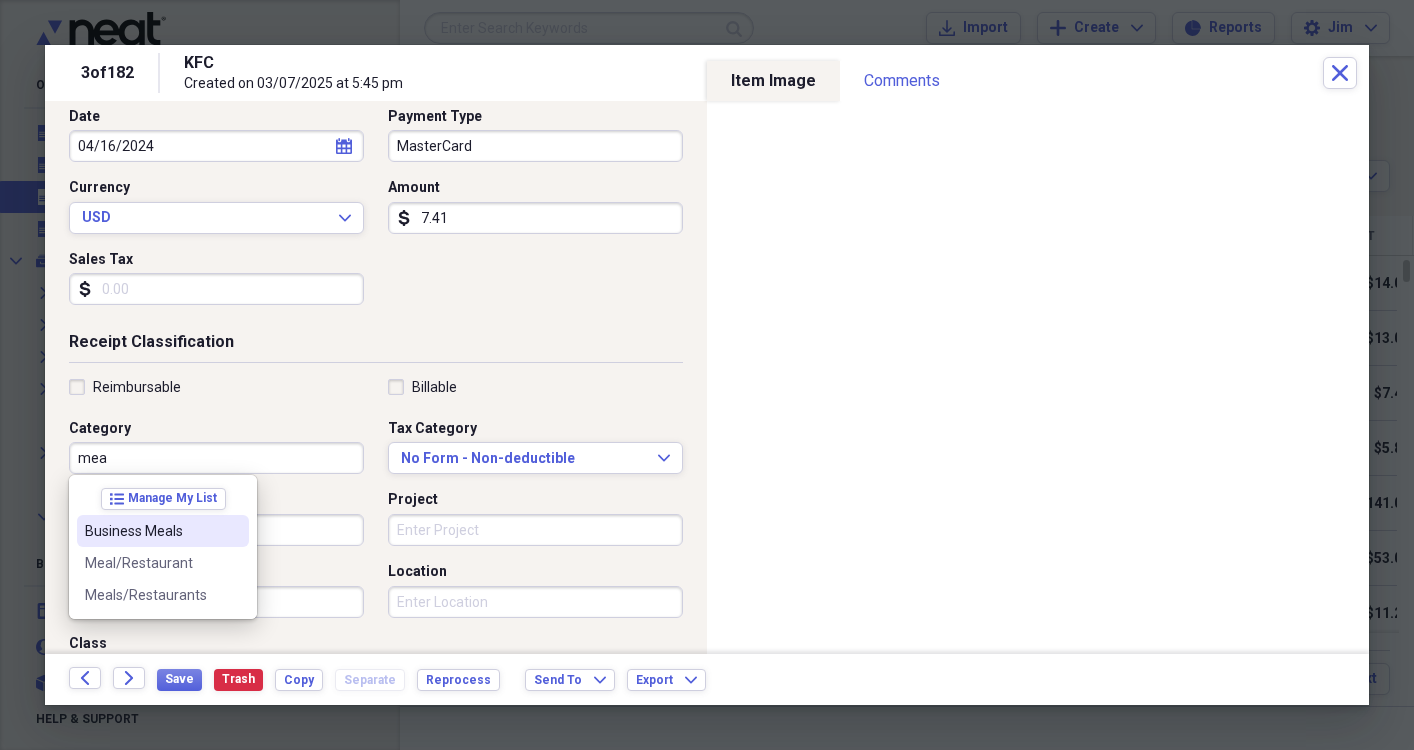 click on "Business Meals" at bounding box center (151, 531) 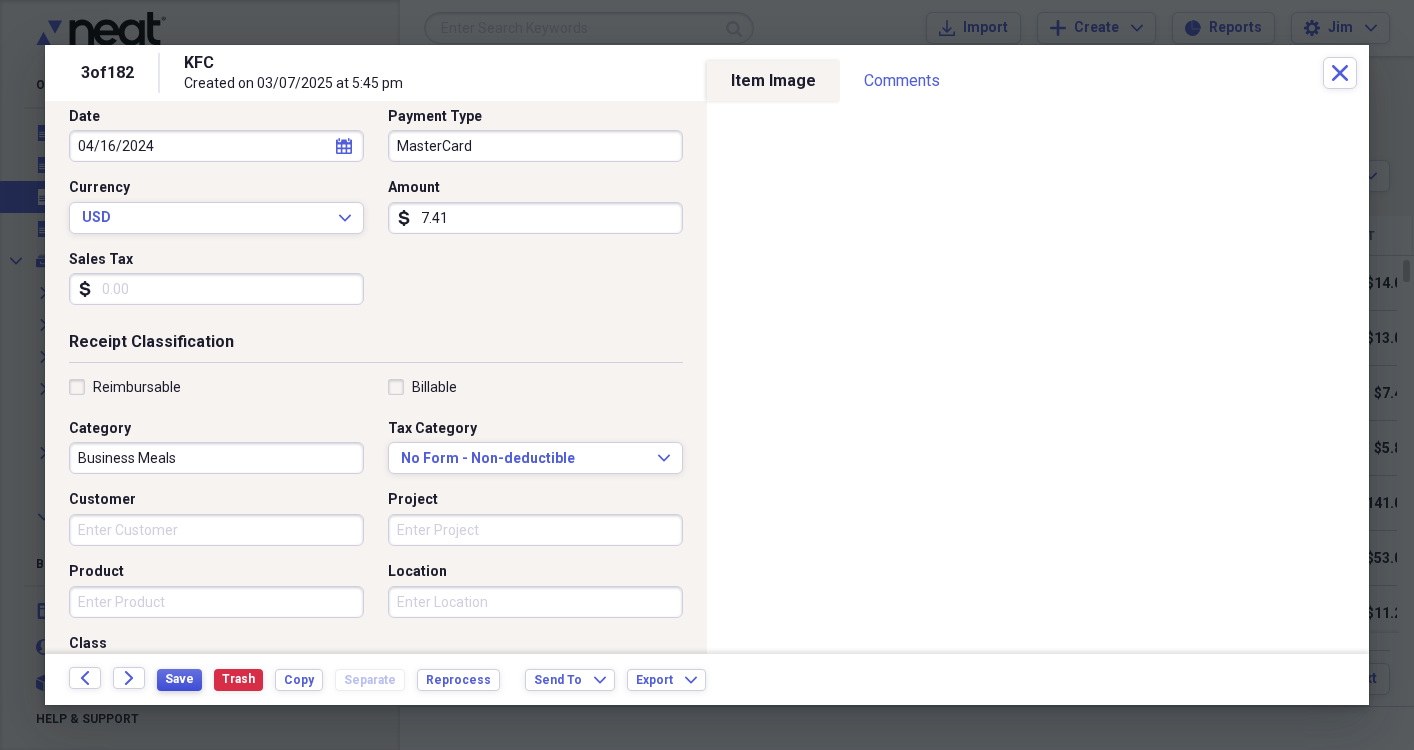 click on "Save" at bounding box center (179, 679) 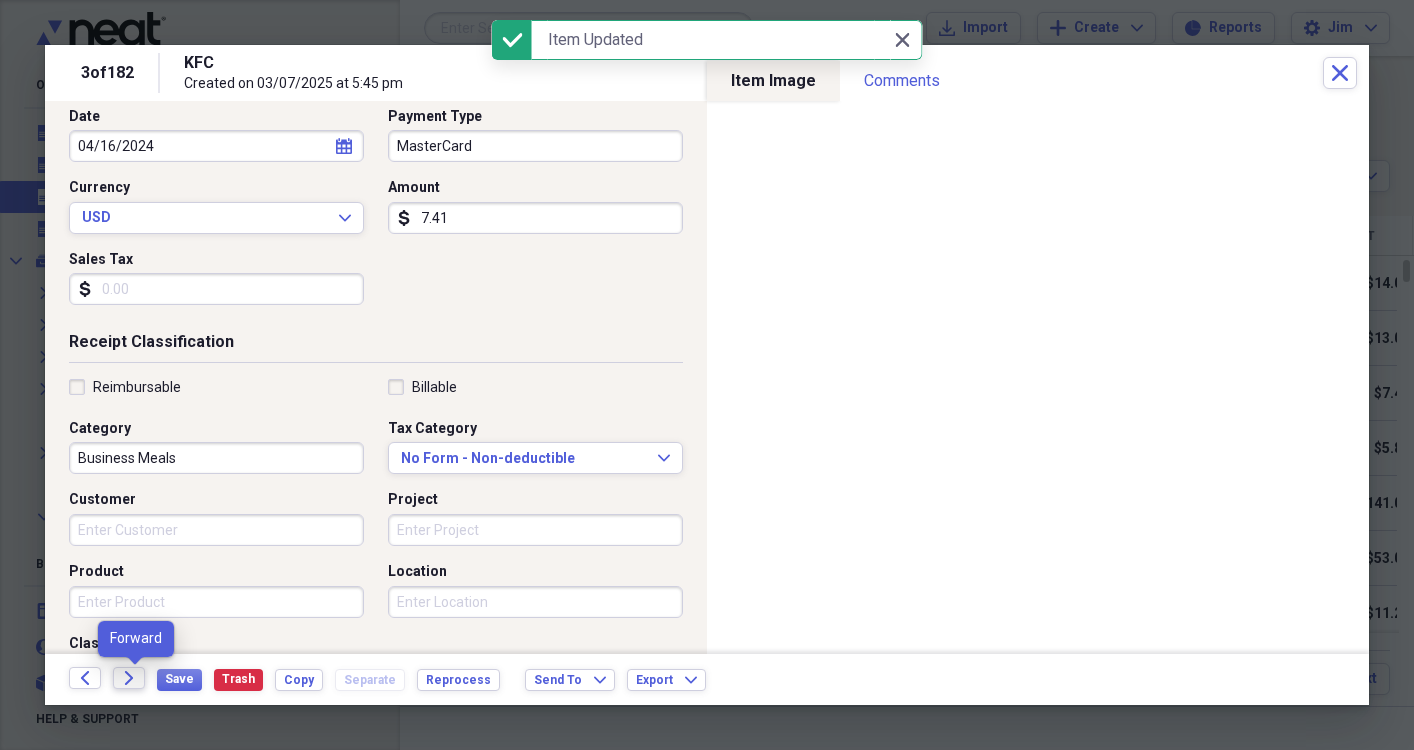click on "Forward" 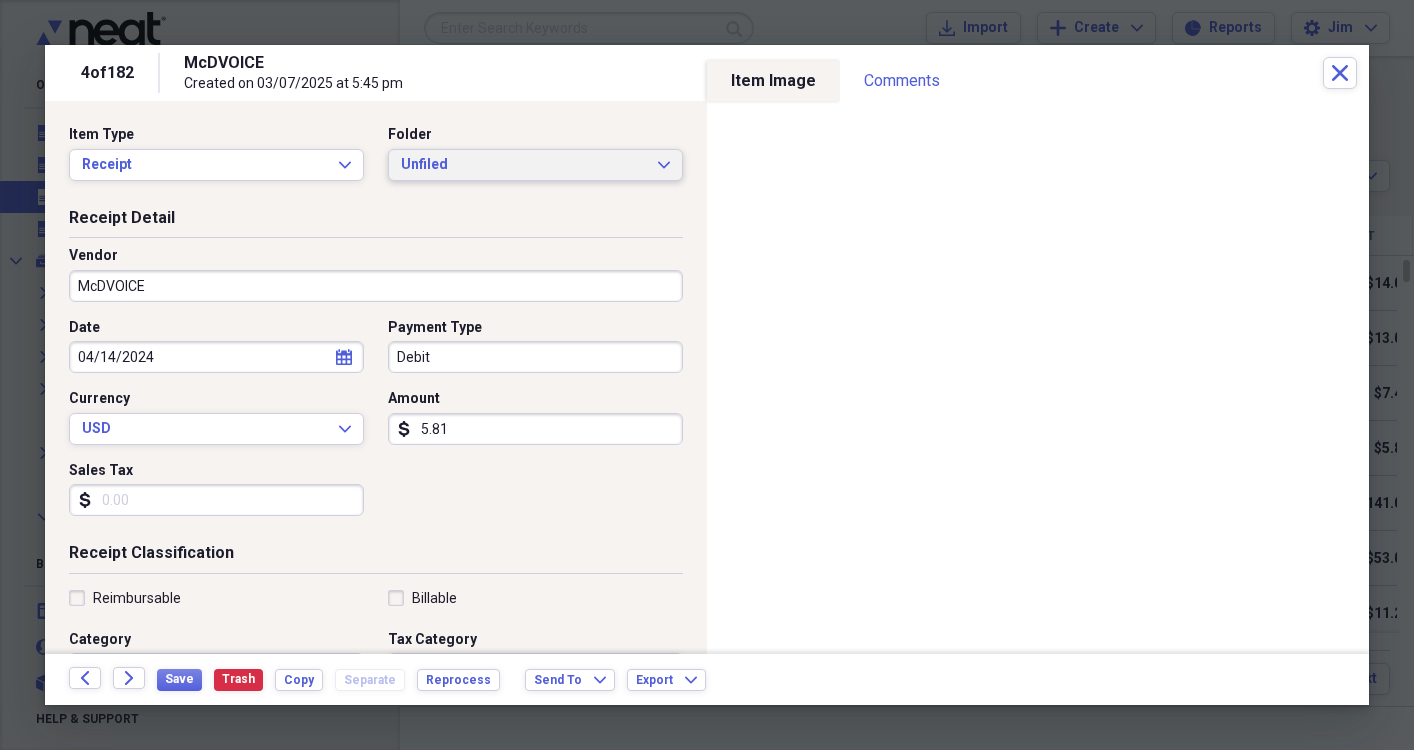 click on "Expand" 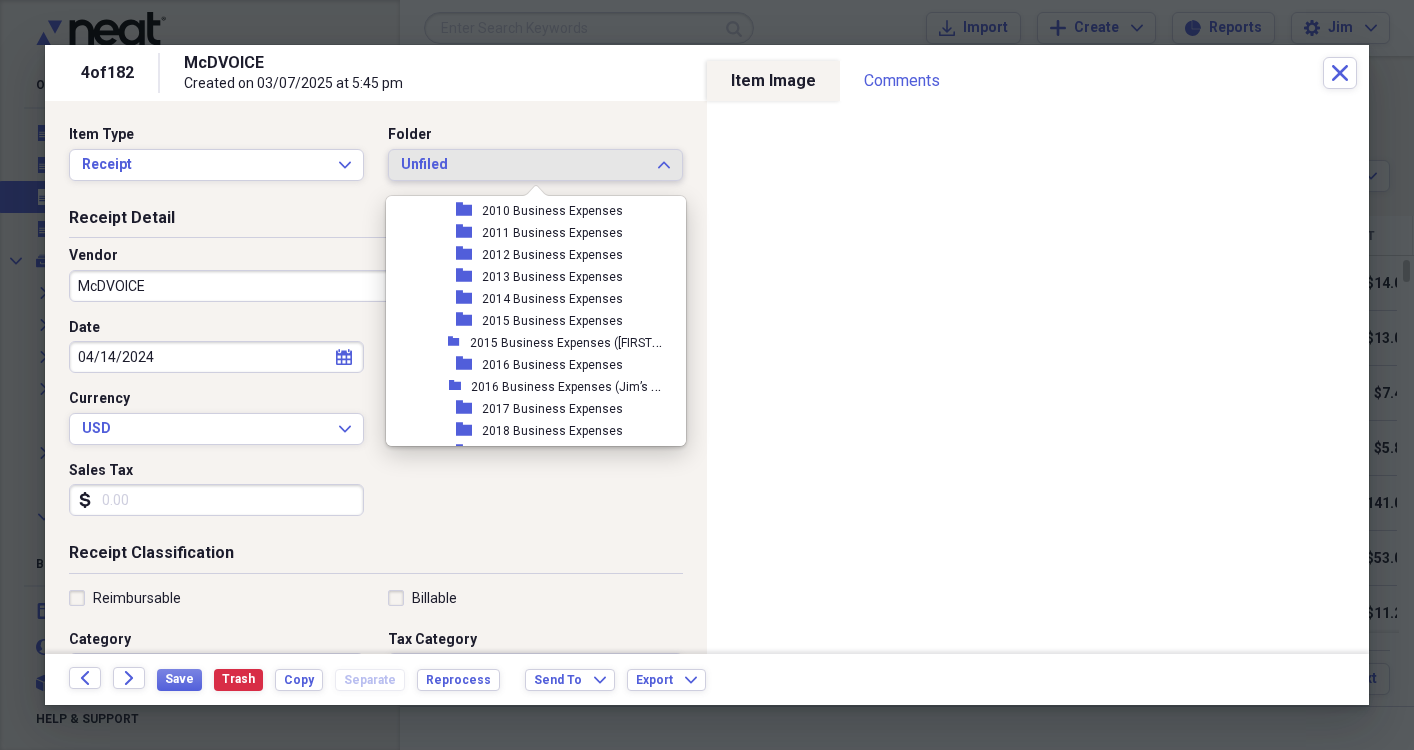 scroll, scrollTop: 491, scrollLeft: 0, axis: vertical 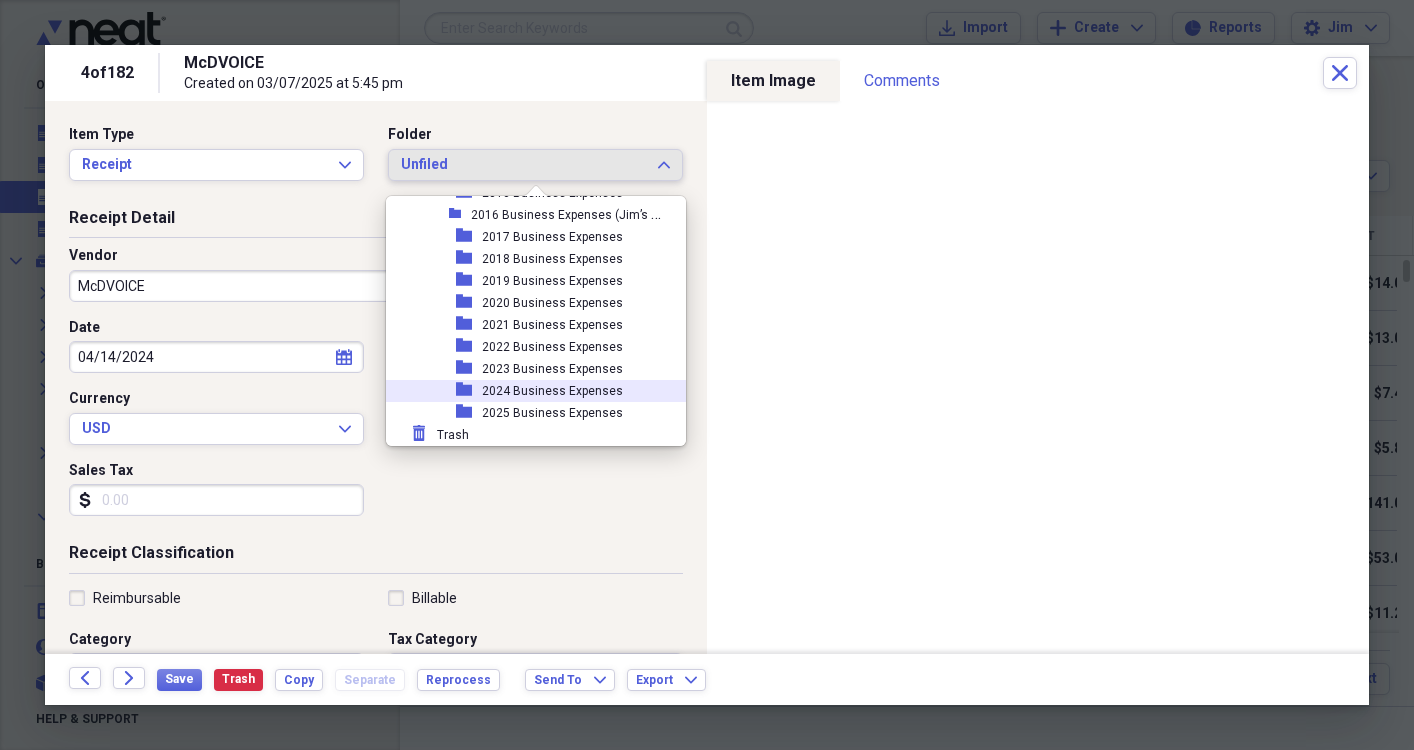 click on "2024 Business Expenses" at bounding box center [552, 391] 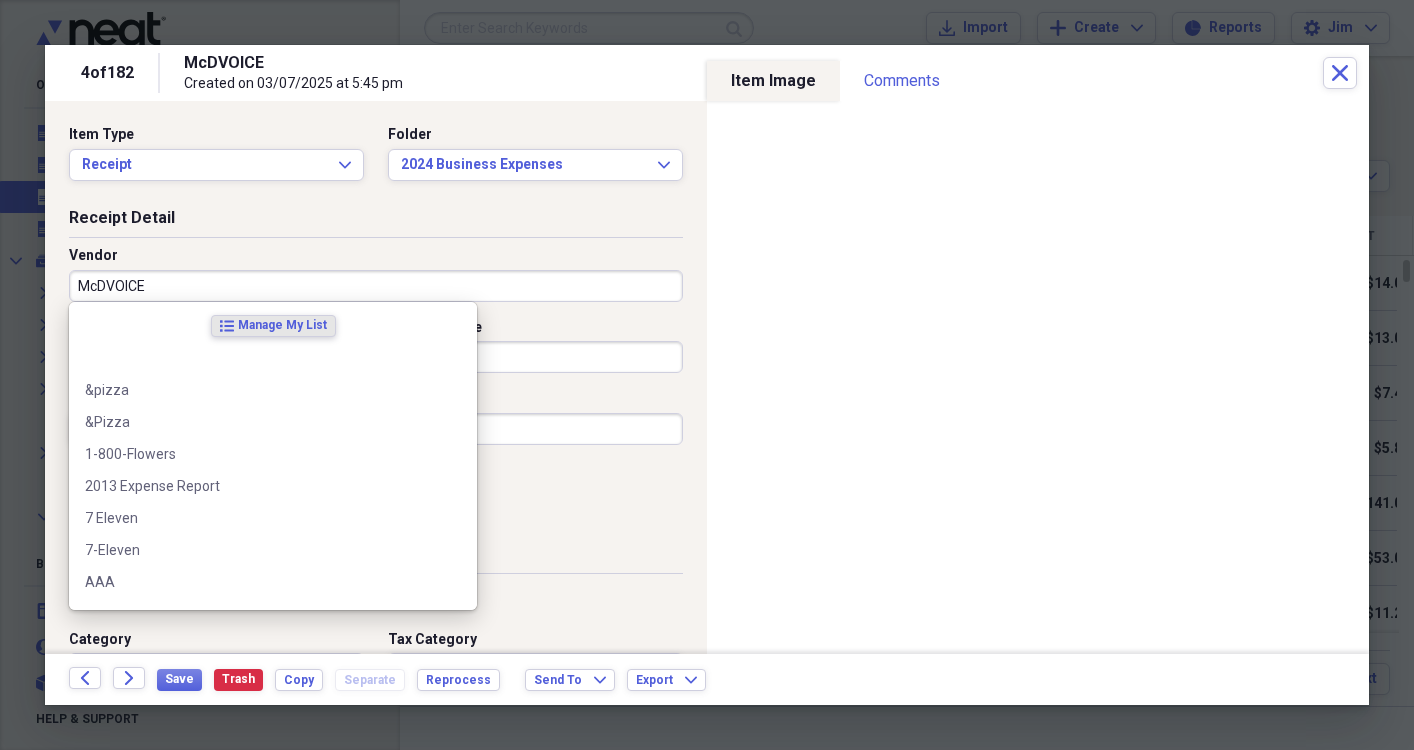 click on "McDVOICE" at bounding box center (376, 286) 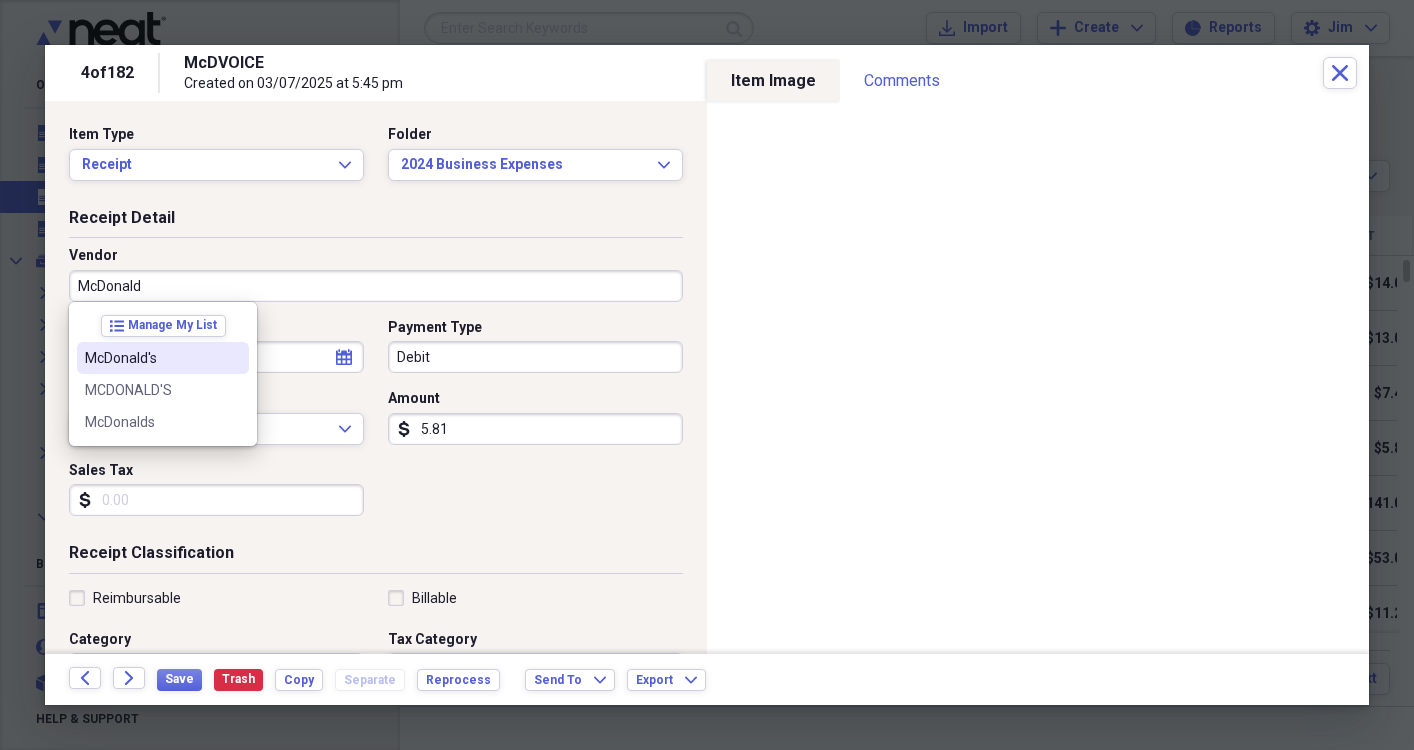 click on "McDonald's" at bounding box center [151, 358] 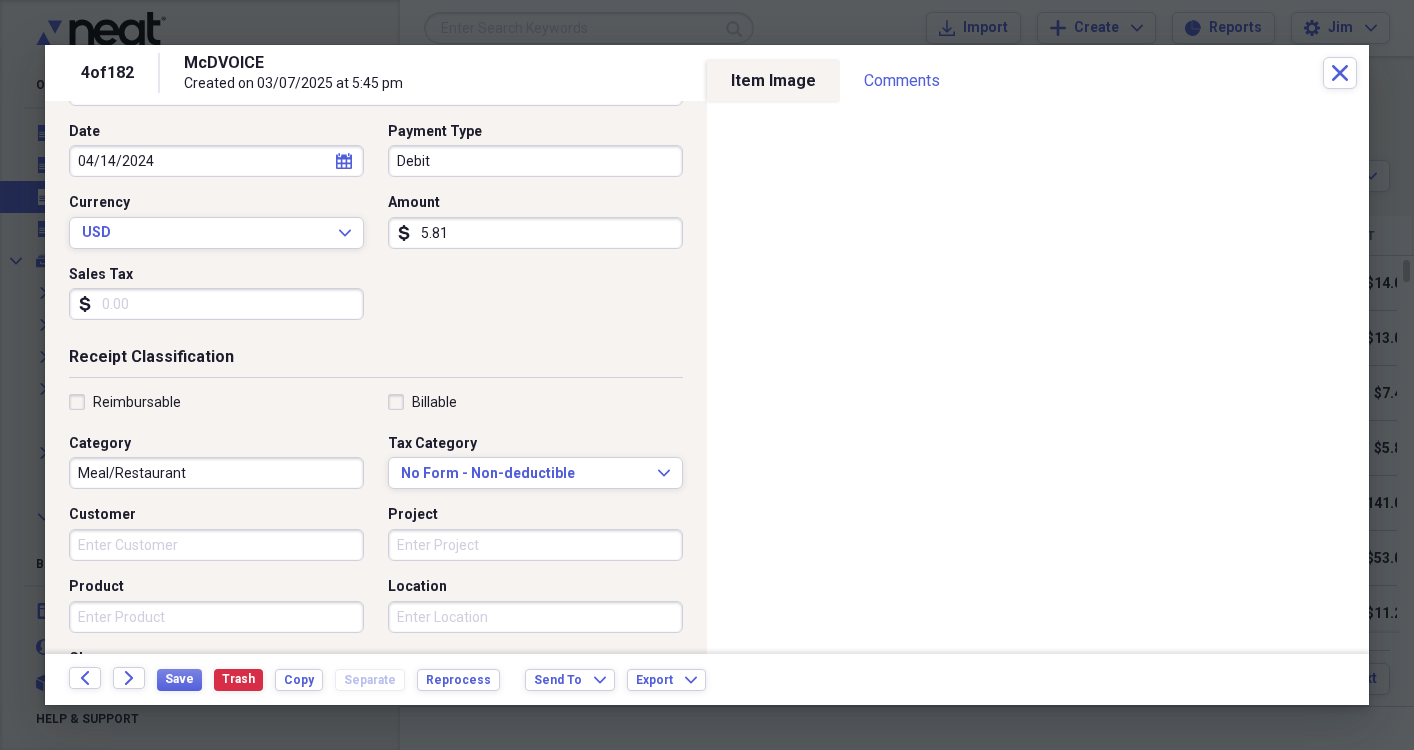 scroll, scrollTop: 215, scrollLeft: 0, axis: vertical 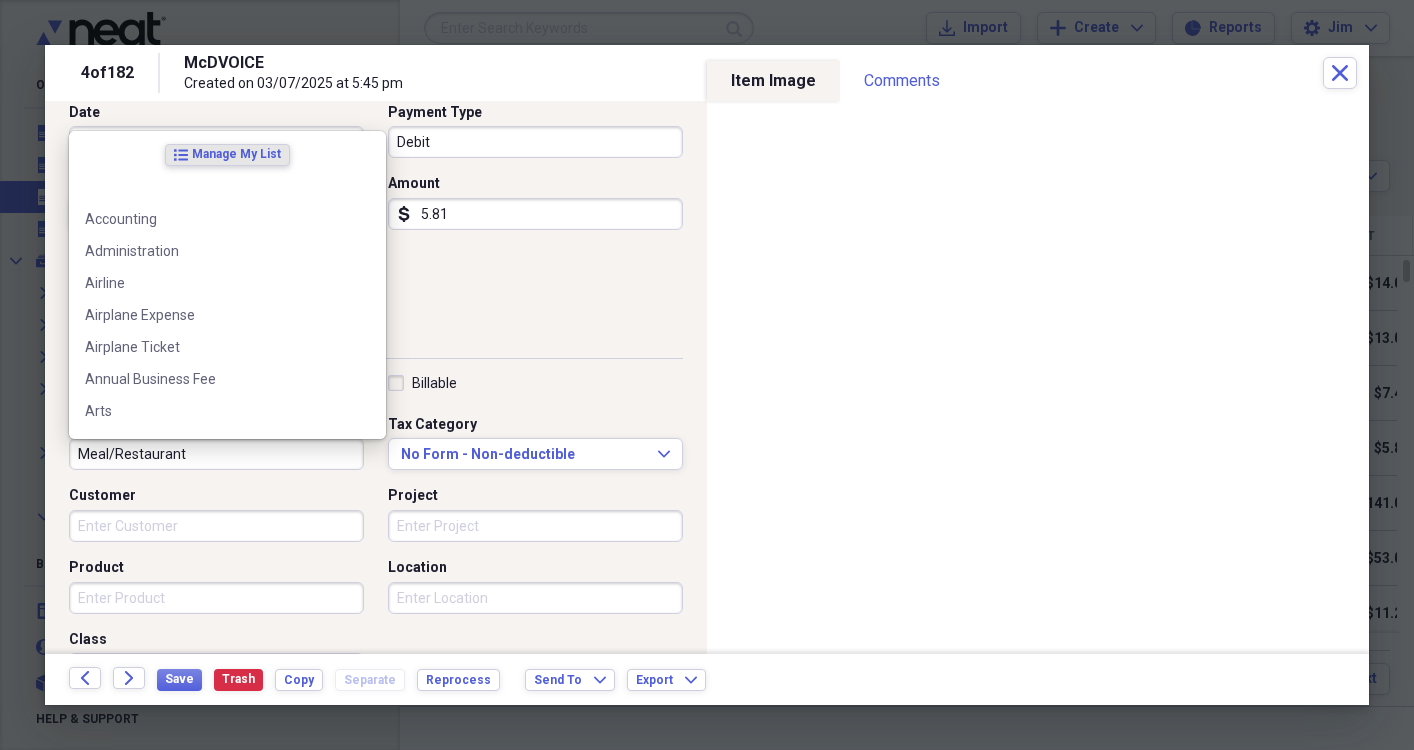 click on "Meal/Restaurant" at bounding box center [216, 454] 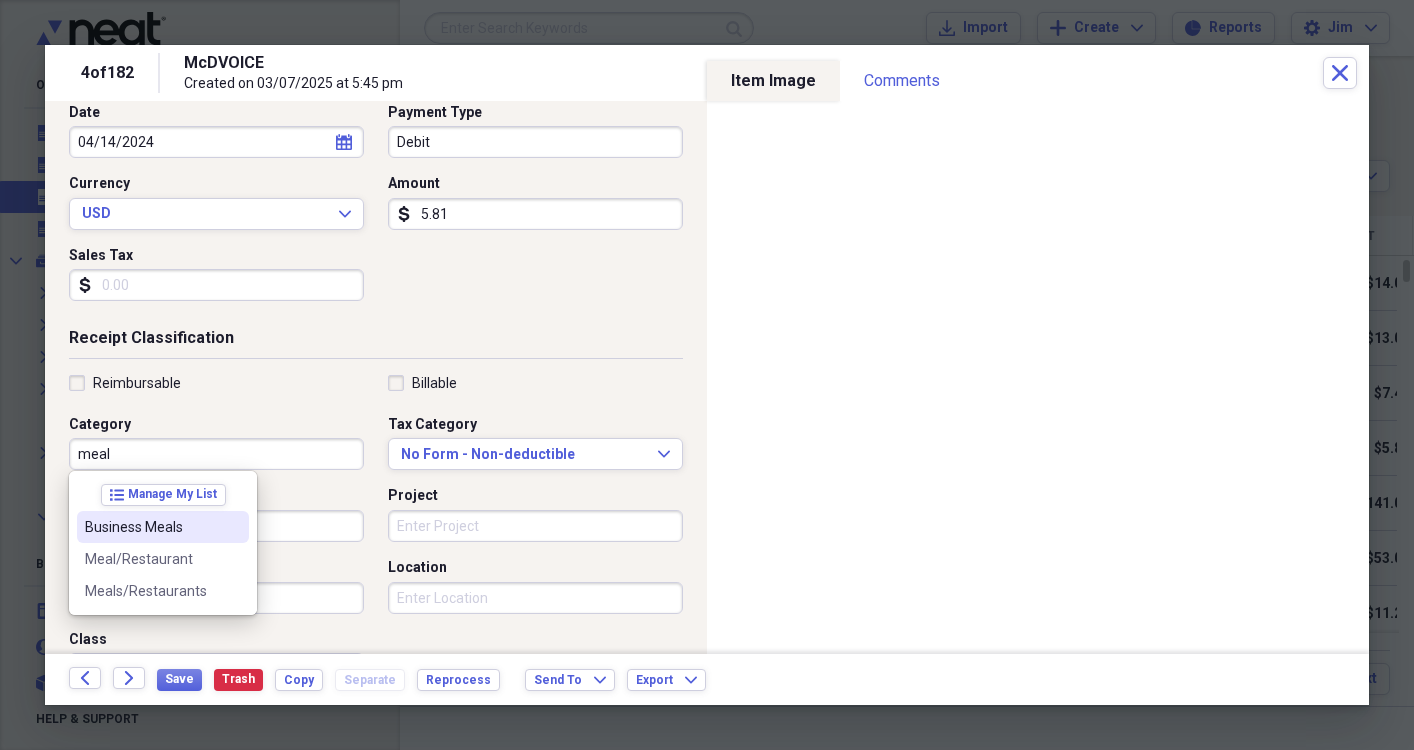 click on "Business Meals" at bounding box center (151, 527) 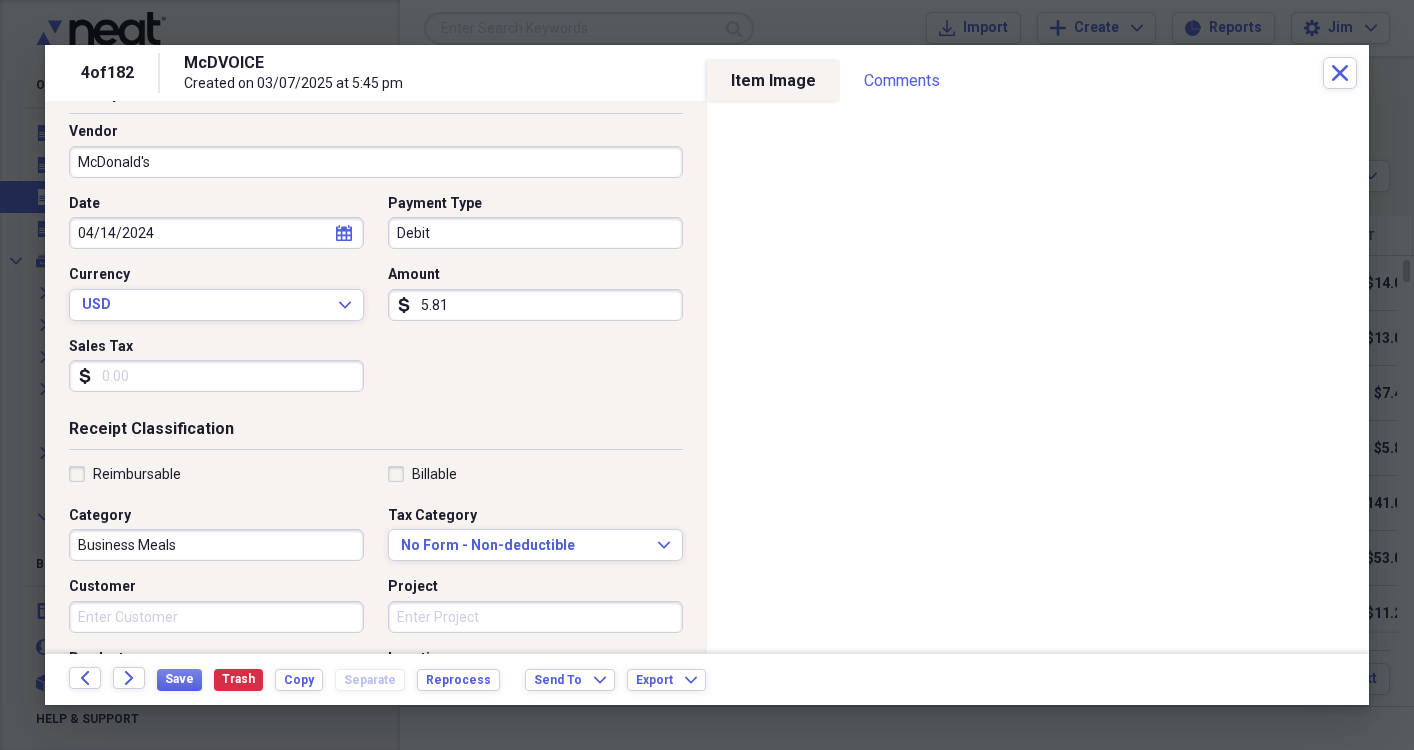 scroll, scrollTop: 120, scrollLeft: 0, axis: vertical 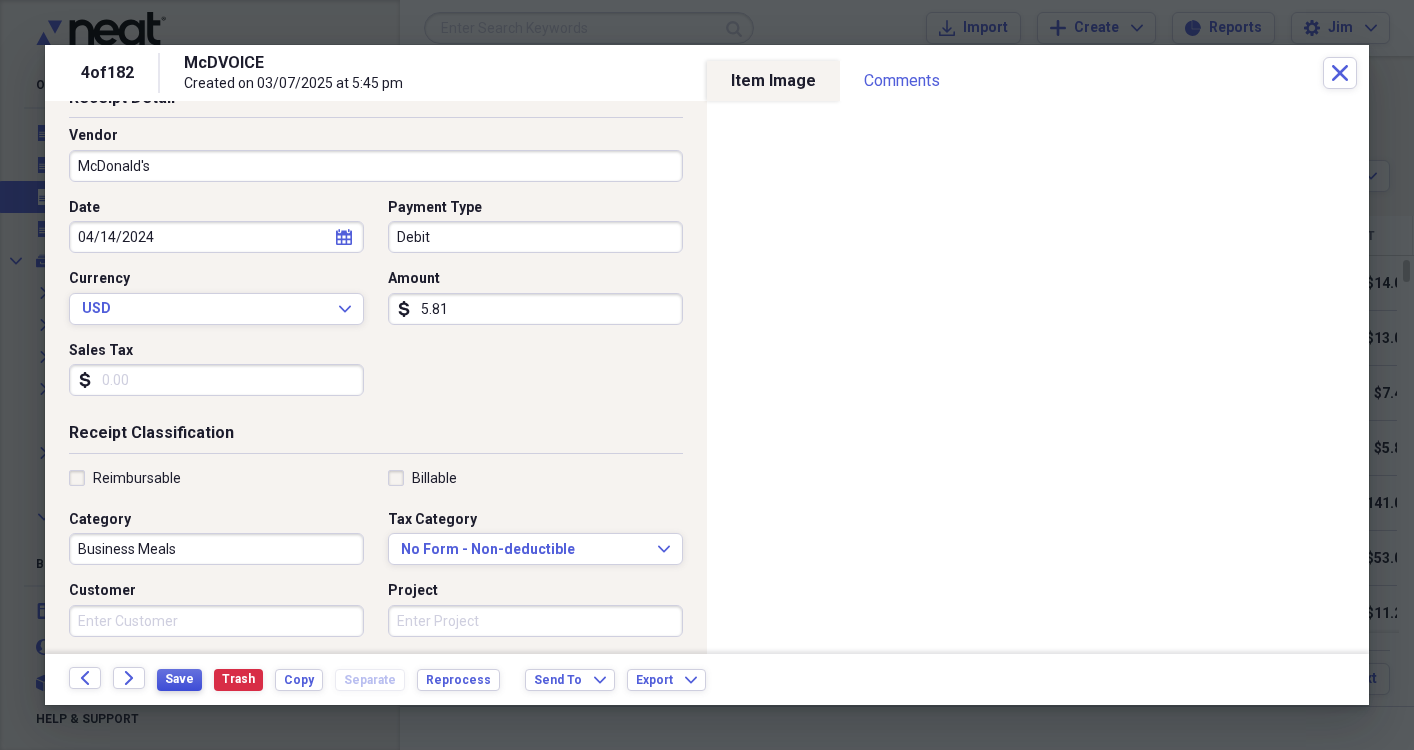 click on "Save" at bounding box center (179, 679) 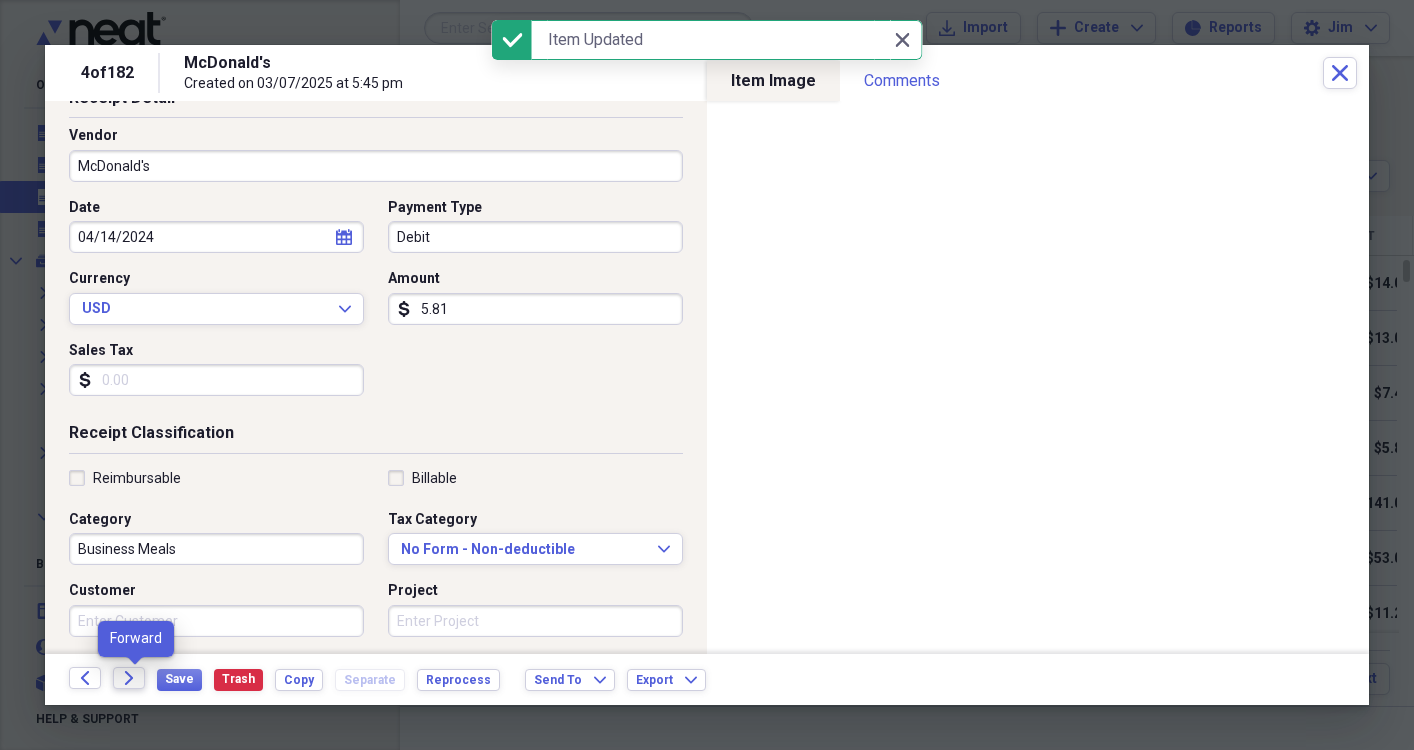 click on "Forward" 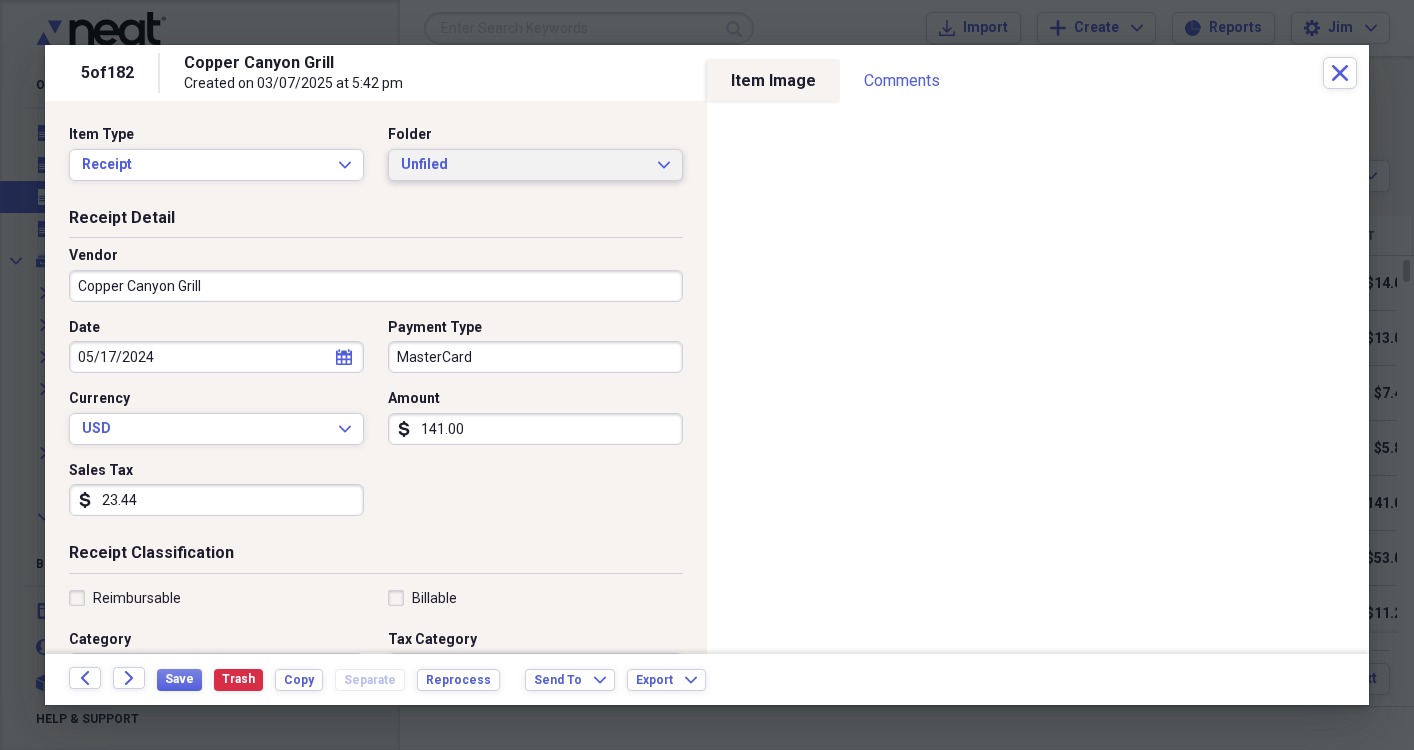 click on "Expand" 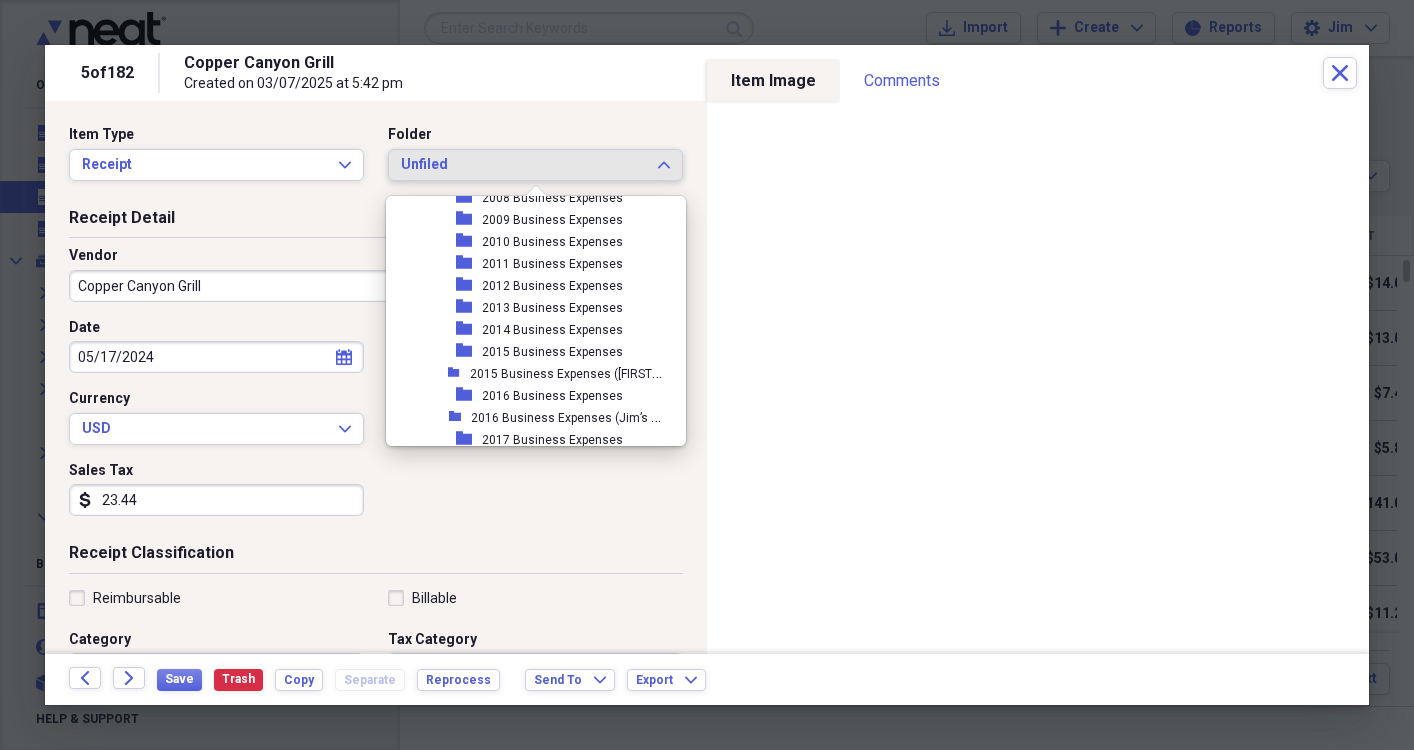 scroll, scrollTop: 491, scrollLeft: 0, axis: vertical 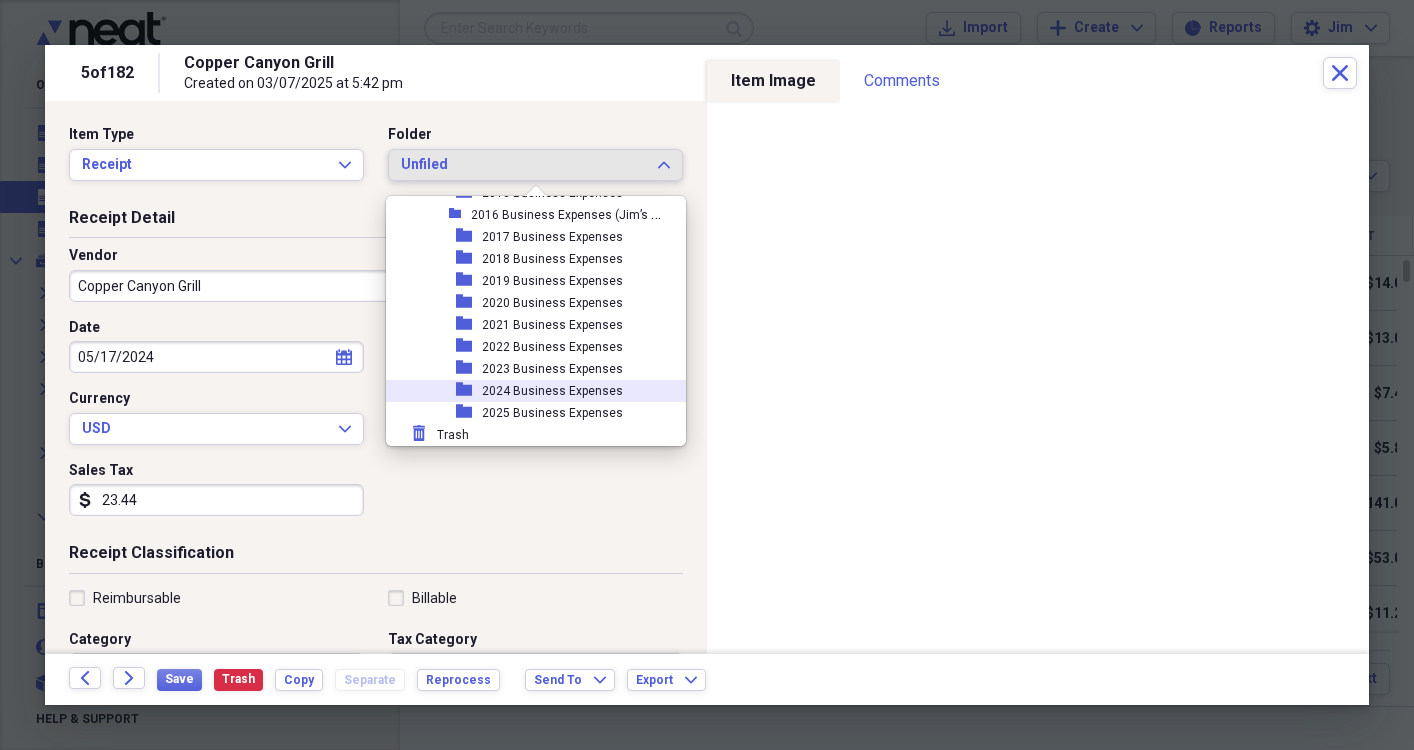 click on "2024 Business Expenses" at bounding box center [552, 391] 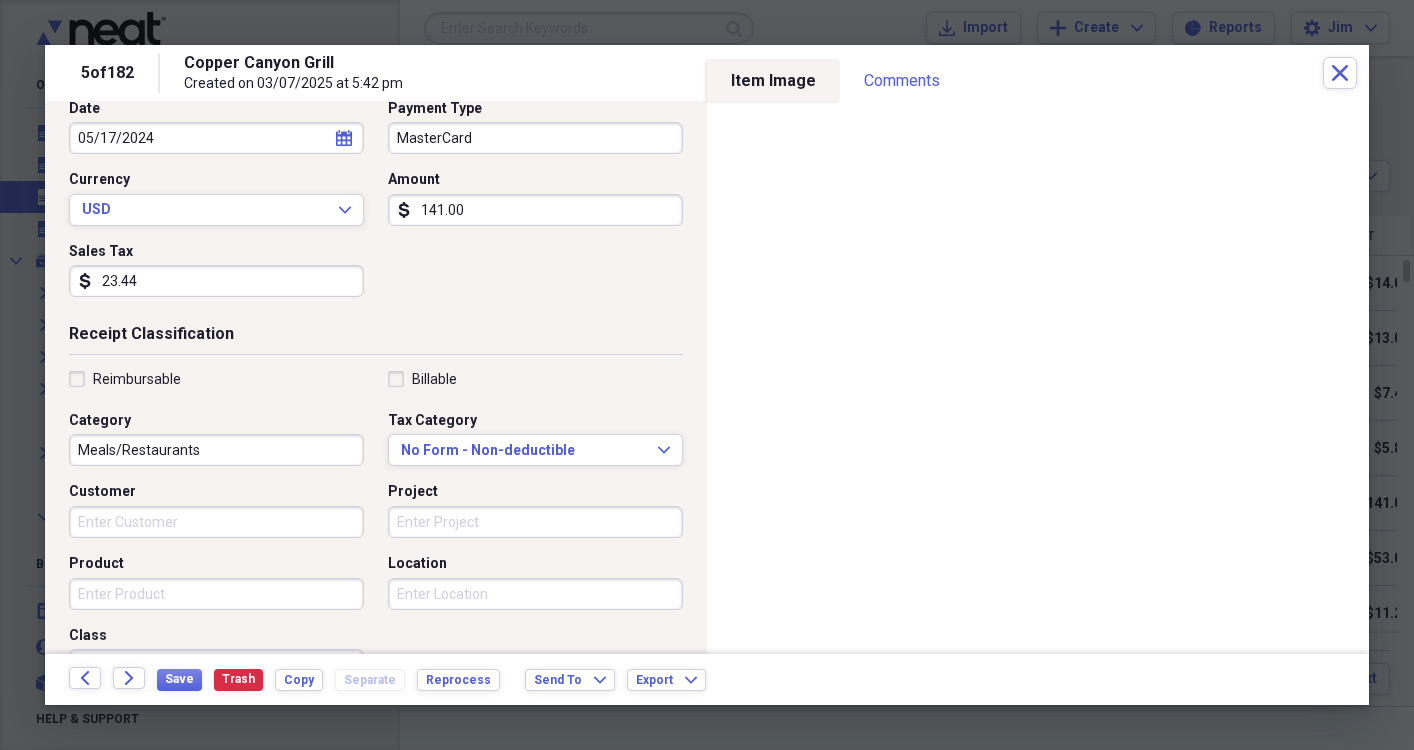 scroll, scrollTop: 224, scrollLeft: 0, axis: vertical 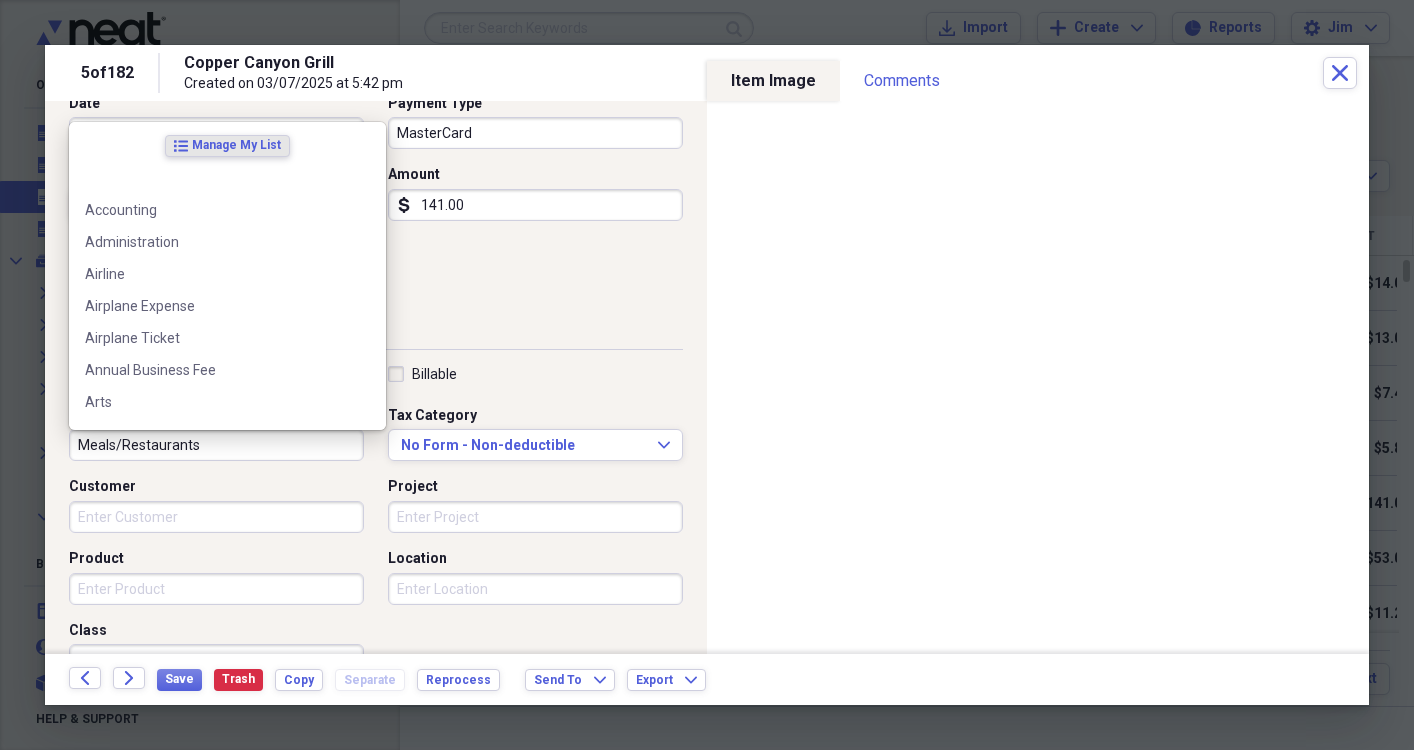 click on "Meals/Restaurants" at bounding box center (216, 445) 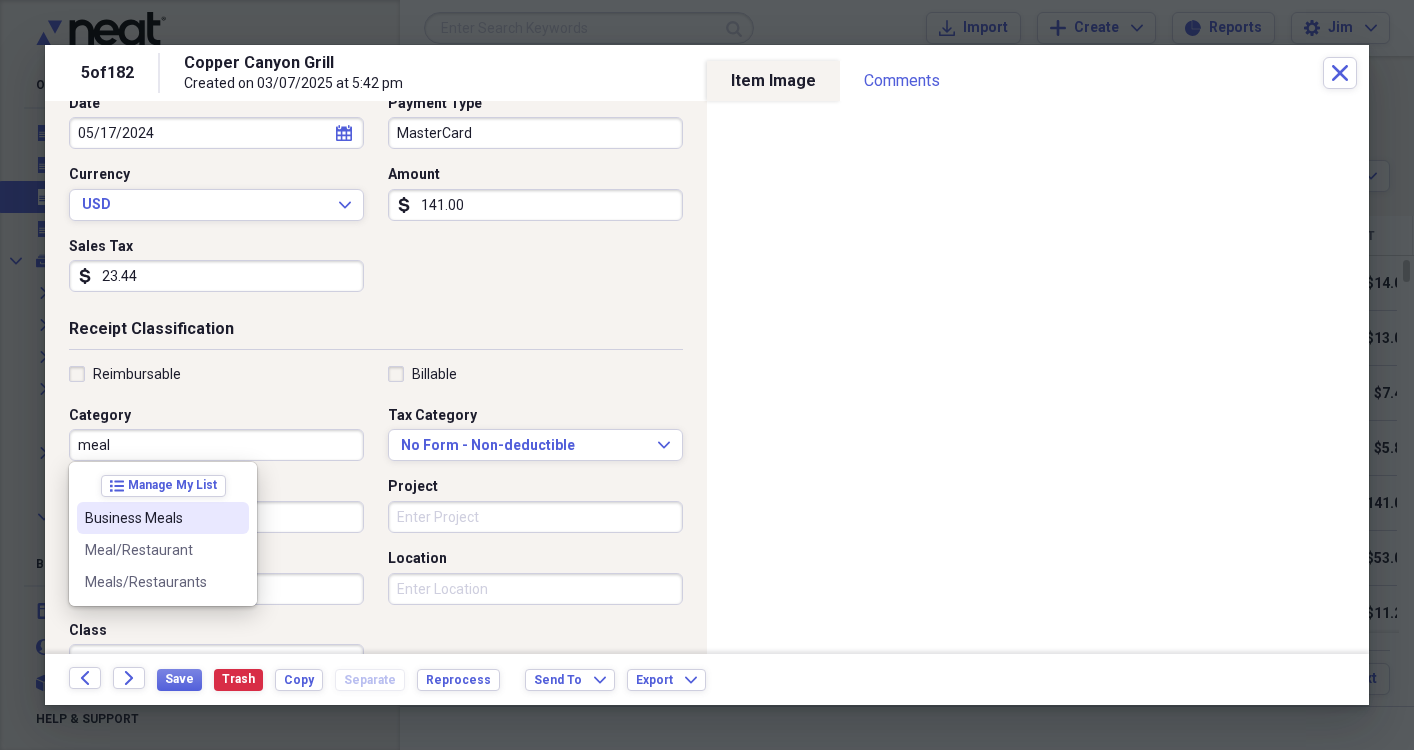 click on "Business Meals" at bounding box center [151, 518] 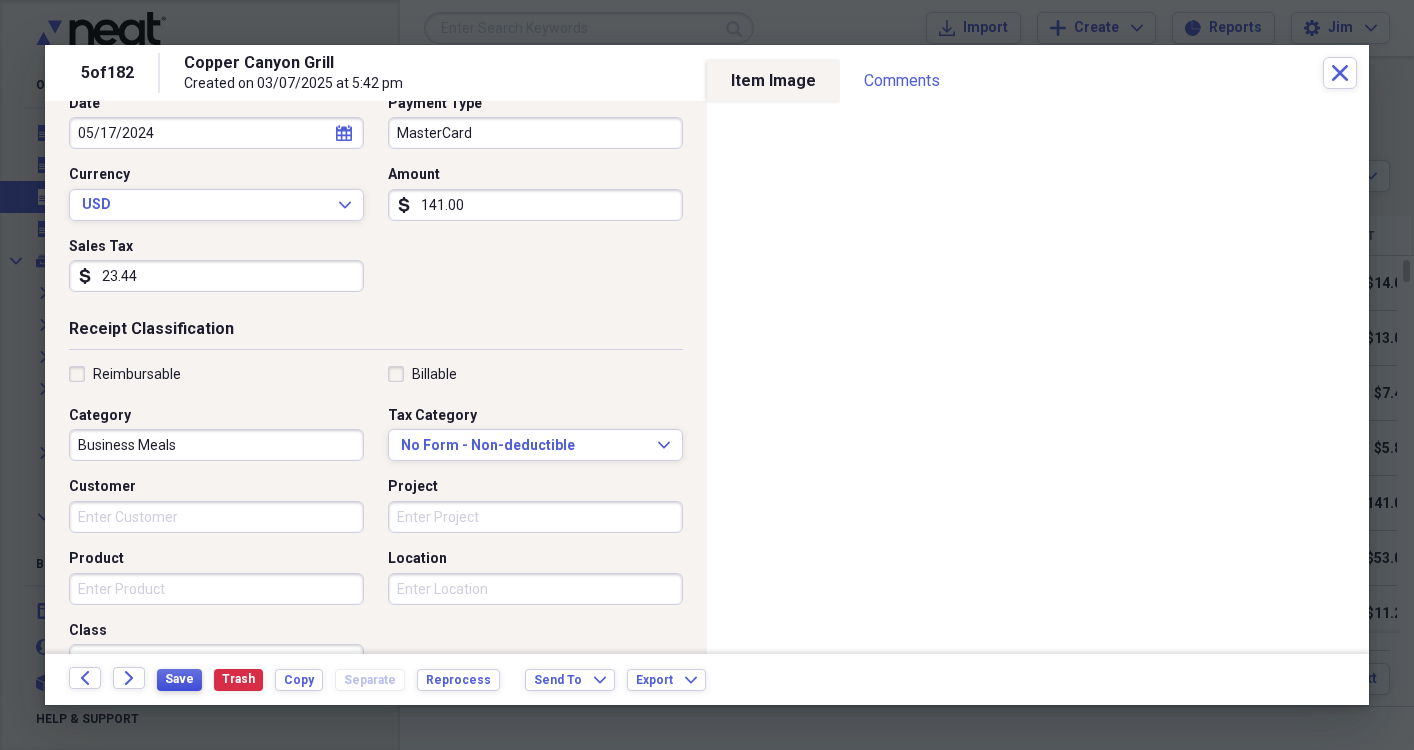 click on "Save" at bounding box center (179, 679) 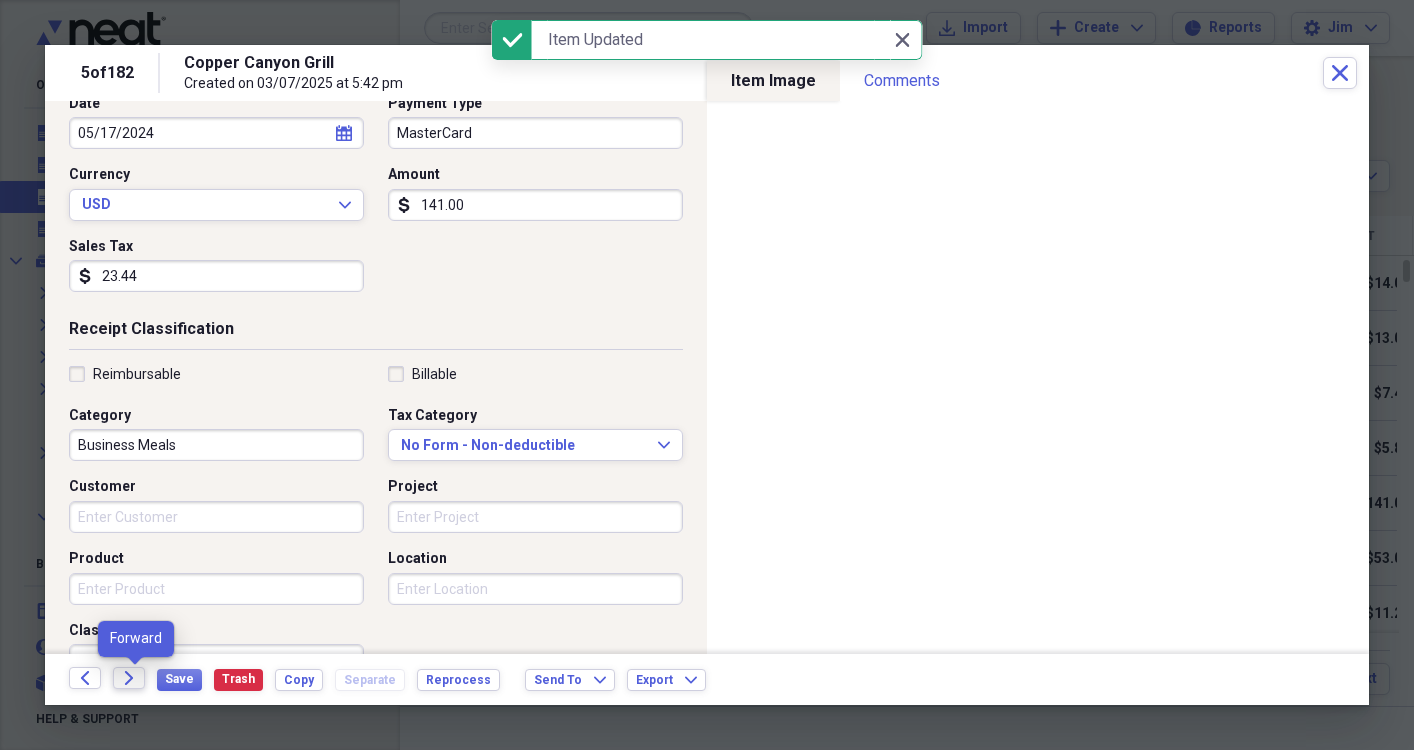 click on "Forward" 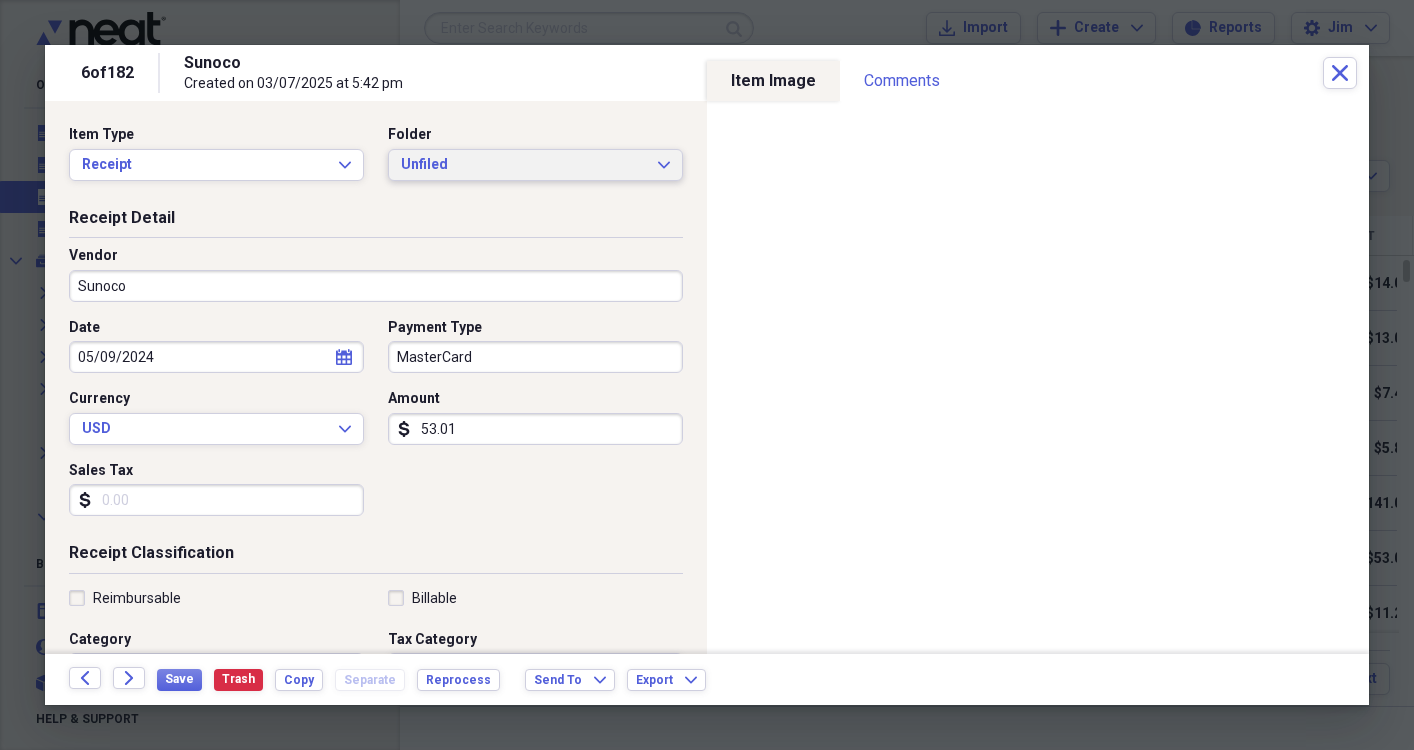 click on "Expand" 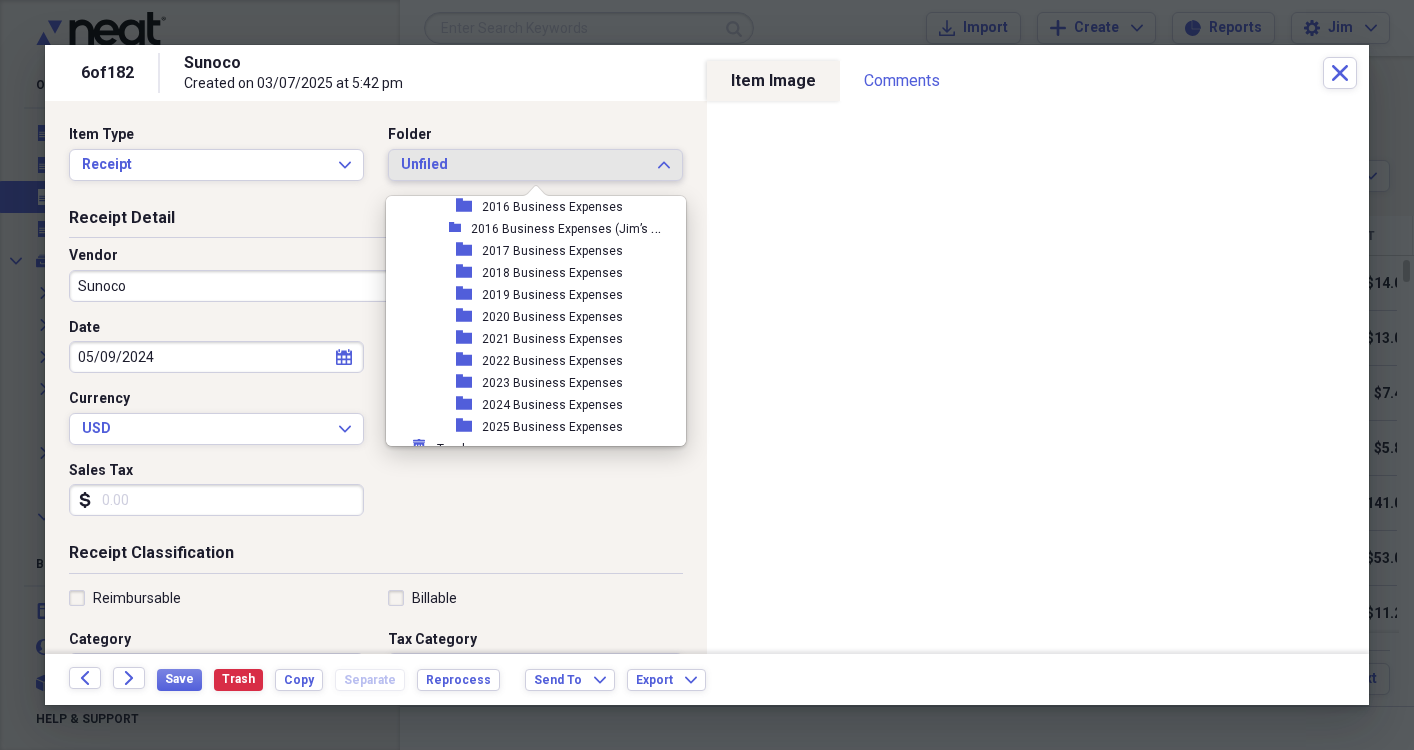 scroll, scrollTop: 491, scrollLeft: 0, axis: vertical 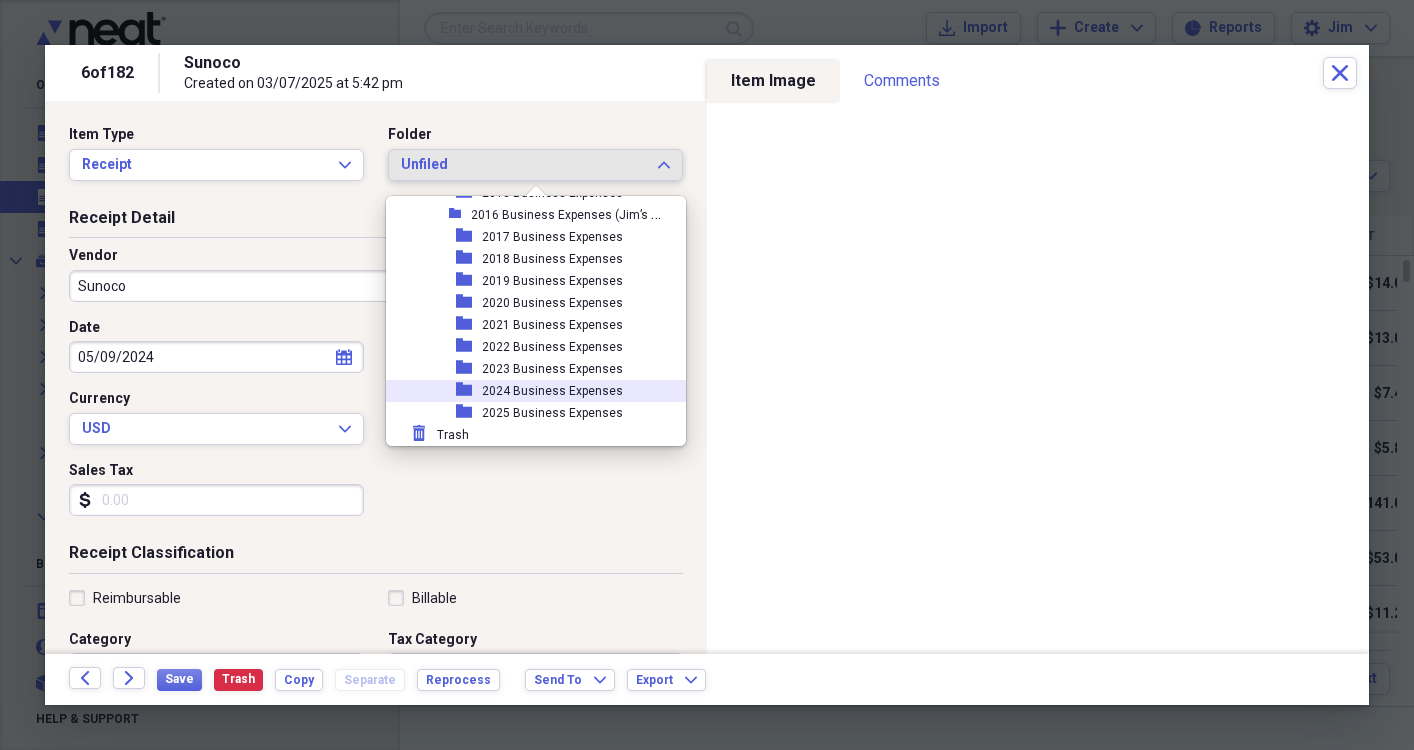 click on "2024 Business Expenses" at bounding box center (552, 391) 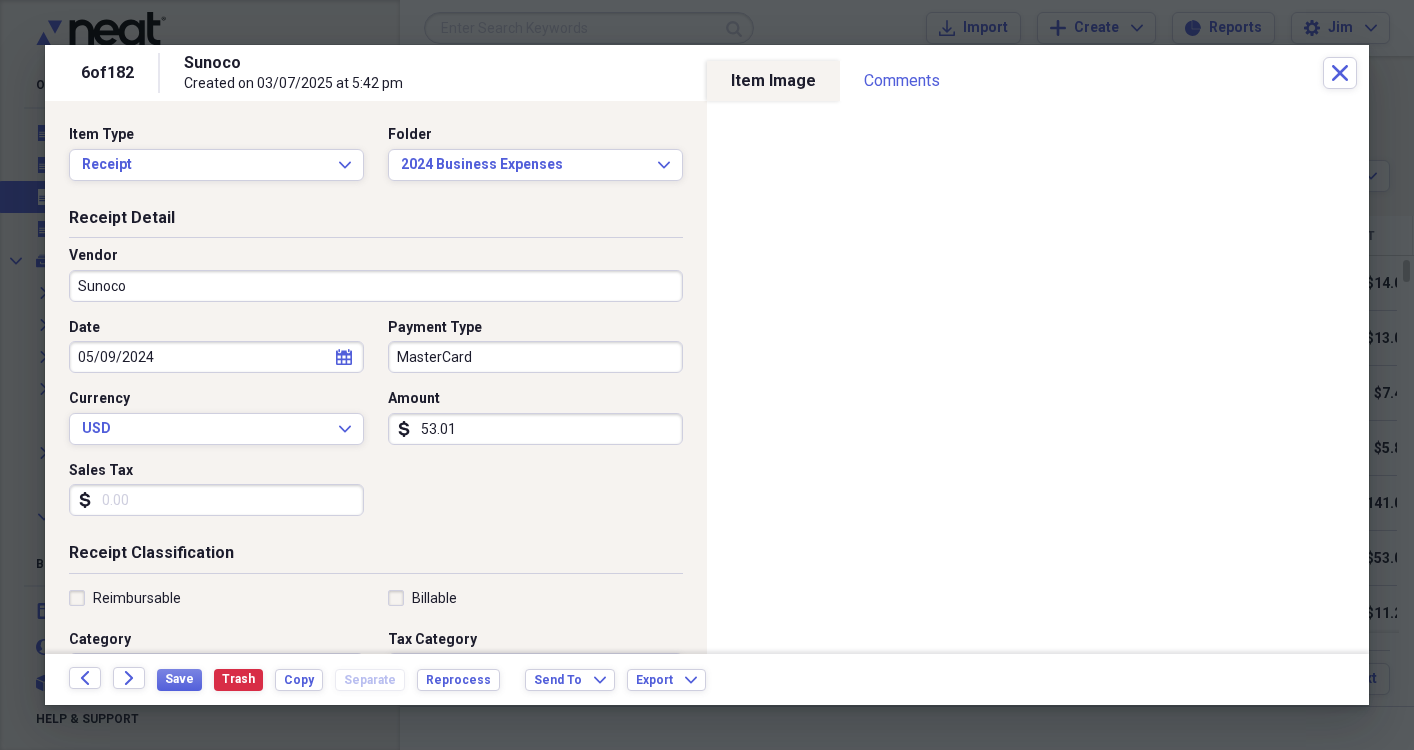 click on "Date 05/09/2024 calendar Calendar Payment Type MasterCard Currency USD Expand Amount dollar-sign 53.01 Sales Tax dollar-sign" at bounding box center [376, 425] 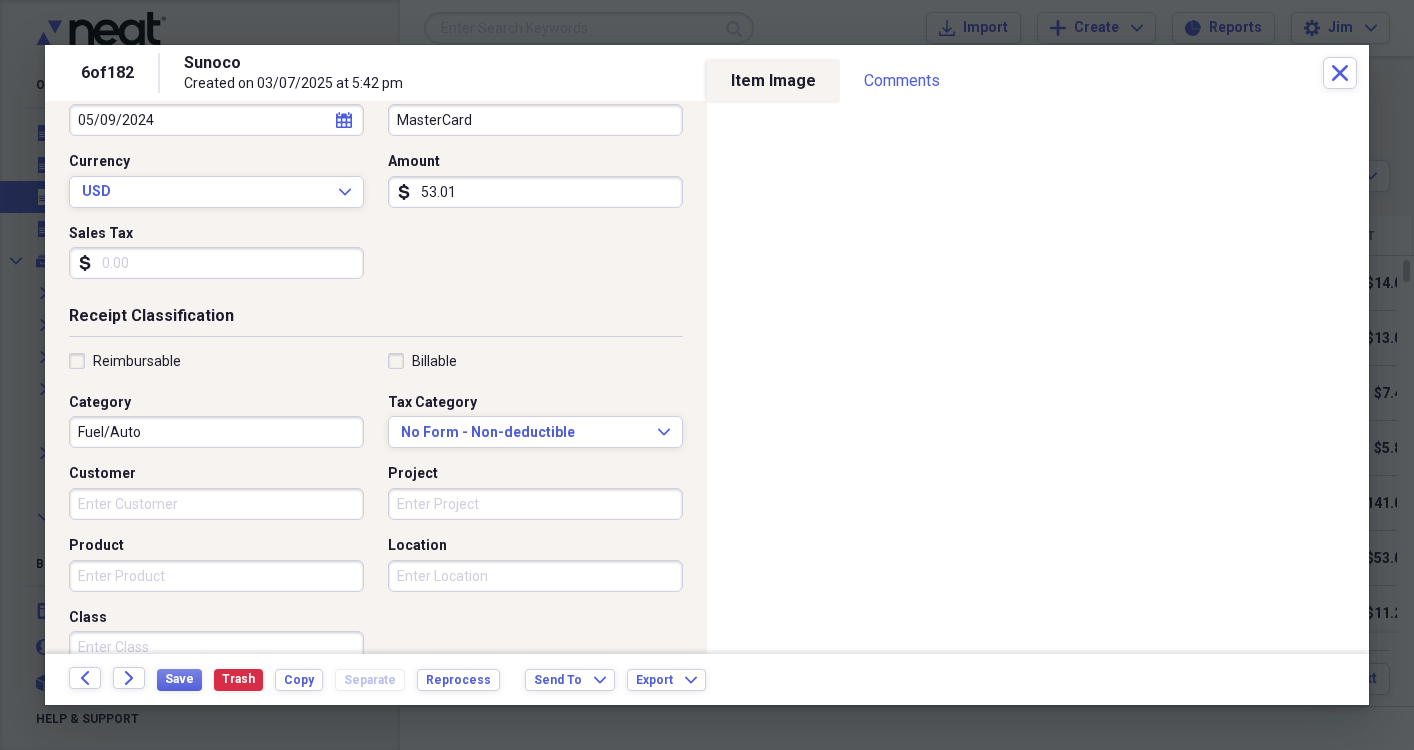 scroll, scrollTop: 242, scrollLeft: 0, axis: vertical 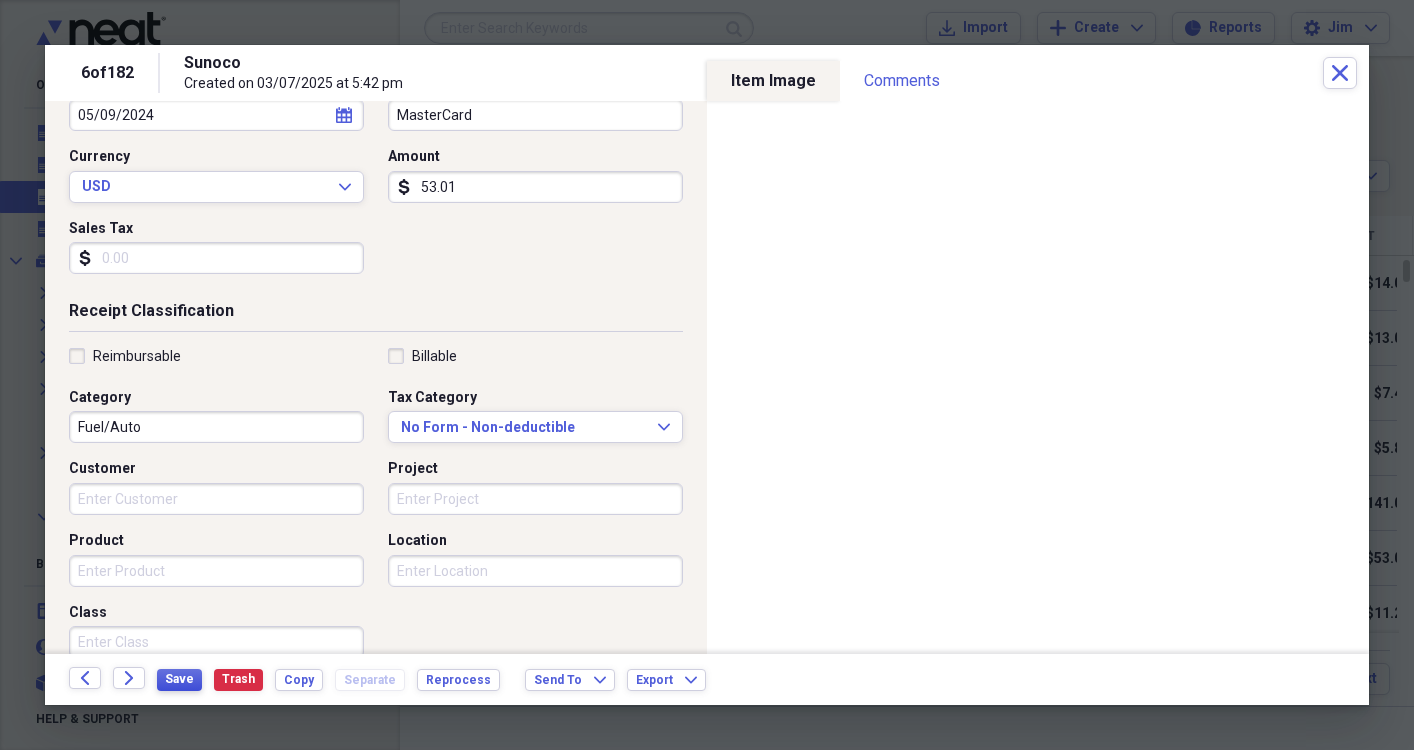 click on "Save" at bounding box center [179, 679] 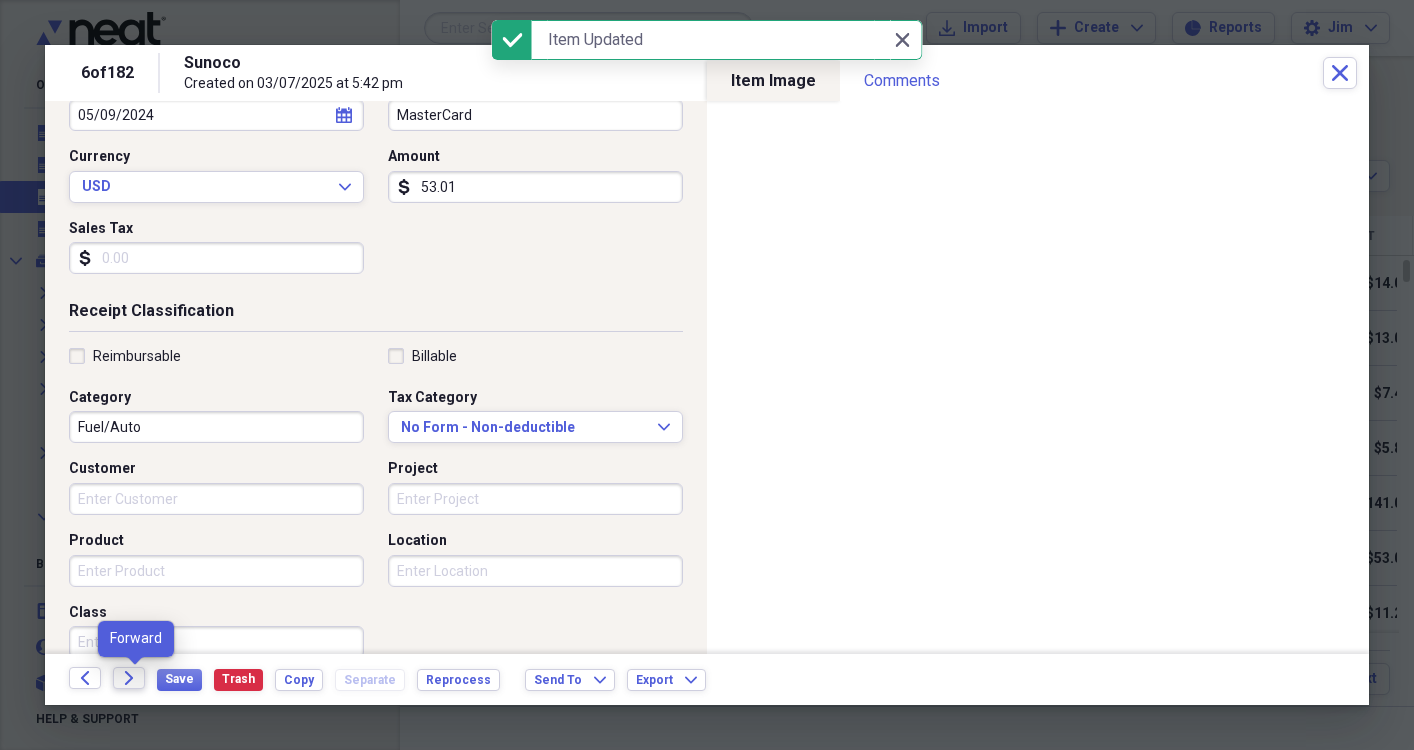 click 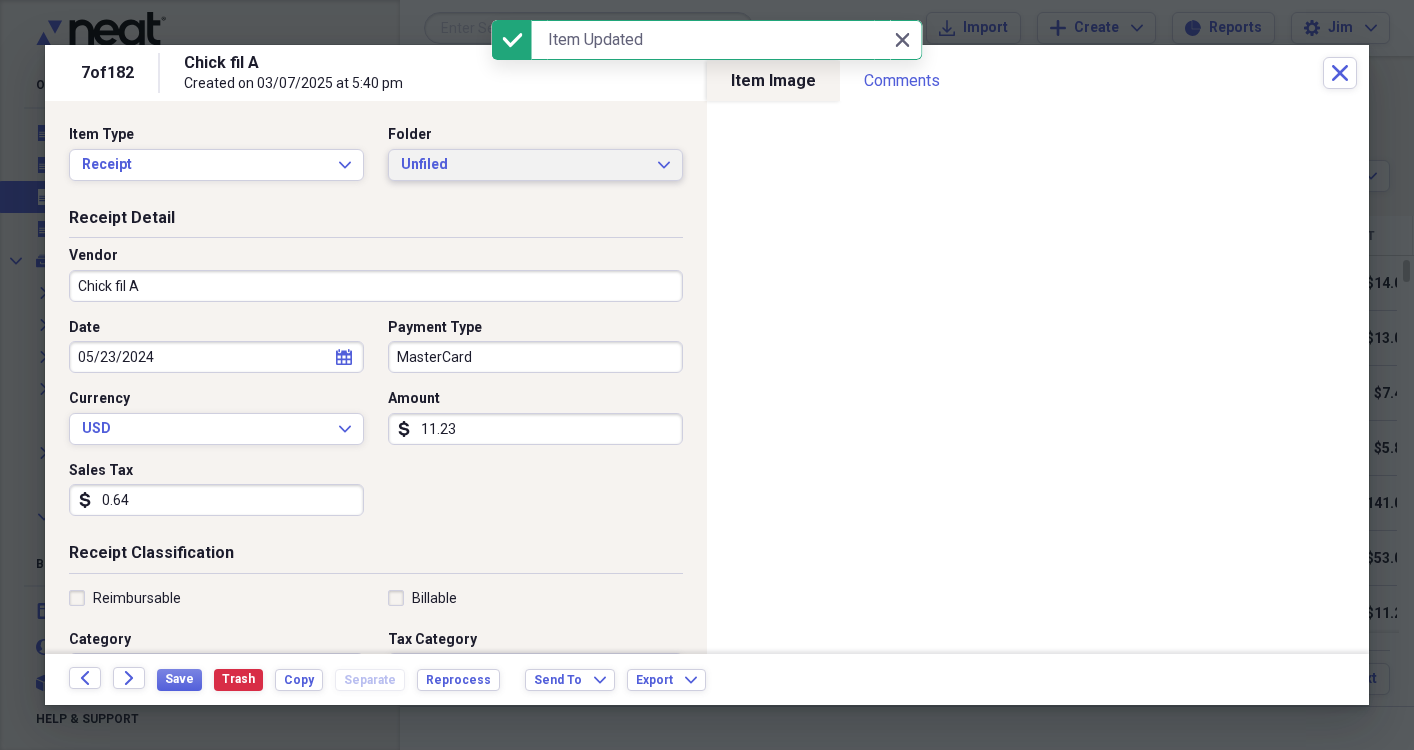 click 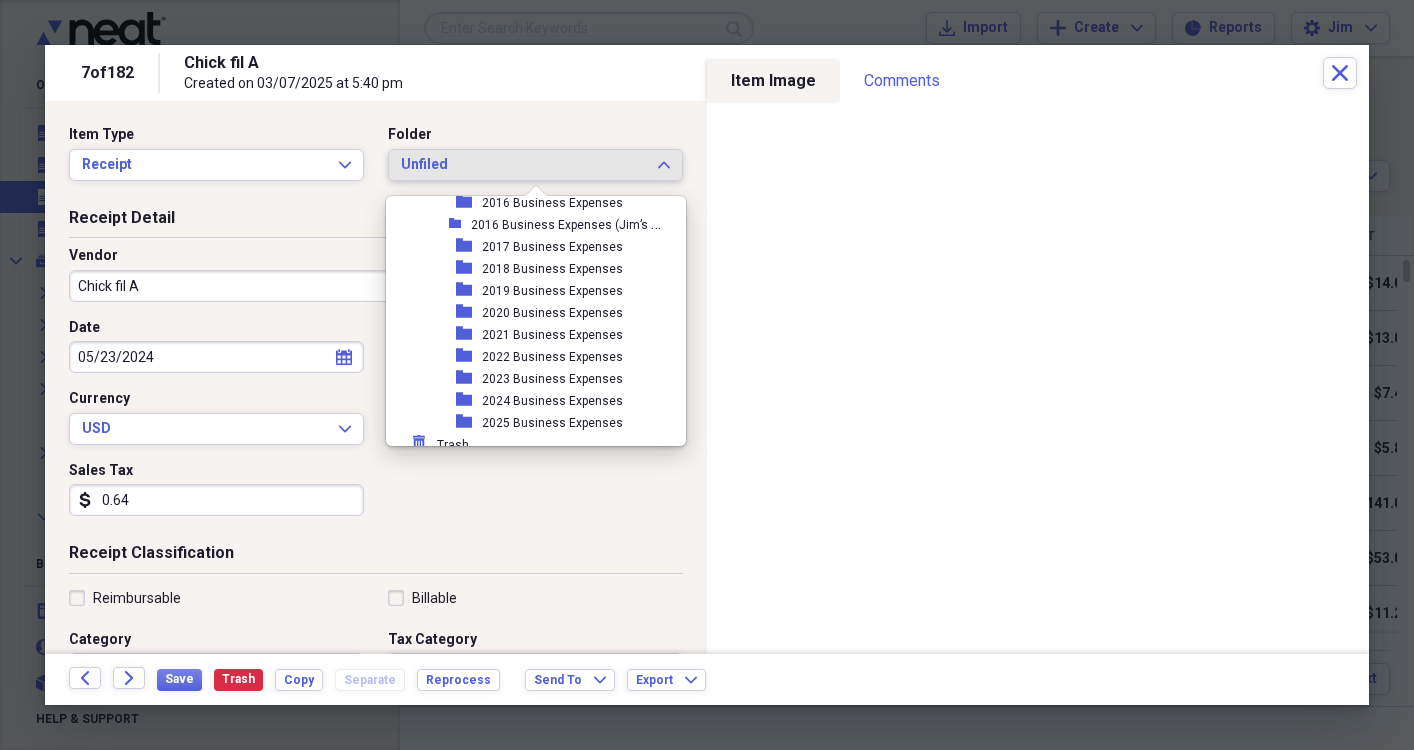 scroll, scrollTop: 491, scrollLeft: 0, axis: vertical 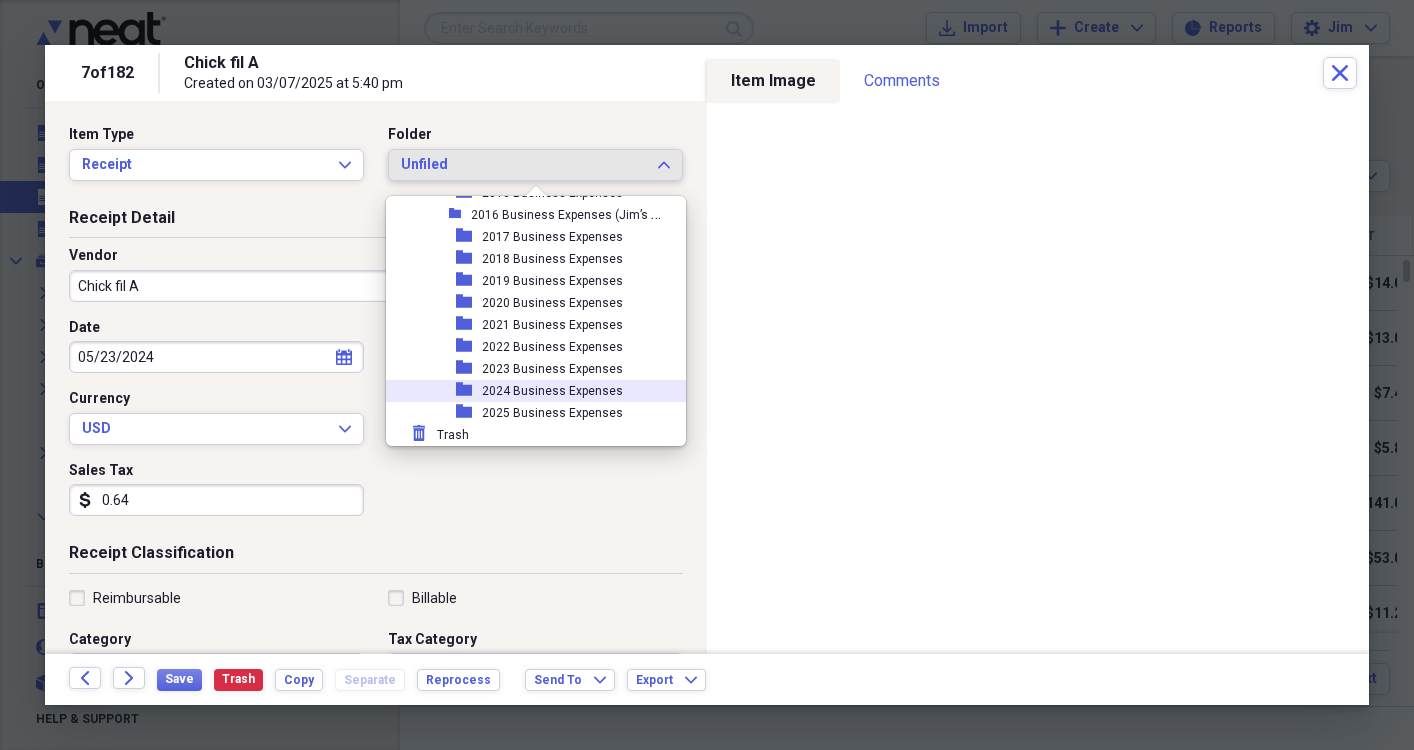 click on "2024 Business Expenses" at bounding box center (552, 391) 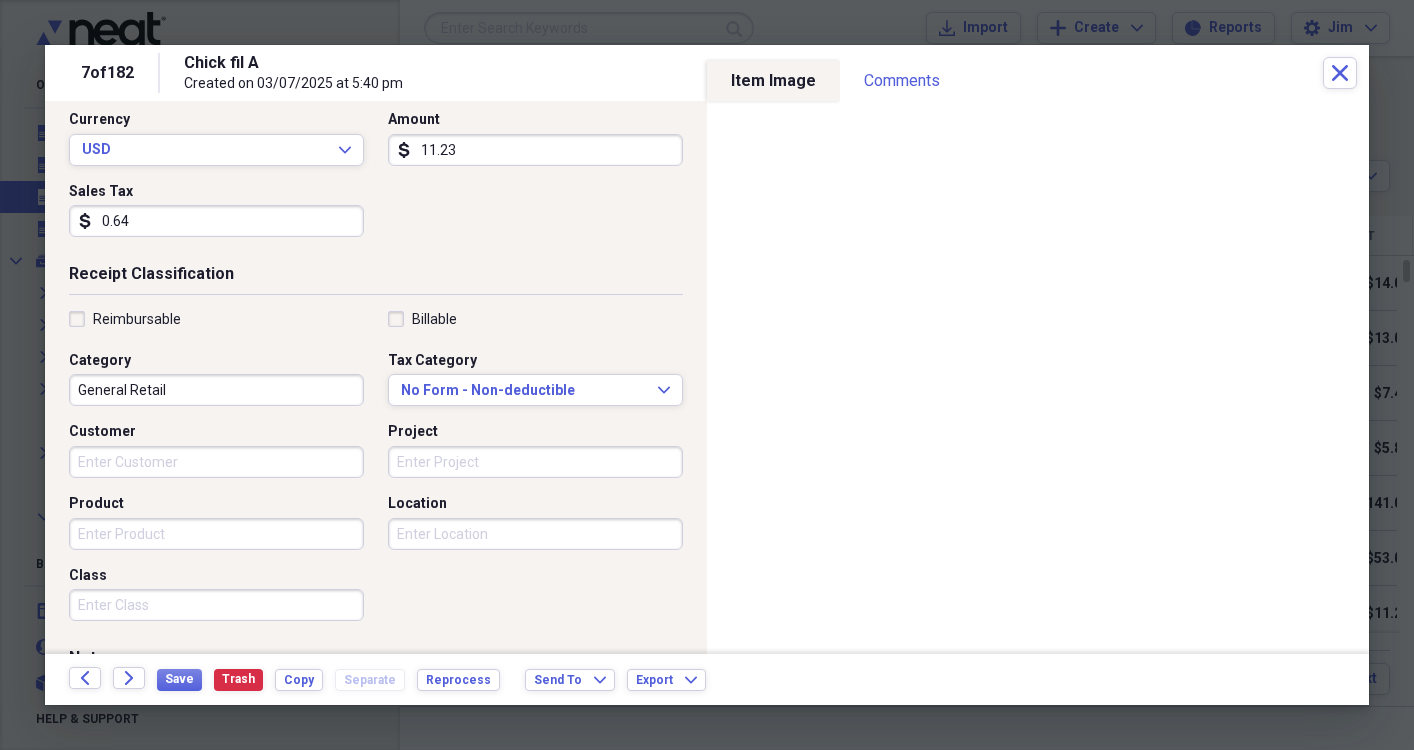 scroll, scrollTop: 281, scrollLeft: 0, axis: vertical 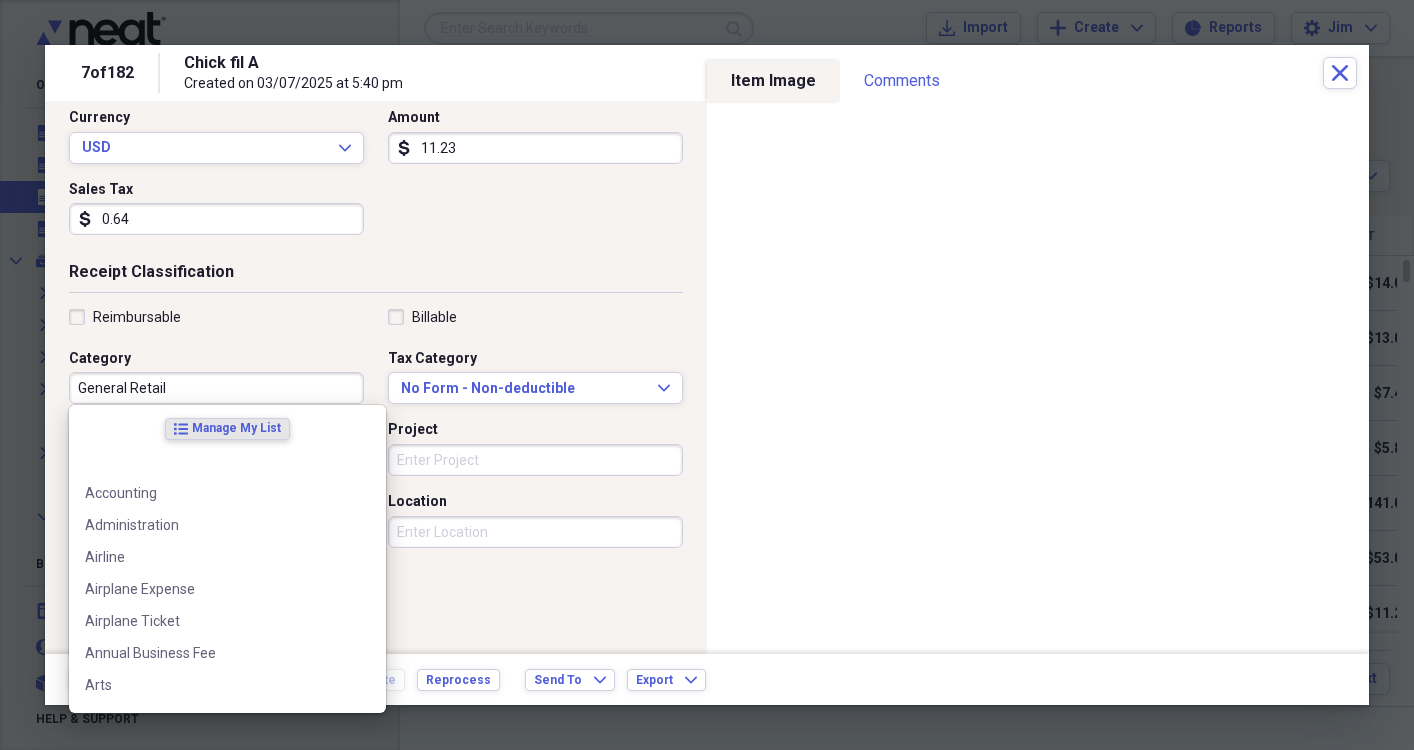 click on "General Retail" at bounding box center [216, 388] 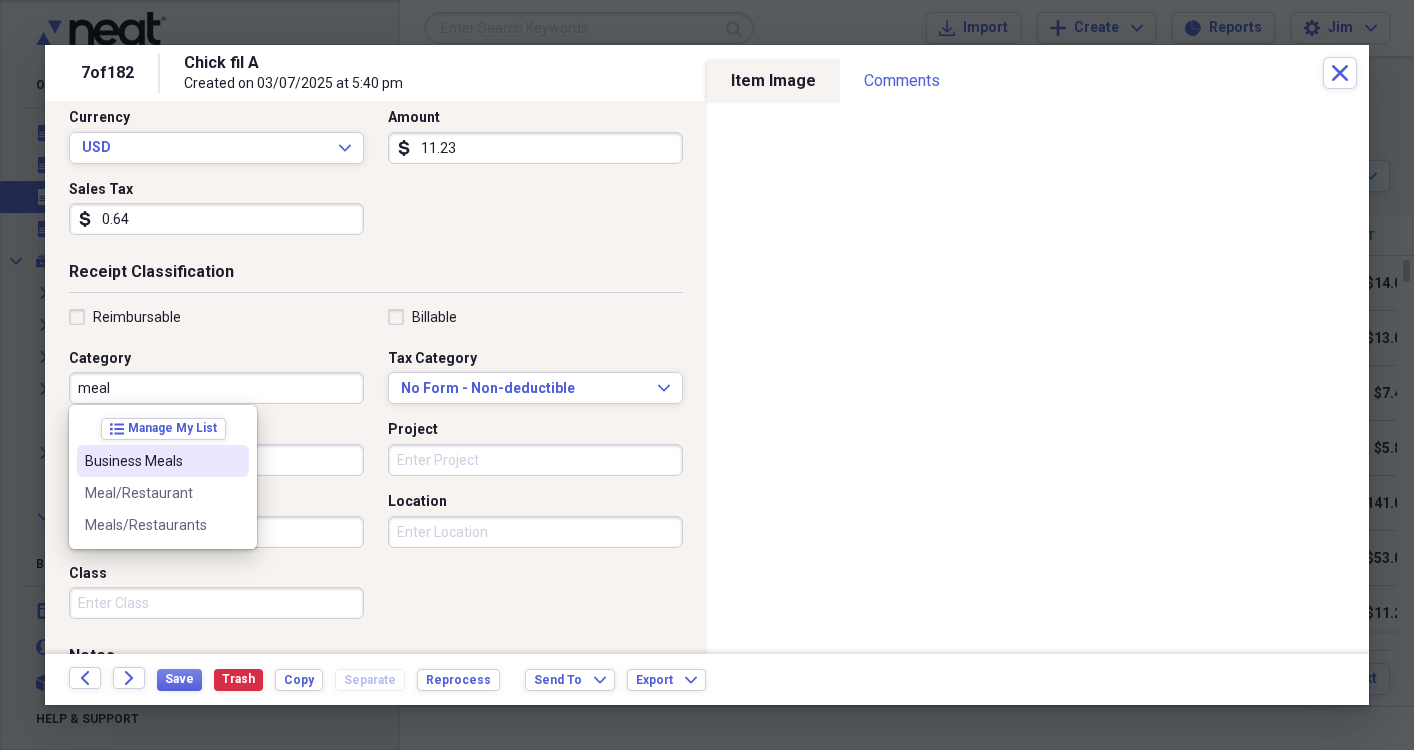 click on "Business Meals" at bounding box center [151, 461] 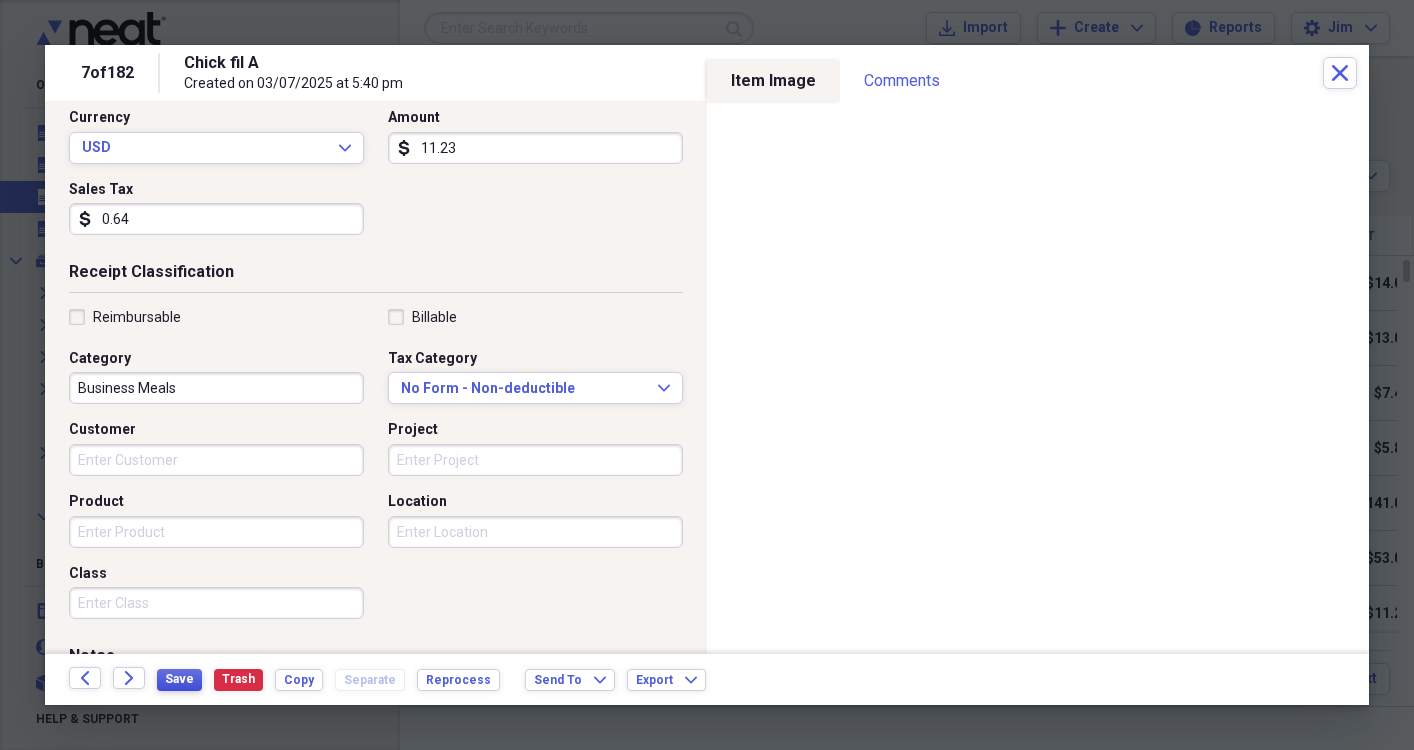 click on "Save" at bounding box center (179, 679) 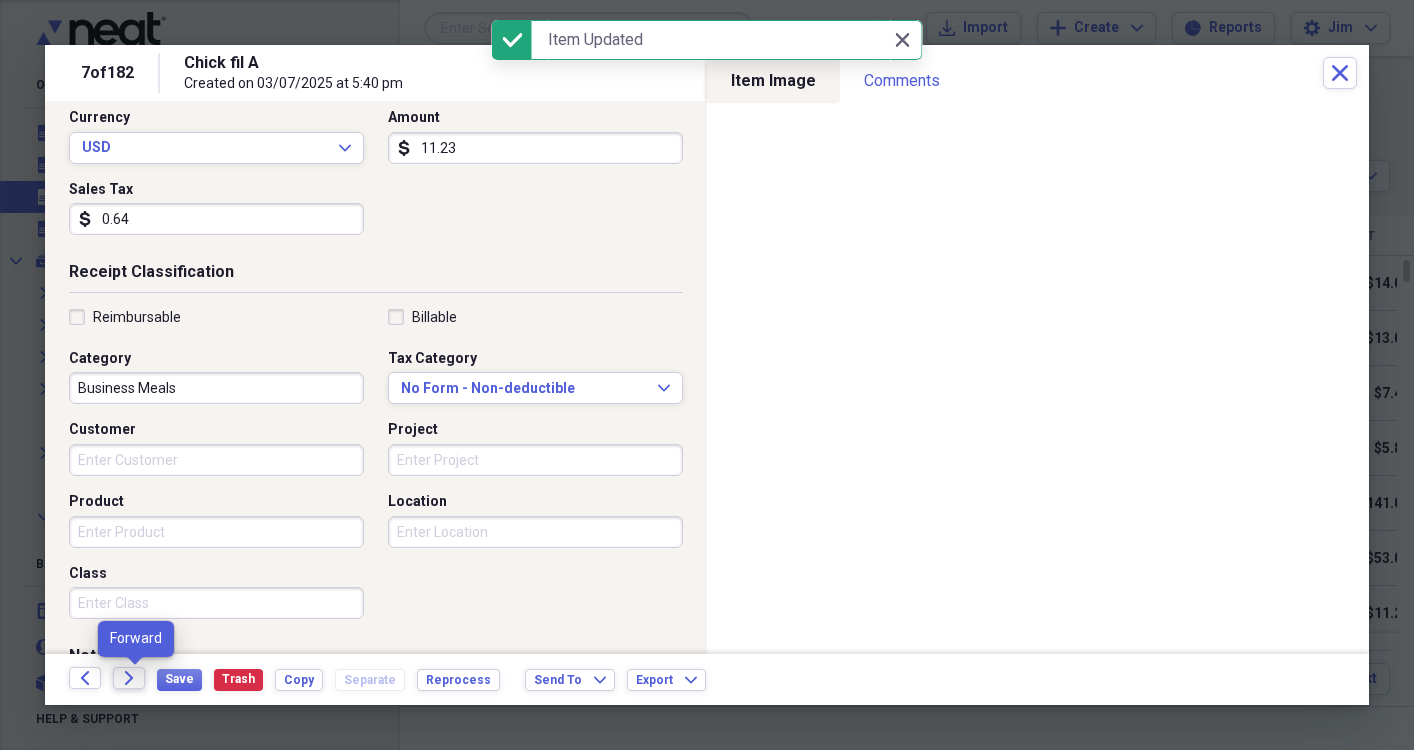 click 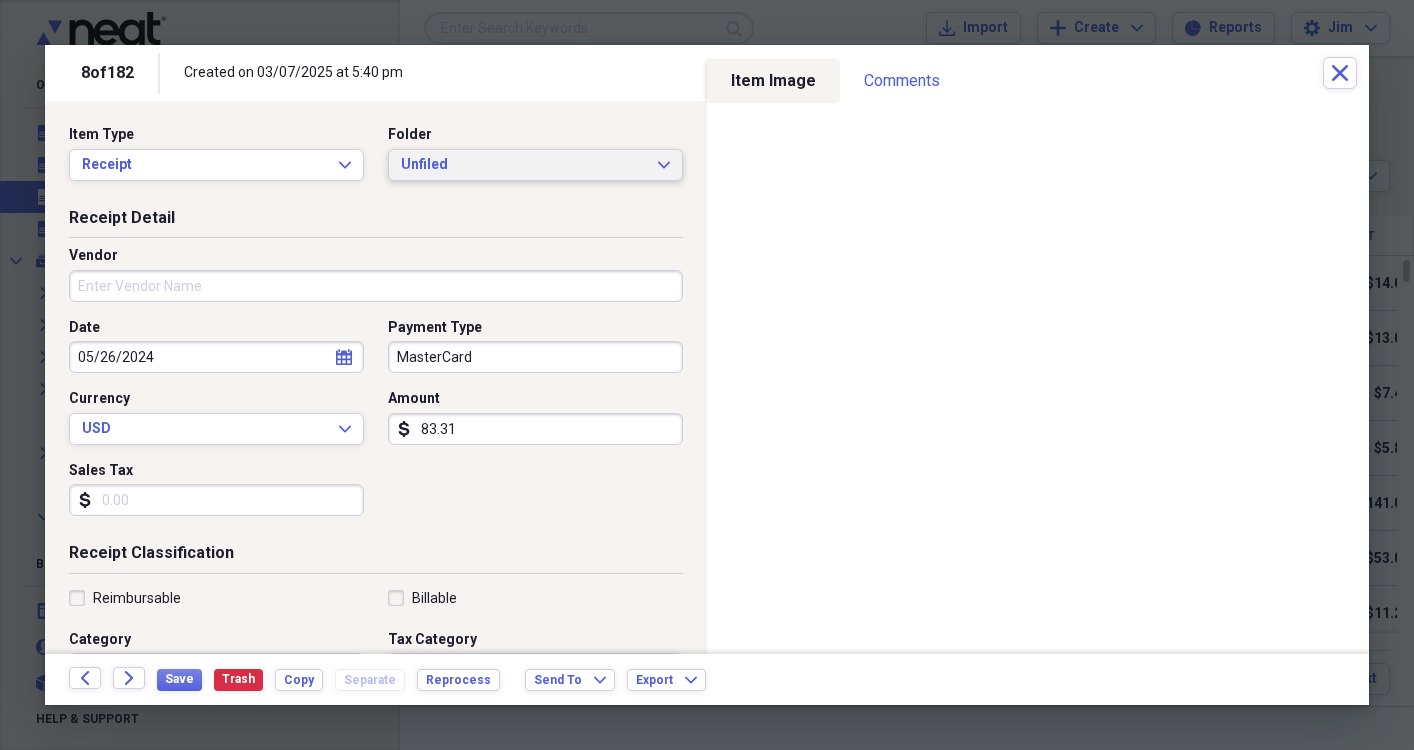 click on "Unfiled Expand" at bounding box center (535, 165) 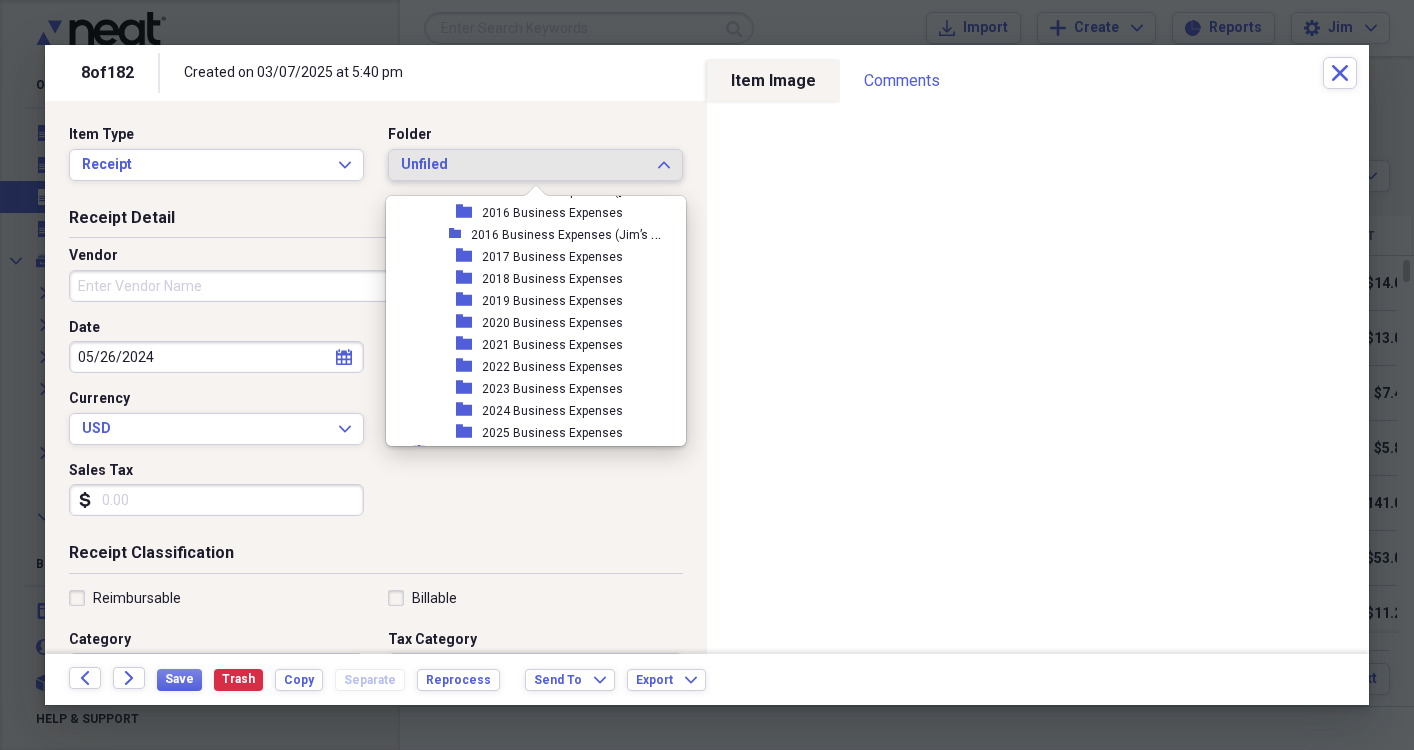 scroll, scrollTop: 491, scrollLeft: 0, axis: vertical 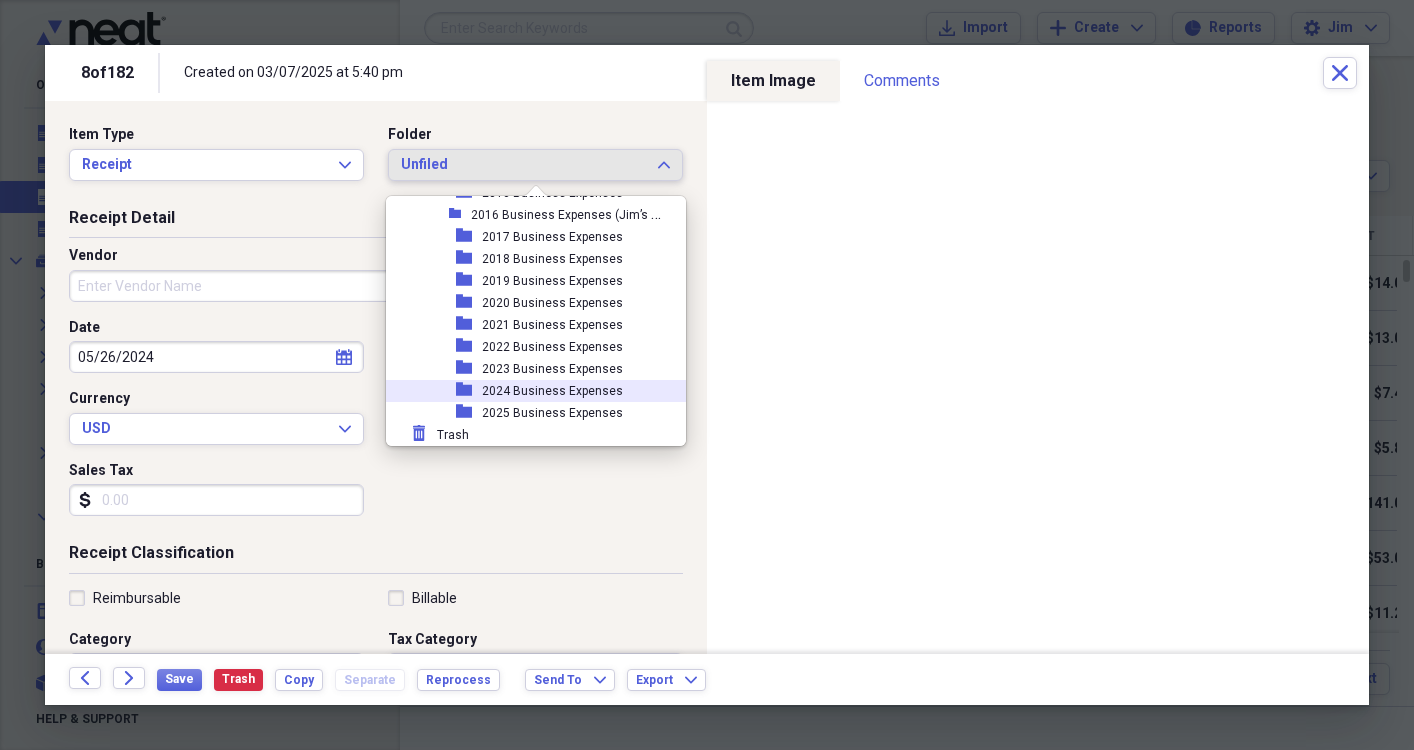 click on "2024 Business Expenses" at bounding box center (552, 391) 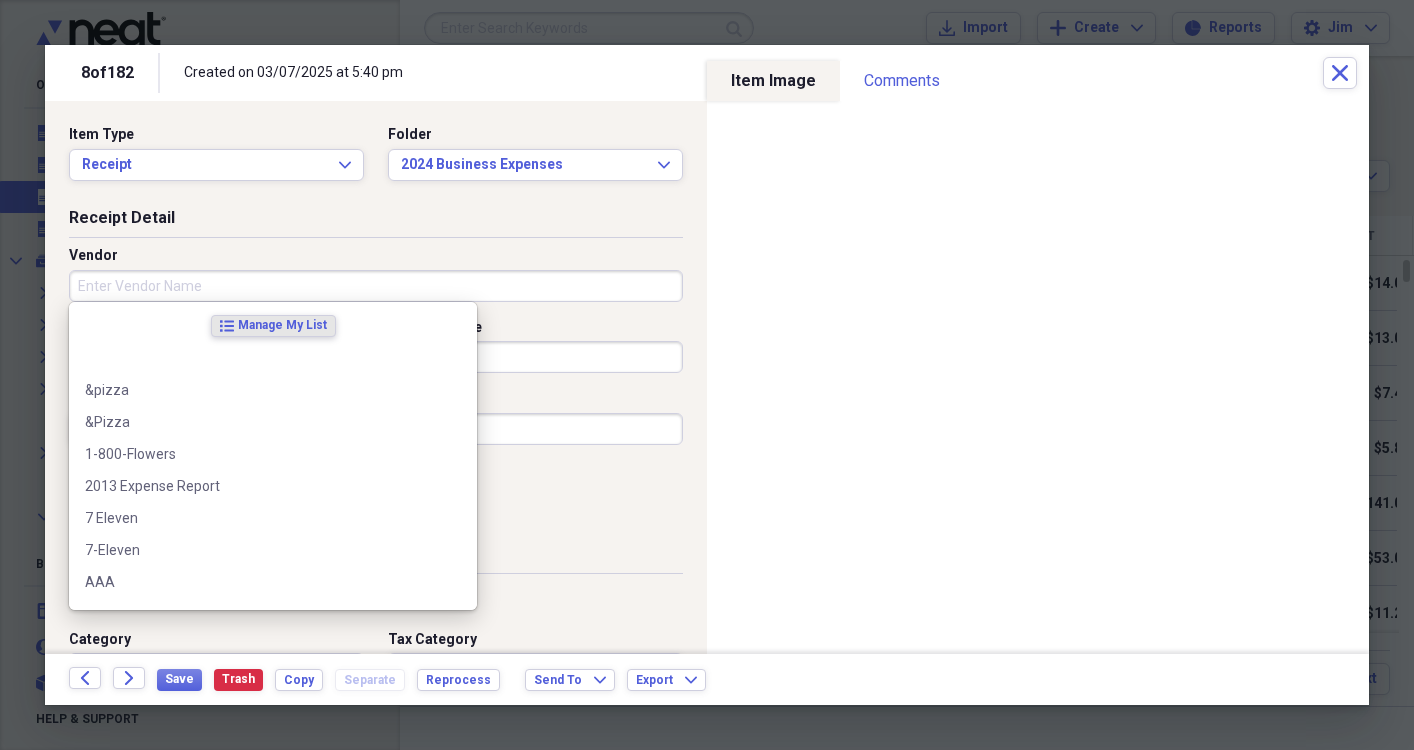 click on "Vendor" at bounding box center [376, 286] 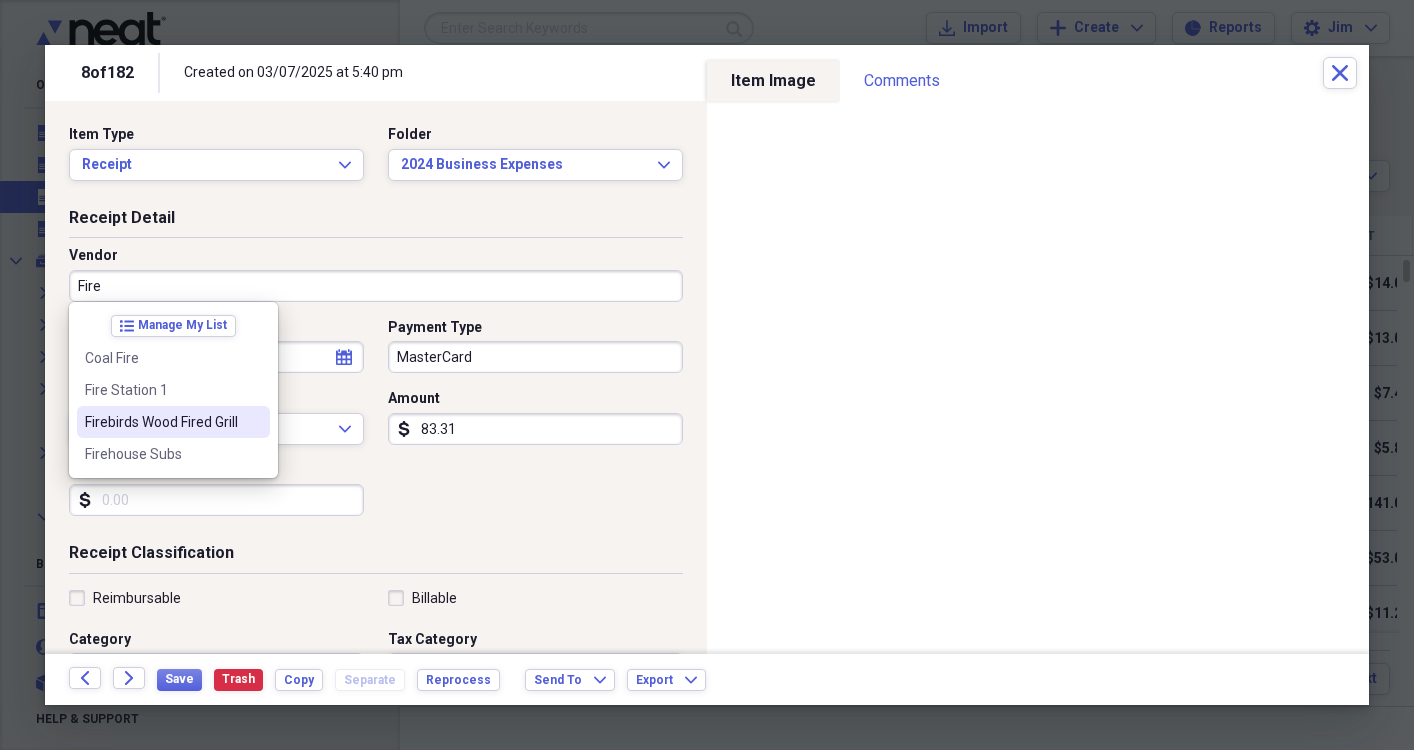 click on "Firebirds Wood Fired Grill" at bounding box center [161, 422] 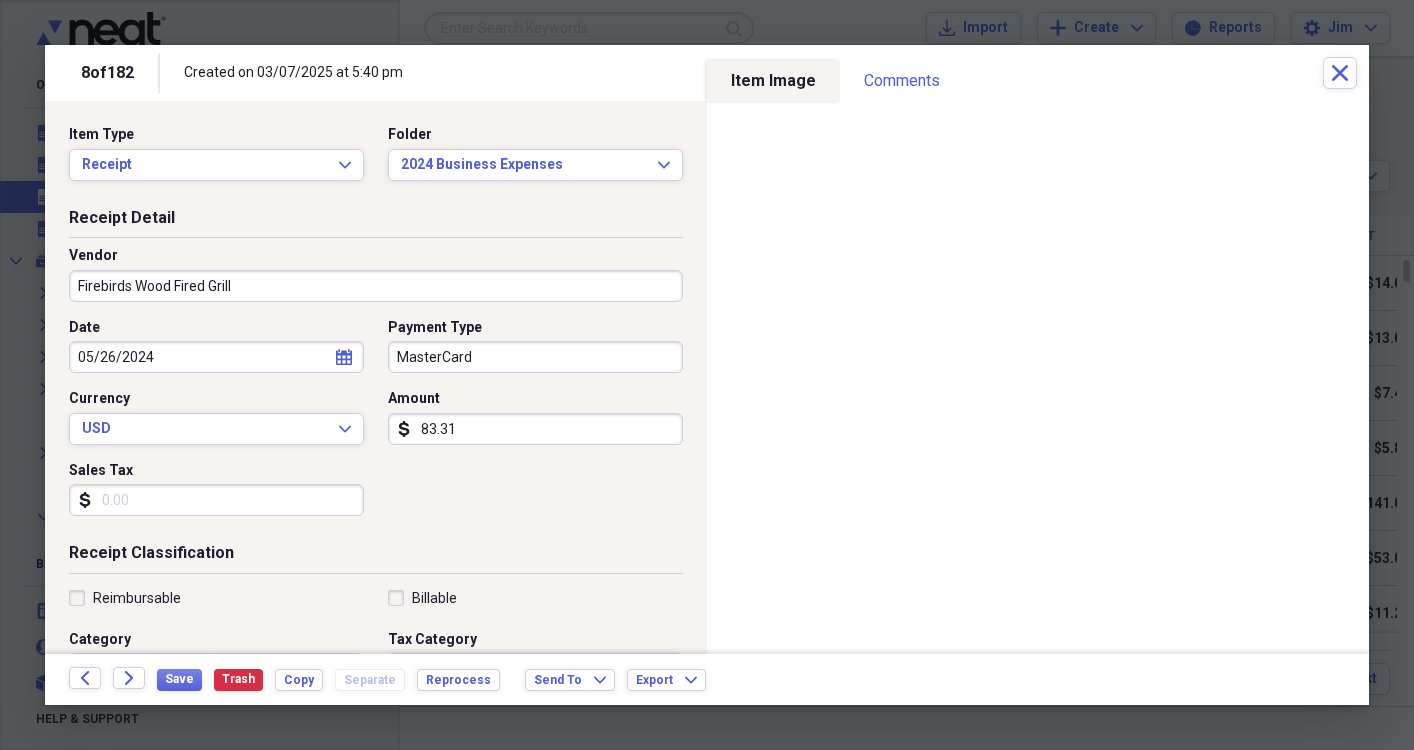 click on "83.31" at bounding box center (535, 429) 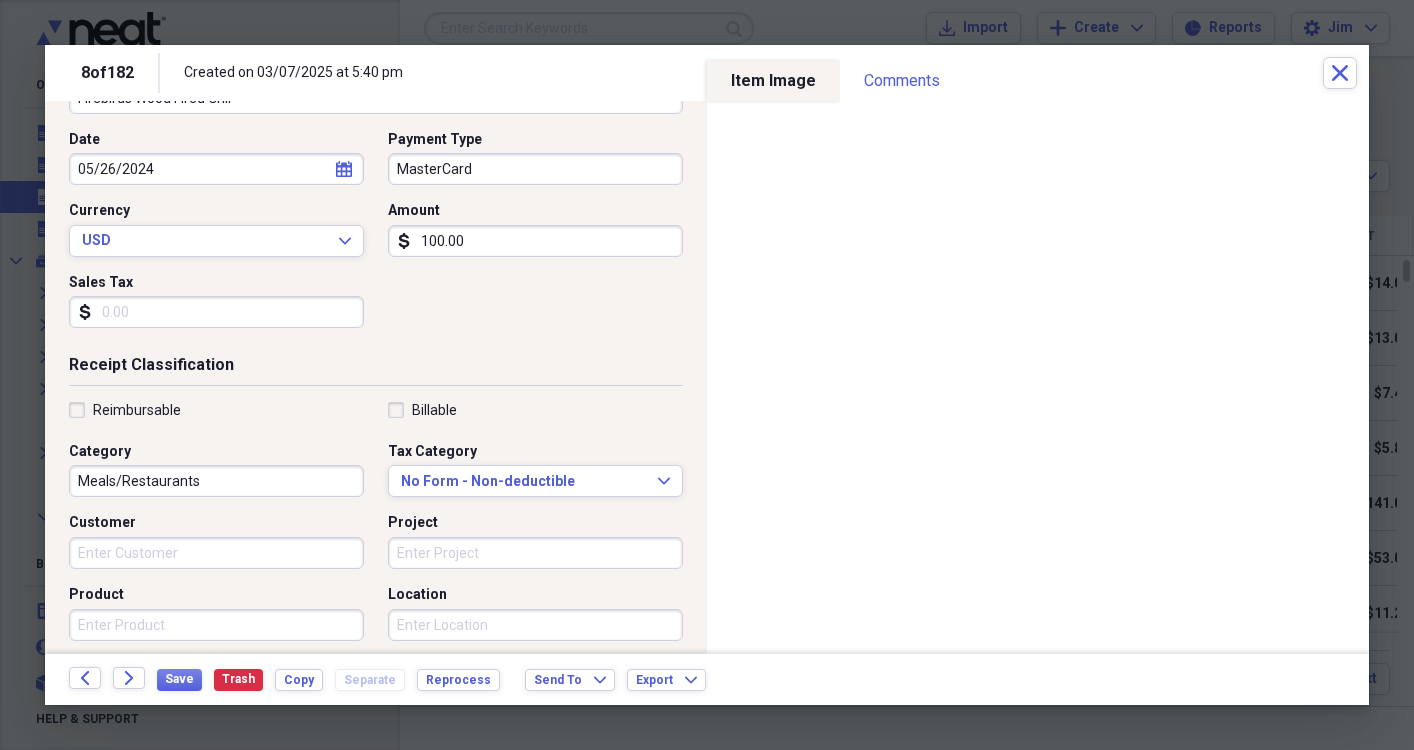 scroll, scrollTop: 189, scrollLeft: 0, axis: vertical 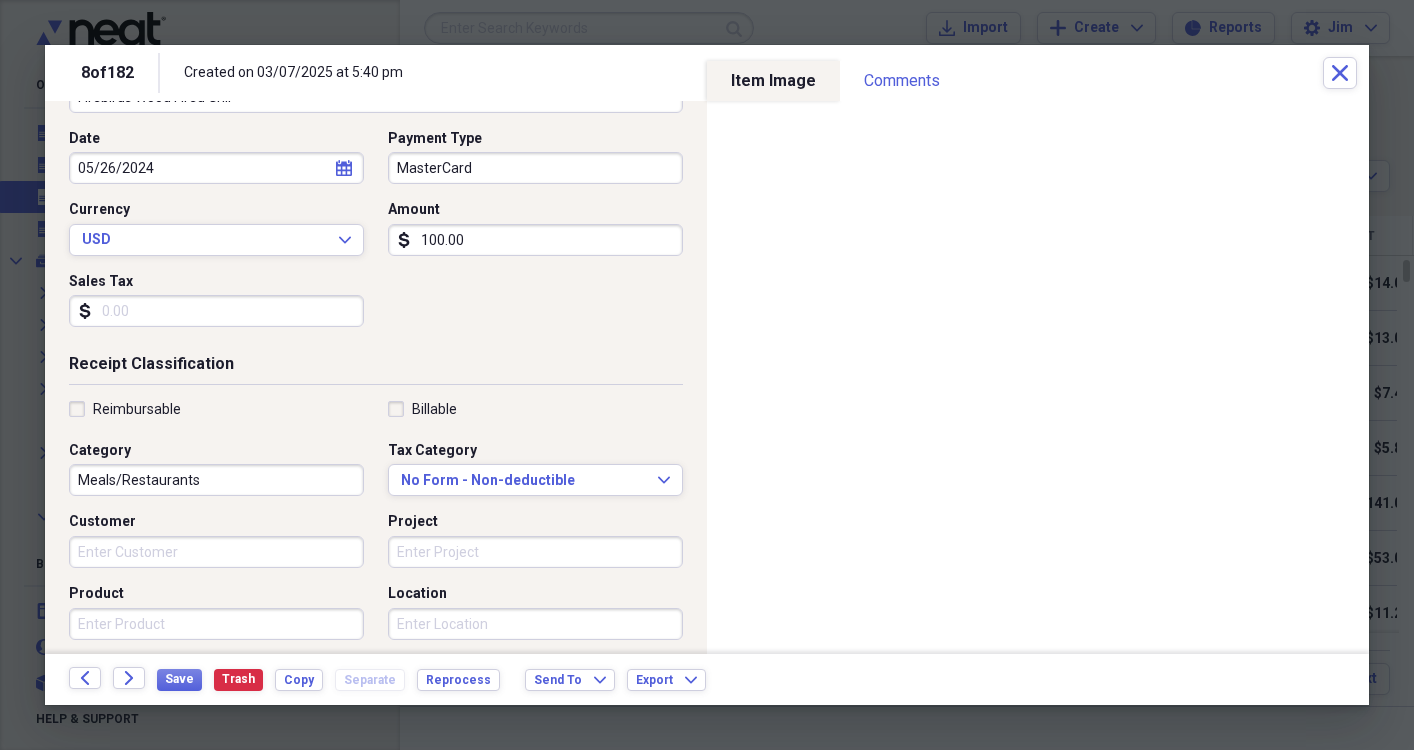 type on "100.00" 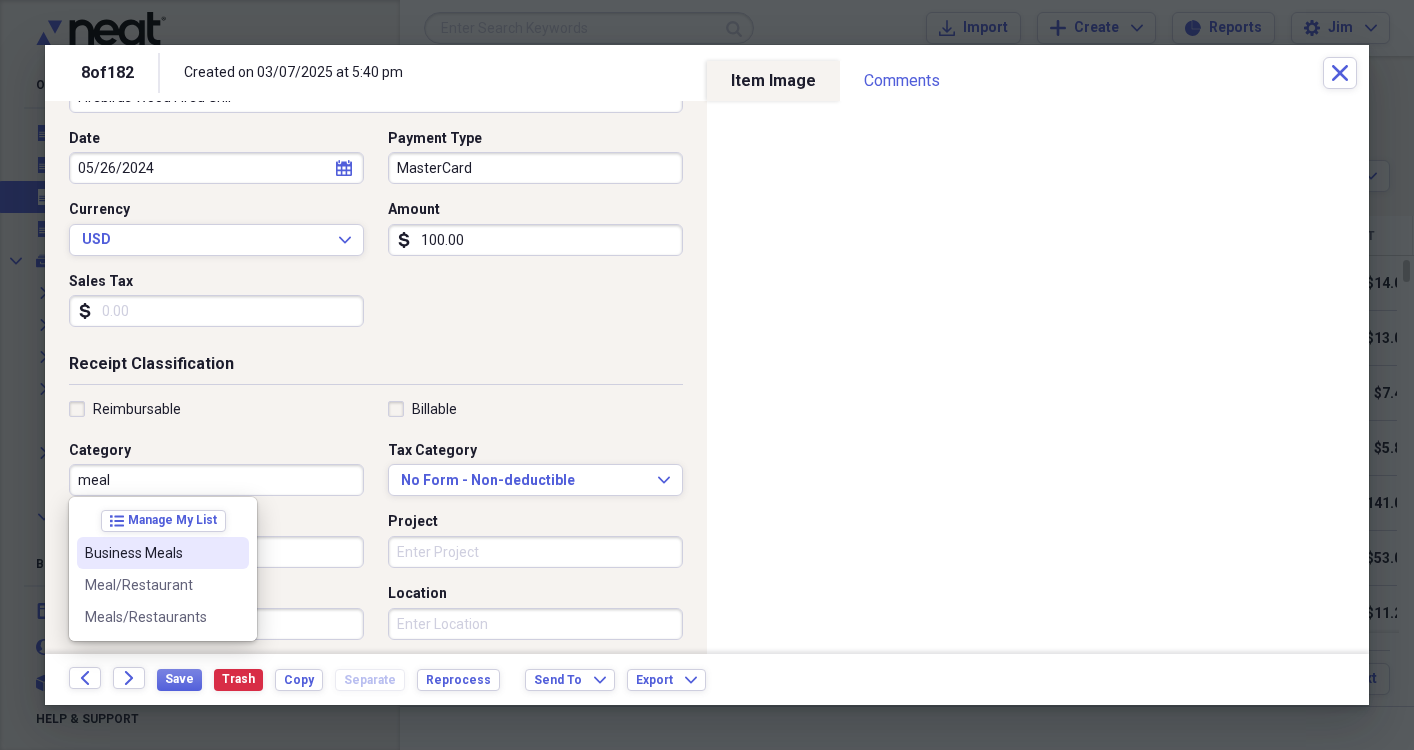 click on "Business Meals" at bounding box center (163, 553) 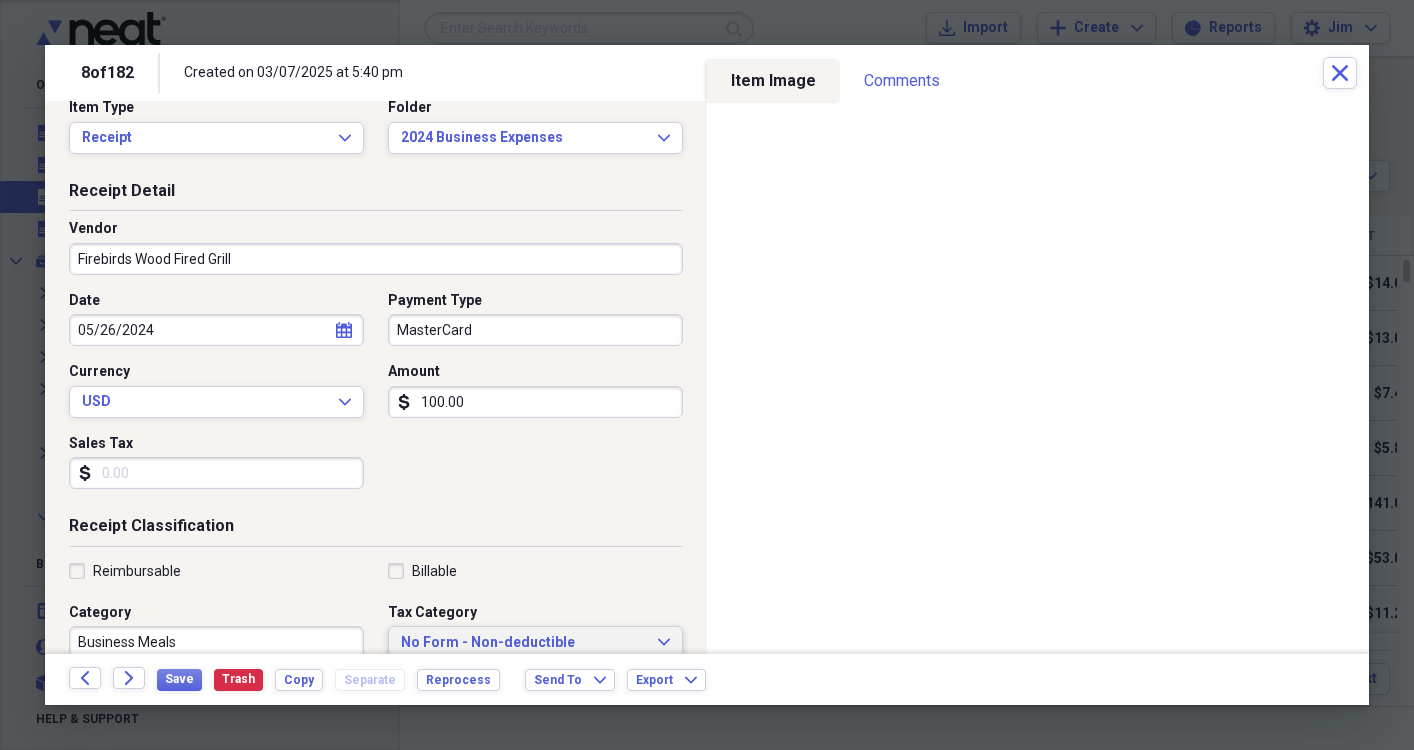scroll, scrollTop: 0, scrollLeft: 0, axis: both 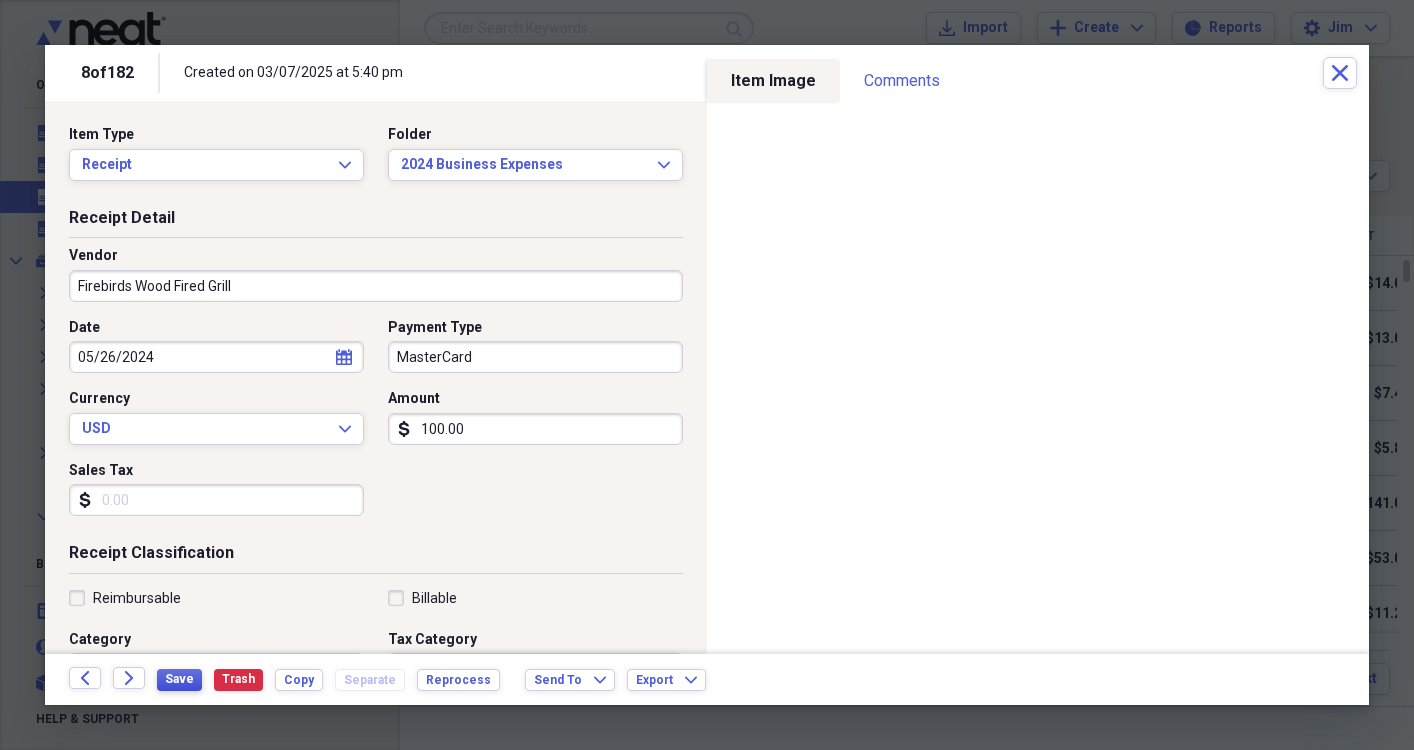click on "Save" at bounding box center (179, 679) 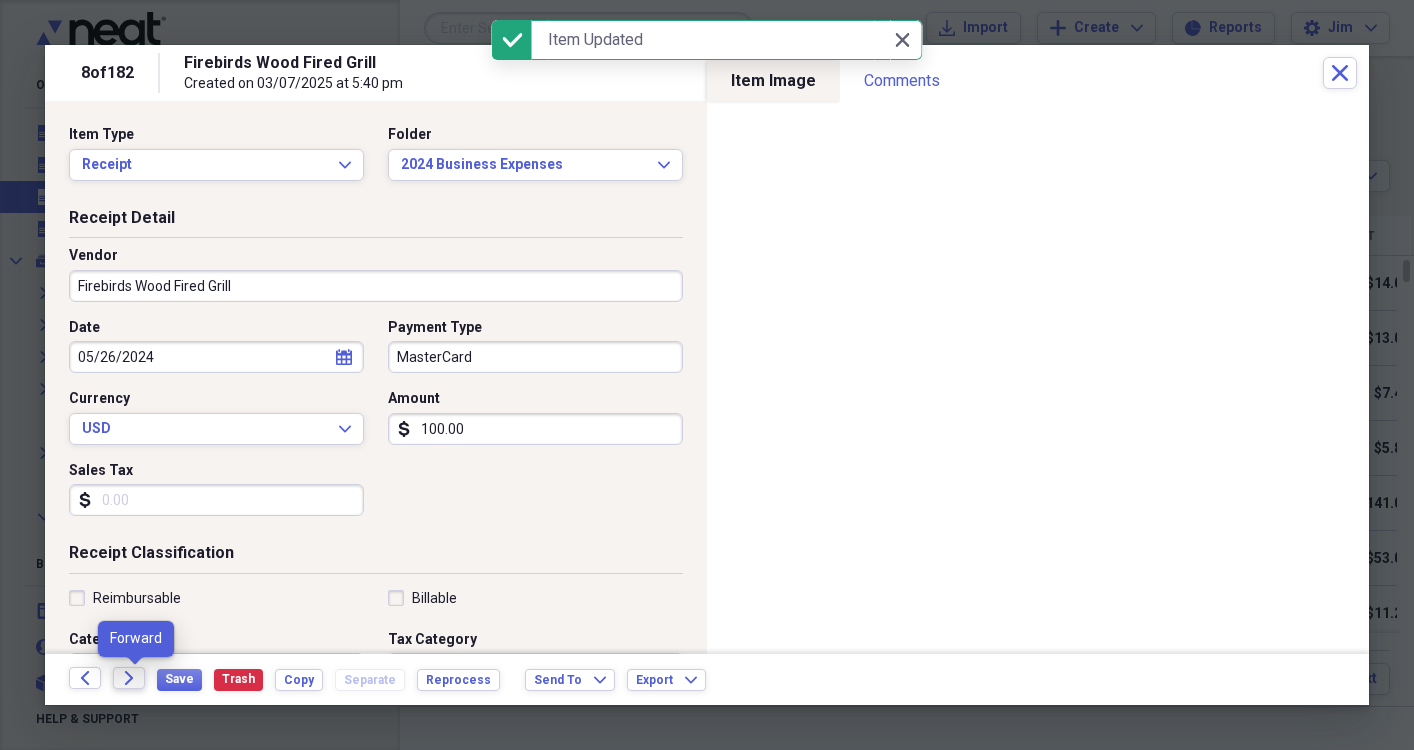 click on "Forward" 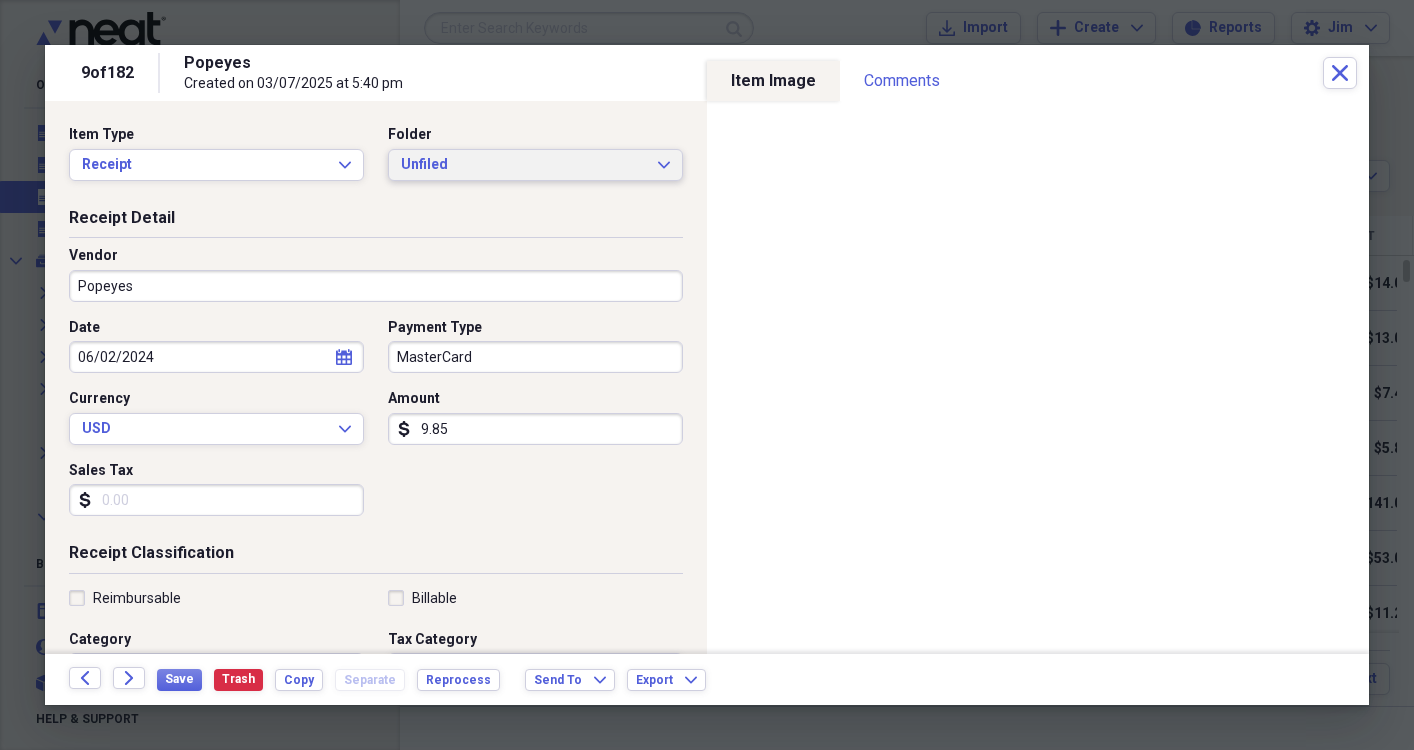 click on "Unfiled Expand" at bounding box center (535, 165) 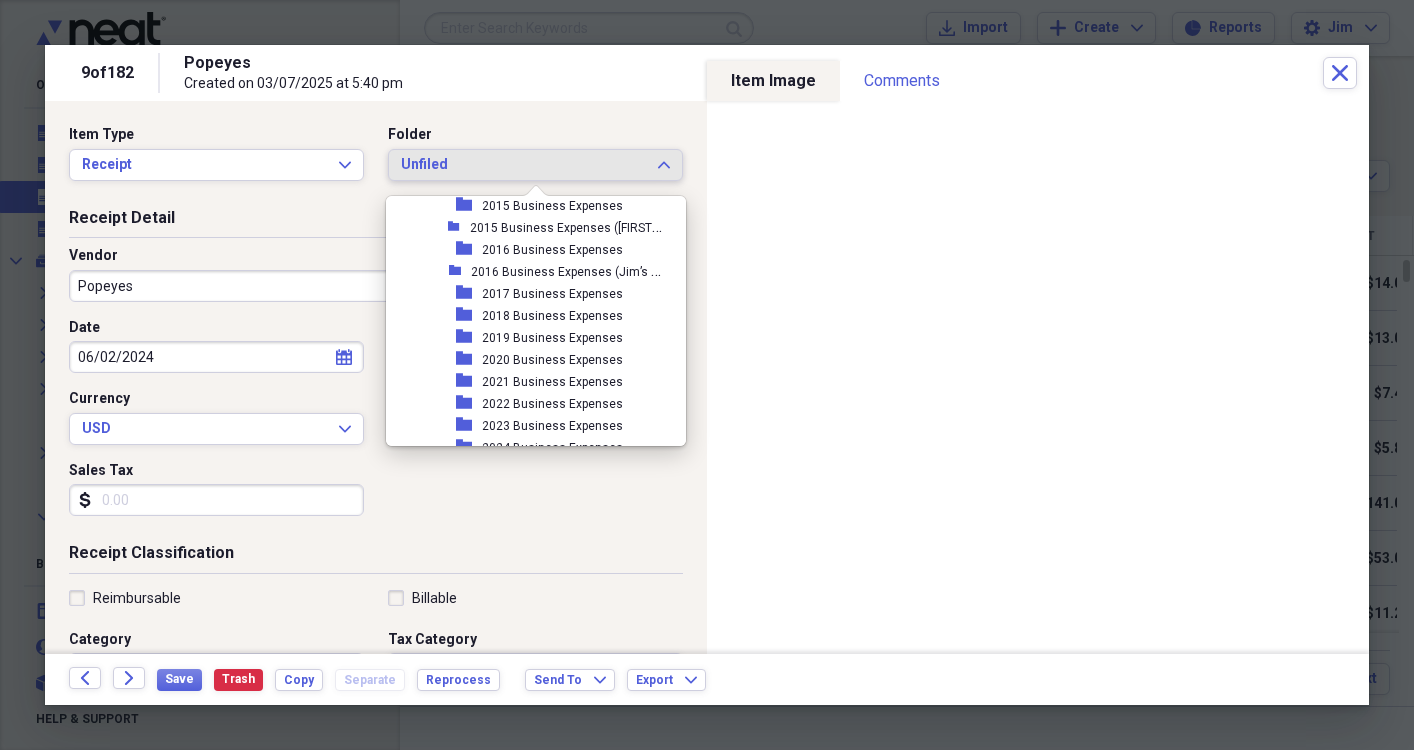 scroll, scrollTop: 491, scrollLeft: 0, axis: vertical 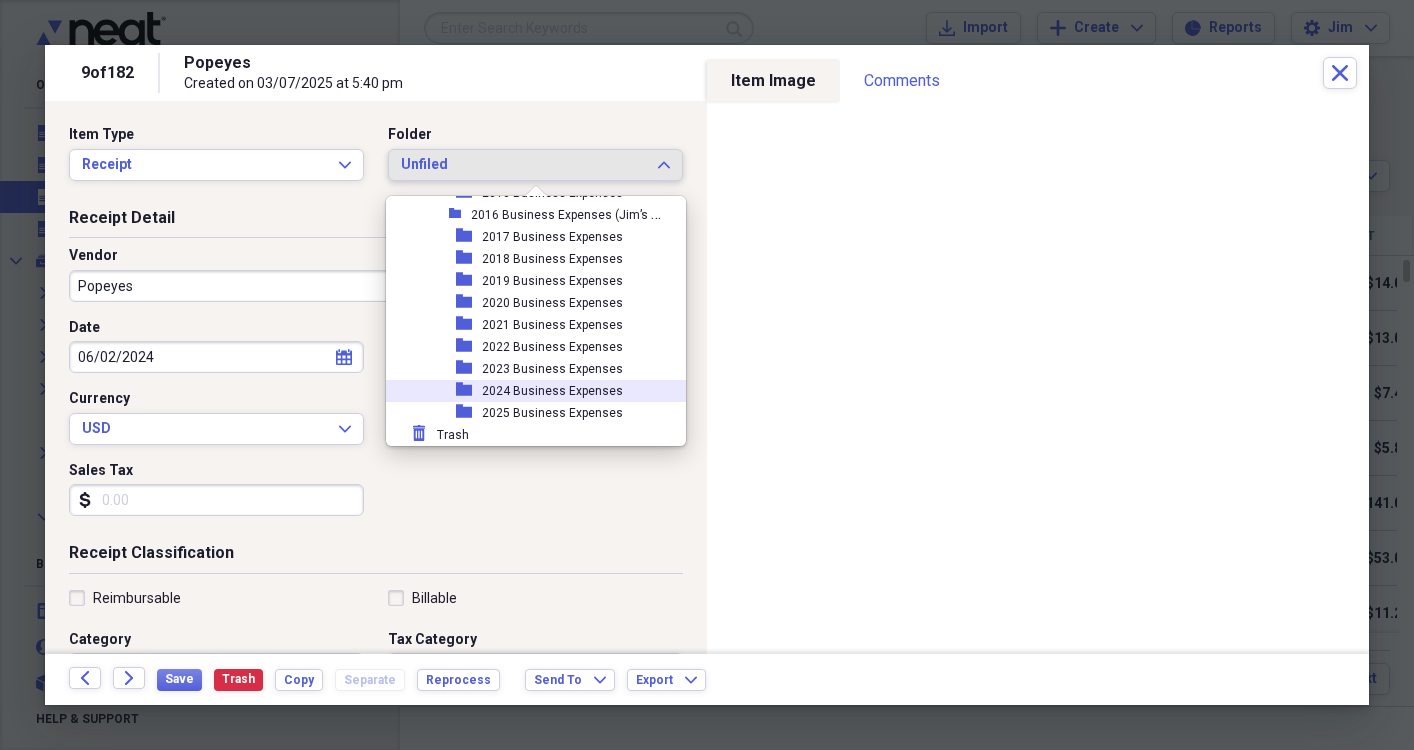 click on "2024 Business Expenses" at bounding box center (552, 391) 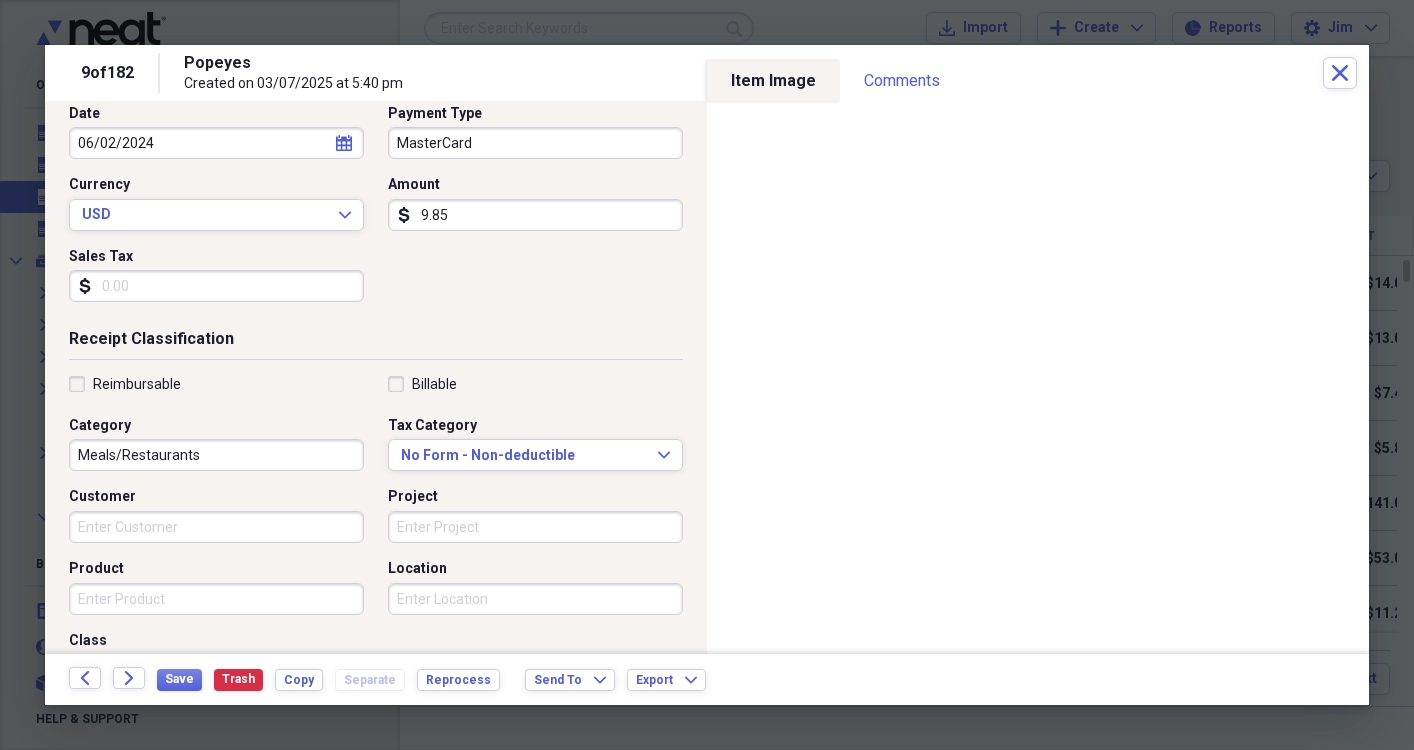 scroll, scrollTop: 216, scrollLeft: 0, axis: vertical 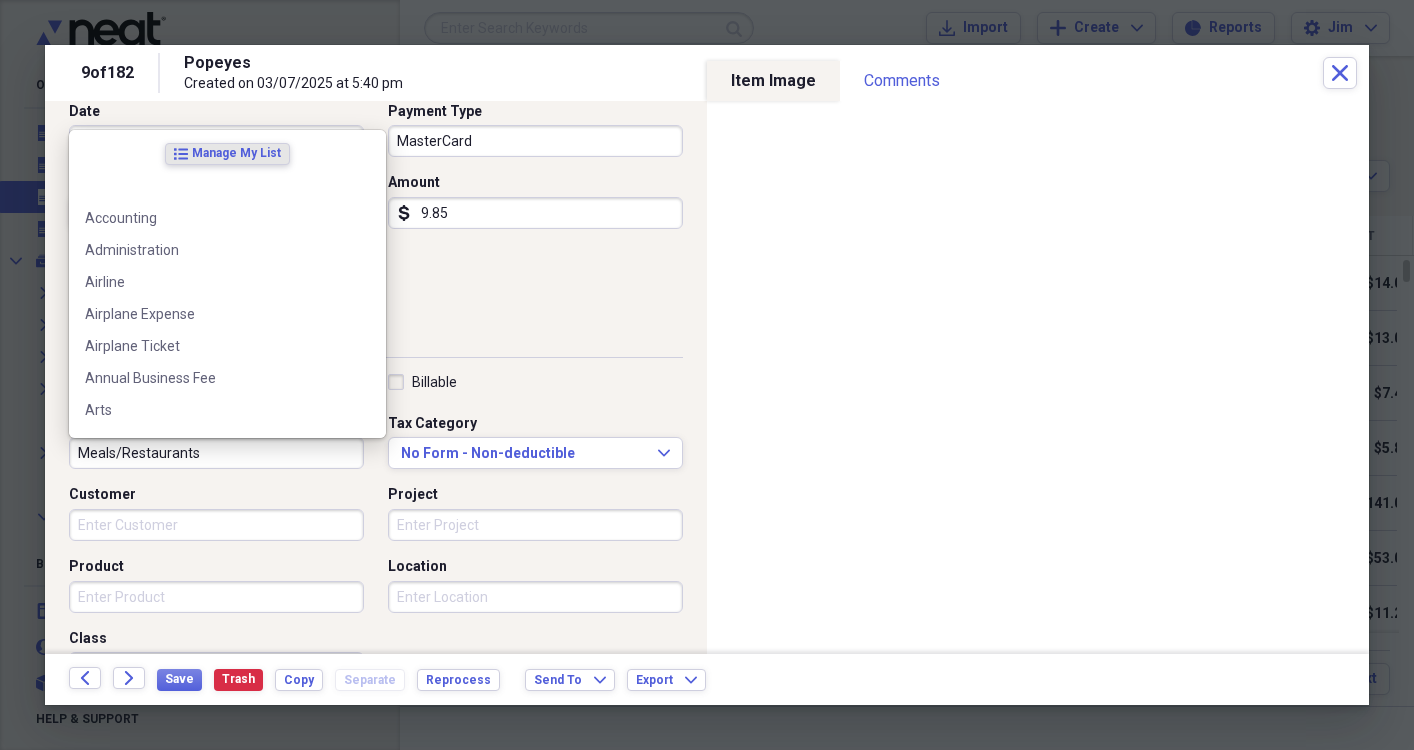 click on "Meals/Restaurants" at bounding box center [216, 453] 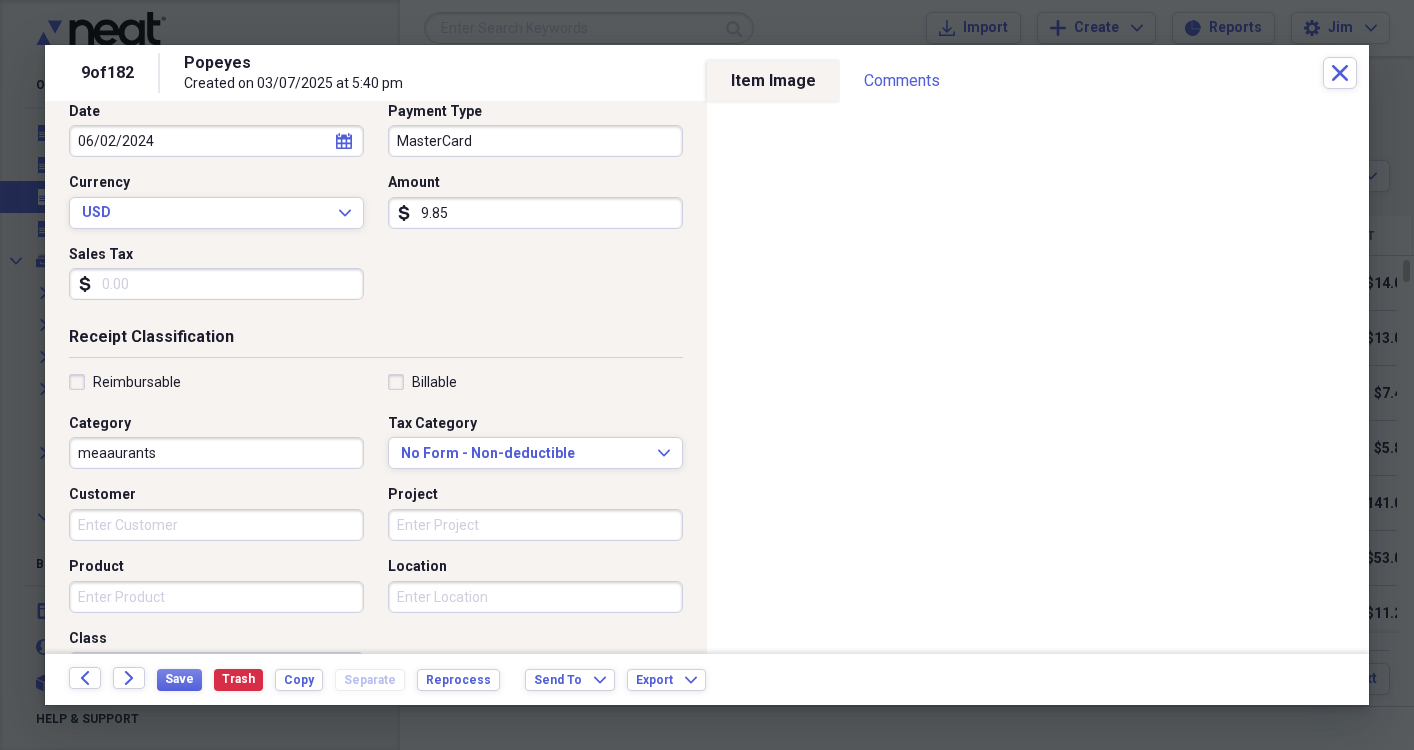 drag, startPoint x: 177, startPoint y: 456, endPoint x: 68, endPoint y: 454, distance: 109.01835 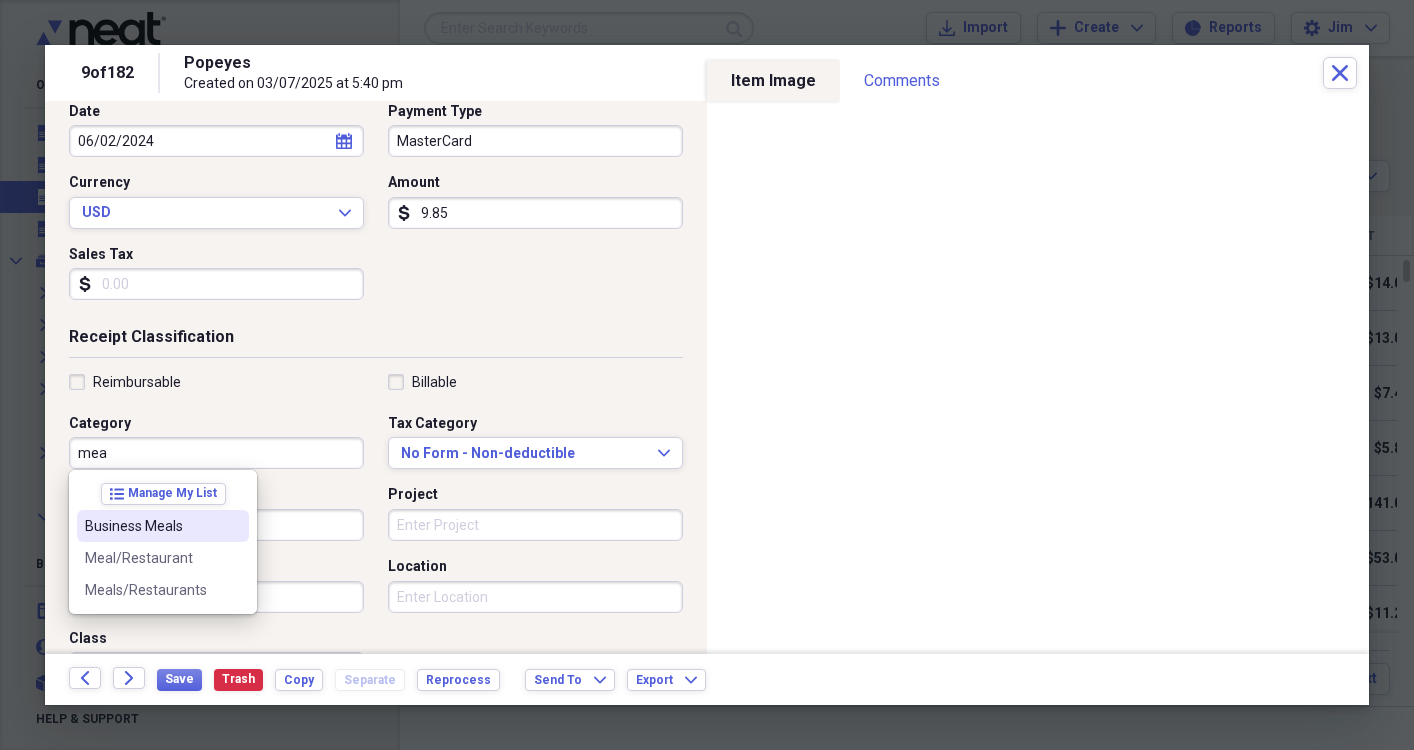 click on "Business Meals" at bounding box center [151, 526] 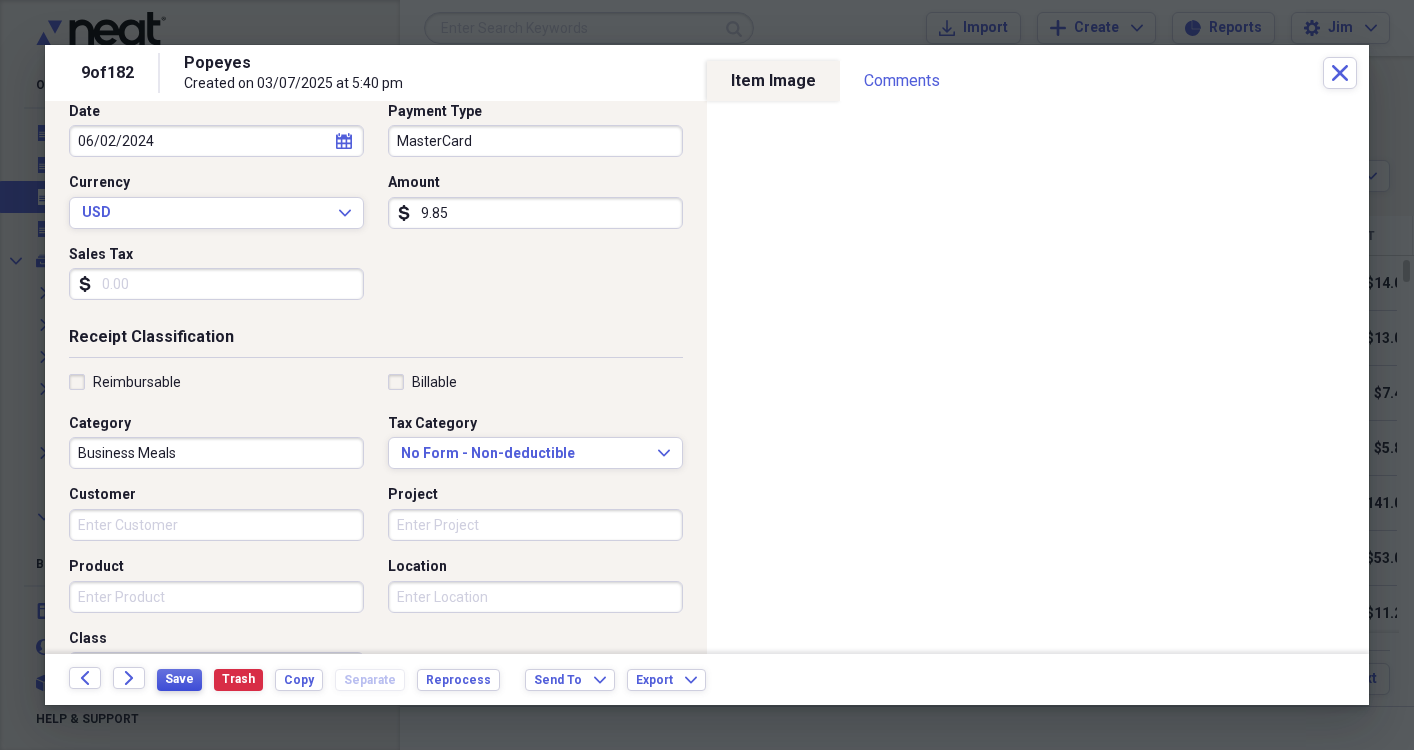 click on "Save" at bounding box center (179, 679) 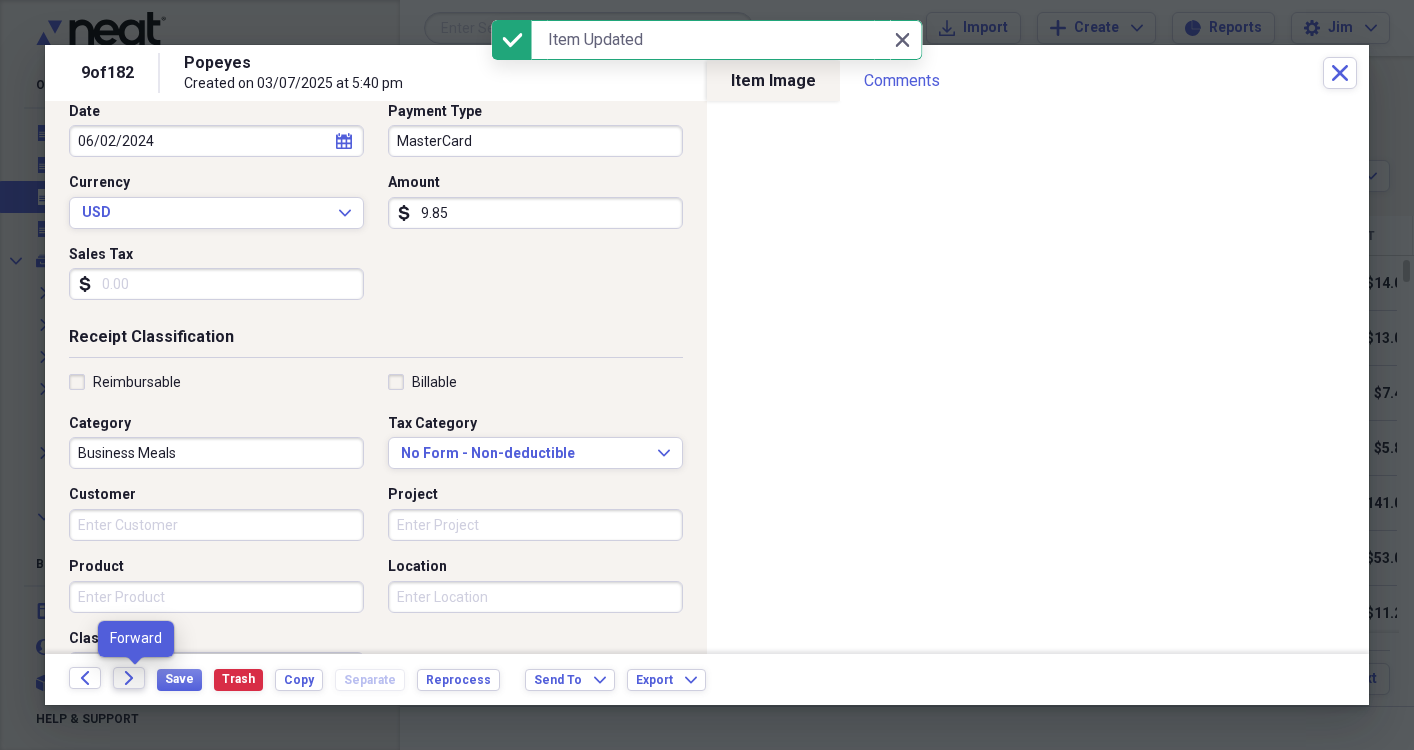 click on "Forward" 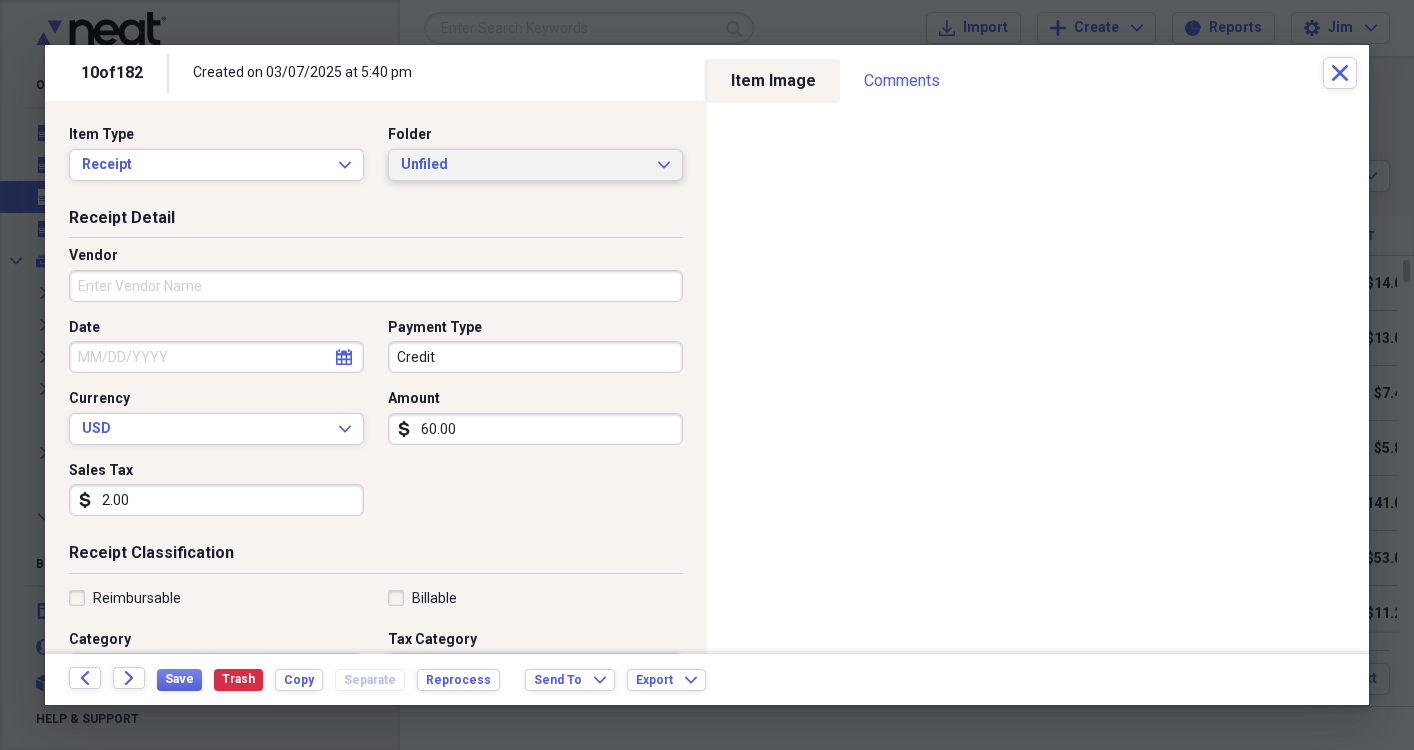 click on "Expand" 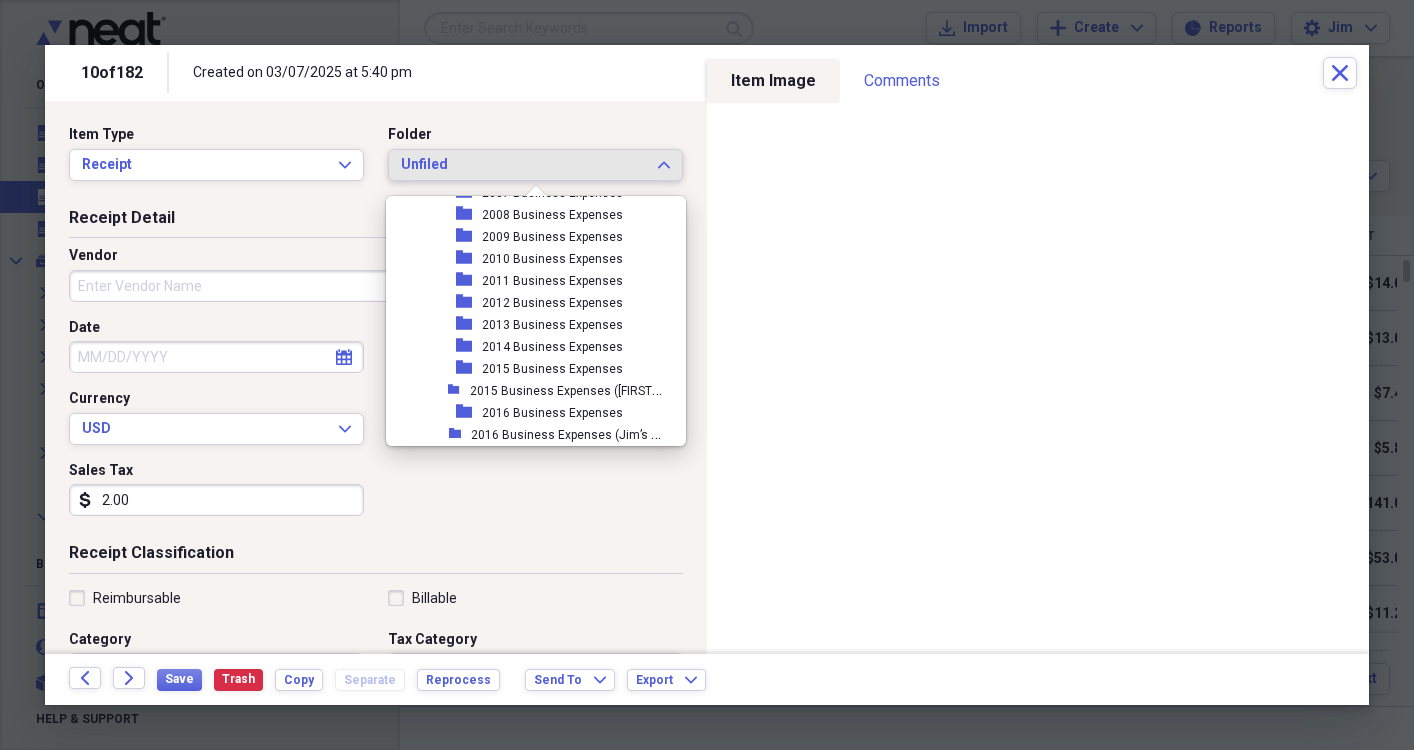 scroll, scrollTop: 491, scrollLeft: 0, axis: vertical 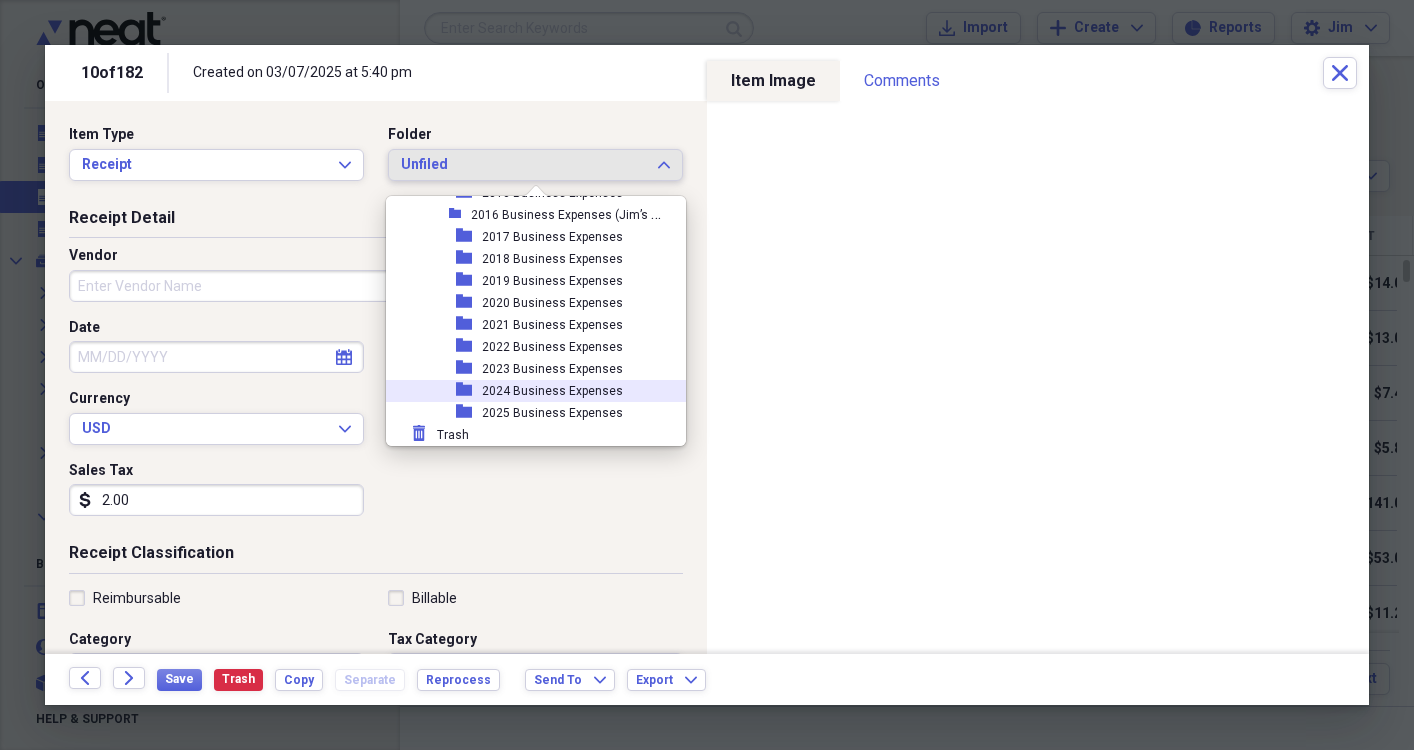 click on "2024 Business Expenses" at bounding box center (552, 391) 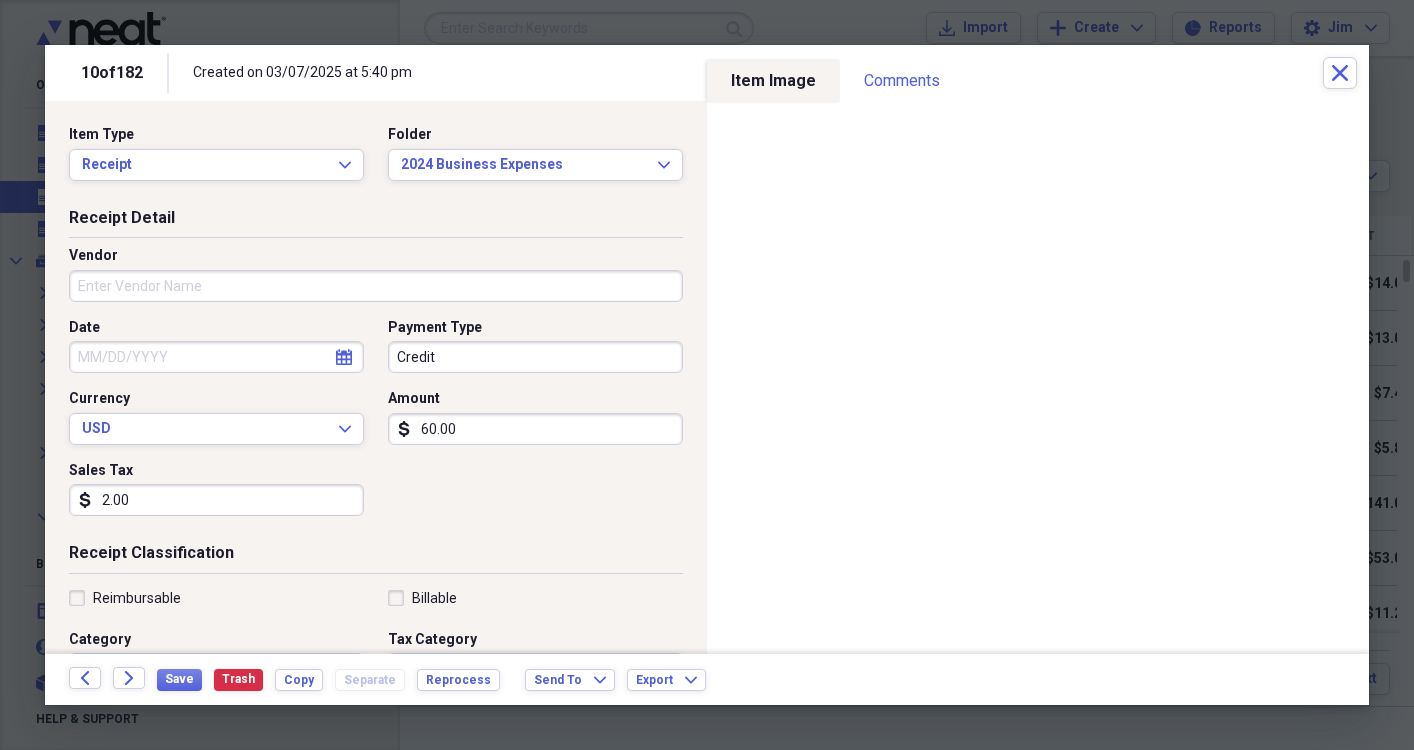 click on "Vendor" at bounding box center (376, 286) 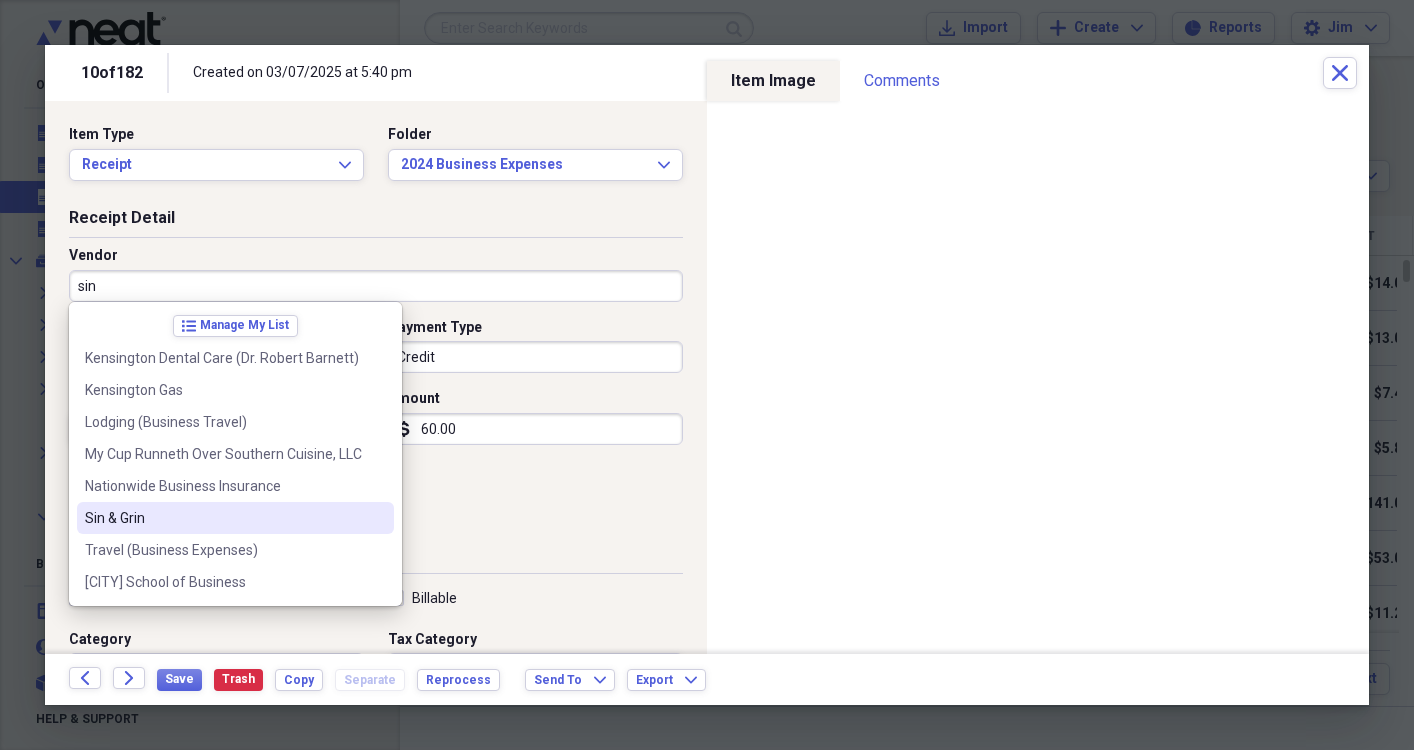 click on "Sin & Grin" at bounding box center (223, 518) 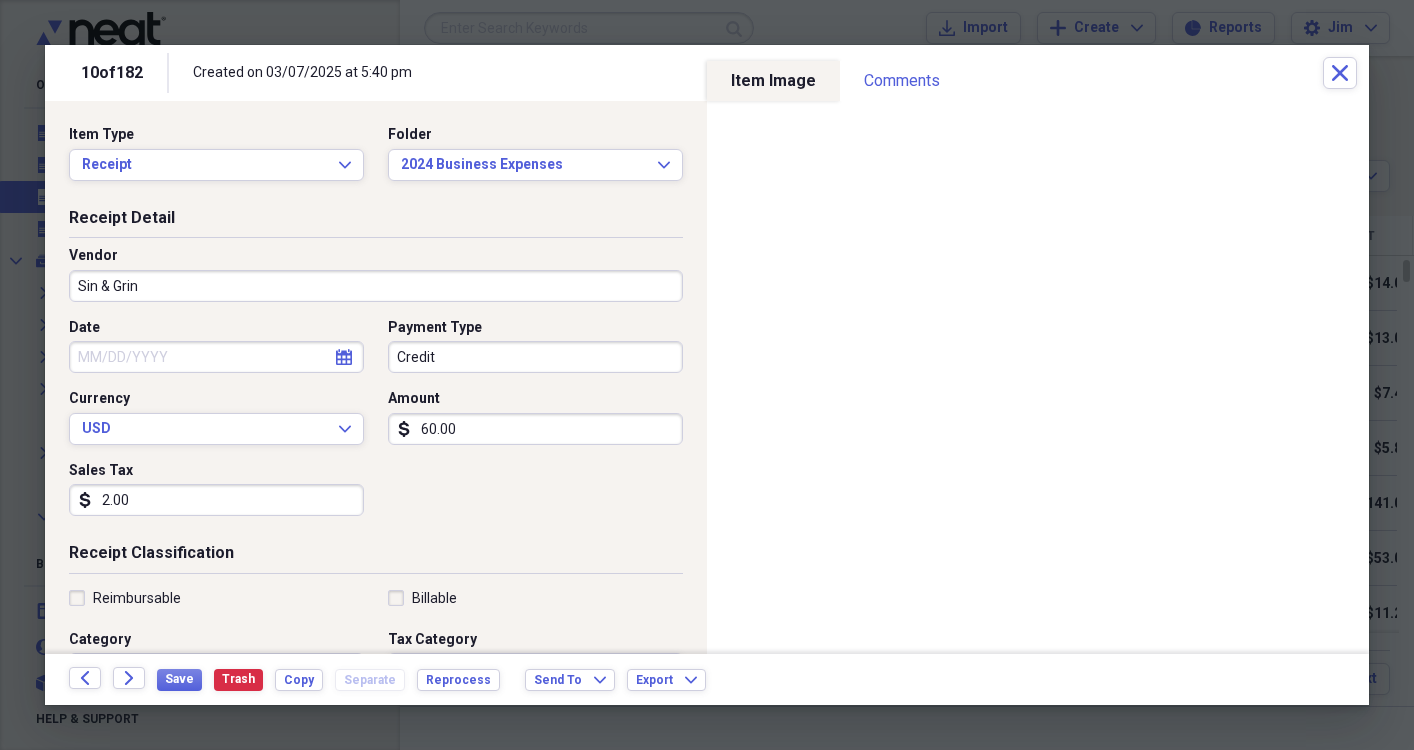 type on "Business Meals" 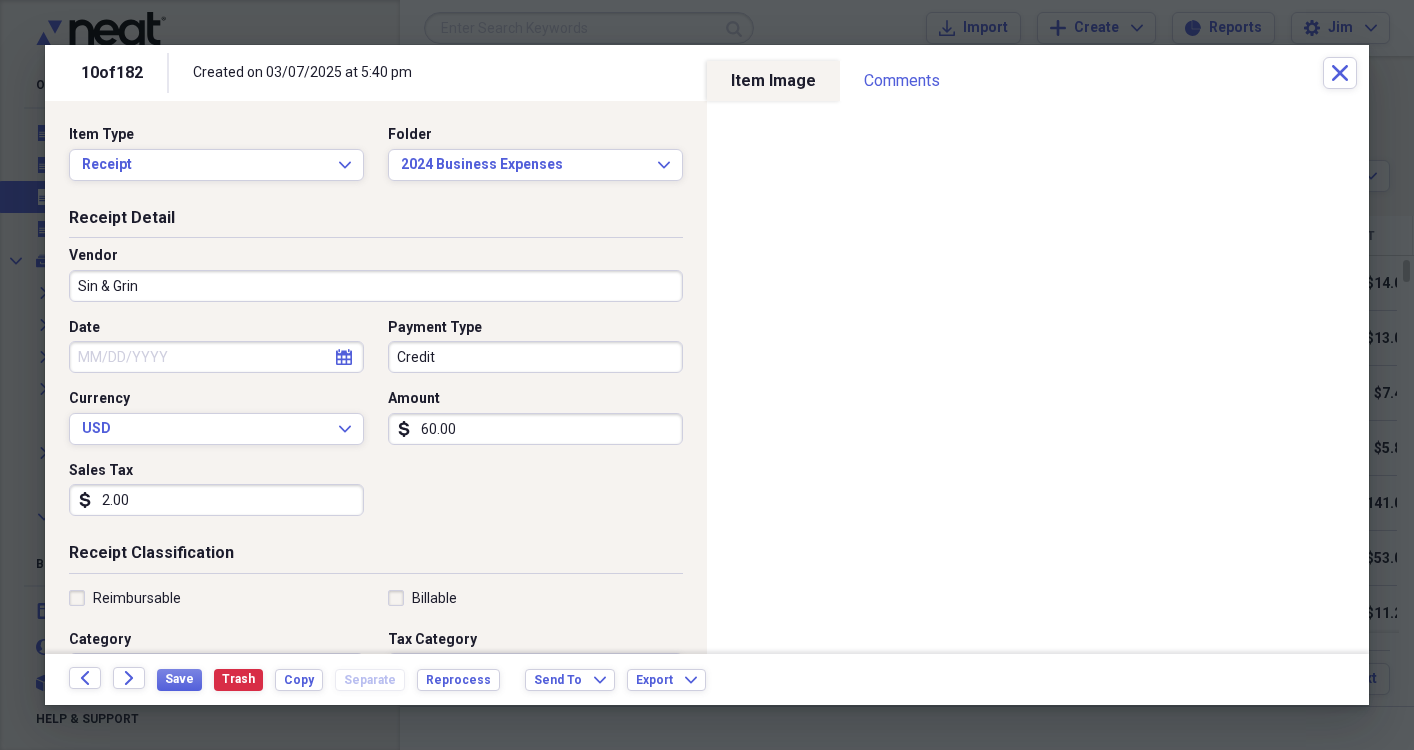 click 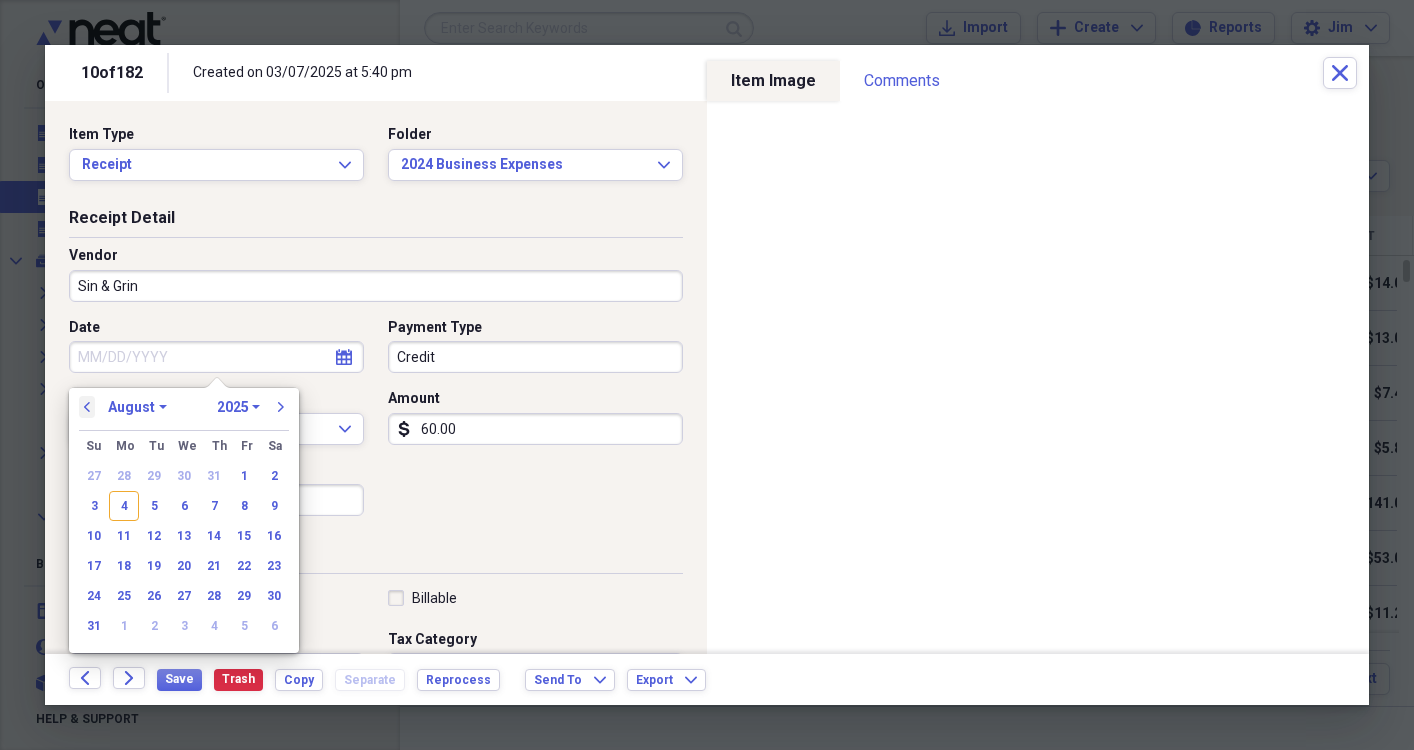 click on "previous" at bounding box center [87, 407] 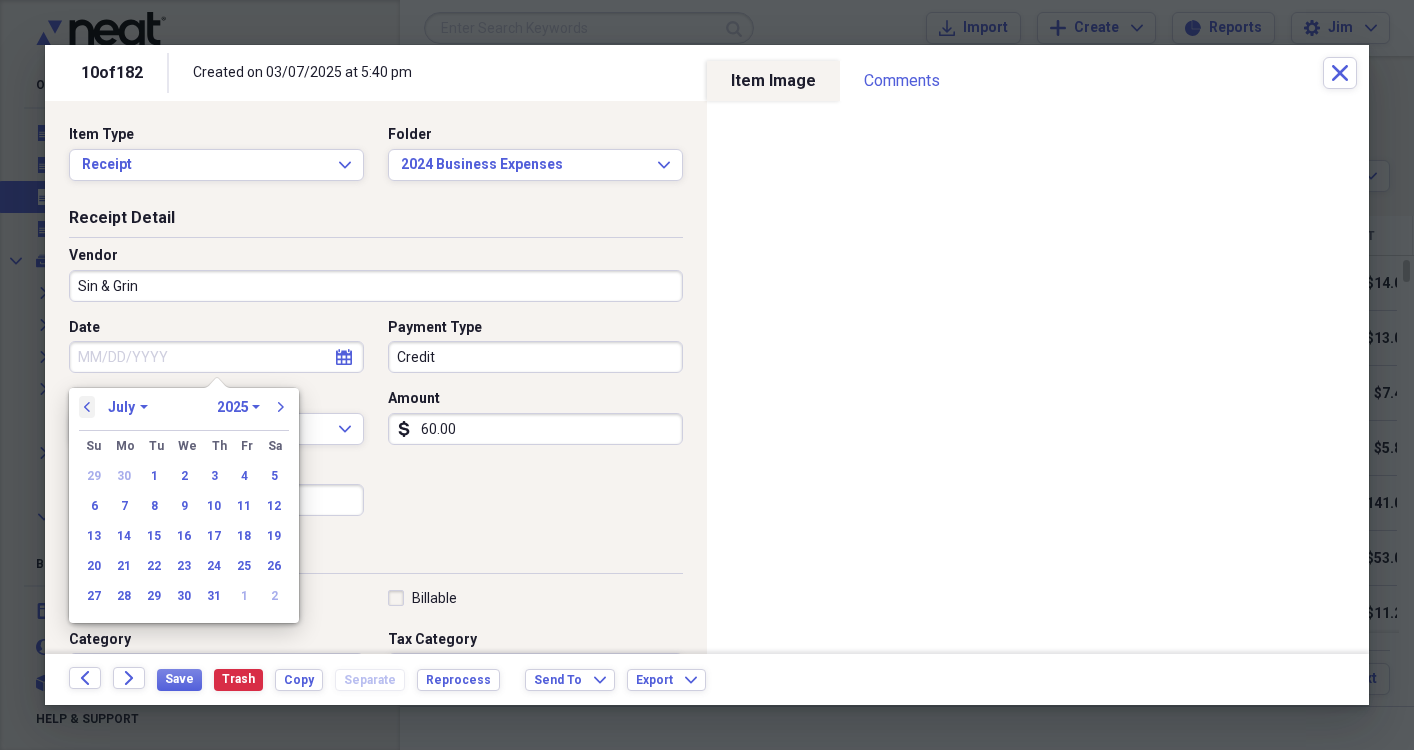 click on "previous" at bounding box center [87, 407] 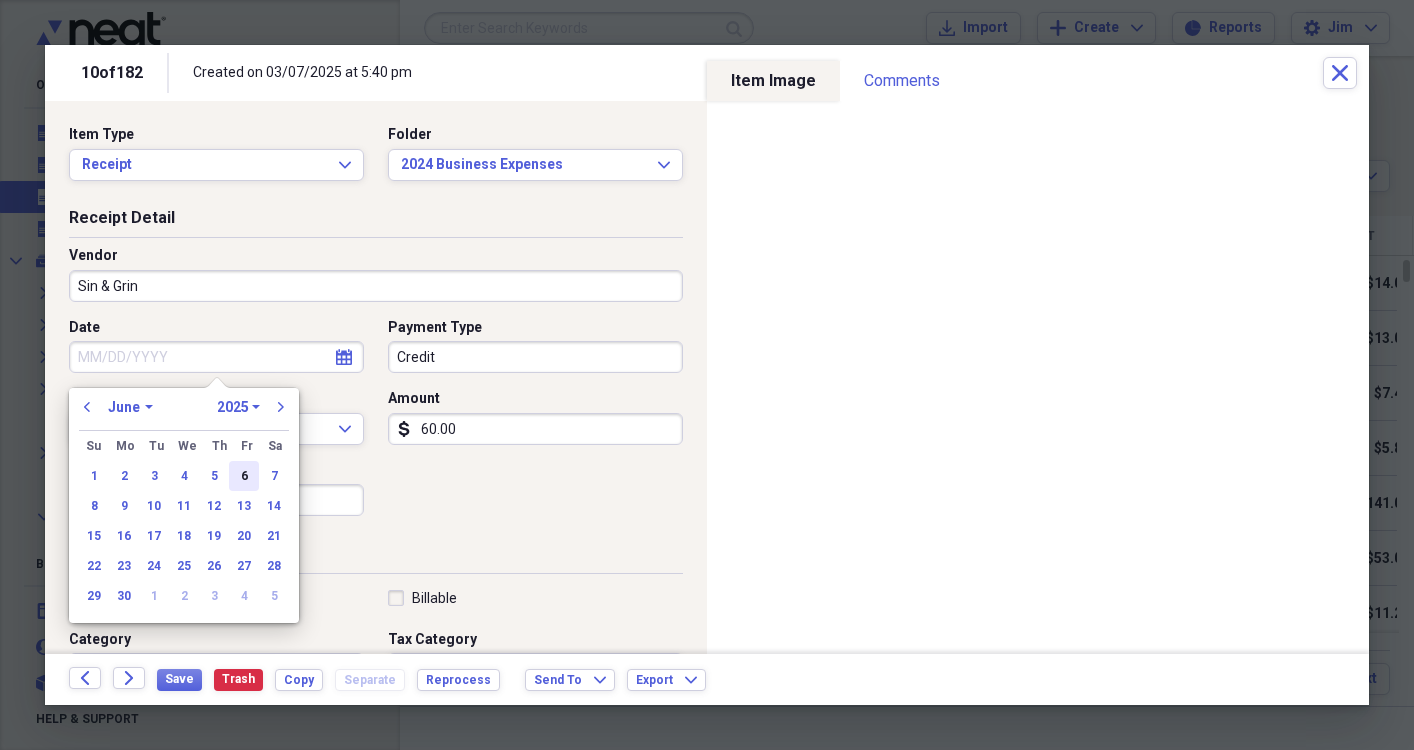 click on "6" at bounding box center (244, 476) 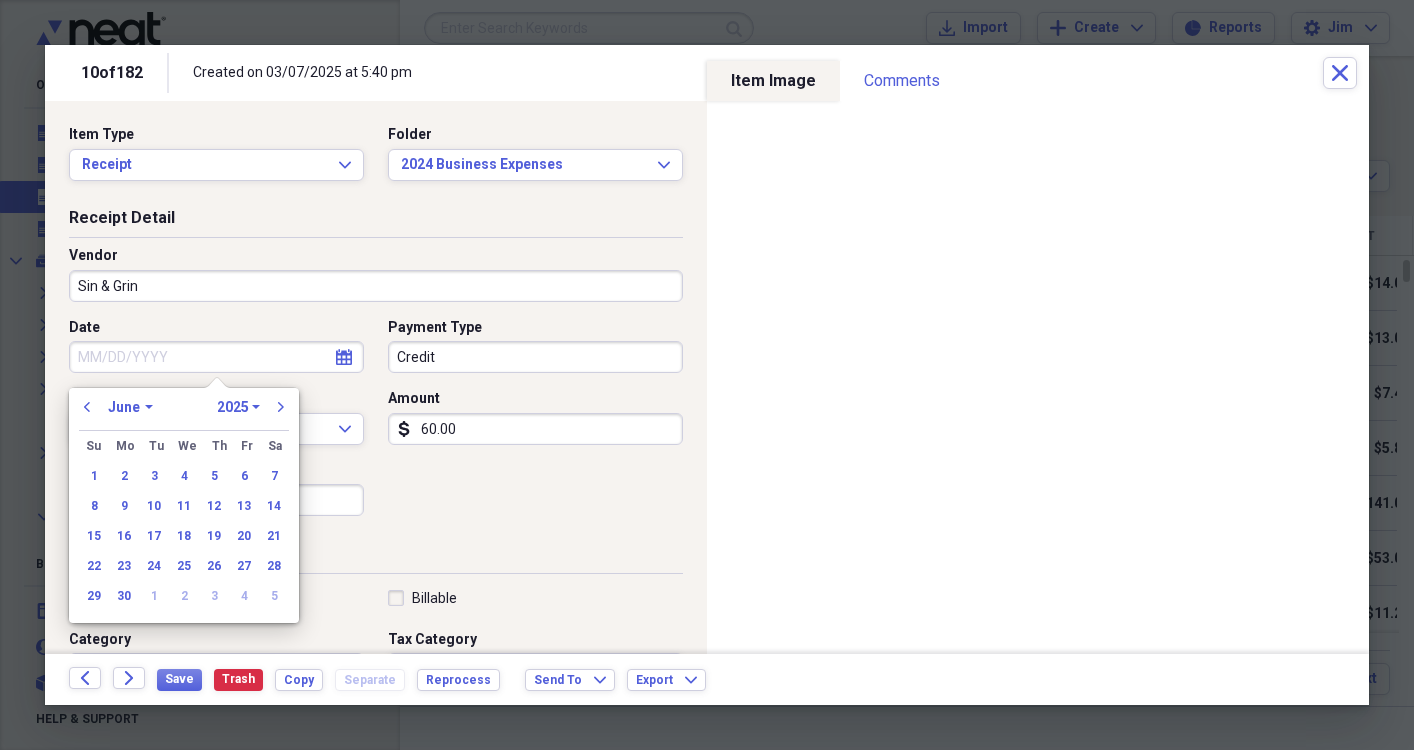 type on "06/06/2025" 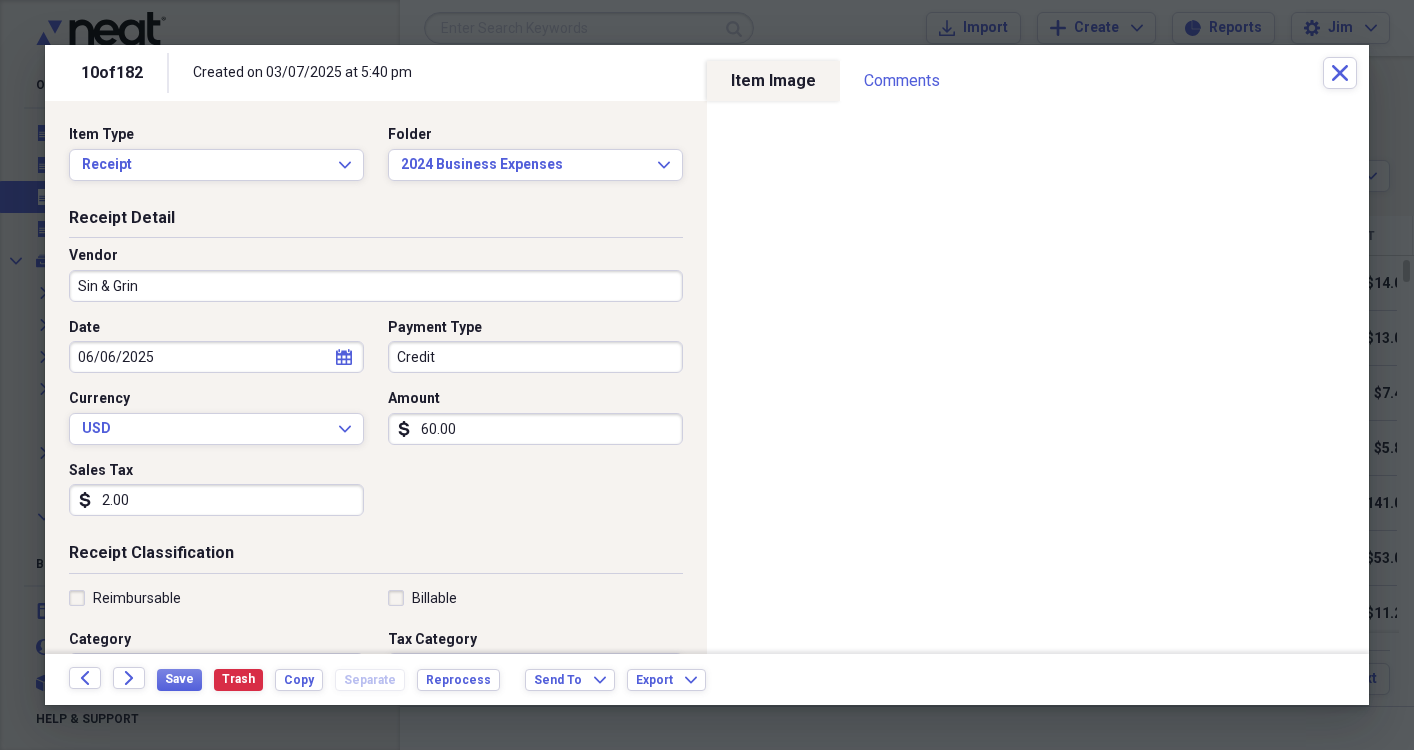 click on "calendar Calendar" at bounding box center (344, 357) 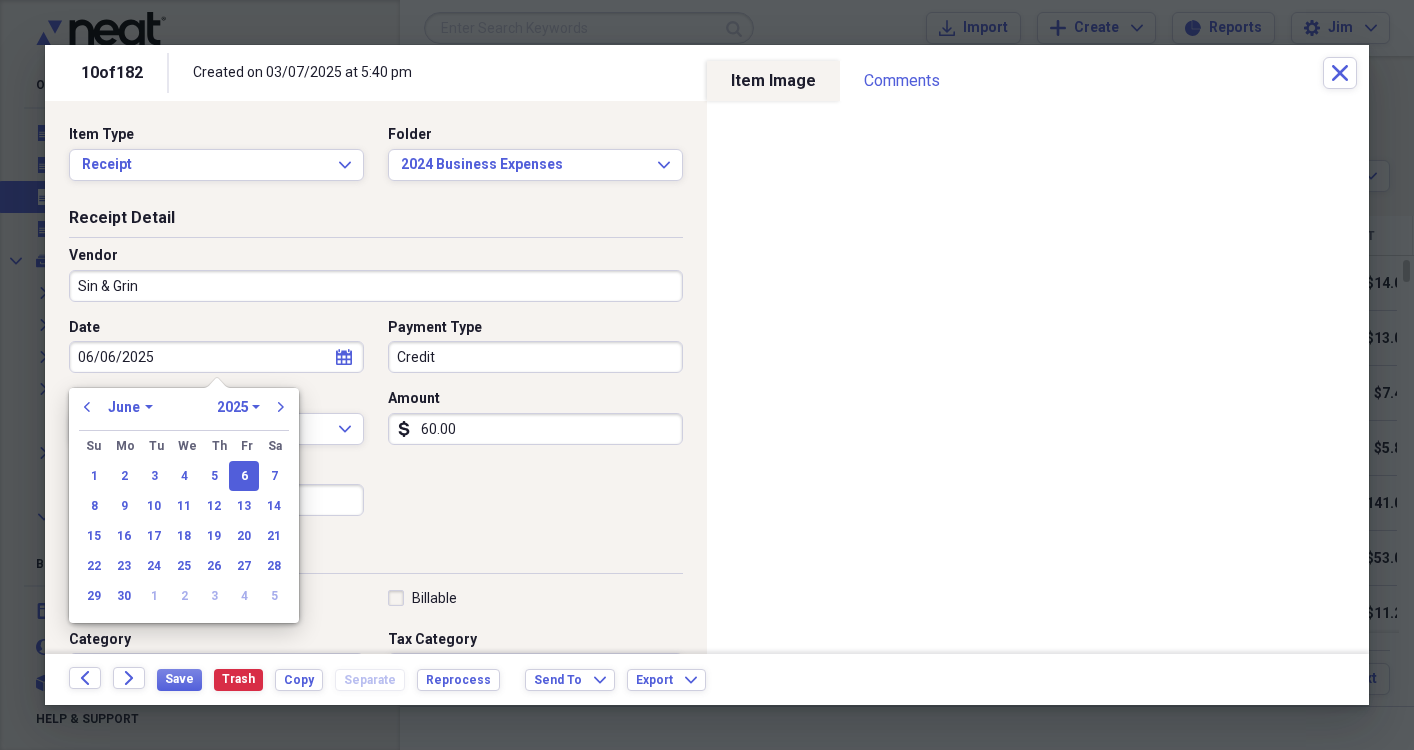 click on "1970 1971 1972 1973 1974 1975 1976 1977 1978 1979 1980 1981 1982 1983 1984 1985 1986 1987 1988 1989 1990 1991 1992 1993 1994 1995 1996 1997 1998 1999 2000 2001 2002 2003 2004 2005 2006 2007 2008 2009 2010 2011 2012 2013 2014 2015 2016 2017 2018 2019 2020 2021 2022 2023 2024 2025 2026 2027 2028 2029 2030 2031 2032 2033 2034 2035" at bounding box center (238, 407) 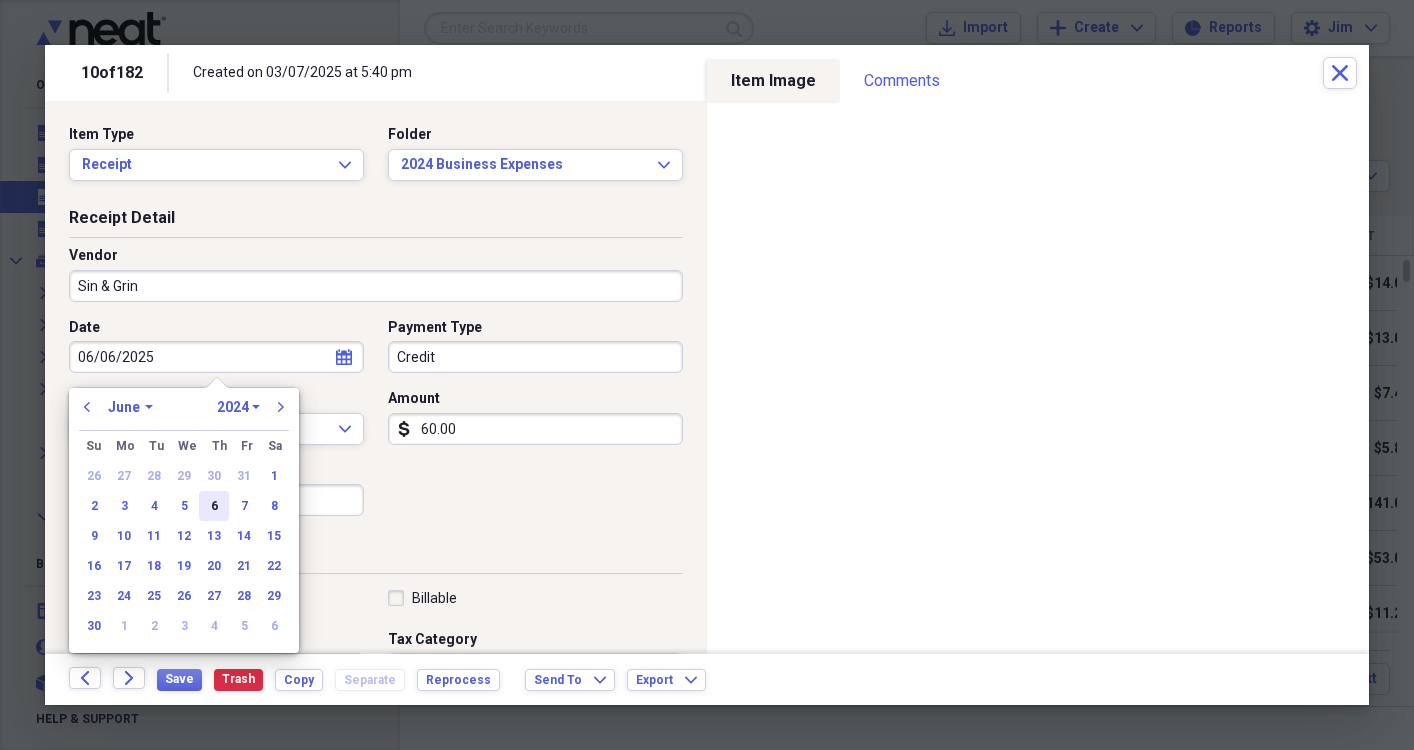 click on "6" at bounding box center [214, 506] 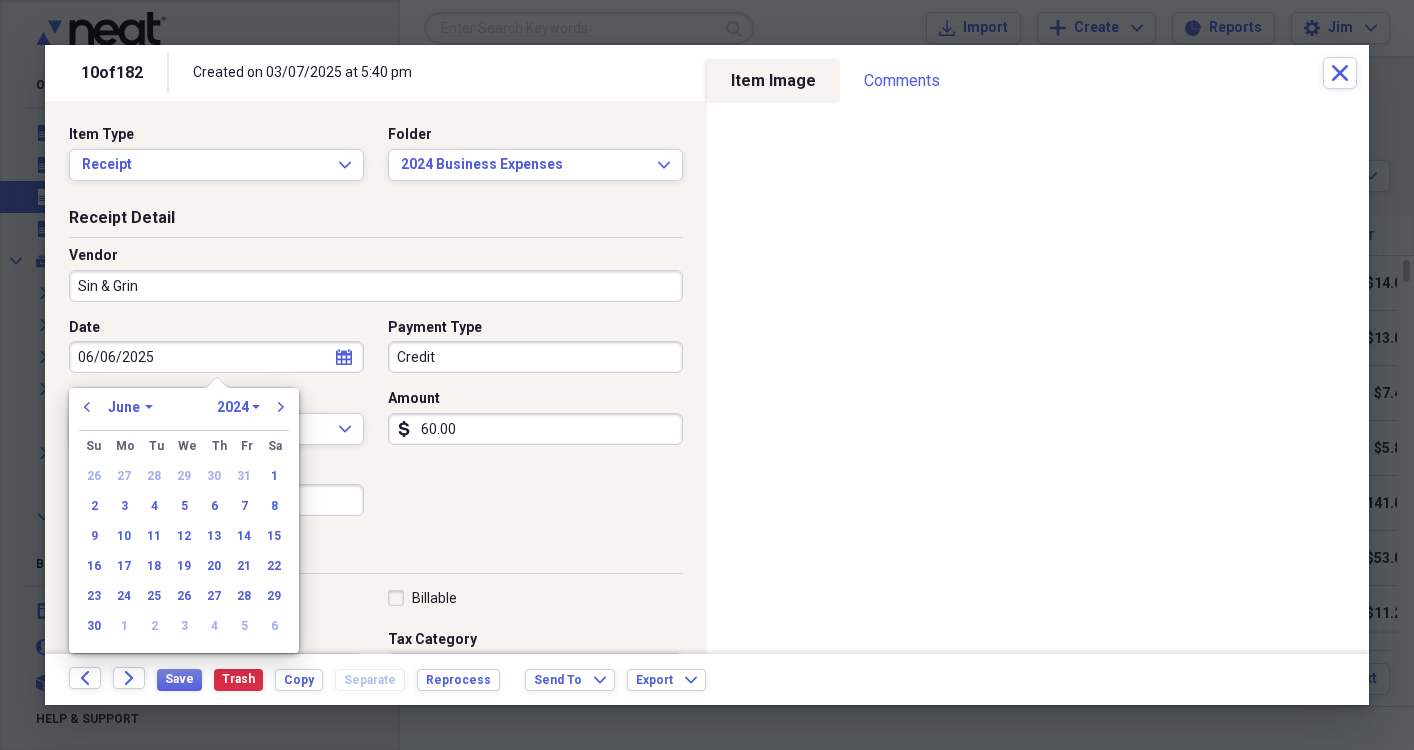 type on "06/06/2024" 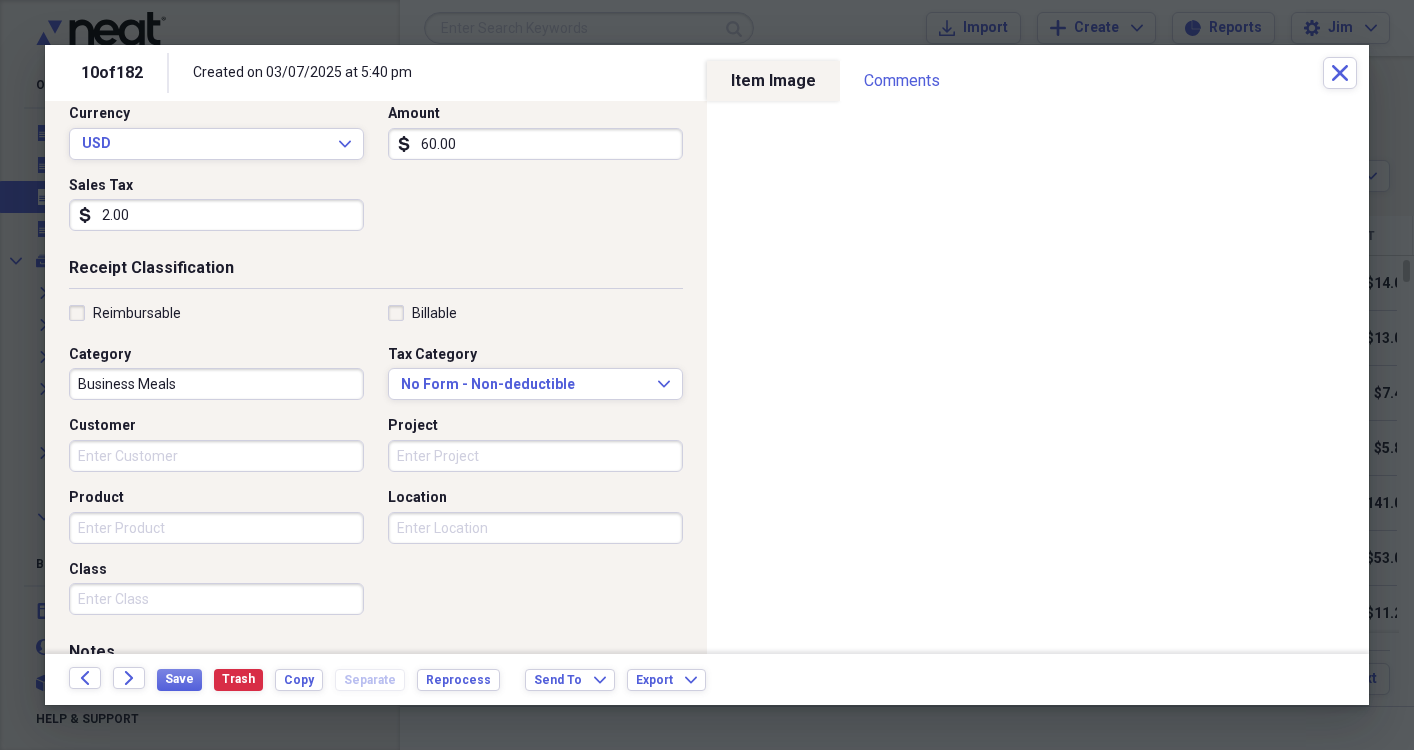 scroll, scrollTop: 288, scrollLeft: 0, axis: vertical 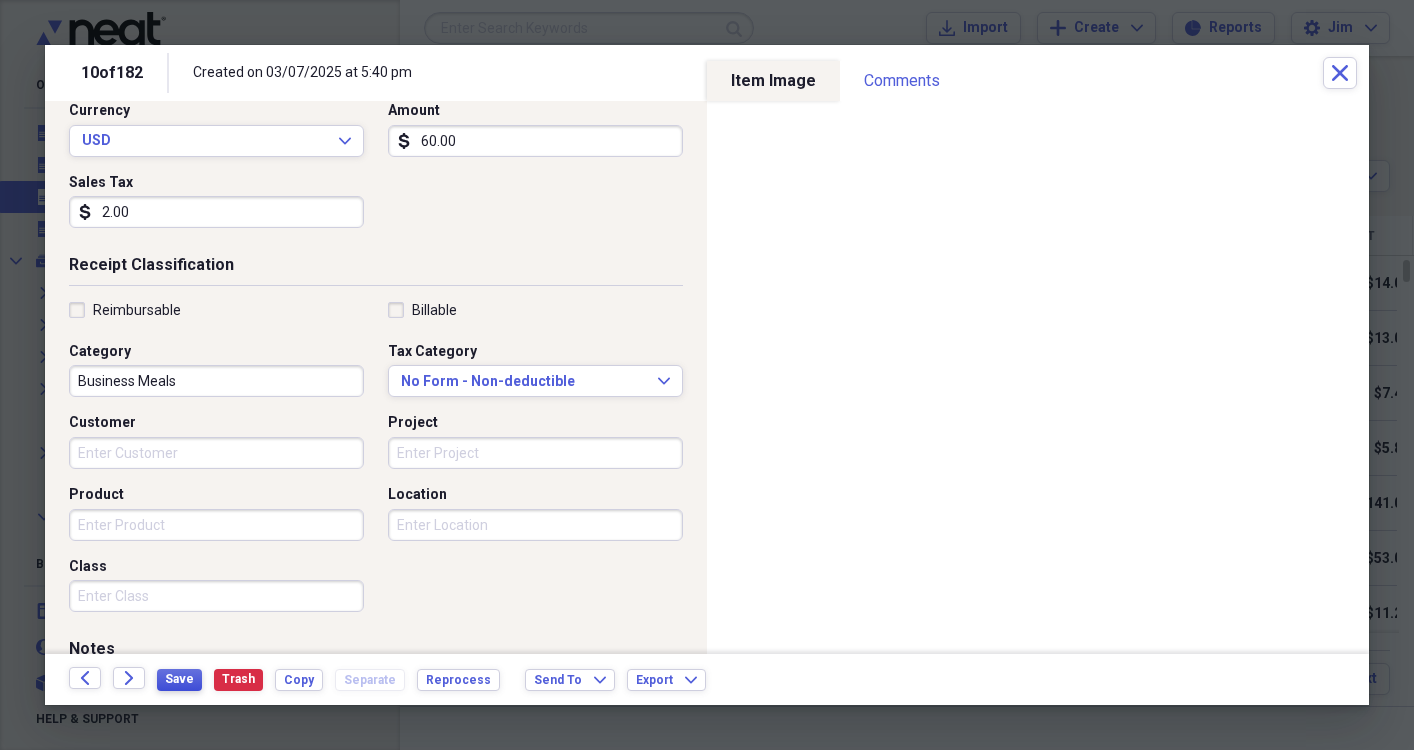 click on "Save" at bounding box center (179, 679) 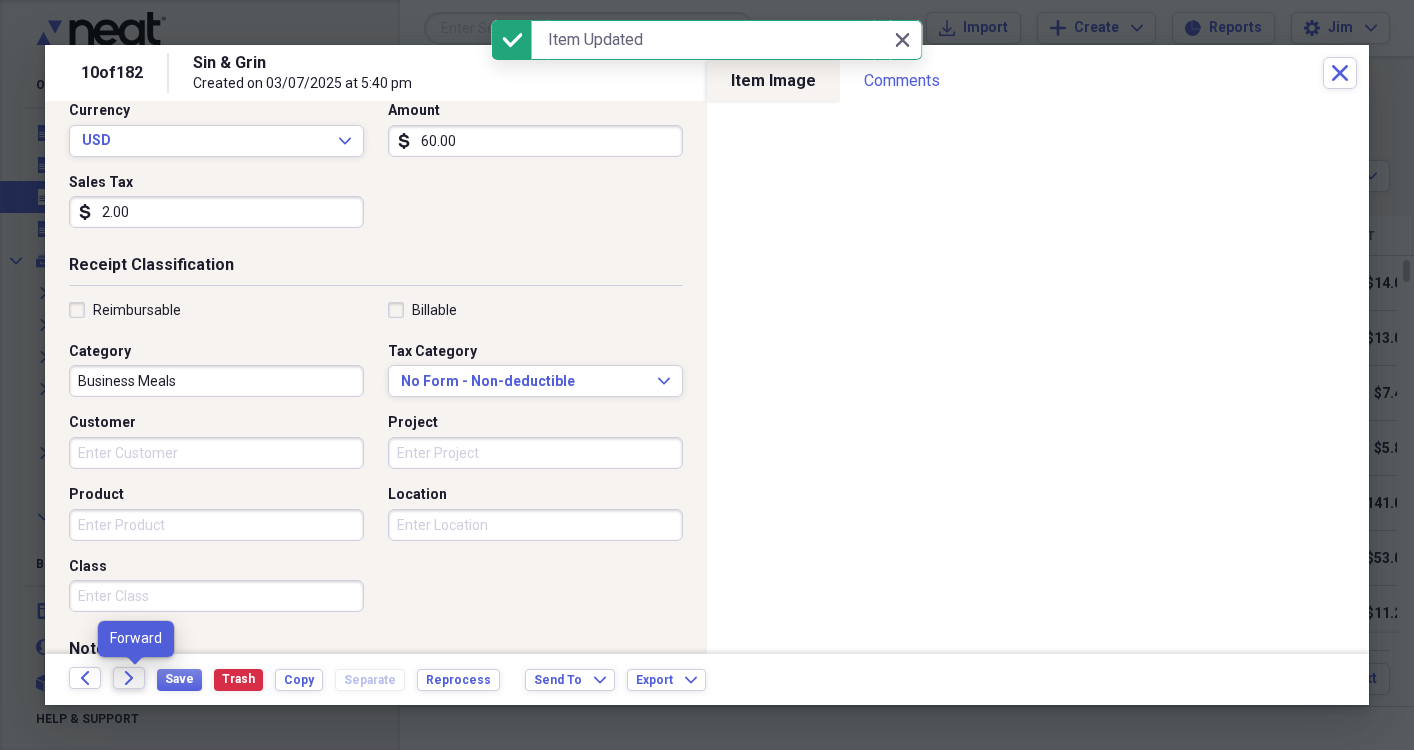 click on "Forward" 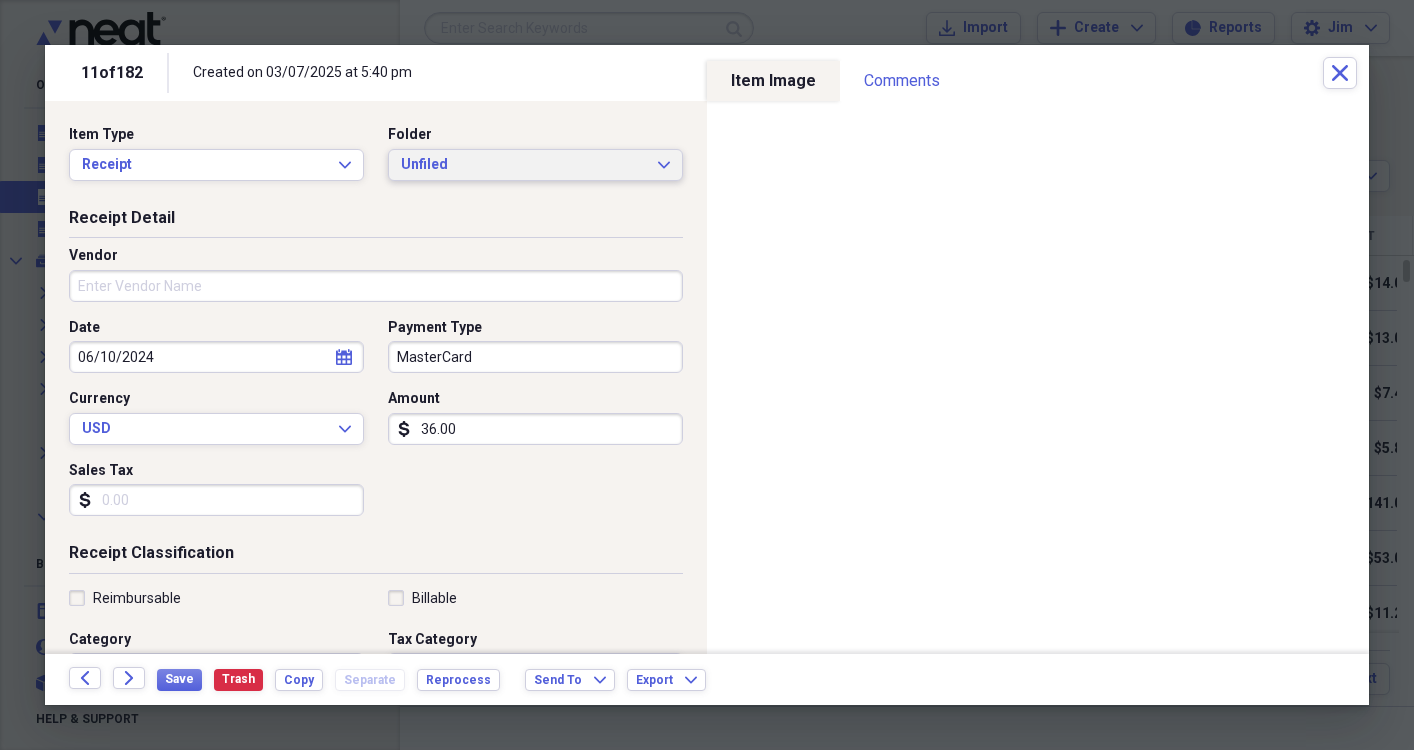 click on "Expand" 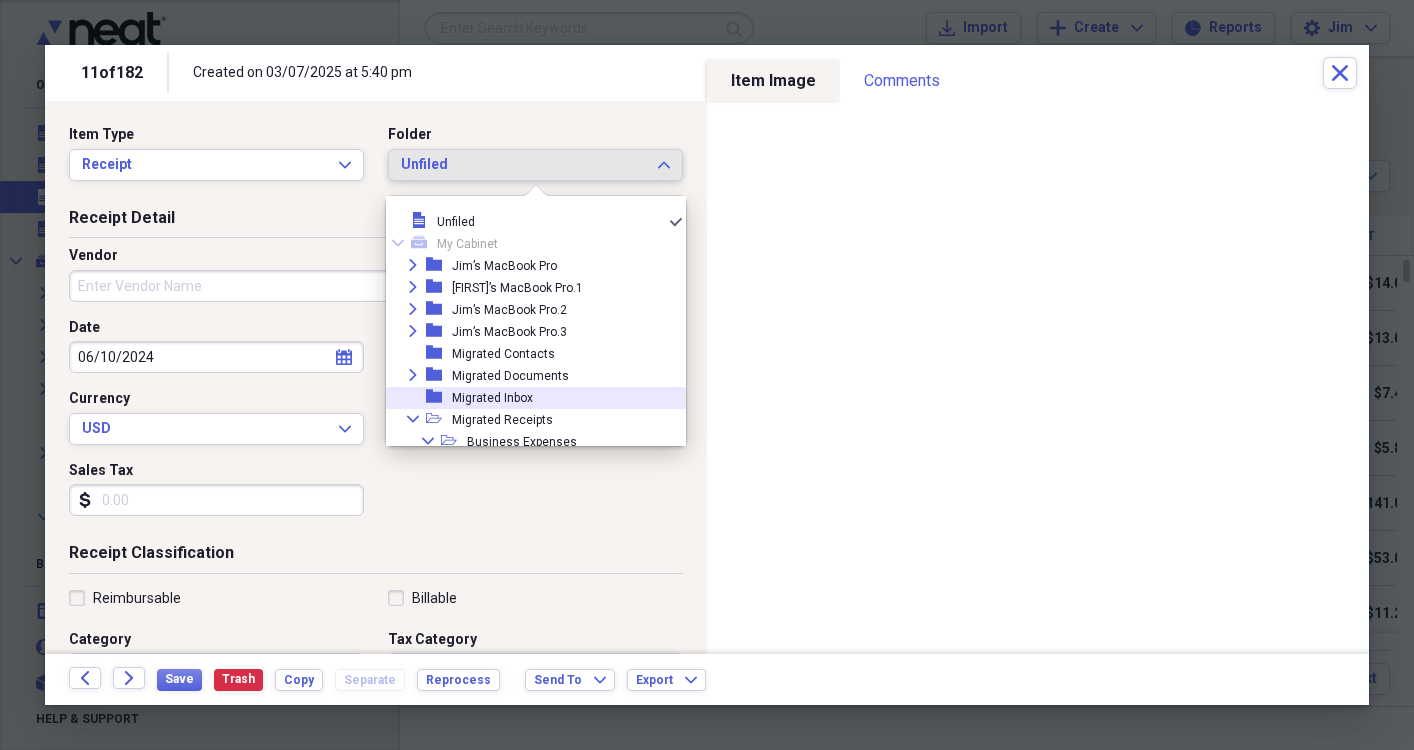scroll, scrollTop: 491, scrollLeft: 0, axis: vertical 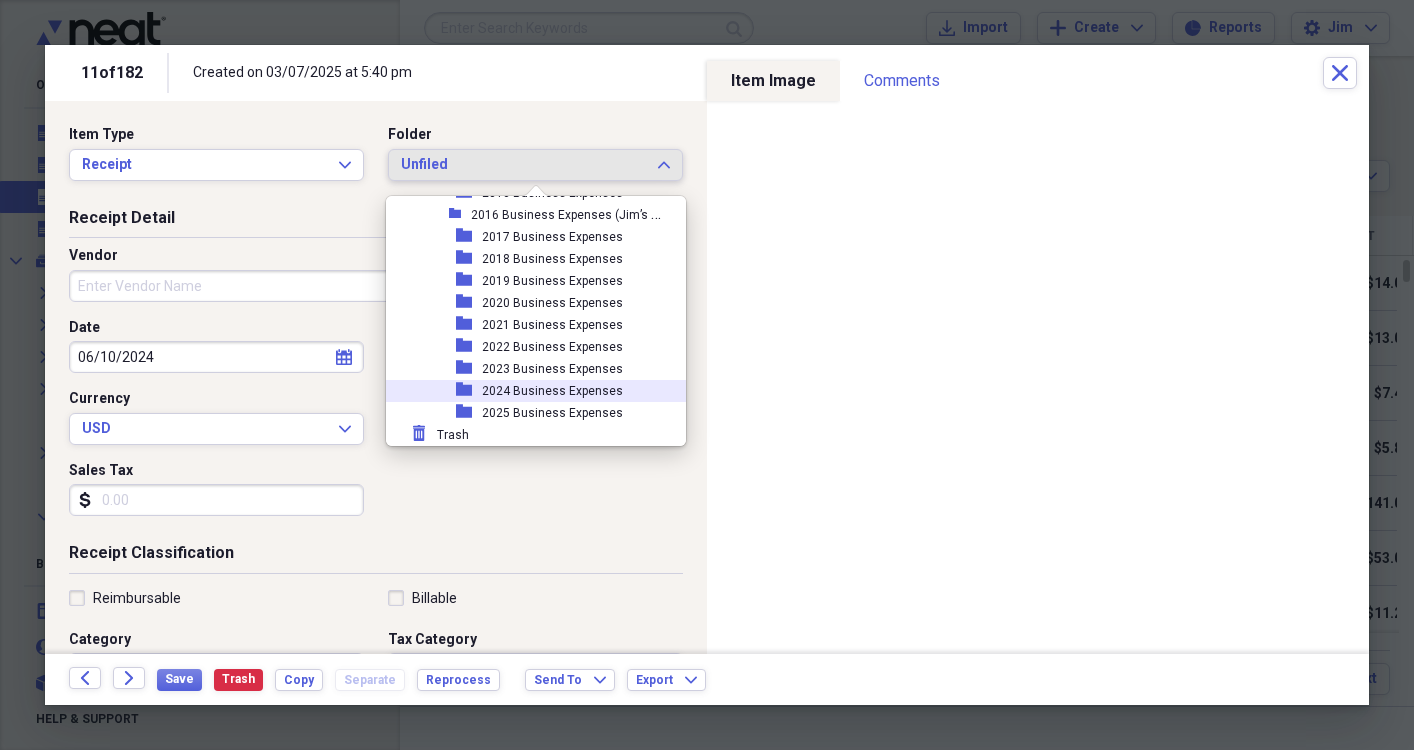 click on "2024 Business Expenses" at bounding box center (552, 391) 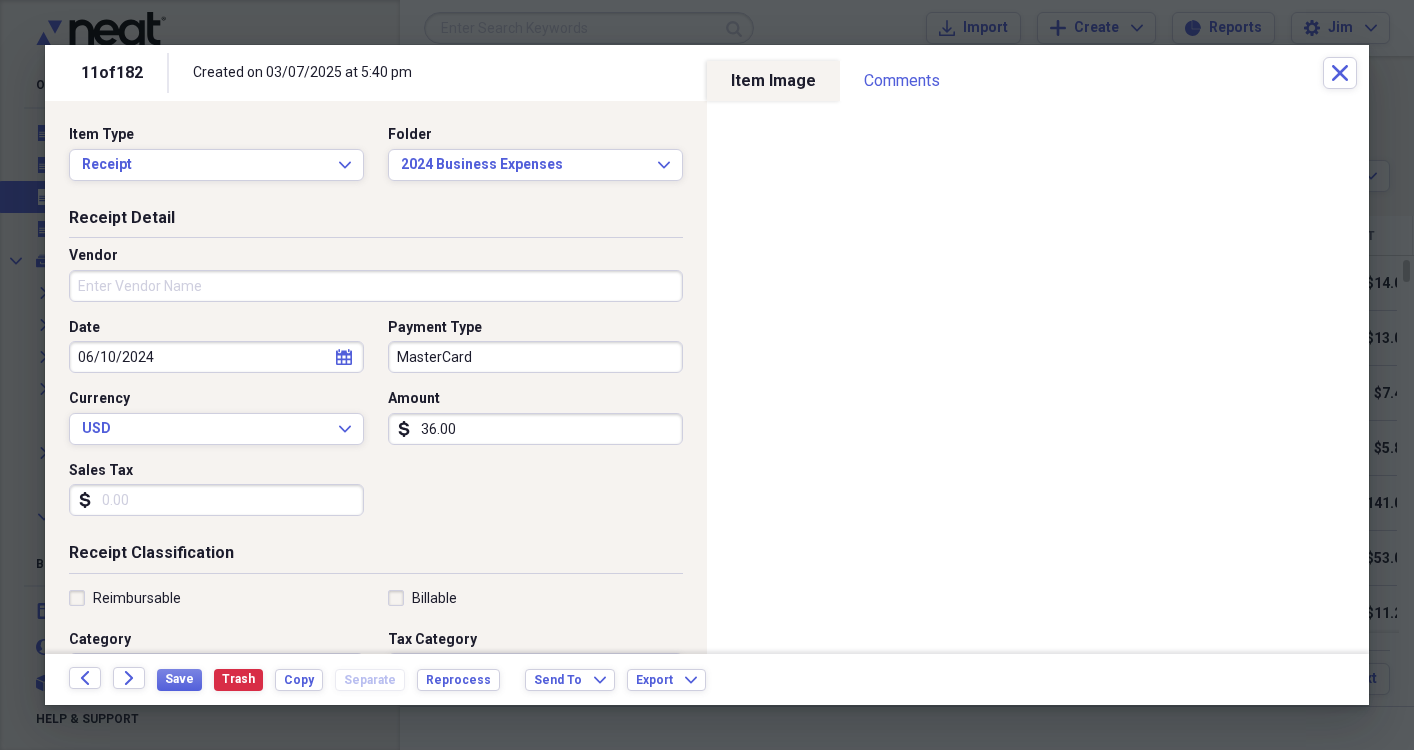 click on "Vendor" at bounding box center [376, 286] 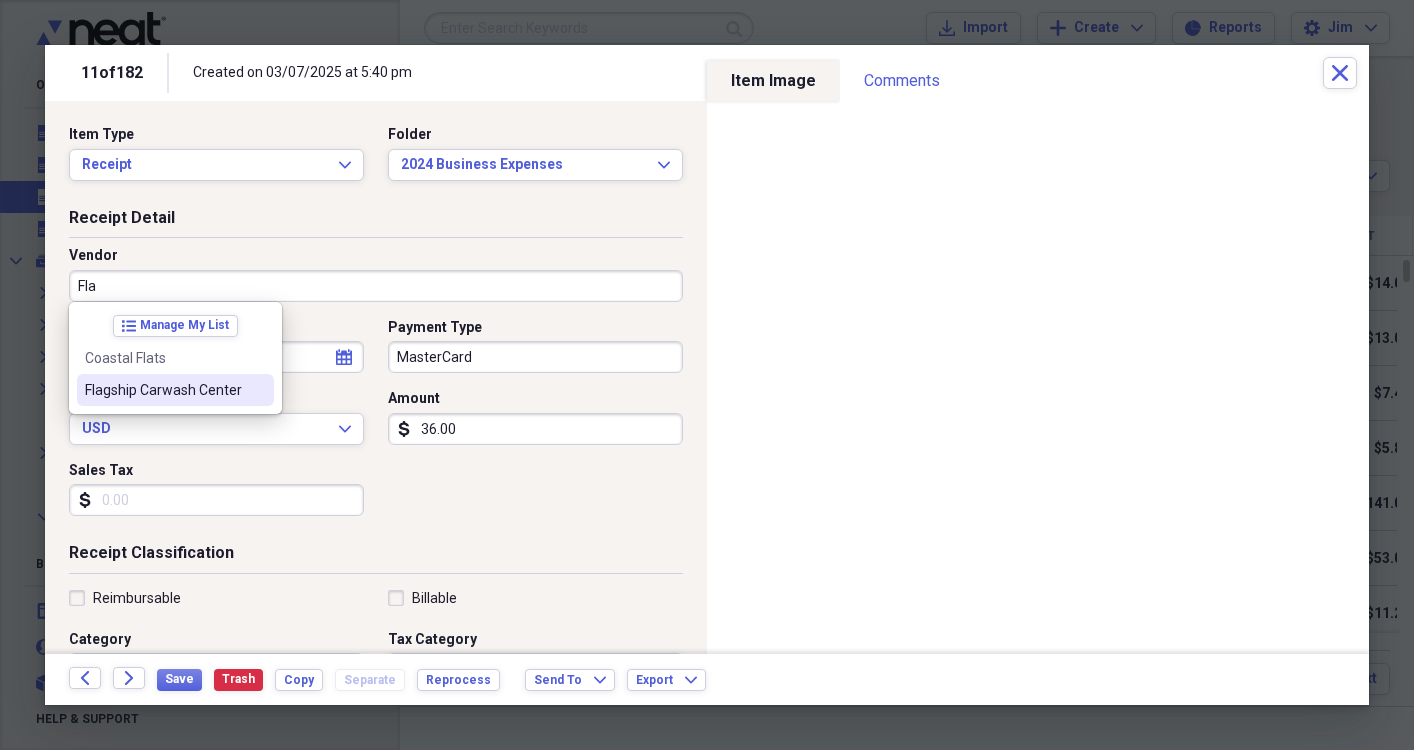 click on "Flagship Carwash Center" at bounding box center [163, 390] 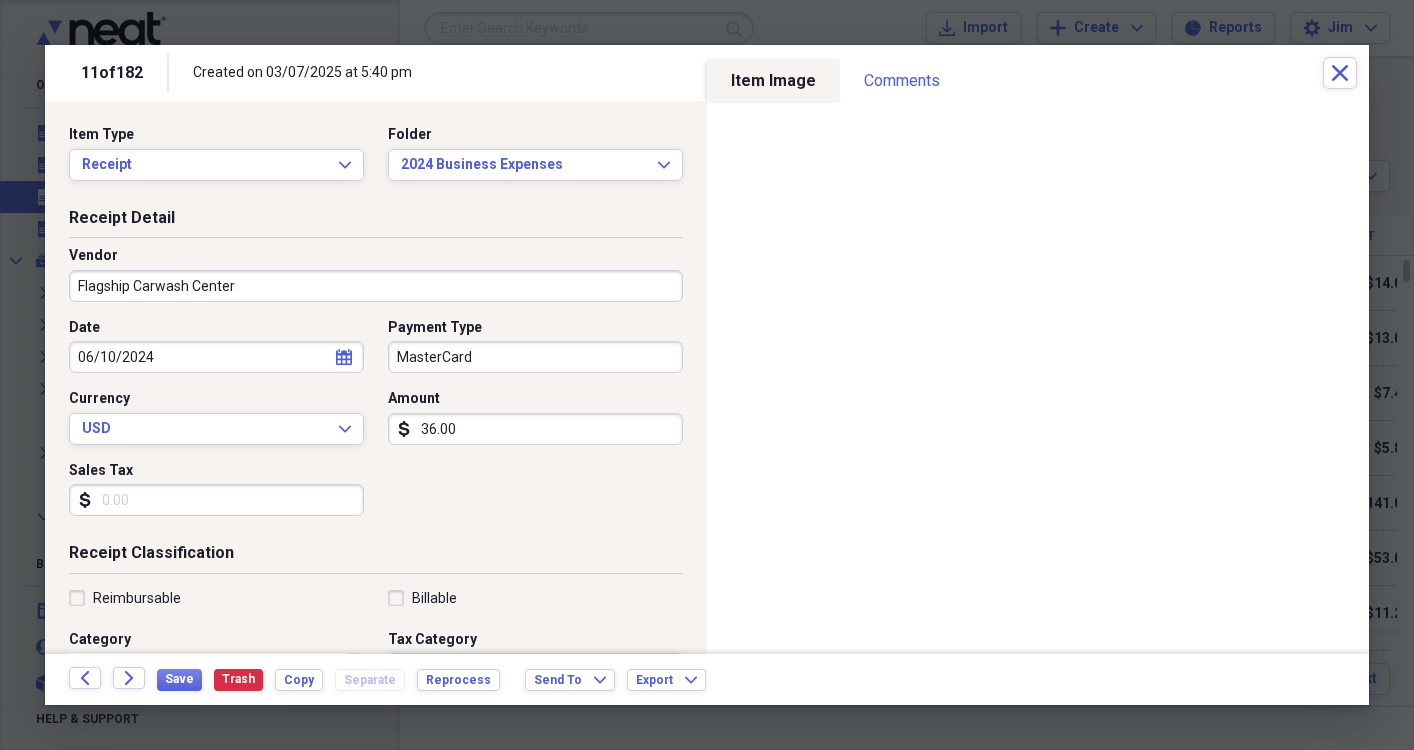 type on "Car Wash" 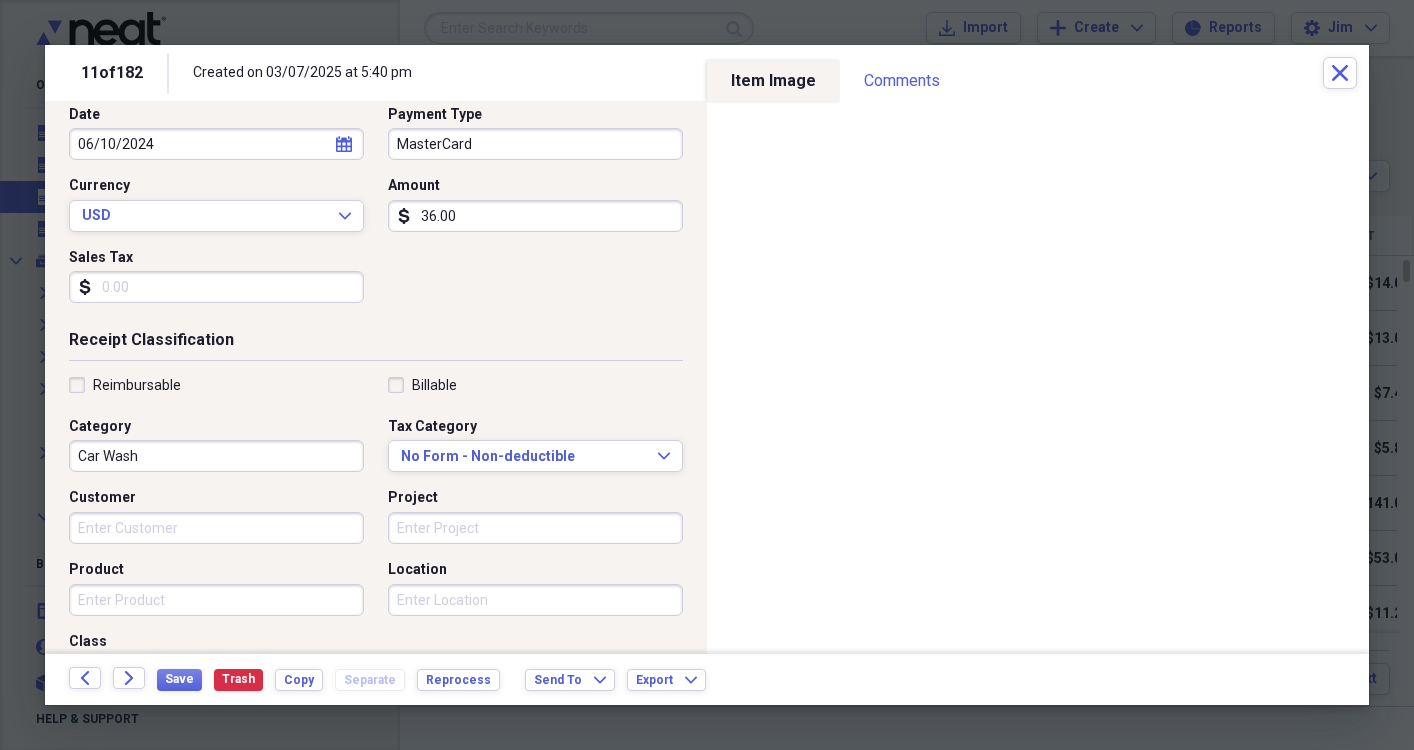 scroll, scrollTop: 214, scrollLeft: 0, axis: vertical 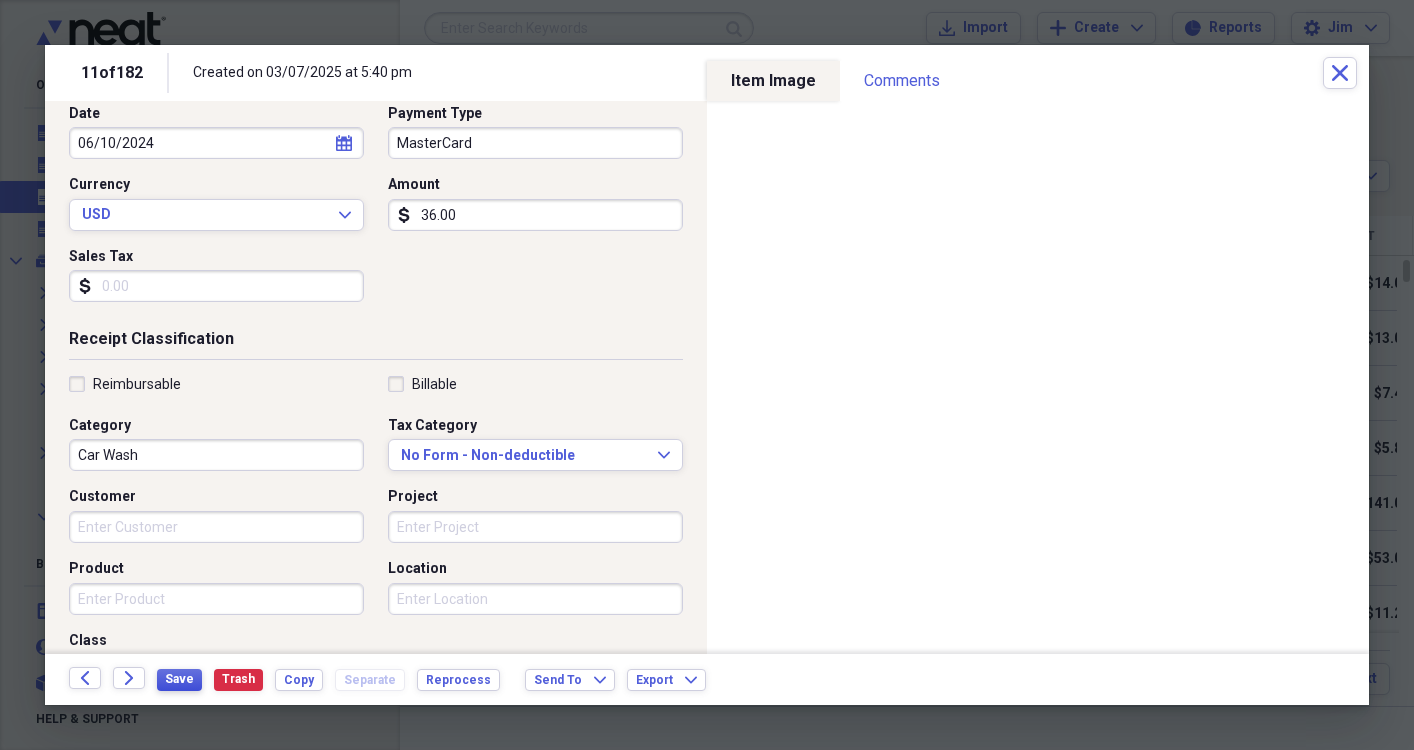click on "Save" at bounding box center (179, 679) 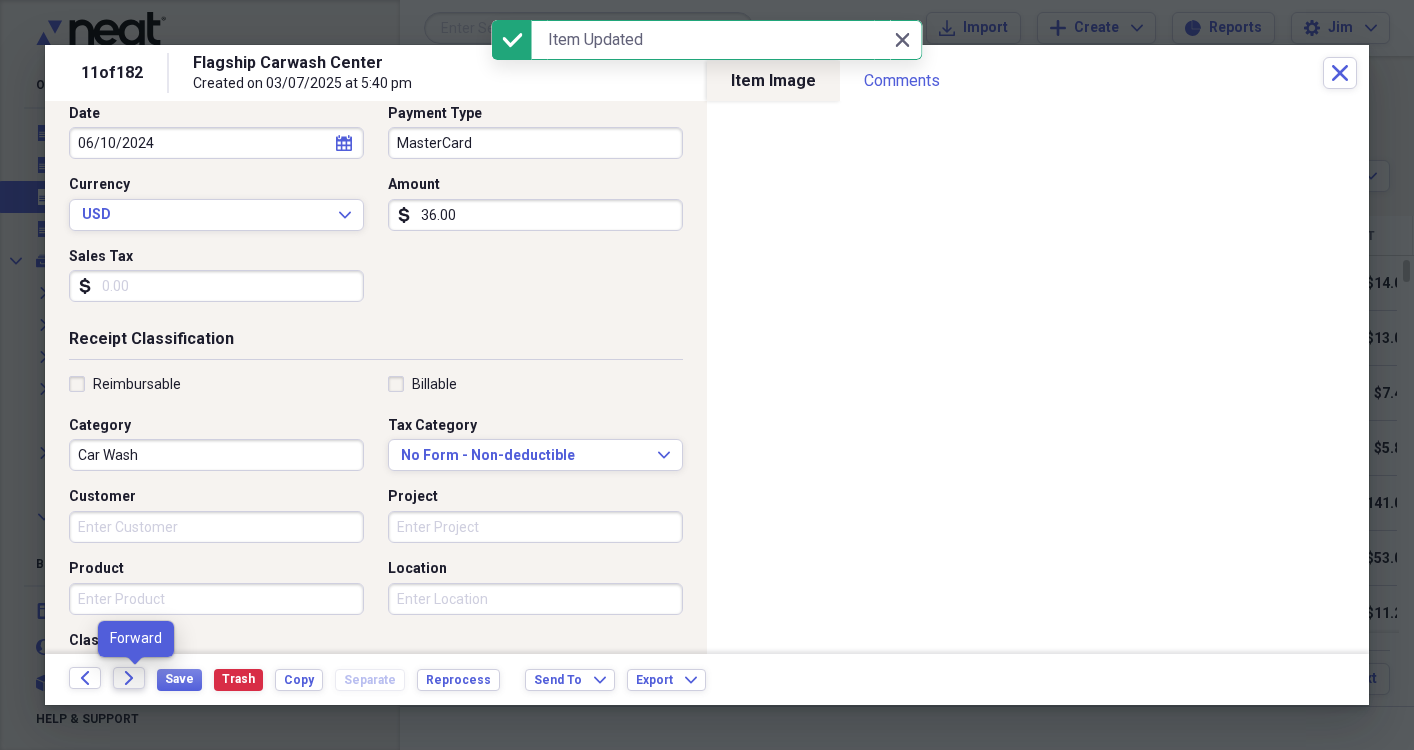 click 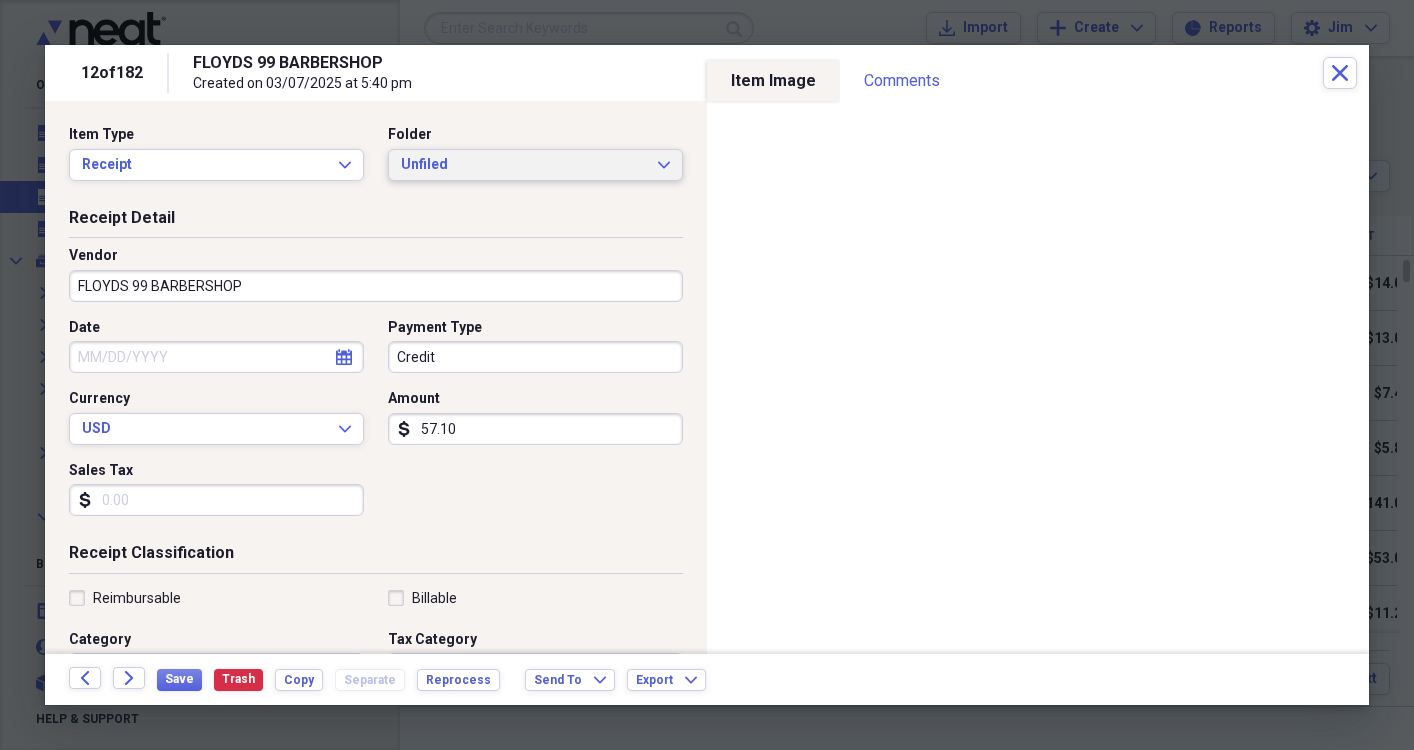 click on "Expand" 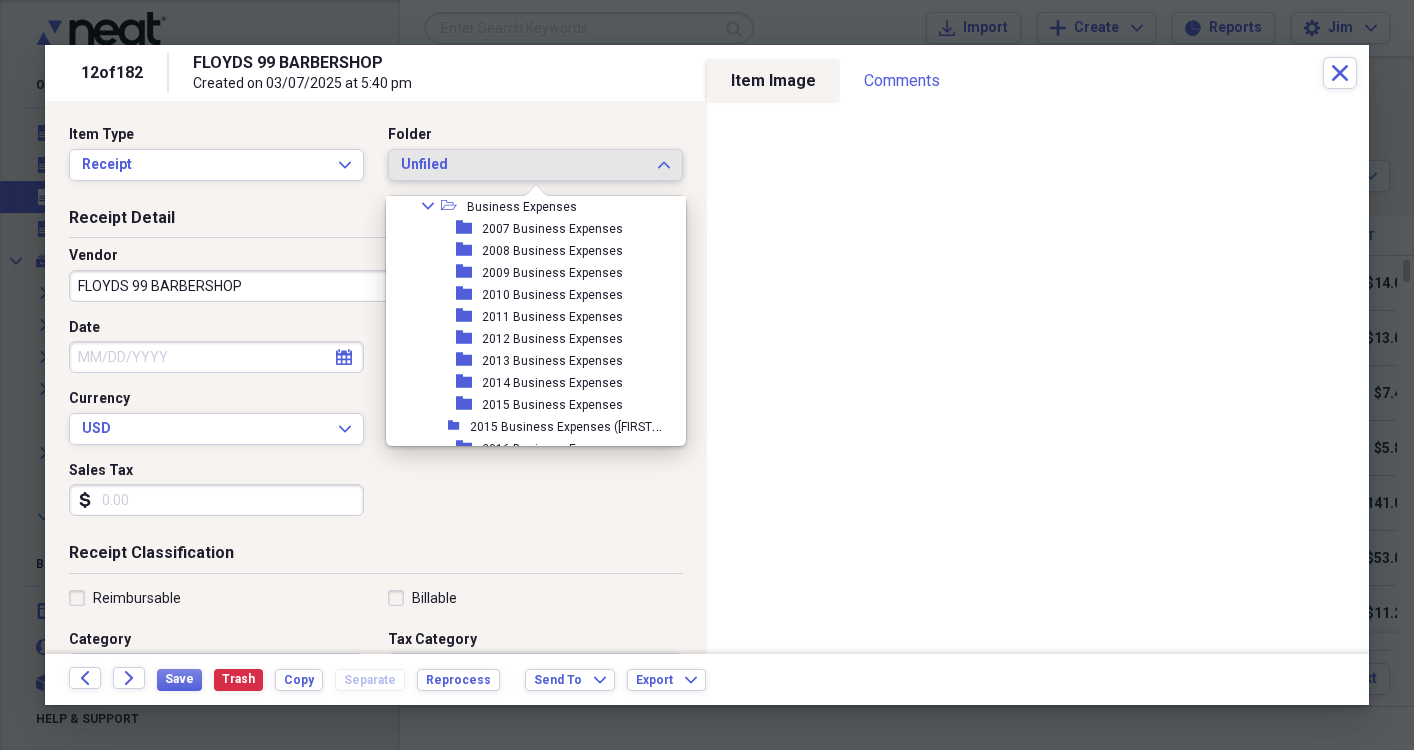 scroll, scrollTop: 491, scrollLeft: 0, axis: vertical 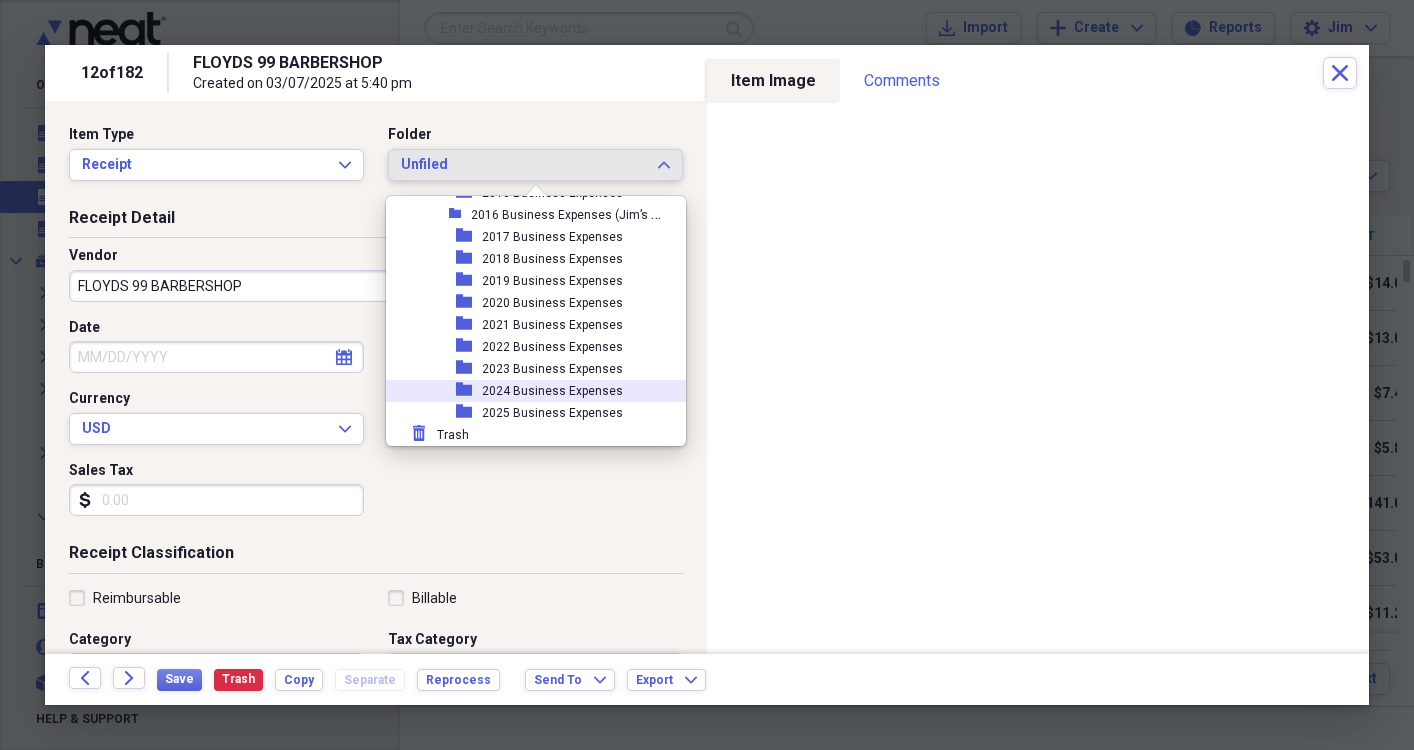 click on "2024 Business Expenses" at bounding box center (552, 391) 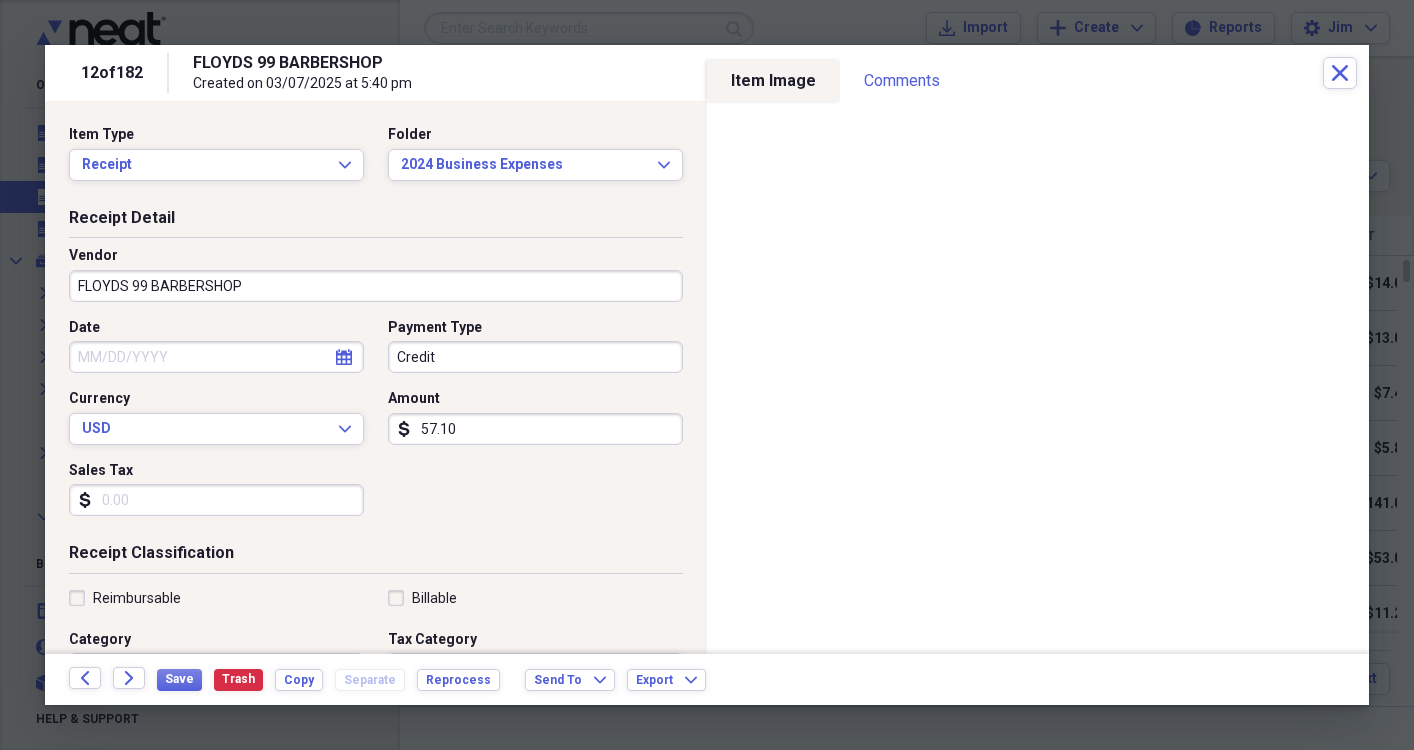 click on "calendar" 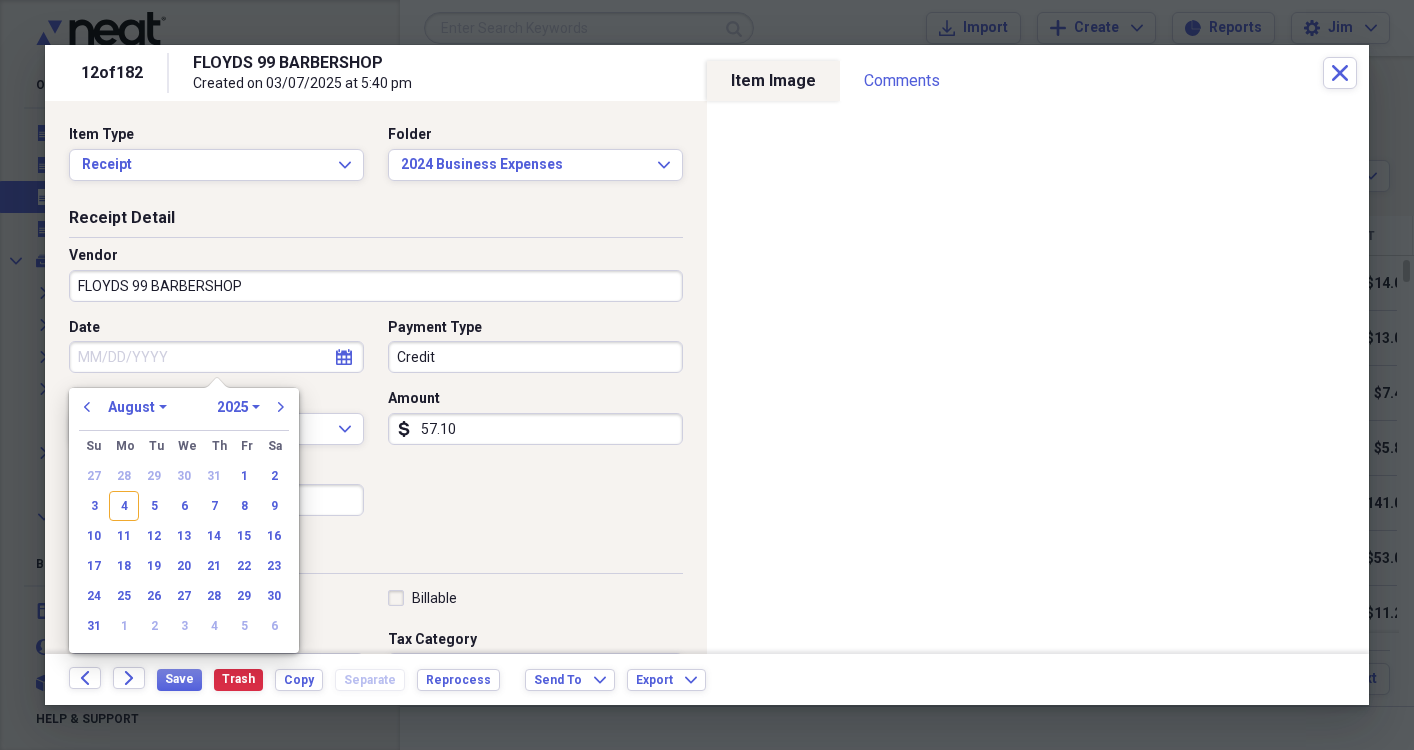 click on "1970 1971 1972 1973 1974 1975 1976 1977 1978 1979 1980 1981 1982 1983 1984 1985 1986 1987 1988 1989 1990 1991 1992 1993 1994 1995 1996 1997 1998 1999 2000 2001 2002 2003 2004 2005 2006 2007 2008 2009 2010 2011 2012 2013 2014 2015 2016 2017 2018 2019 2020 2021 2022 2023 2024 2025 2026 2027 2028 2029 2030 2031 2032 2033 2034 2035" at bounding box center [238, 407] 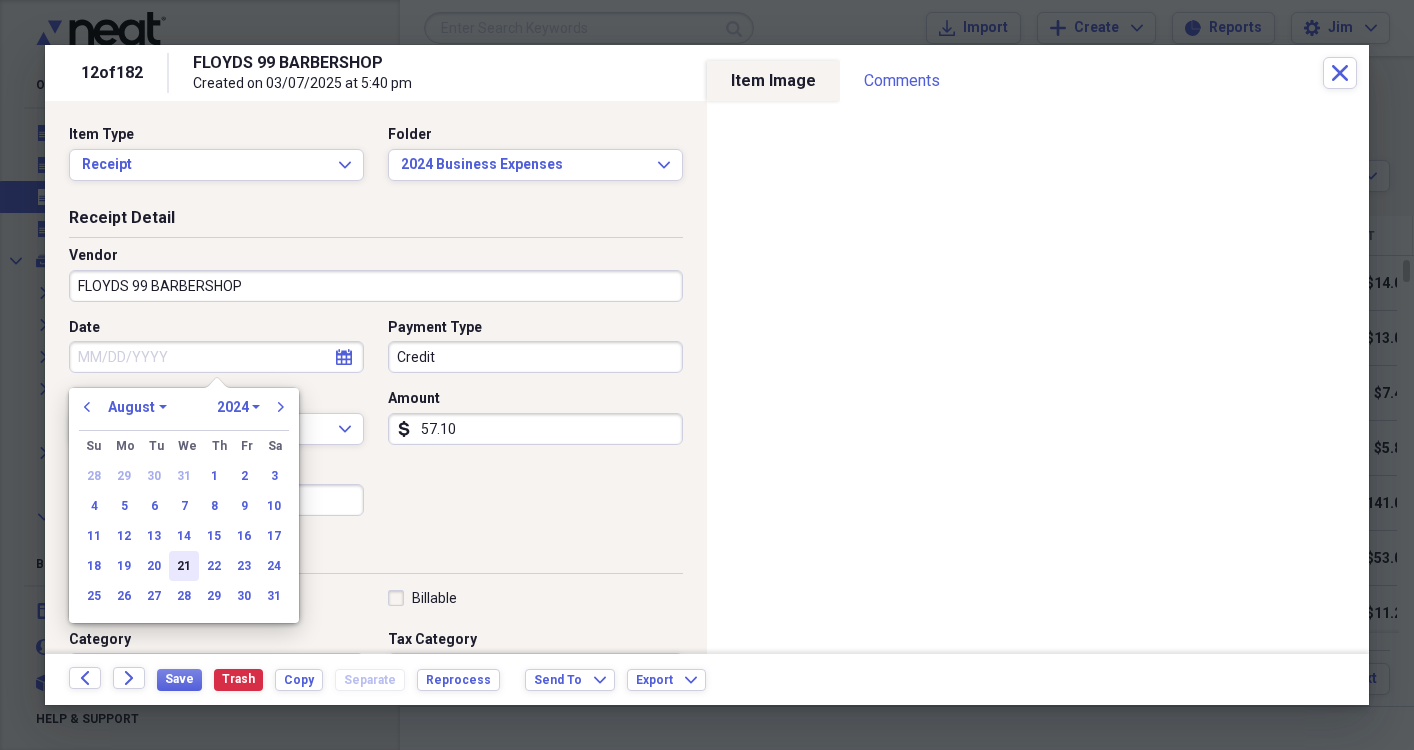 click on "21" at bounding box center (184, 566) 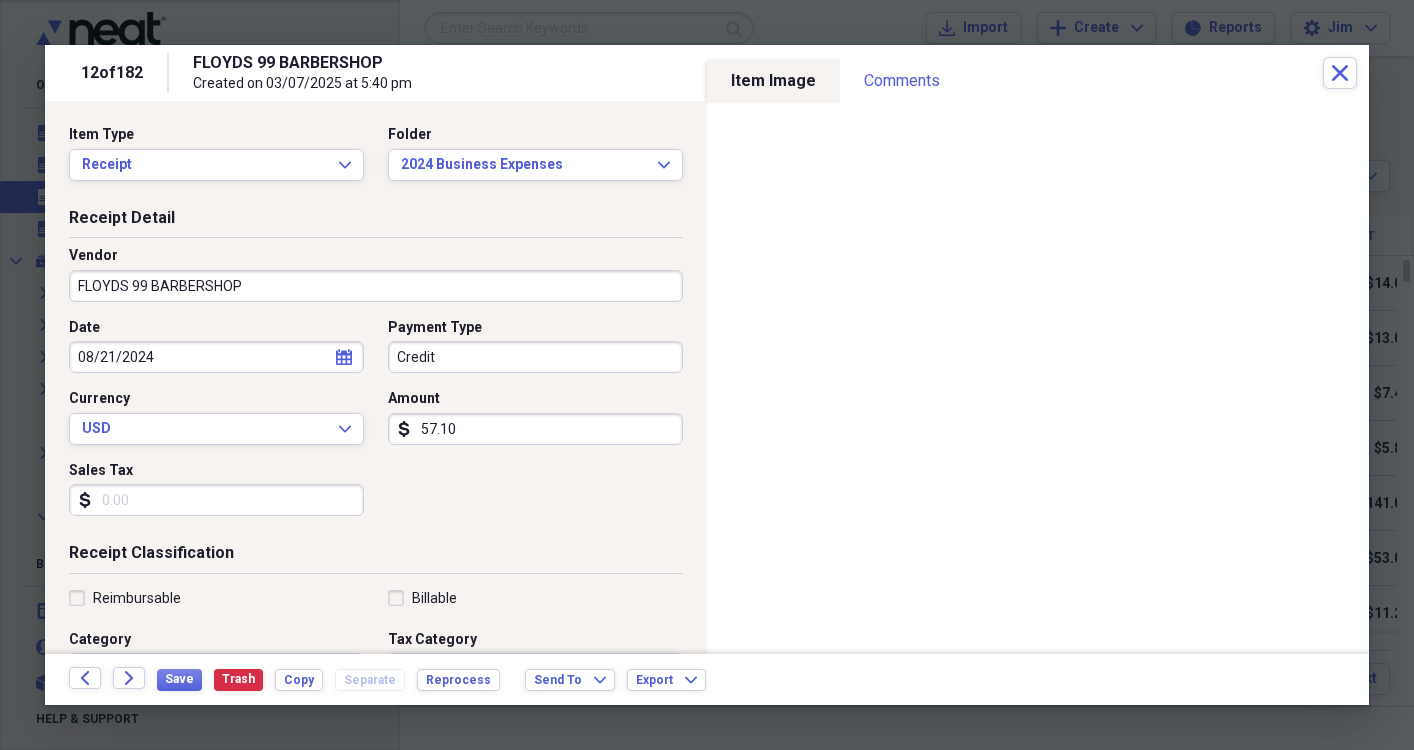 click on "Date 08/21/2024 calendar Calendar Payment Type Credit Currency USD Expand Amount dollar-sign 57.10 Sales Tax dollar-sign" at bounding box center [376, 425] 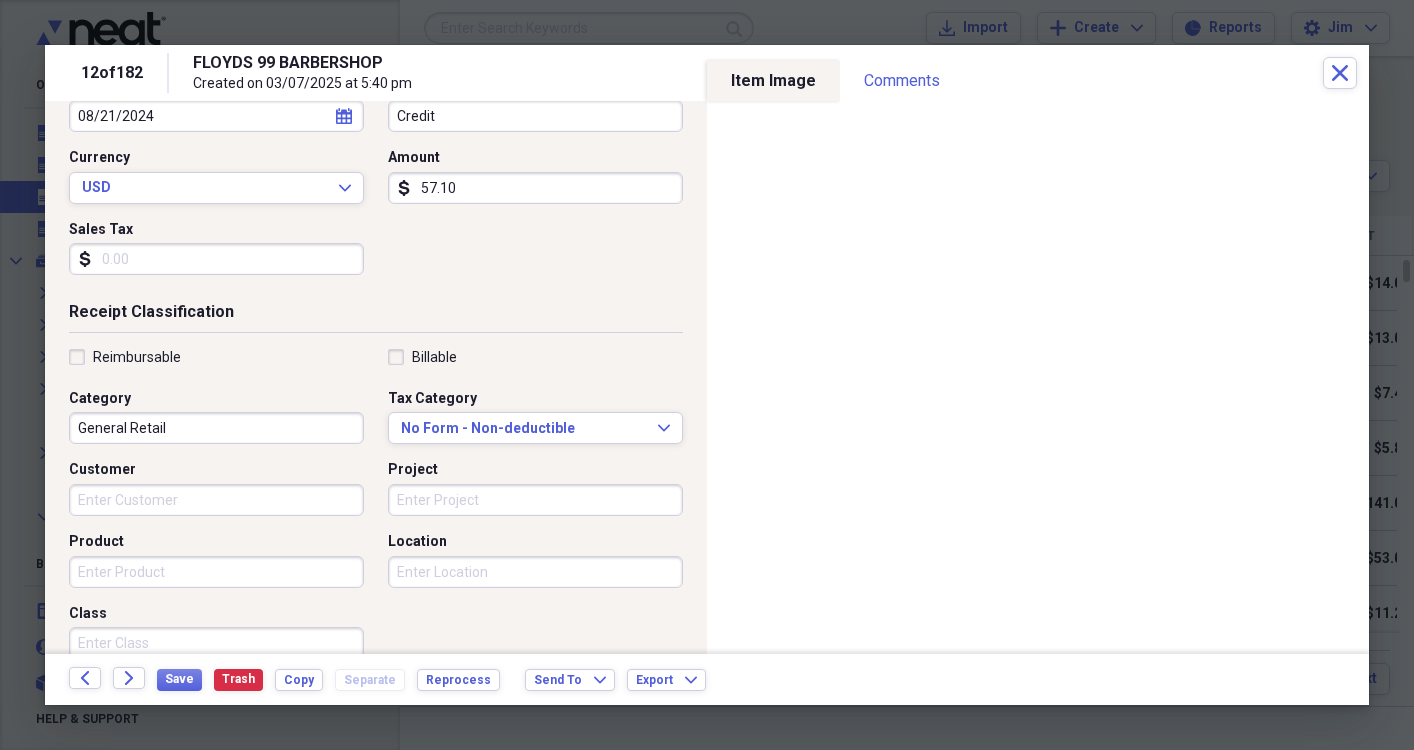 scroll, scrollTop: 243, scrollLeft: 0, axis: vertical 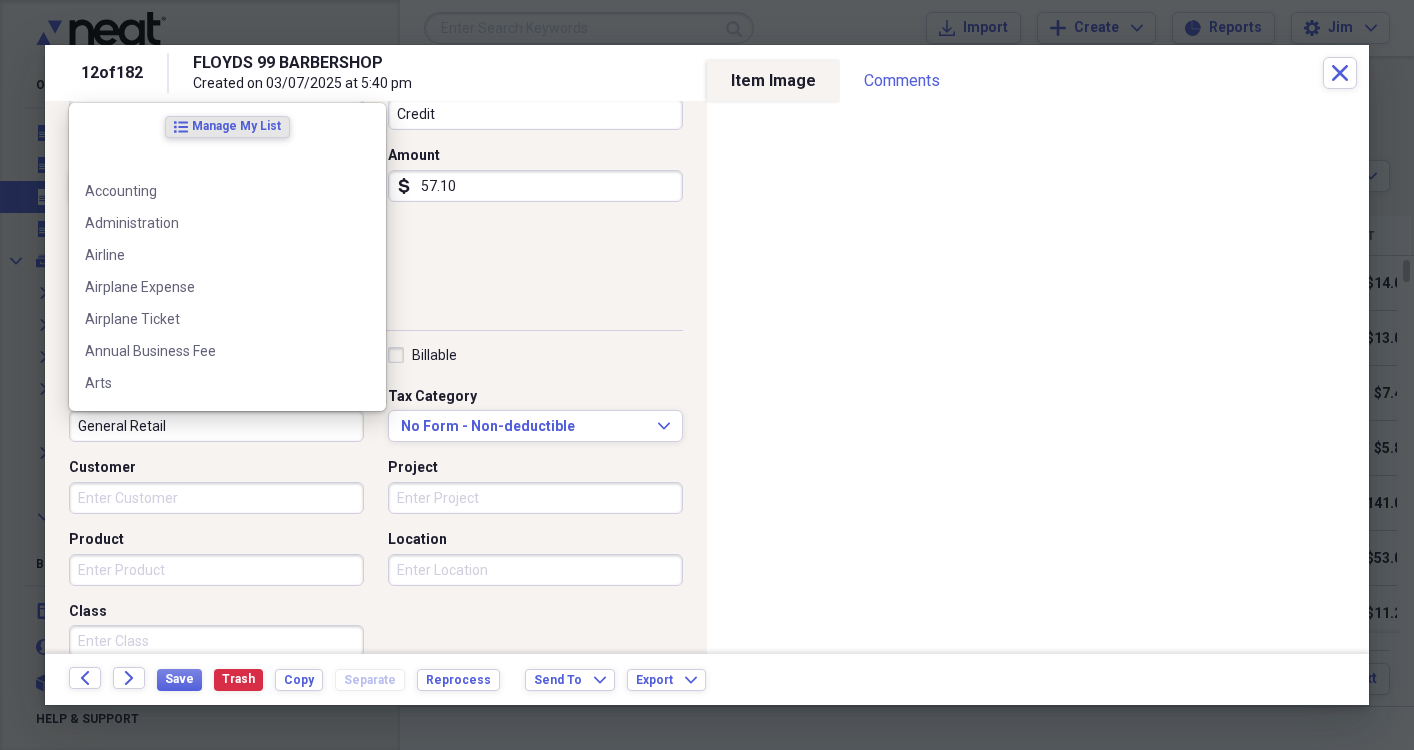 click on "General Retail" at bounding box center (216, 426) 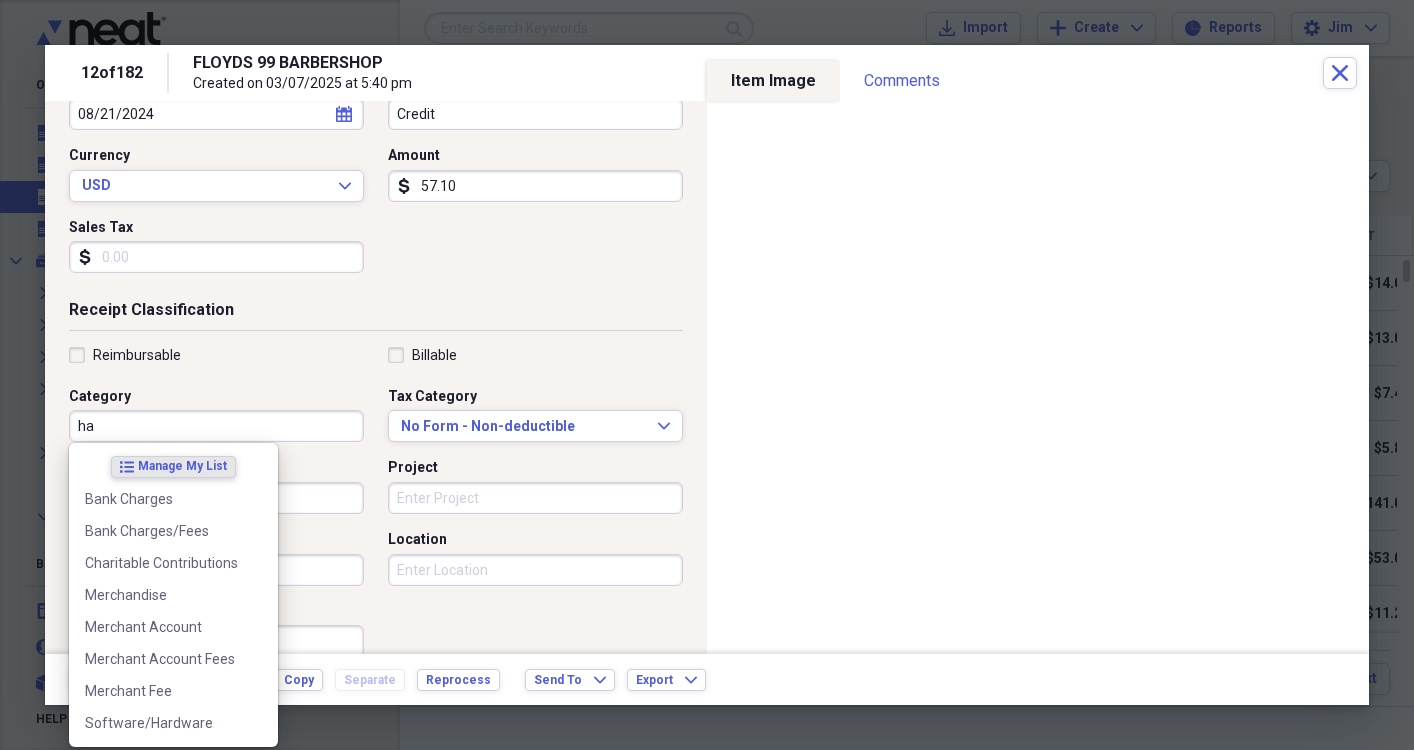 type on "h" 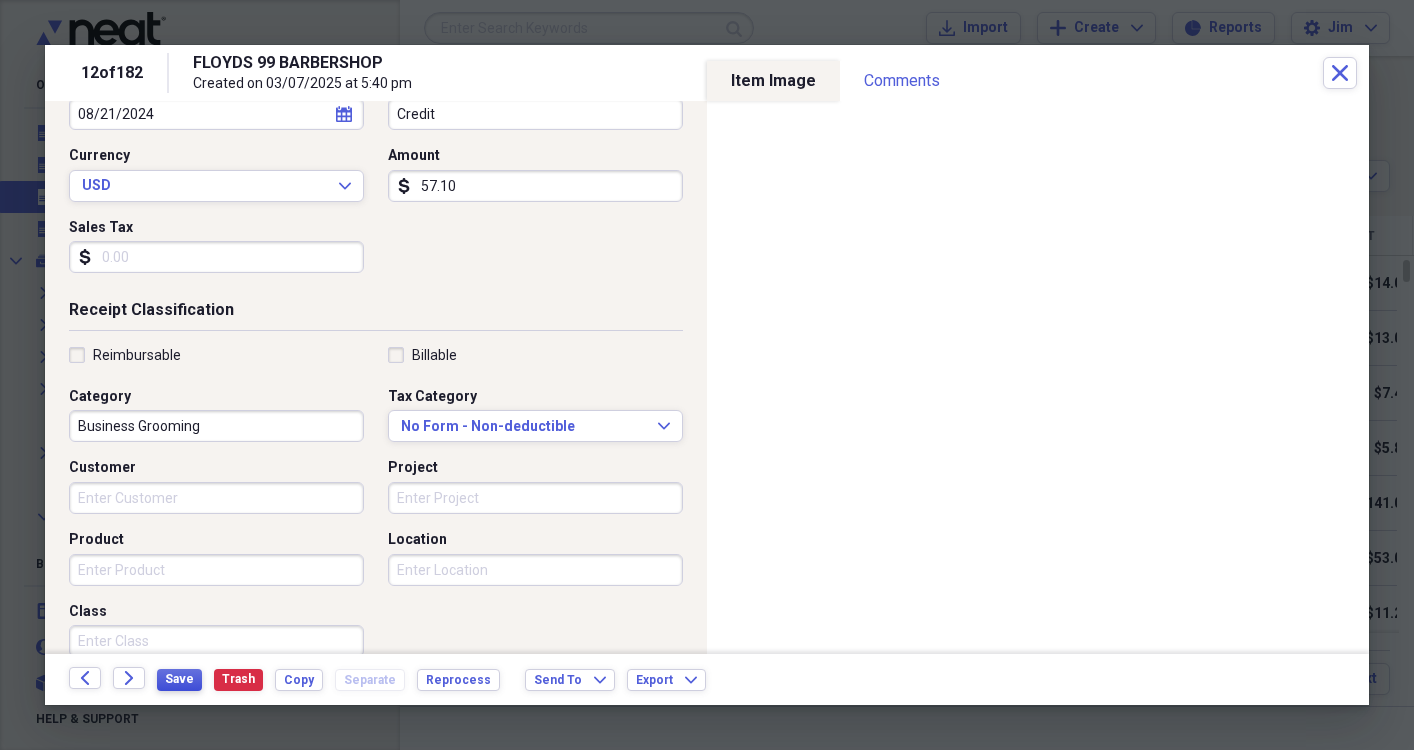 type on "Business Grooming" 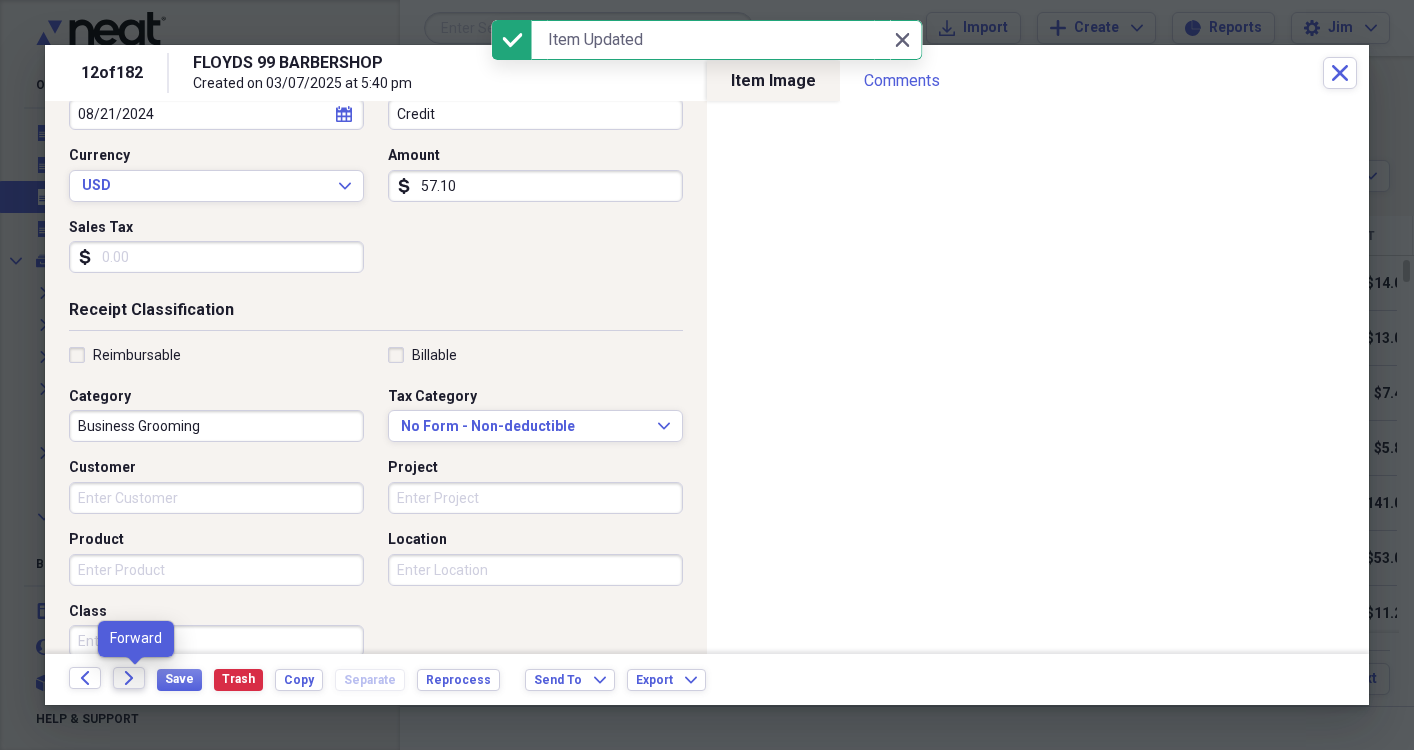click on "Forward" 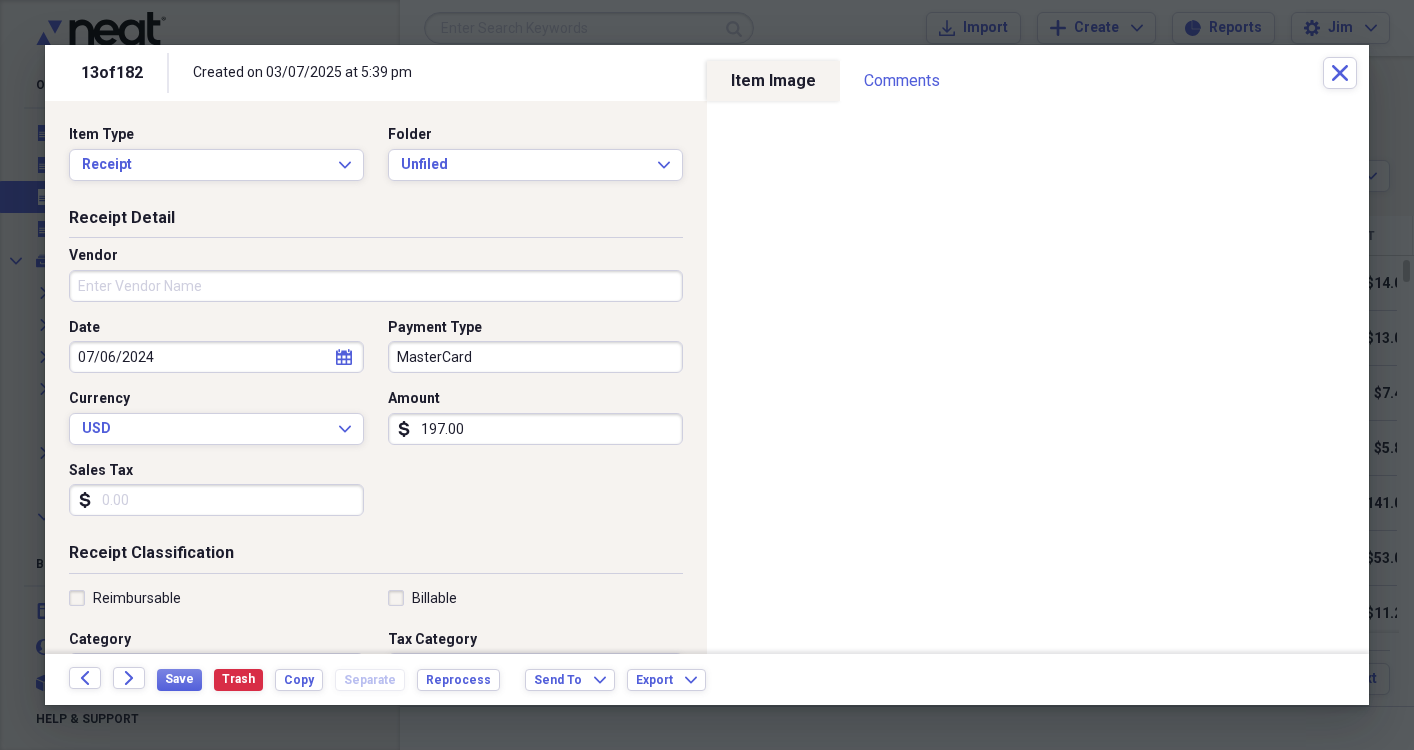 click on "Vendor" at bounding box center (376, 286) 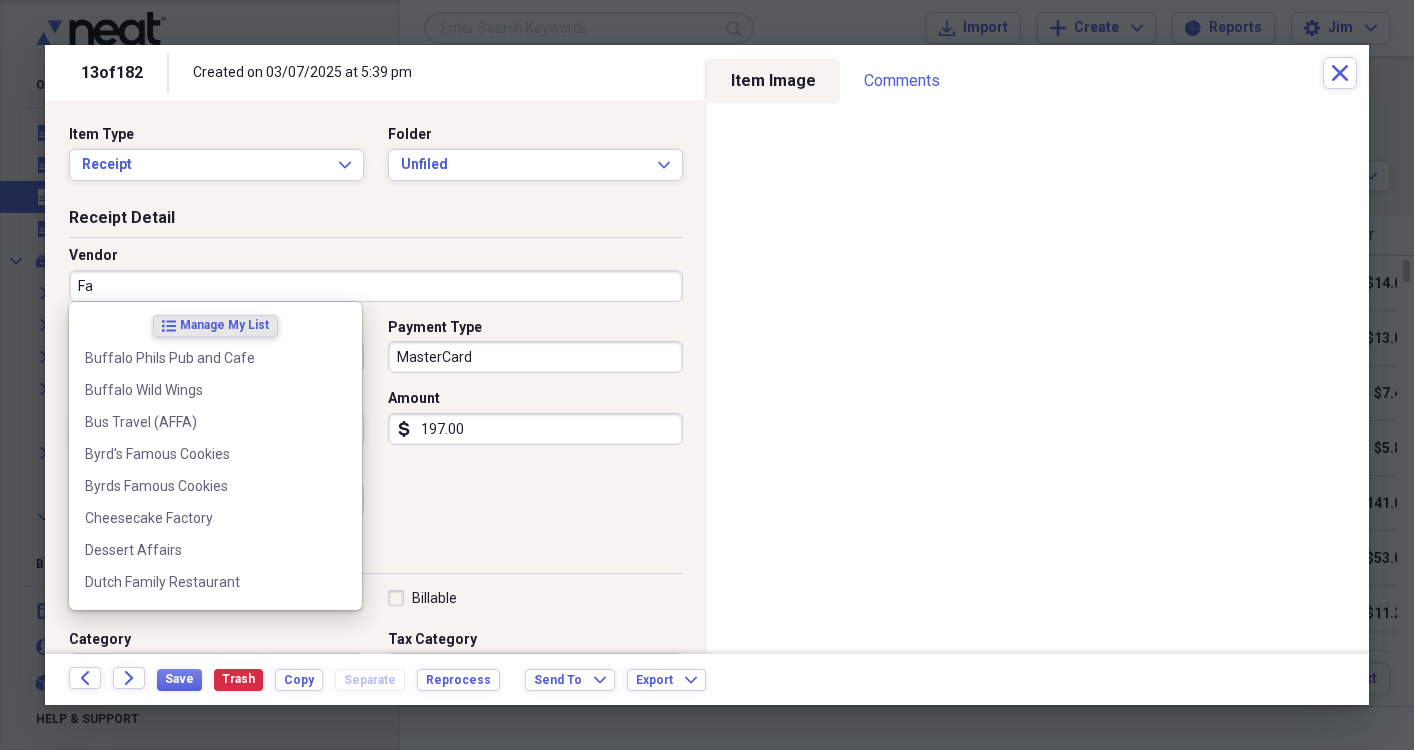 type on "F" 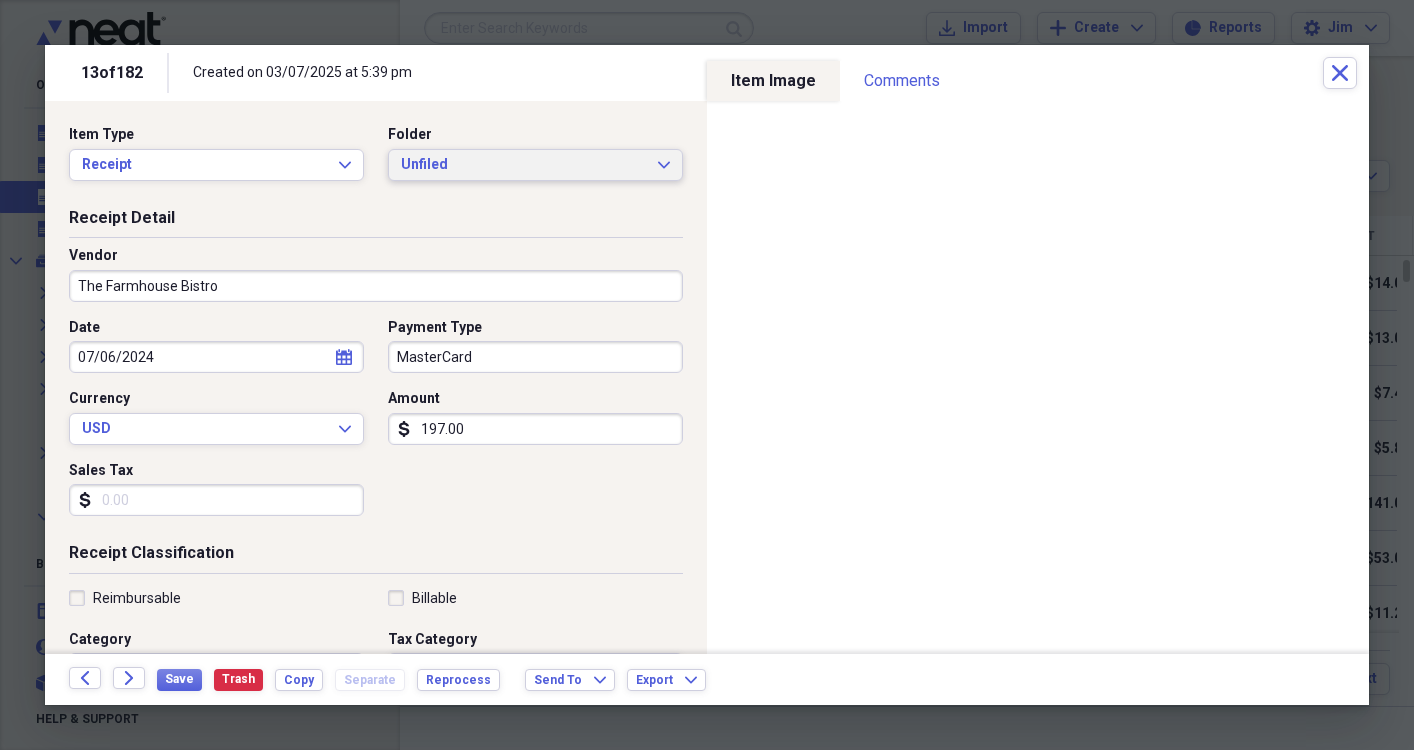 type on "The Farmhouse Bistro" 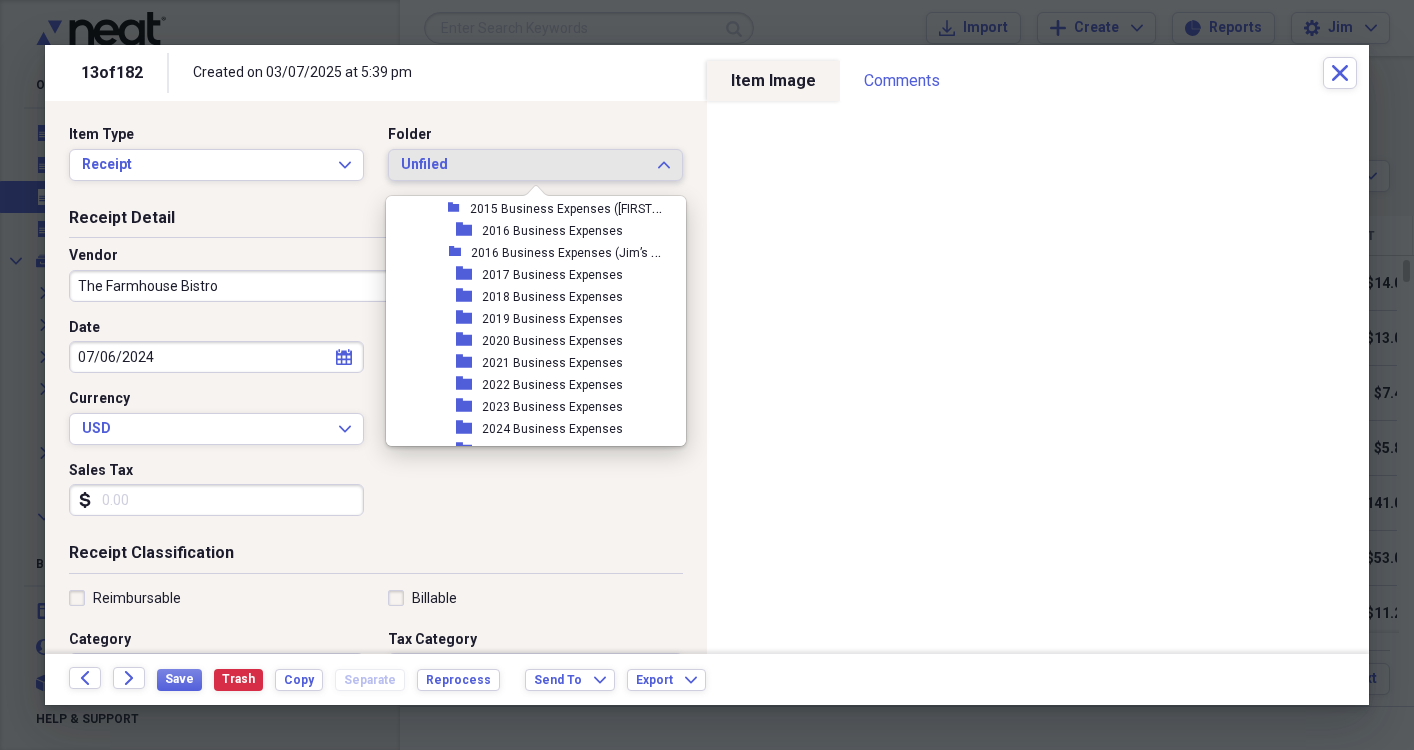 scroll, scrollTop: 491, scrollLeft: 0, axis: vertical 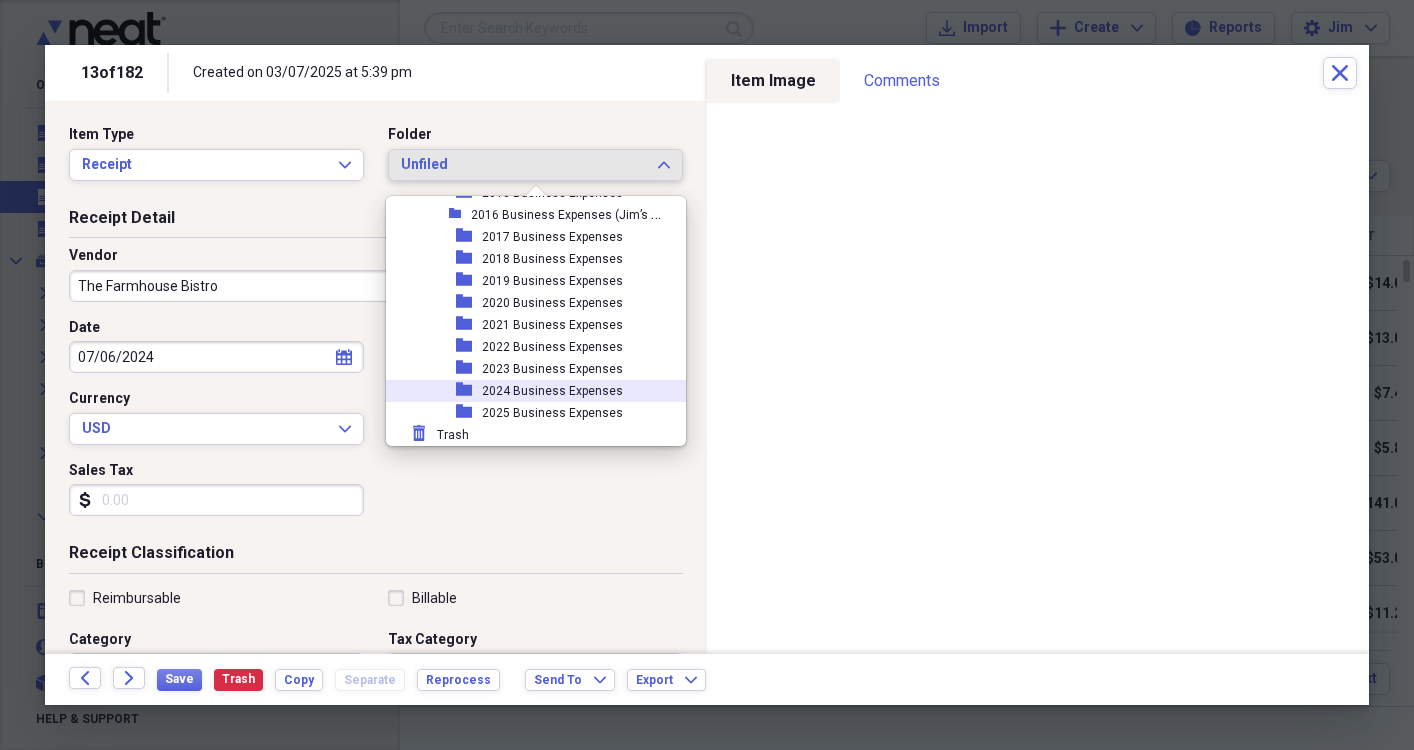 click on "2024 Business Expenses" at bounding box center (552, 391) 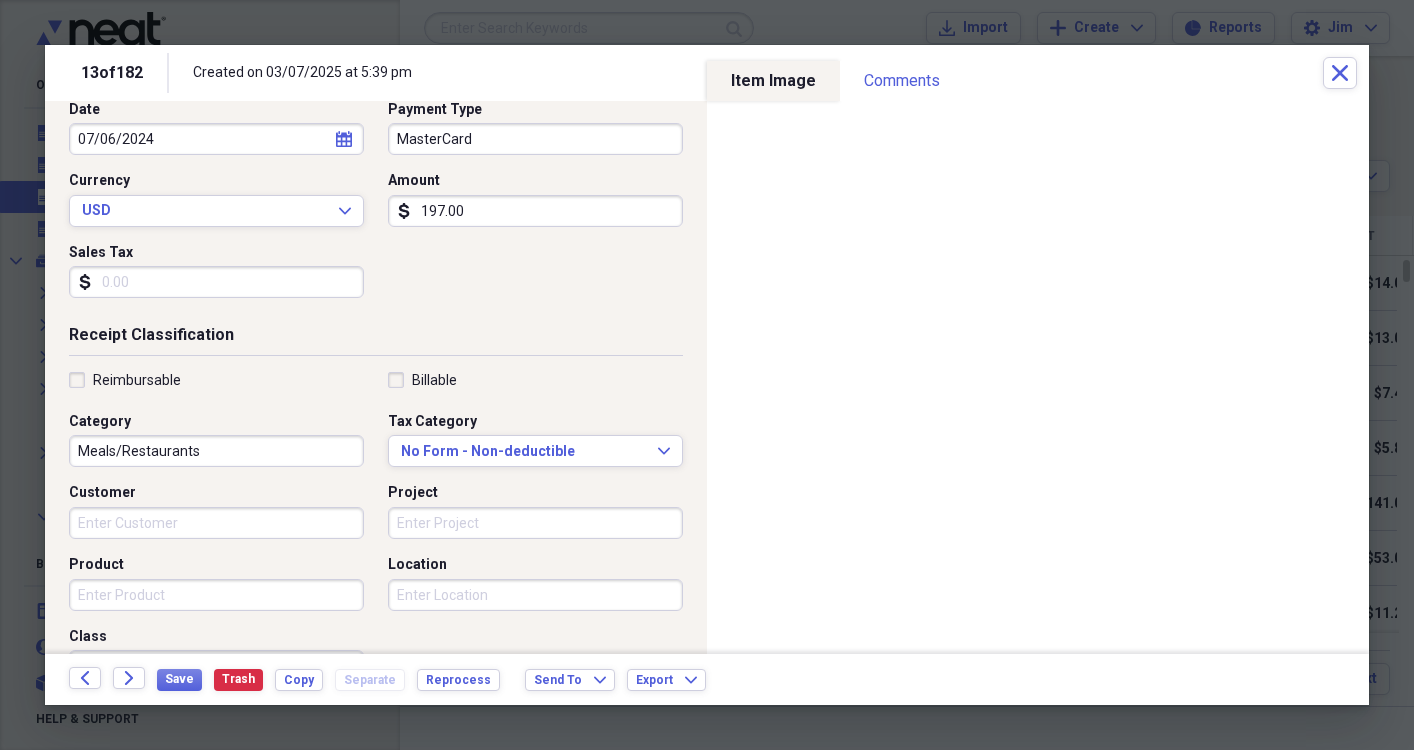 scroll, scrollTop: 219, scrollLeft: 0, axis: vertical 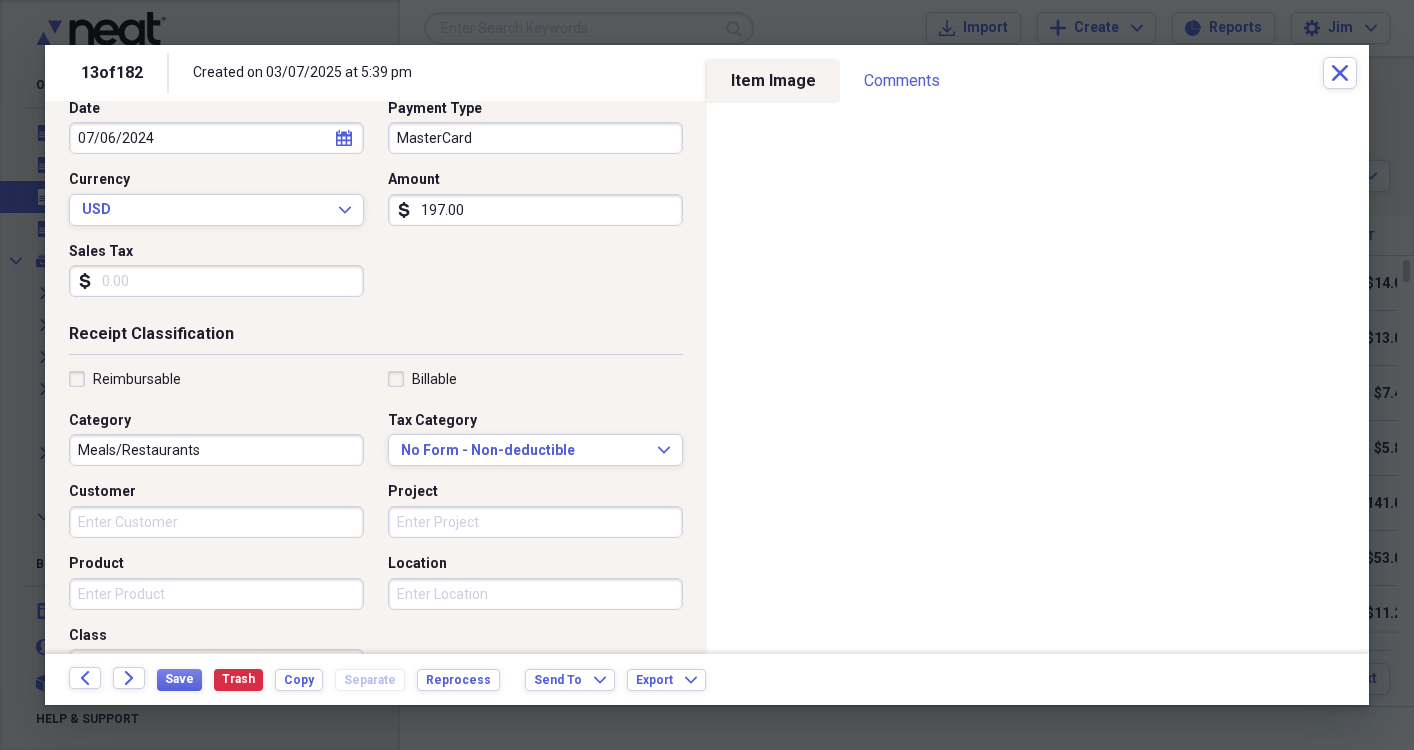 click on "Meals/Restaurants" at bounding box center (216, 450) 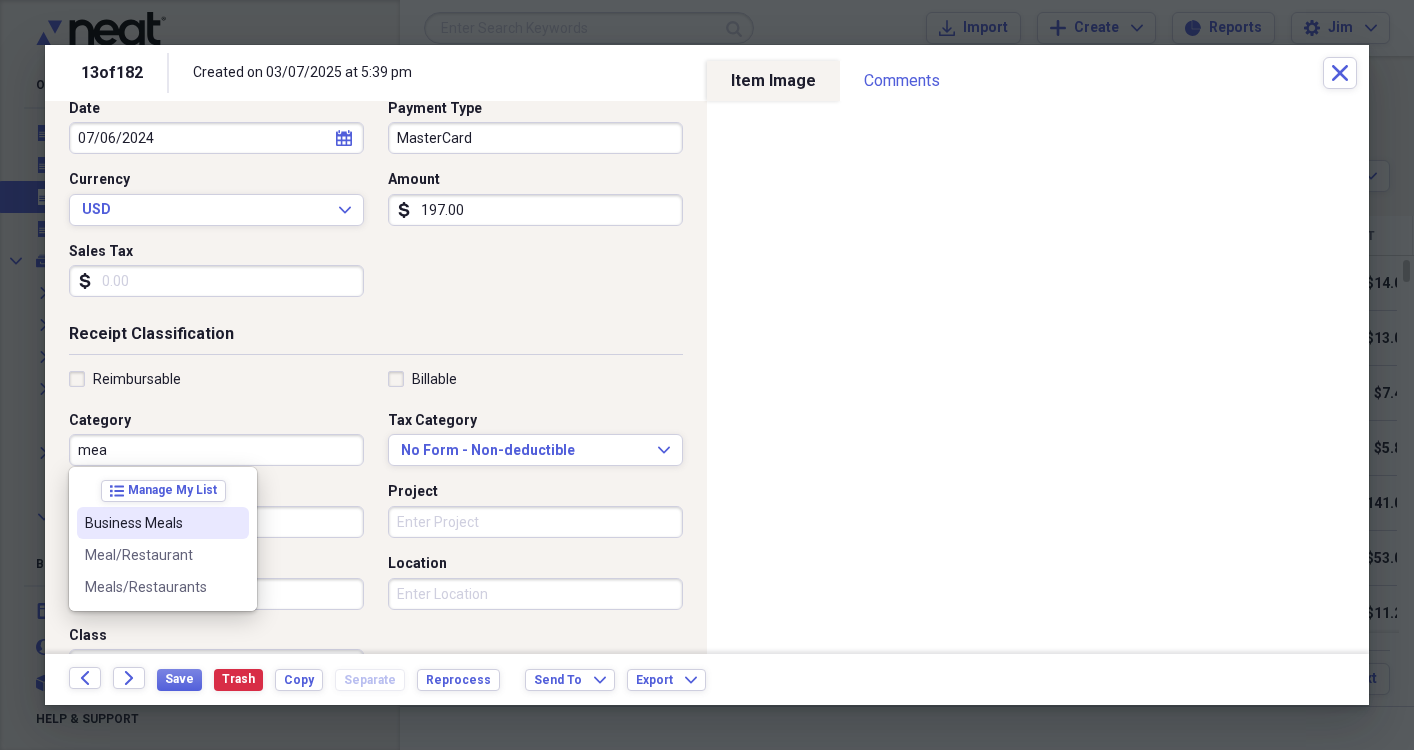 click on "Business Meals" at bounding box center [151, 523] 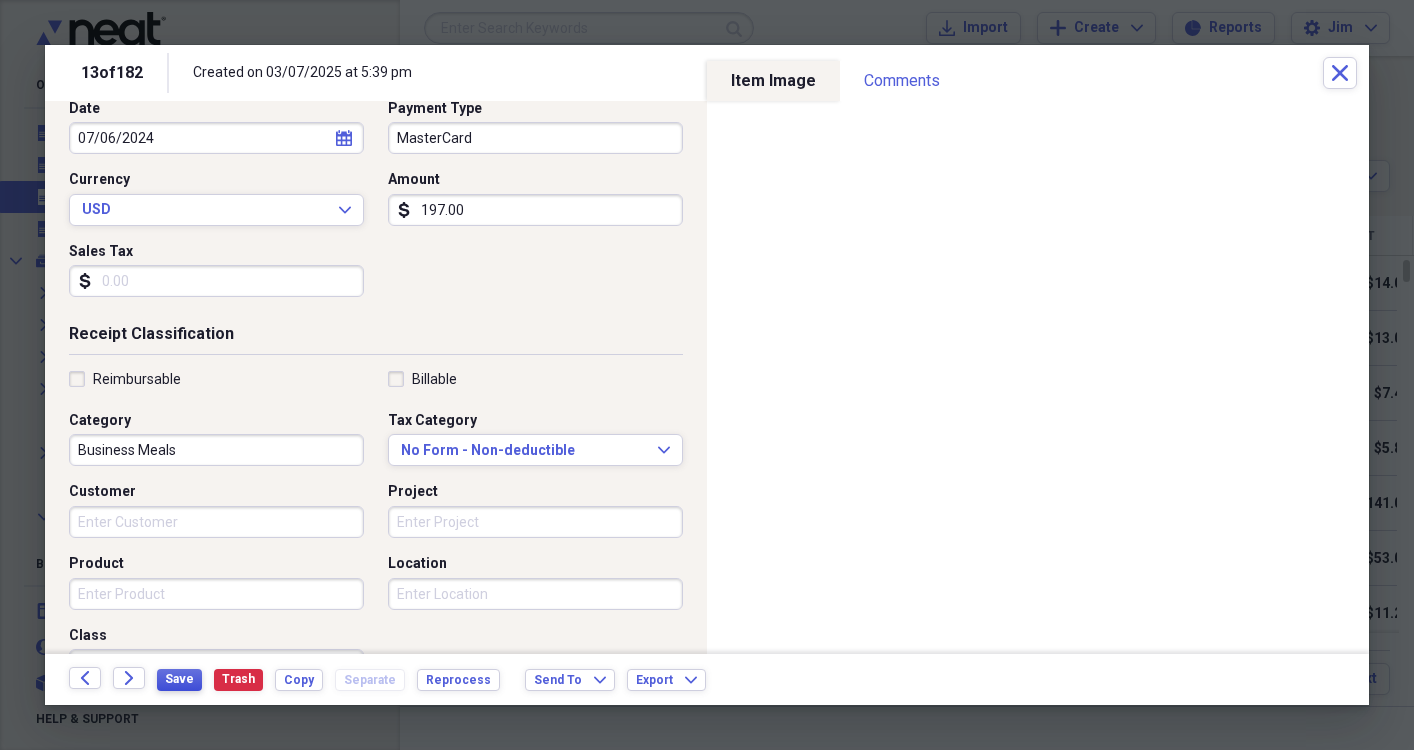 click on "Save" at bounding box center (179, 679) 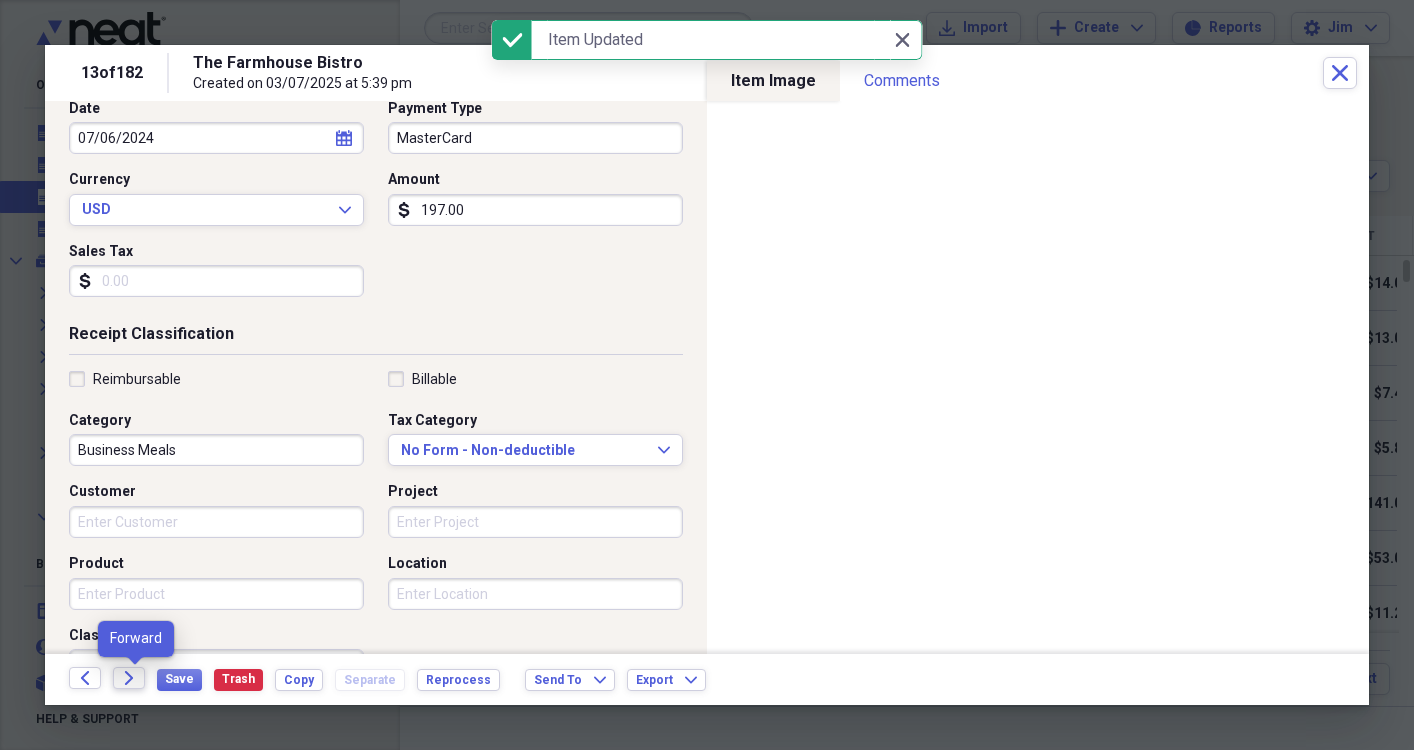 click on "Forward" 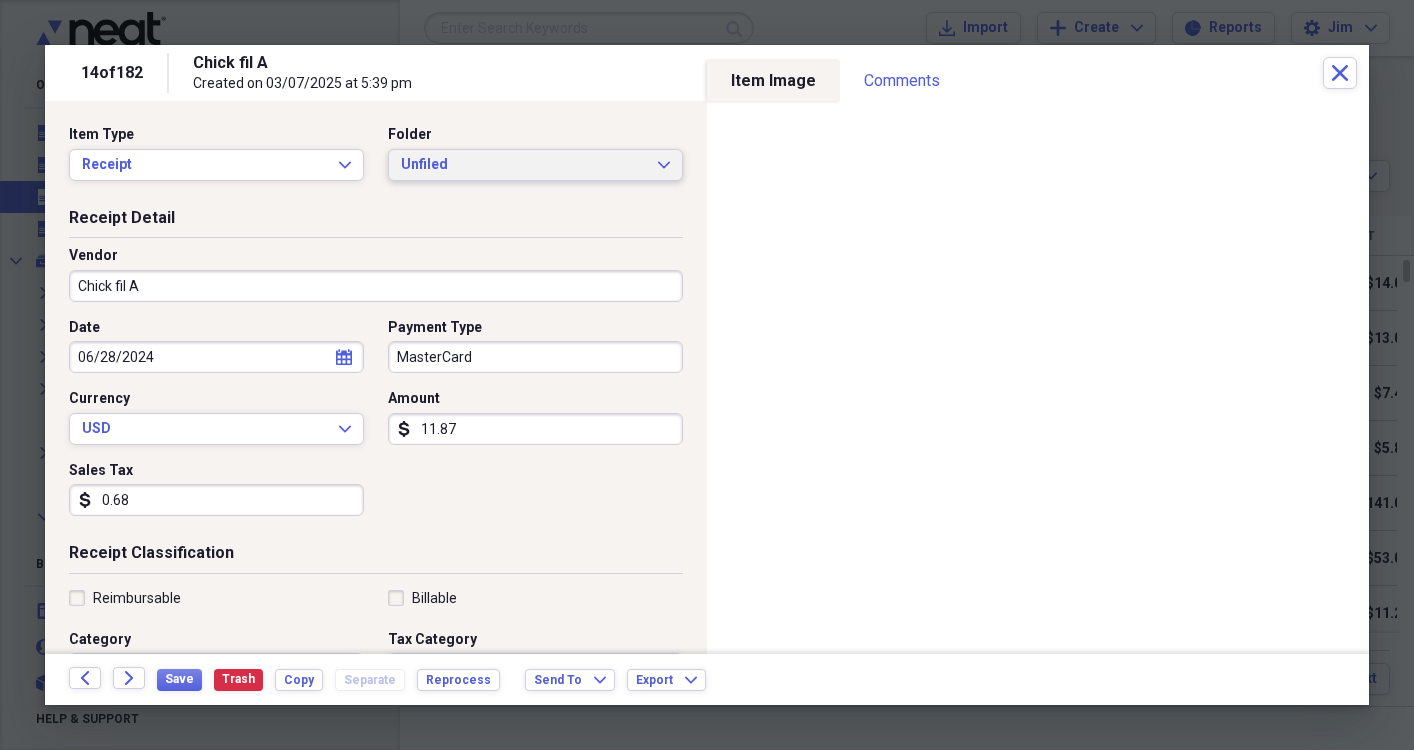 click on "Expand" 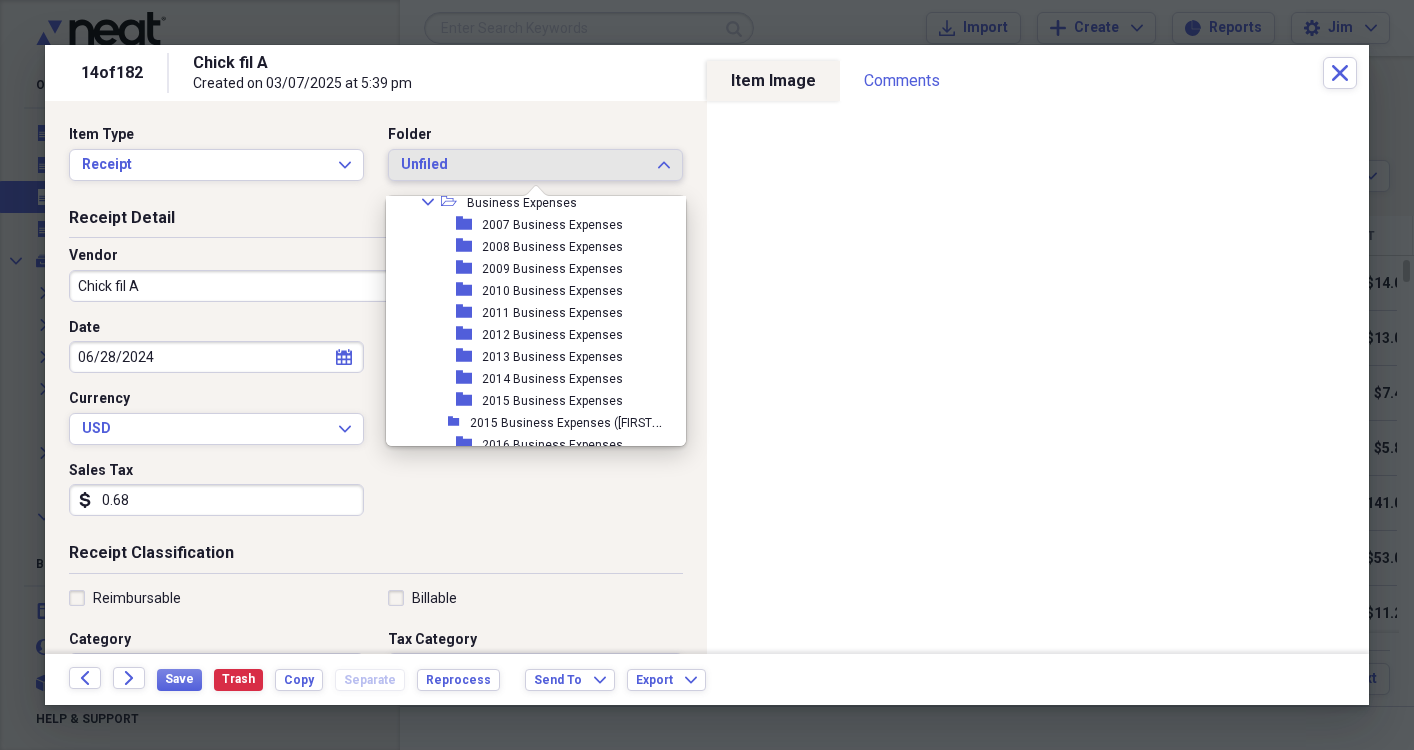 scroll, scrollTop: 491, scrollLeft: 0, axis: vertical 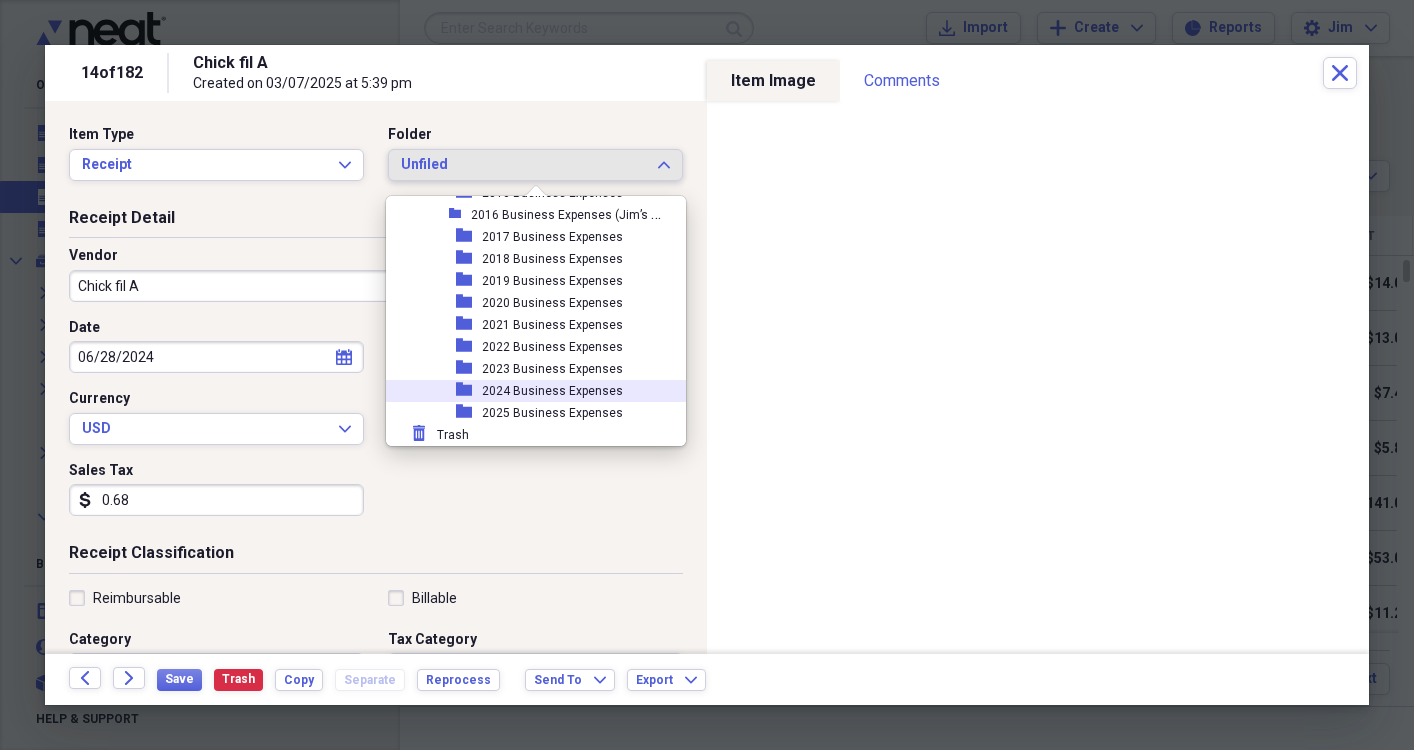 click on "2024 Business Expenses" at bounding box center (552, 391) 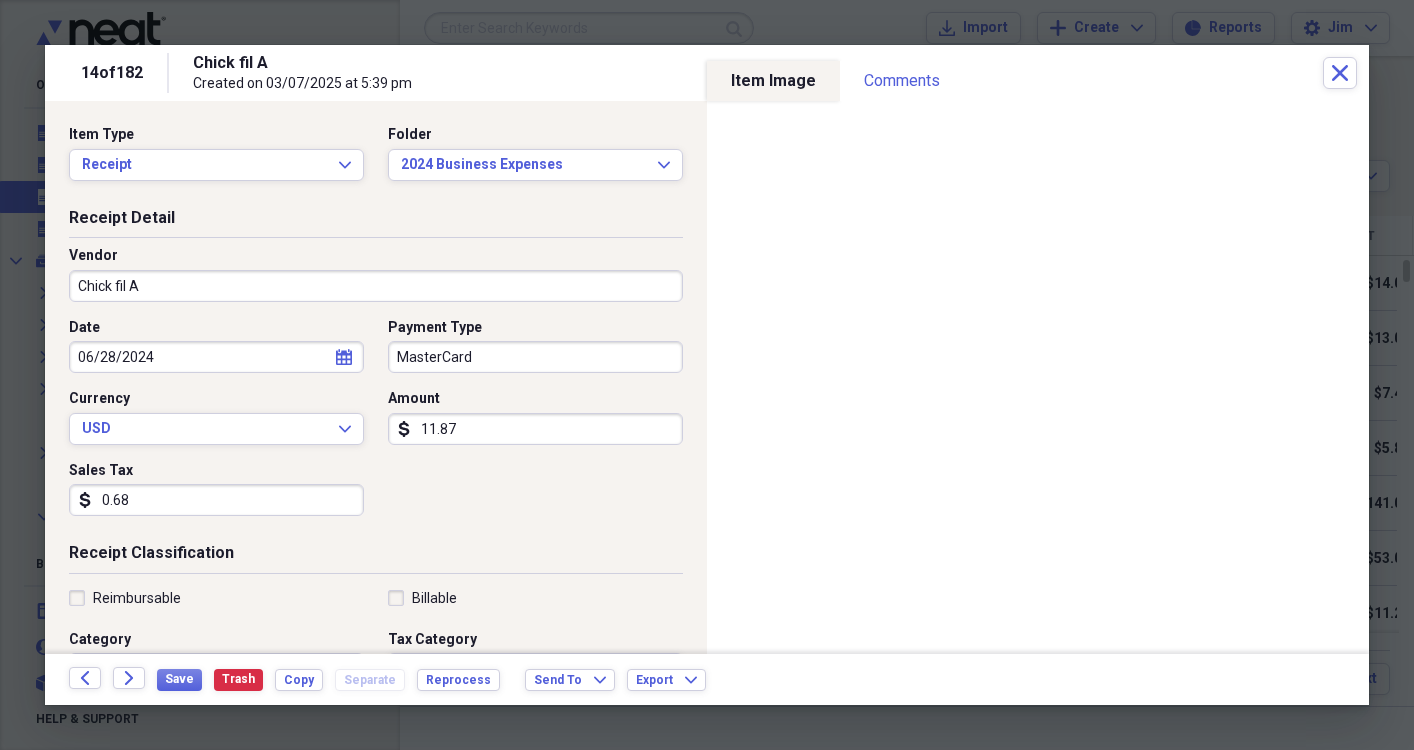 click on "Receipt Detail Vendor Chick fil A Date 06/28/2024 calendar Calendar Payment Type MasterCard Currency USD Expand Amount dollar-sign 11.87 Sales Tax dollar-sign 0.68" at bounding box center (376, 375) 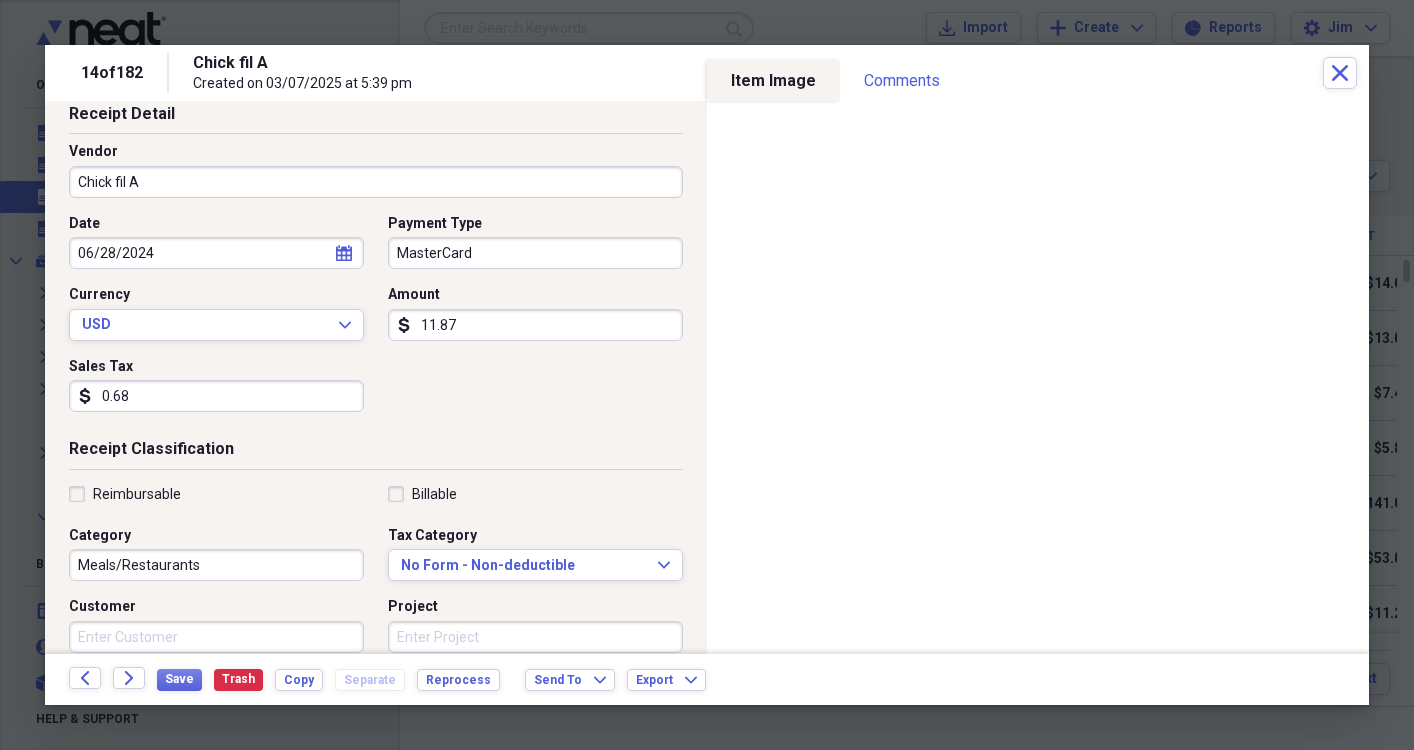 scroll, scrollTop: 121, scrollLeft: 0, axis: vertical 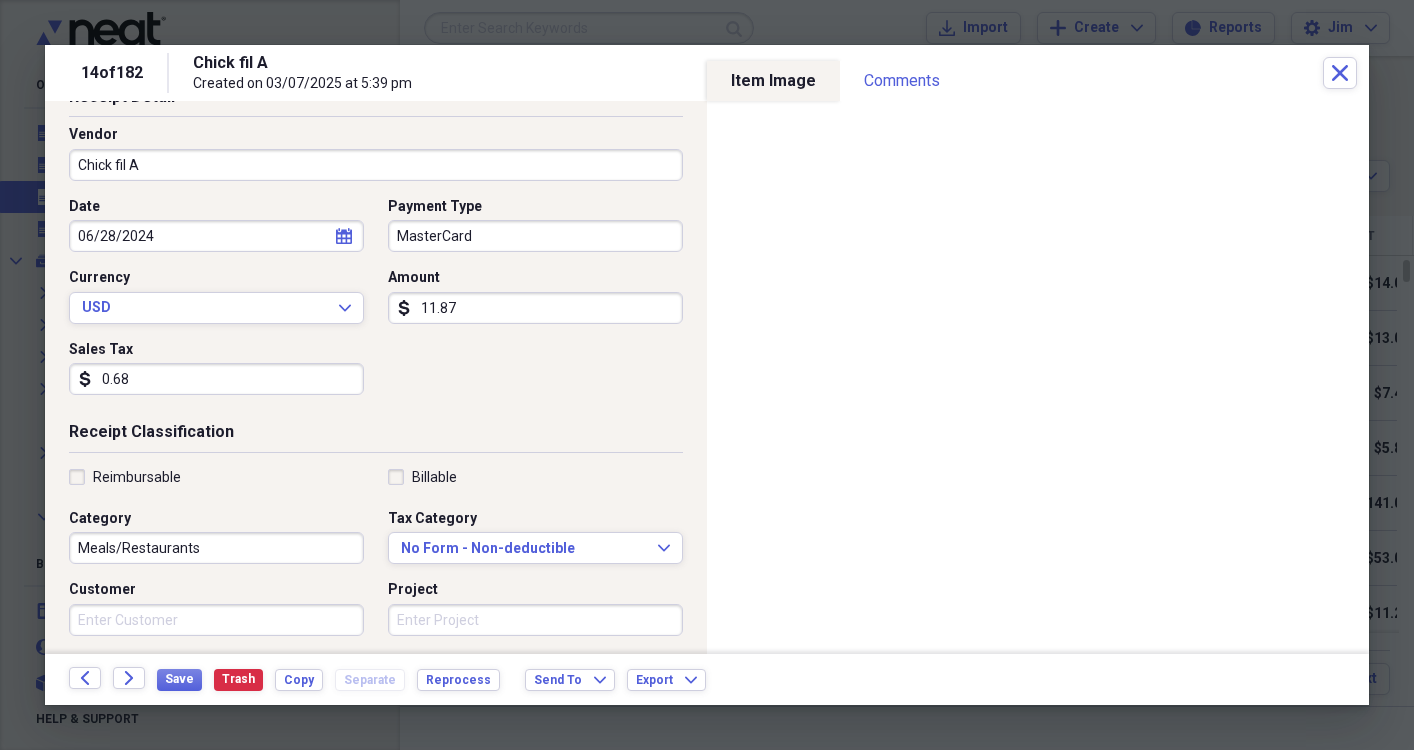 click on "Meals/Restaurants" at bounding box center (216, 548) 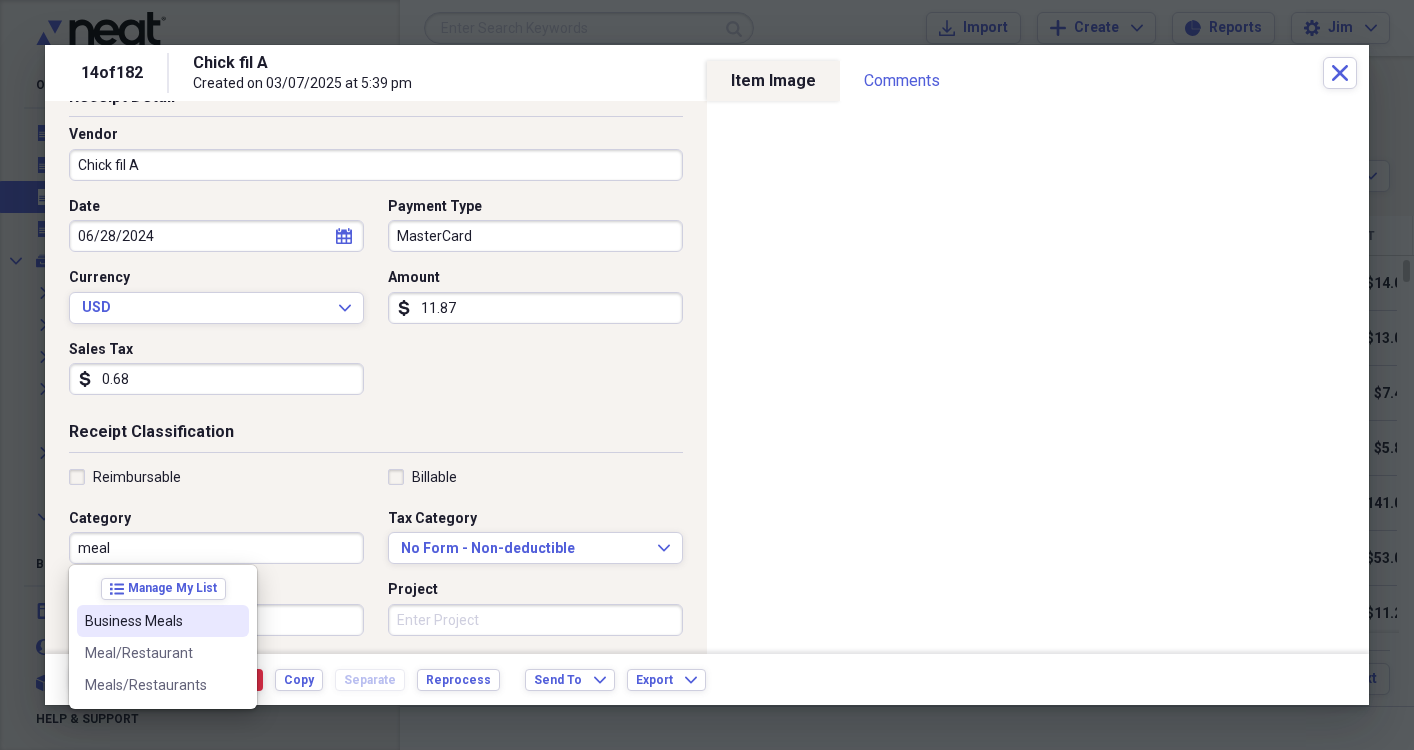 click on "Business Meals" at bounding box center (163, 621) 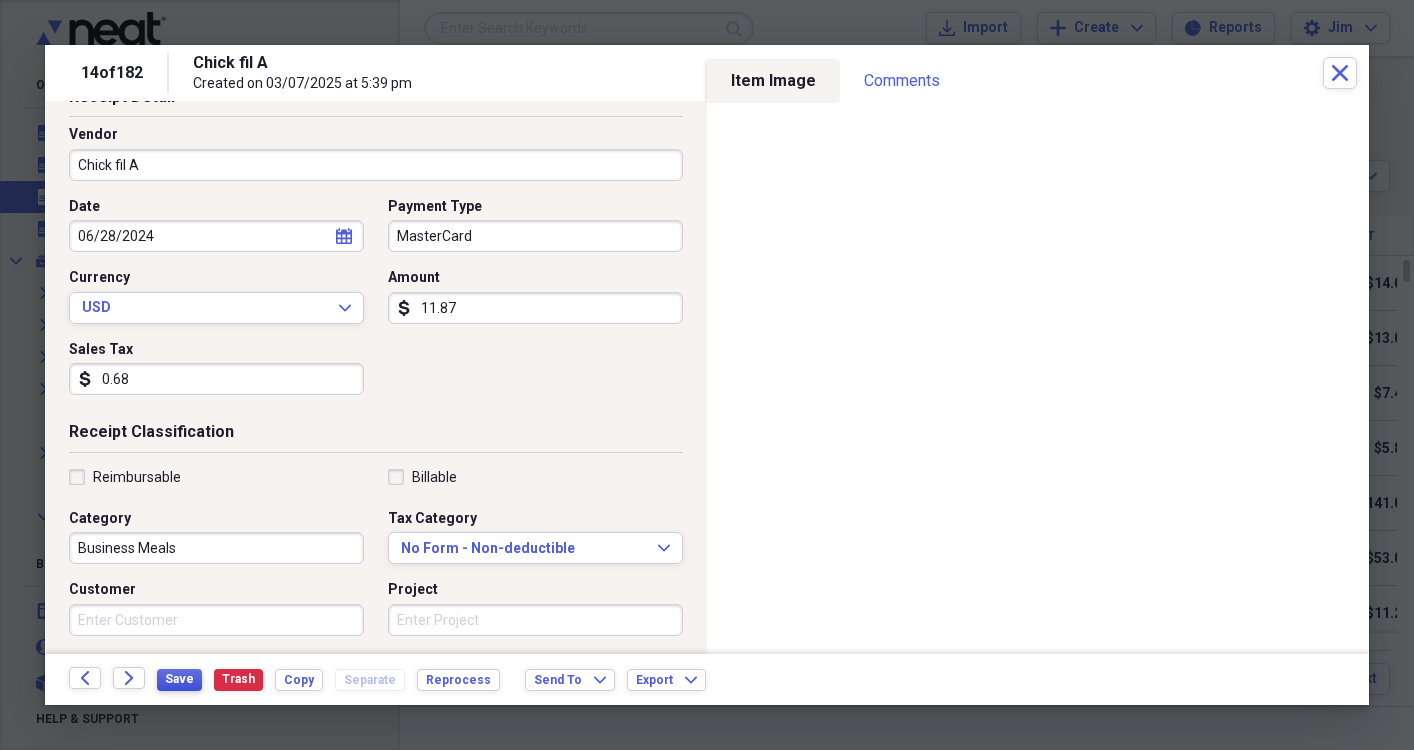 click on "Save" at bounding box center (179, 679) 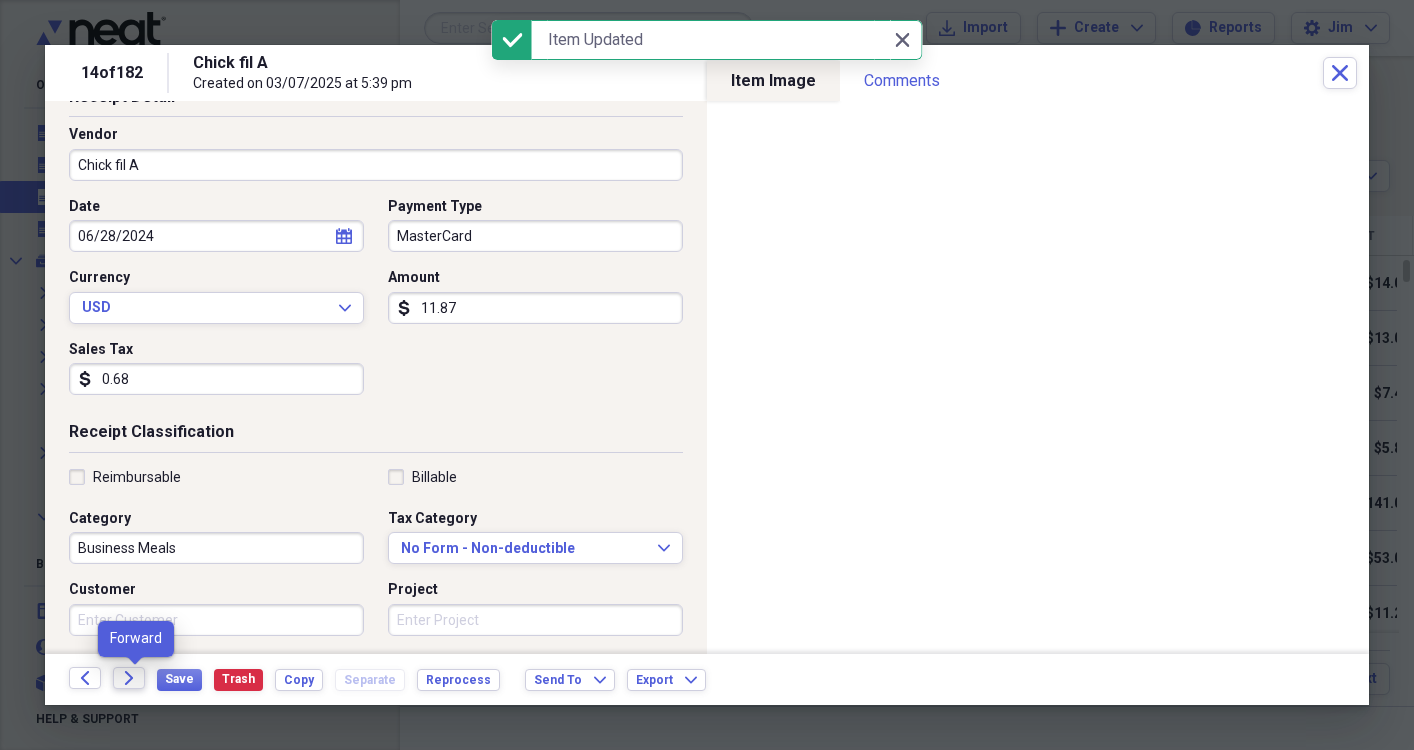 click 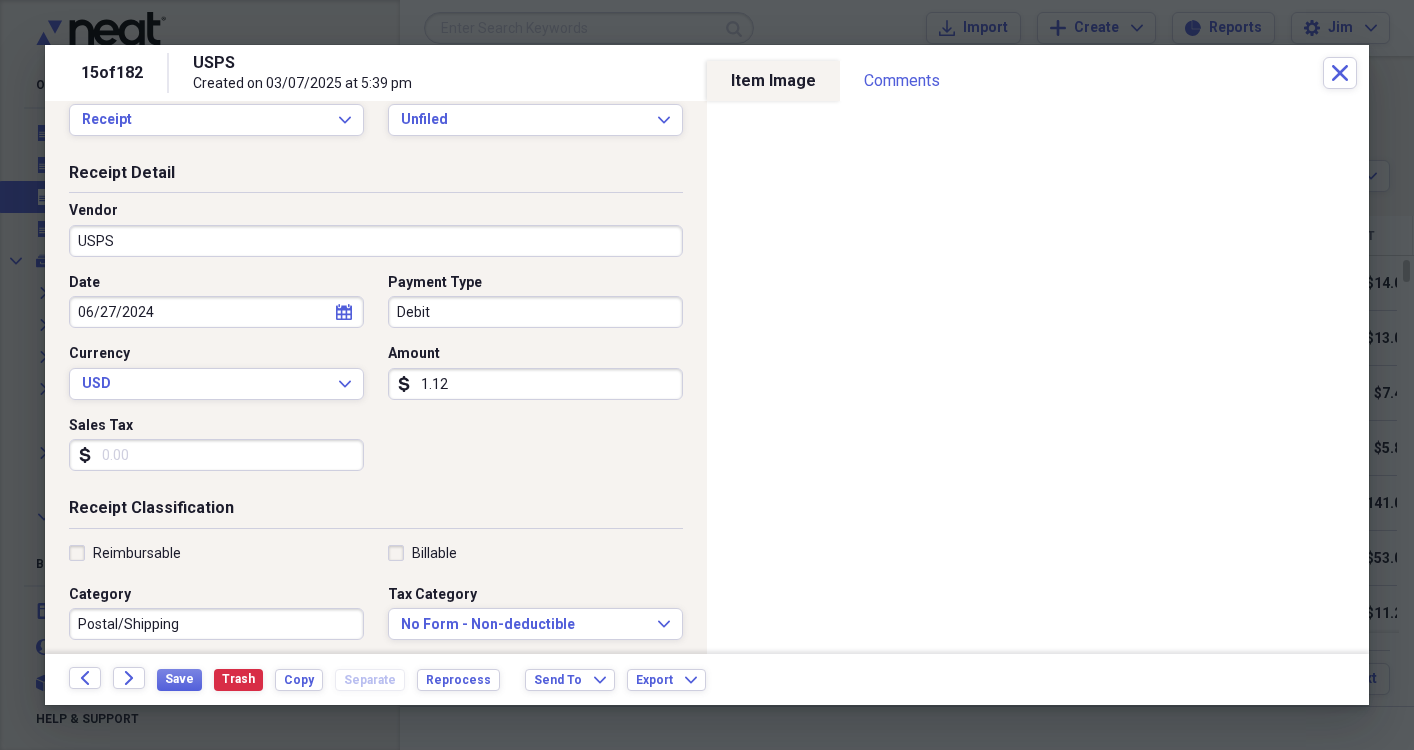scroll, scrollTop: 0, scrollLeft: 0, axis: both 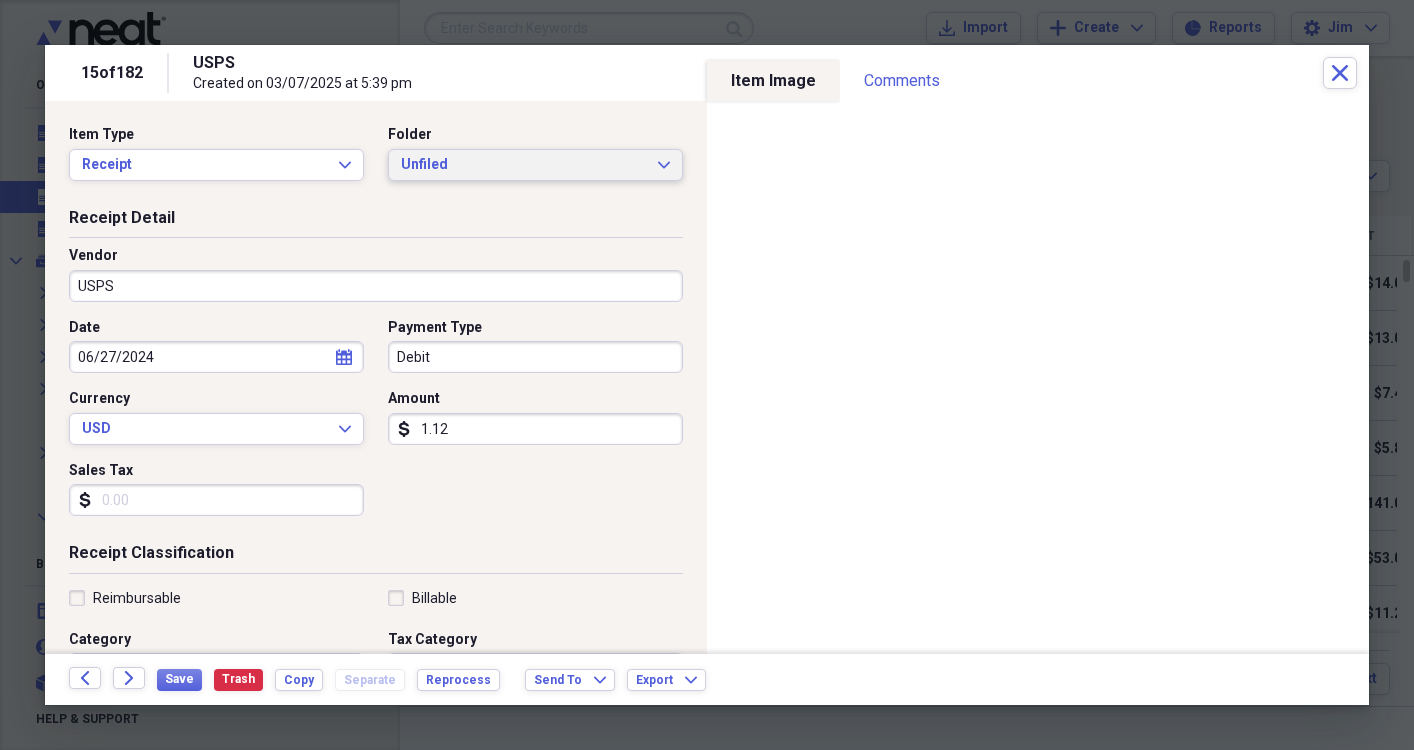 click on "Unfiled Expand" at bounding box center [535, 165] 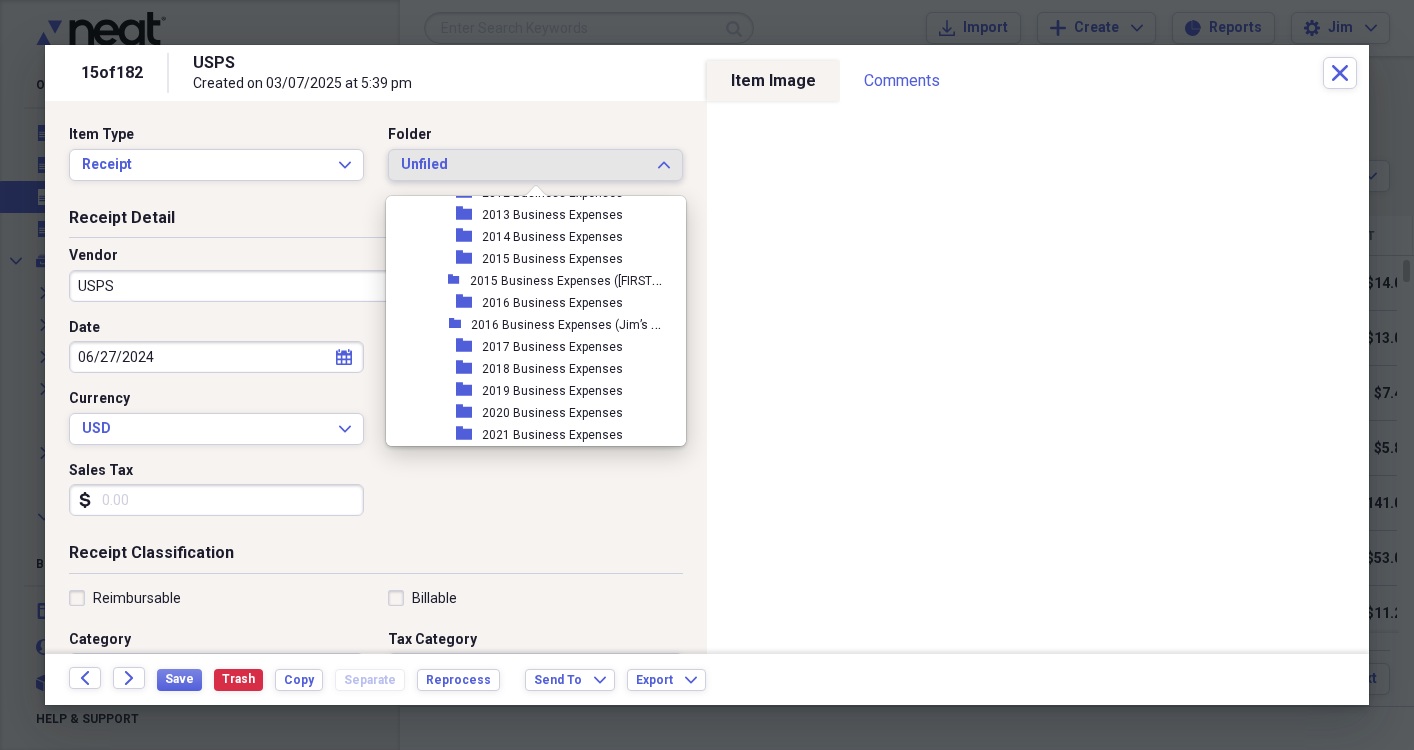 scroll, scrollTop: 491, scrollLeft: 0, axis: vertical 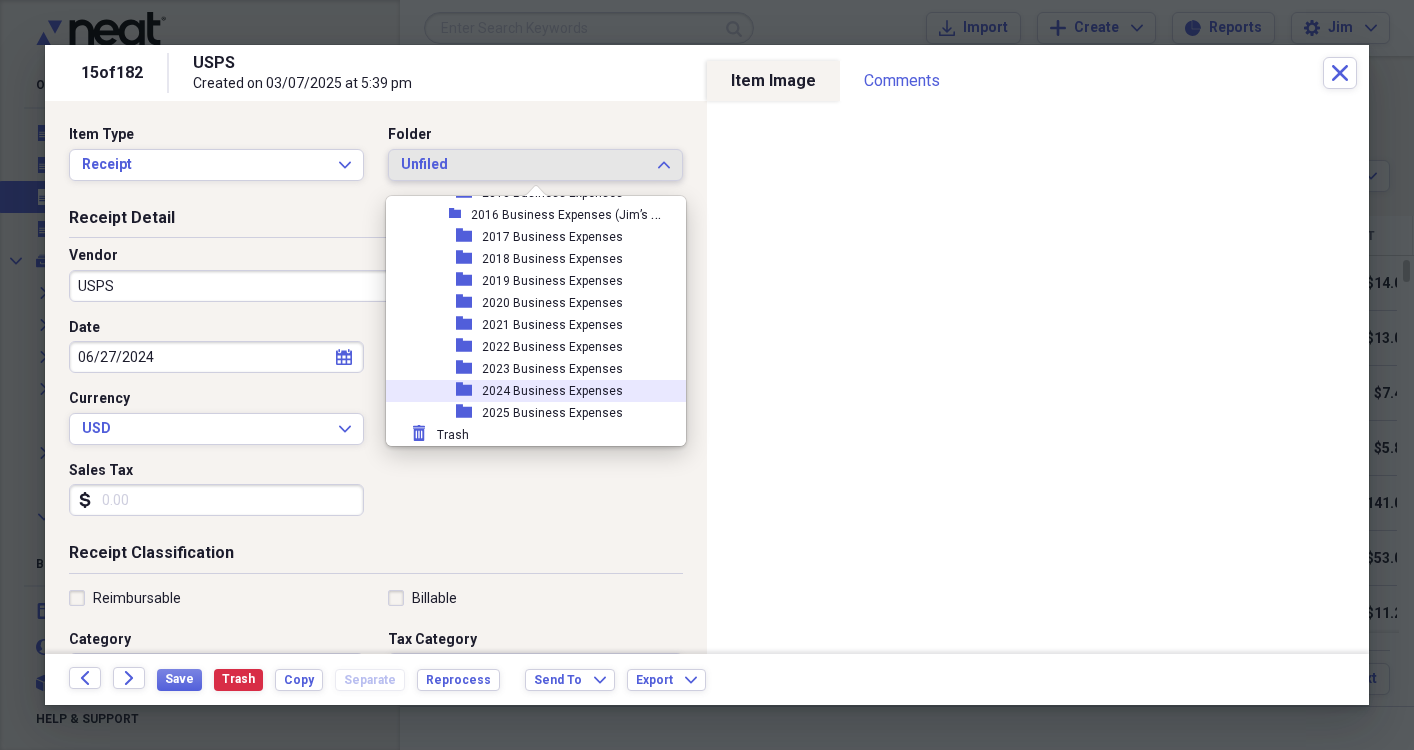click on "2024 Business Expenses" at bounding box center (552, 391) 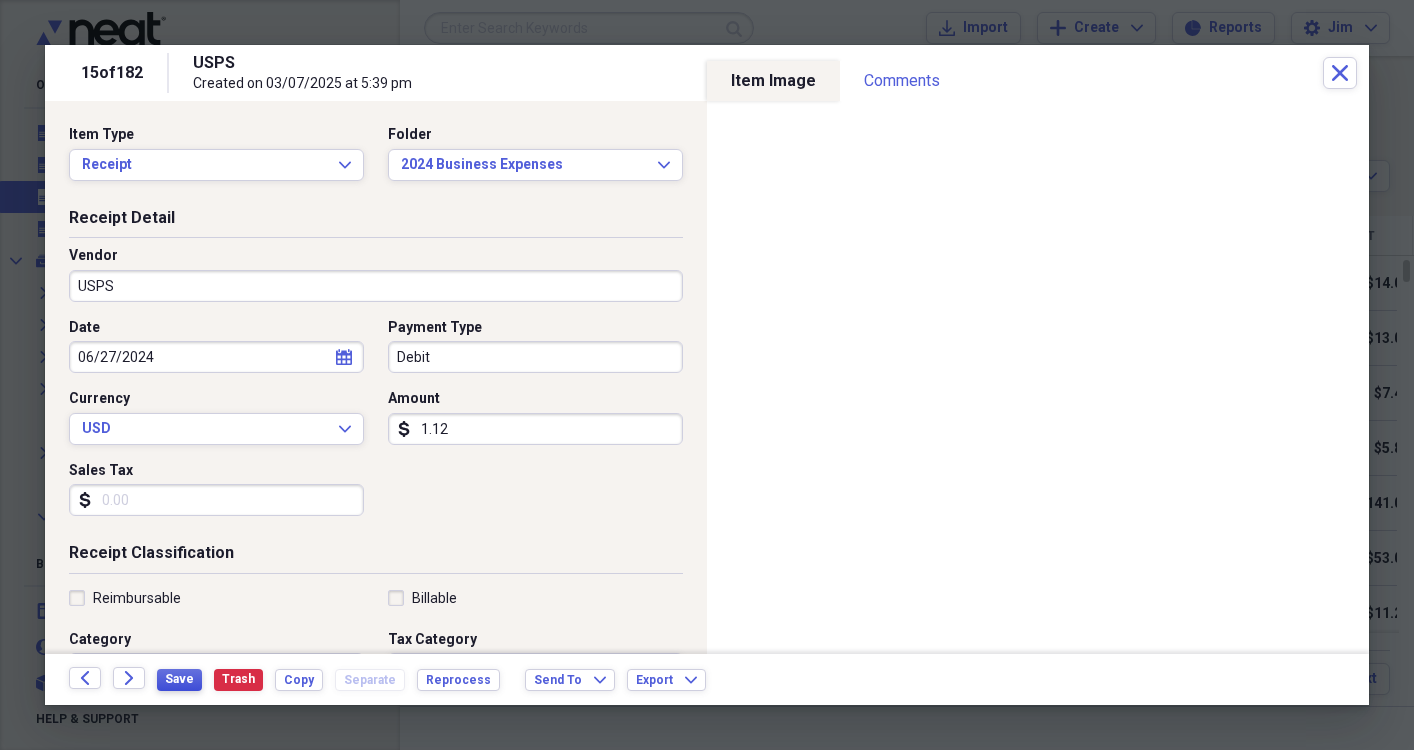 click on "Save" at bounding box center [179, 679] 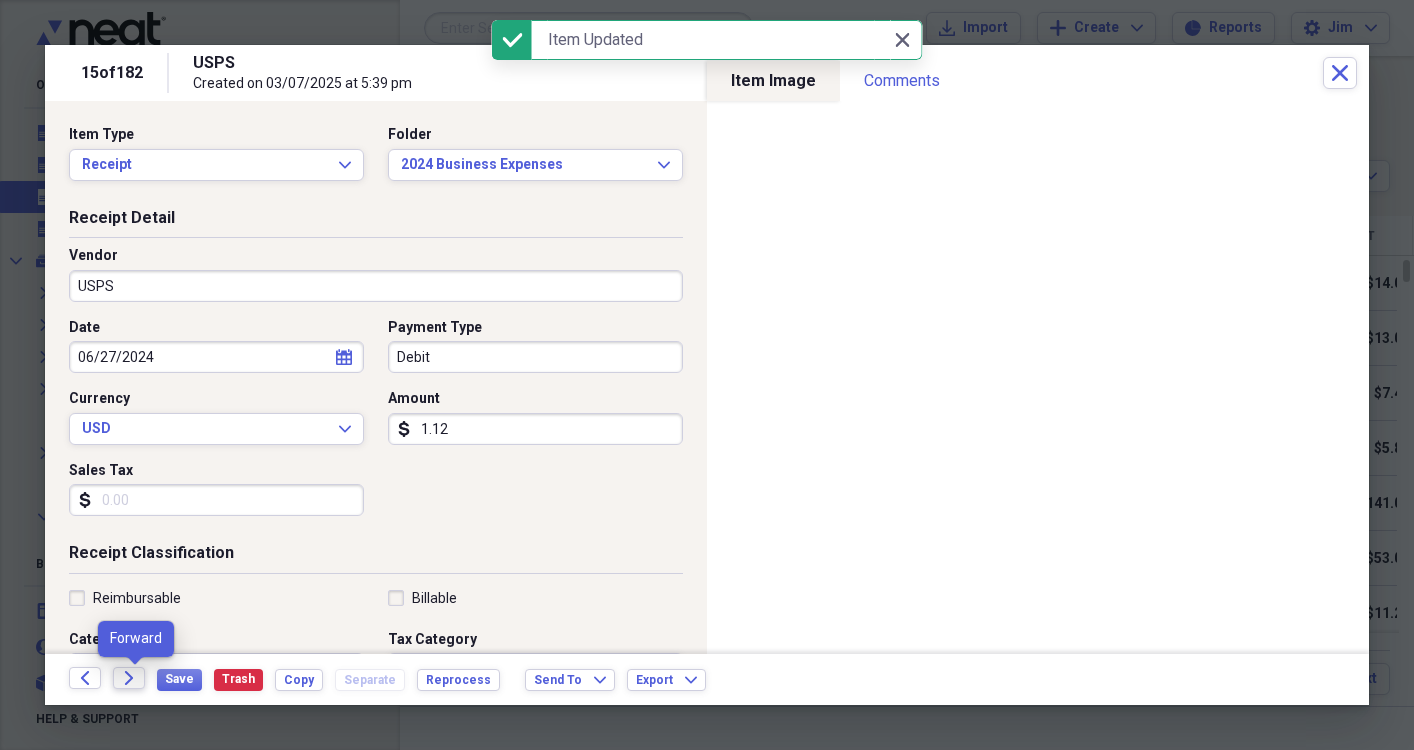 click 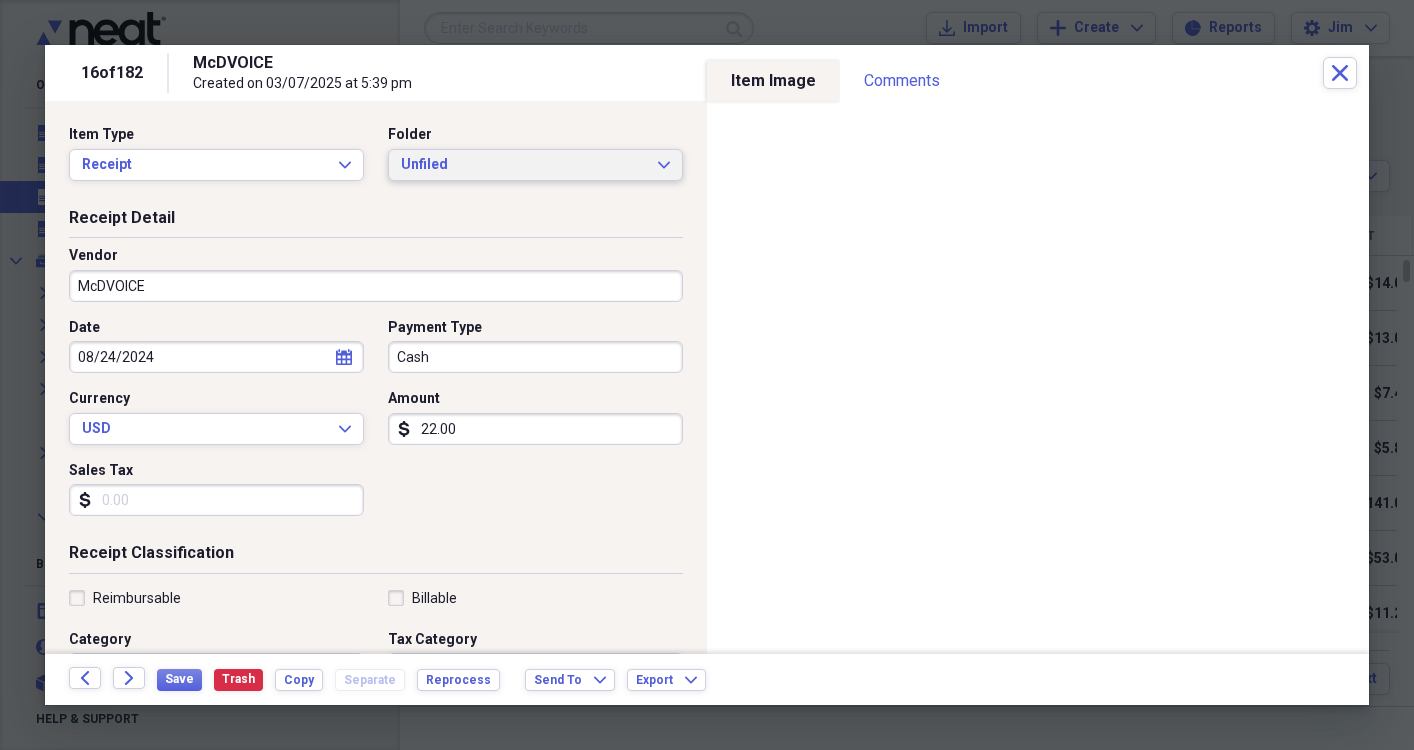 click on "Expand" 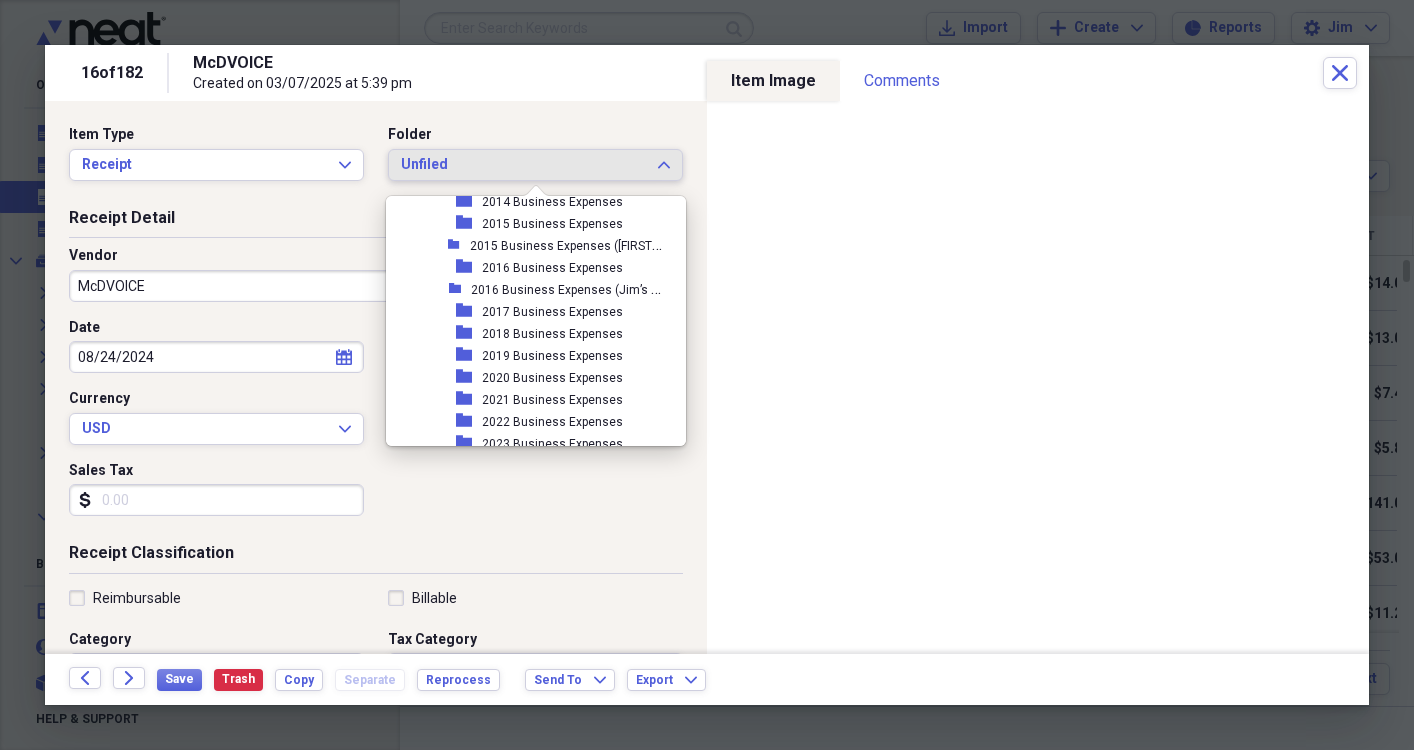 scroll, scrollTop: 491, scrollLeft: 0, axis: vertical 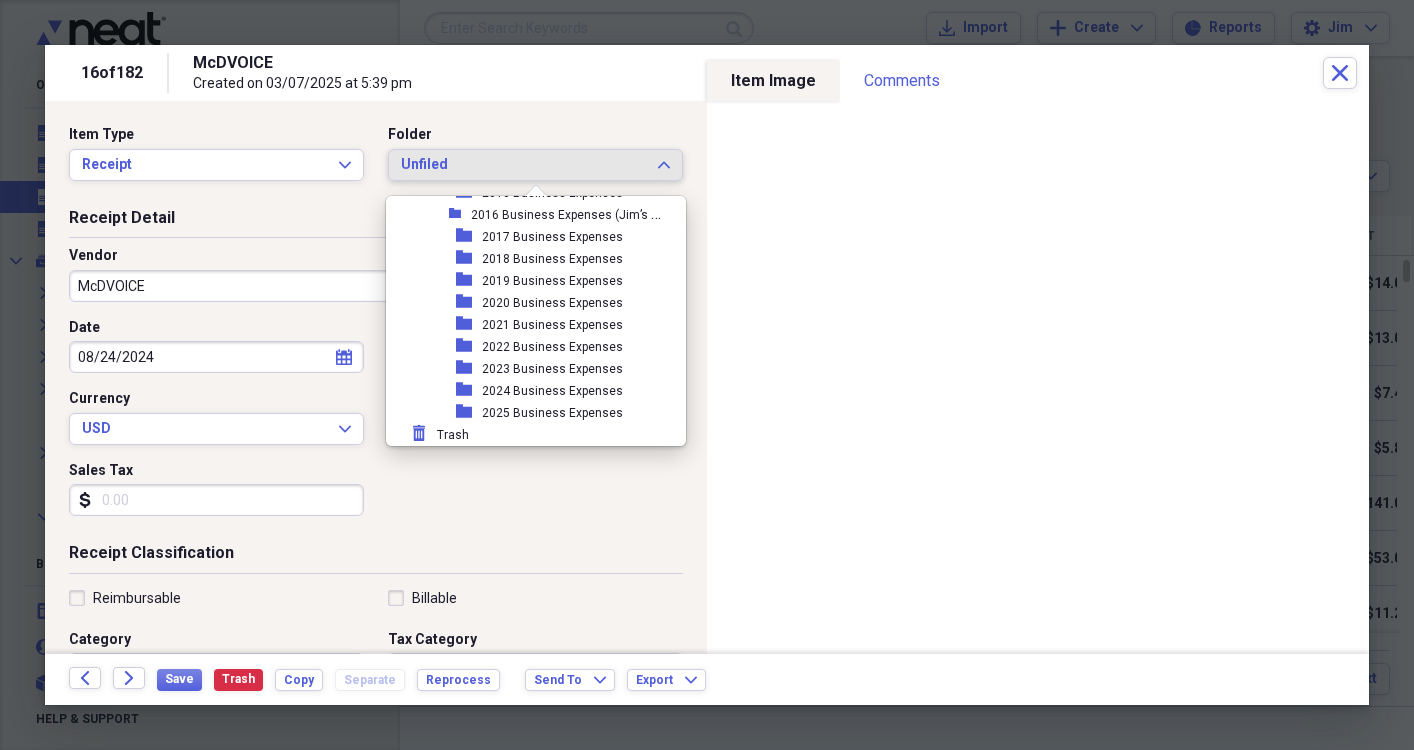 click on "2024 Business Expenses" at bounding box center (552, 391) 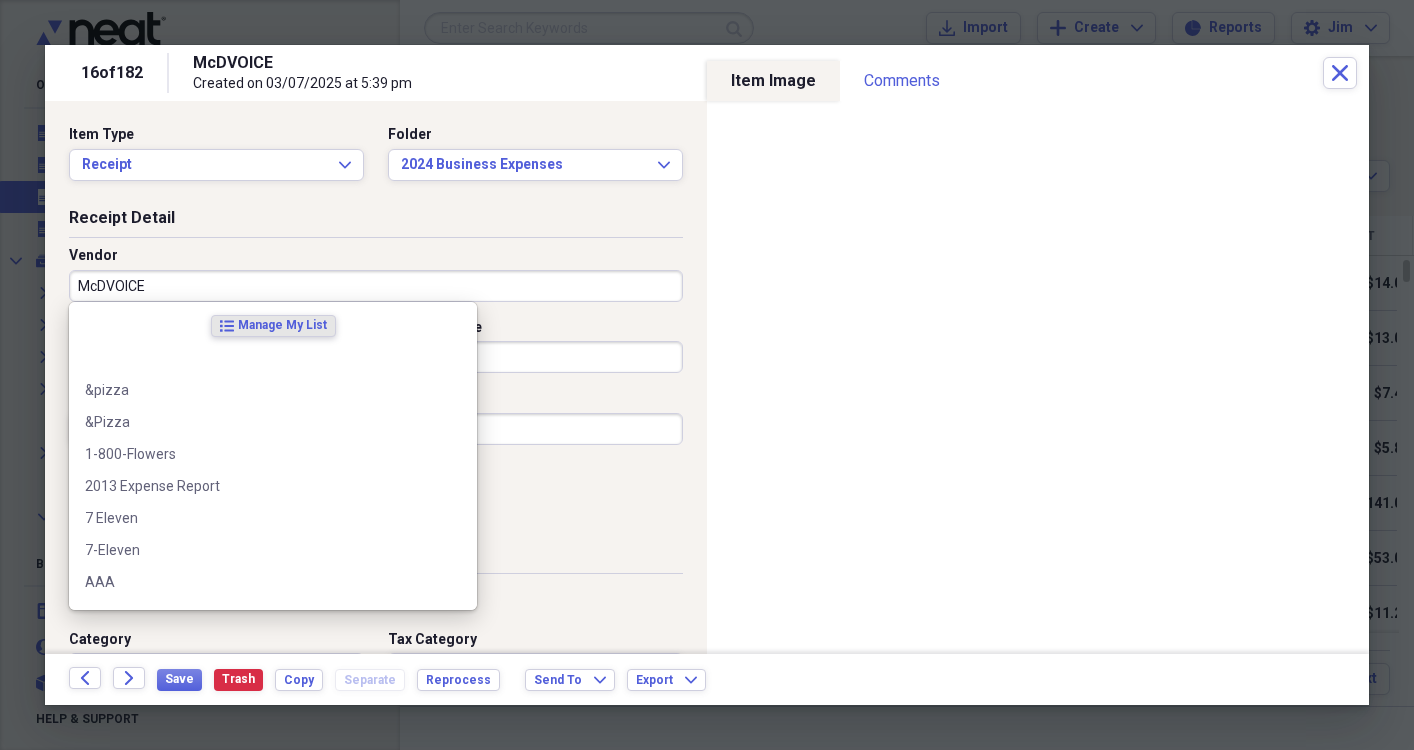 click on "McDVOICE" at bounding box center [376, 286] 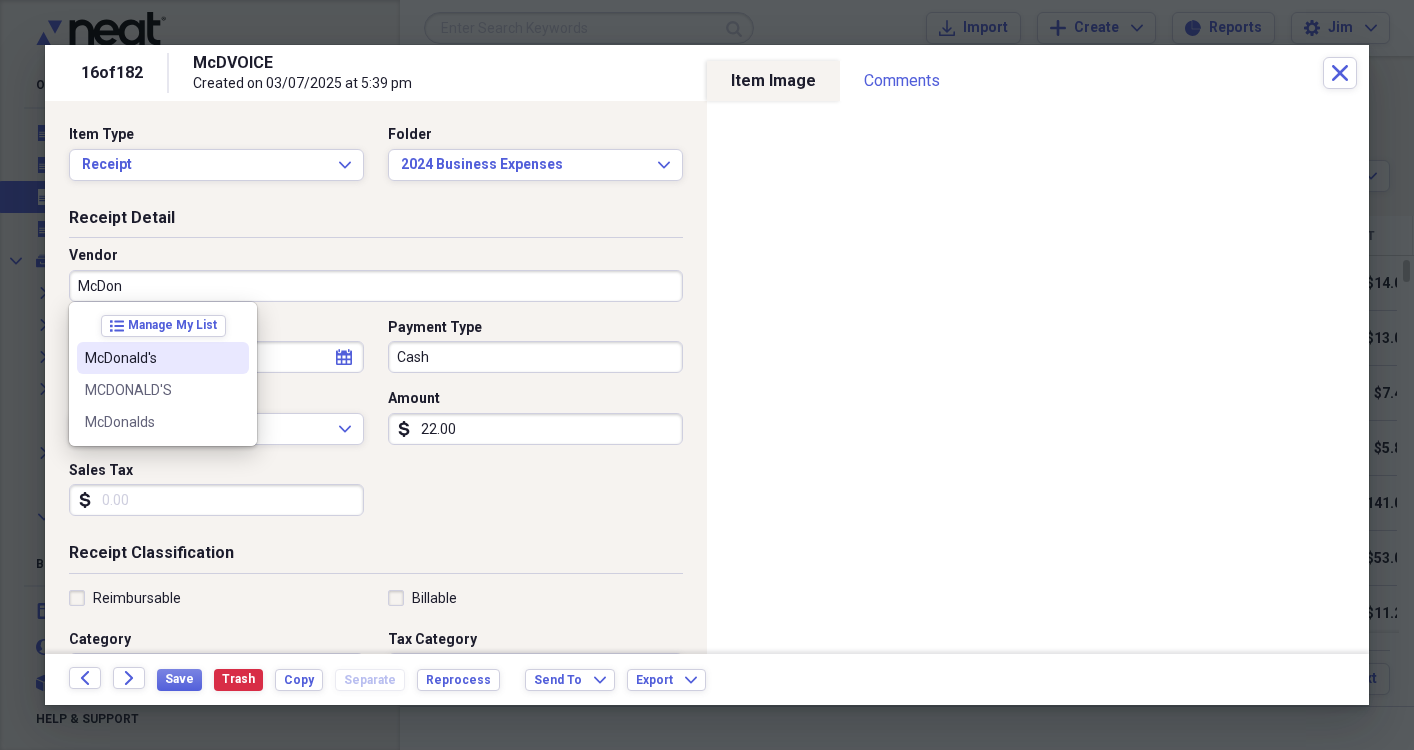 click on "McDonald's" at bounding box center (151, 358) 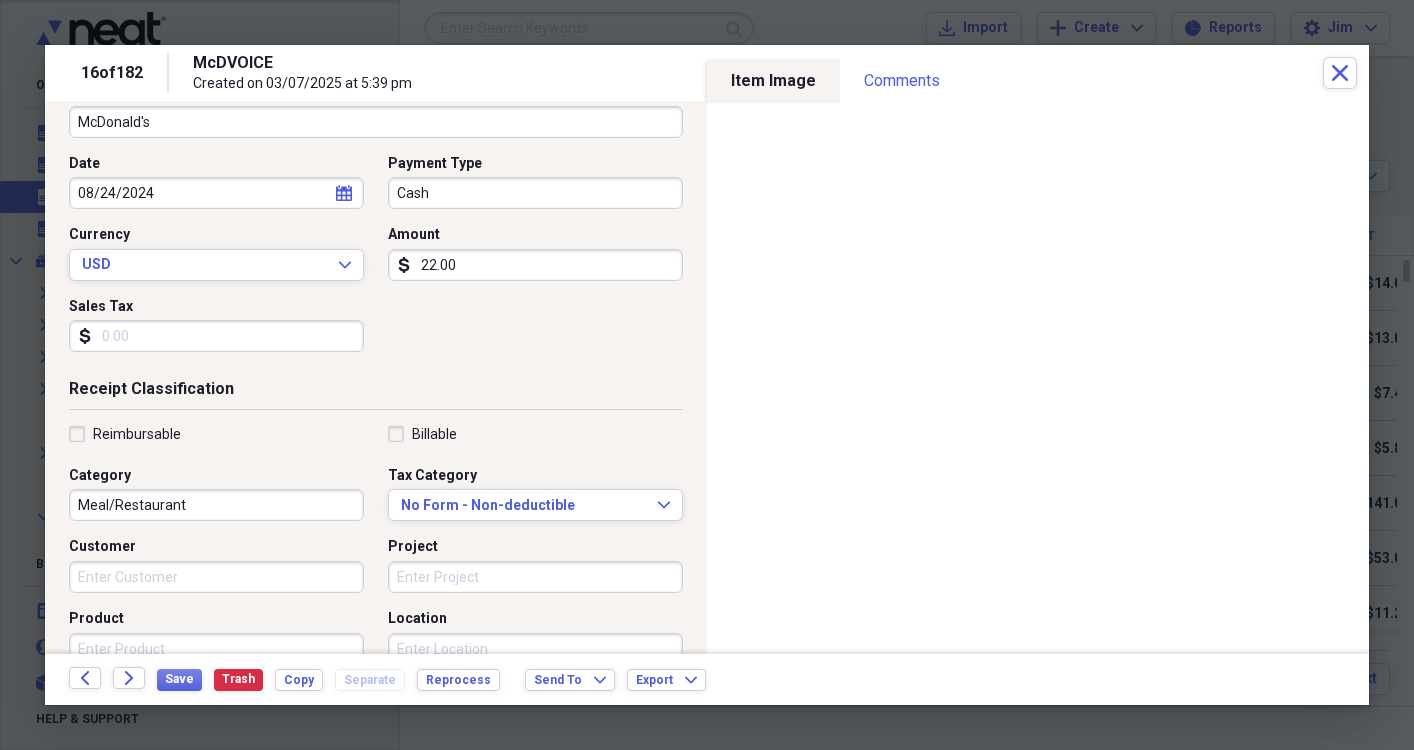 scroll, scrollTop: 175, scrollLeft: 0, axis: vertical 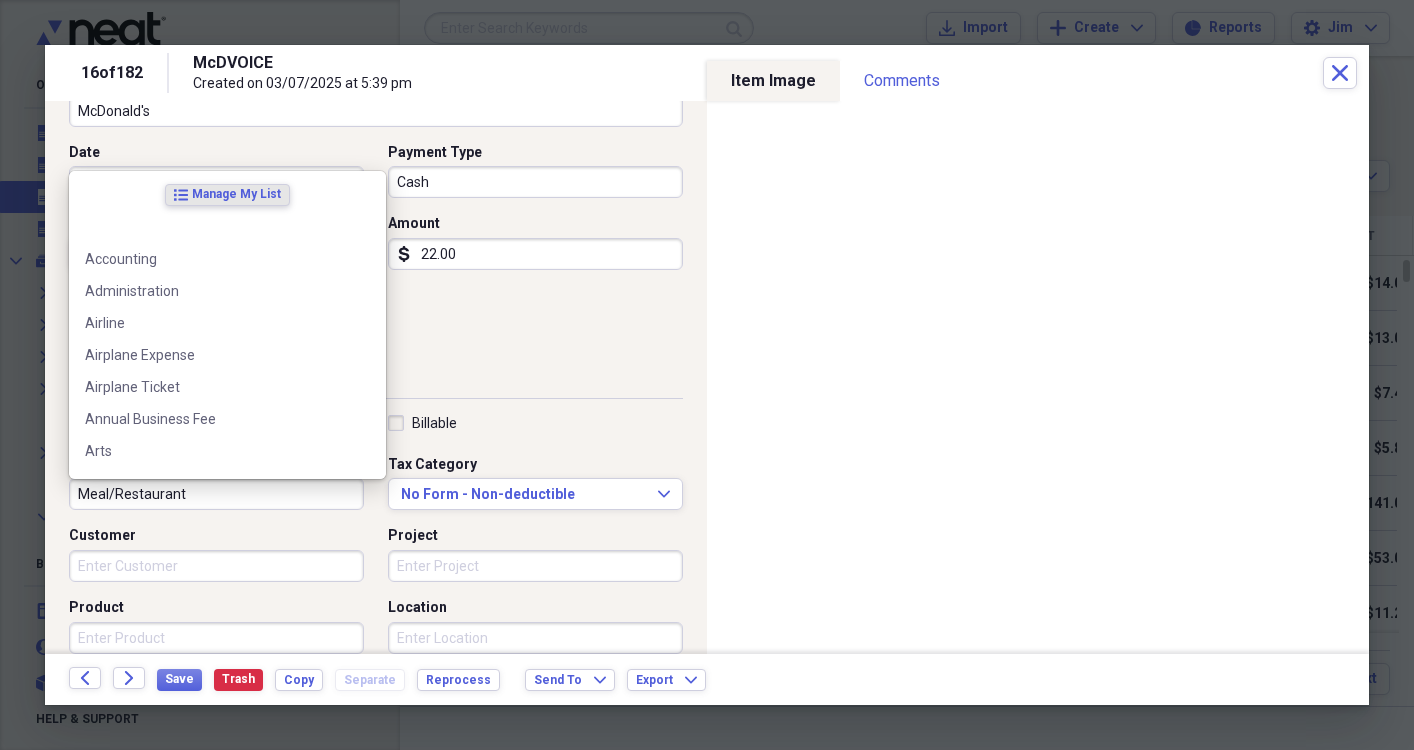 click on "Meal/Restaurant" at bounding box center (216, 494) 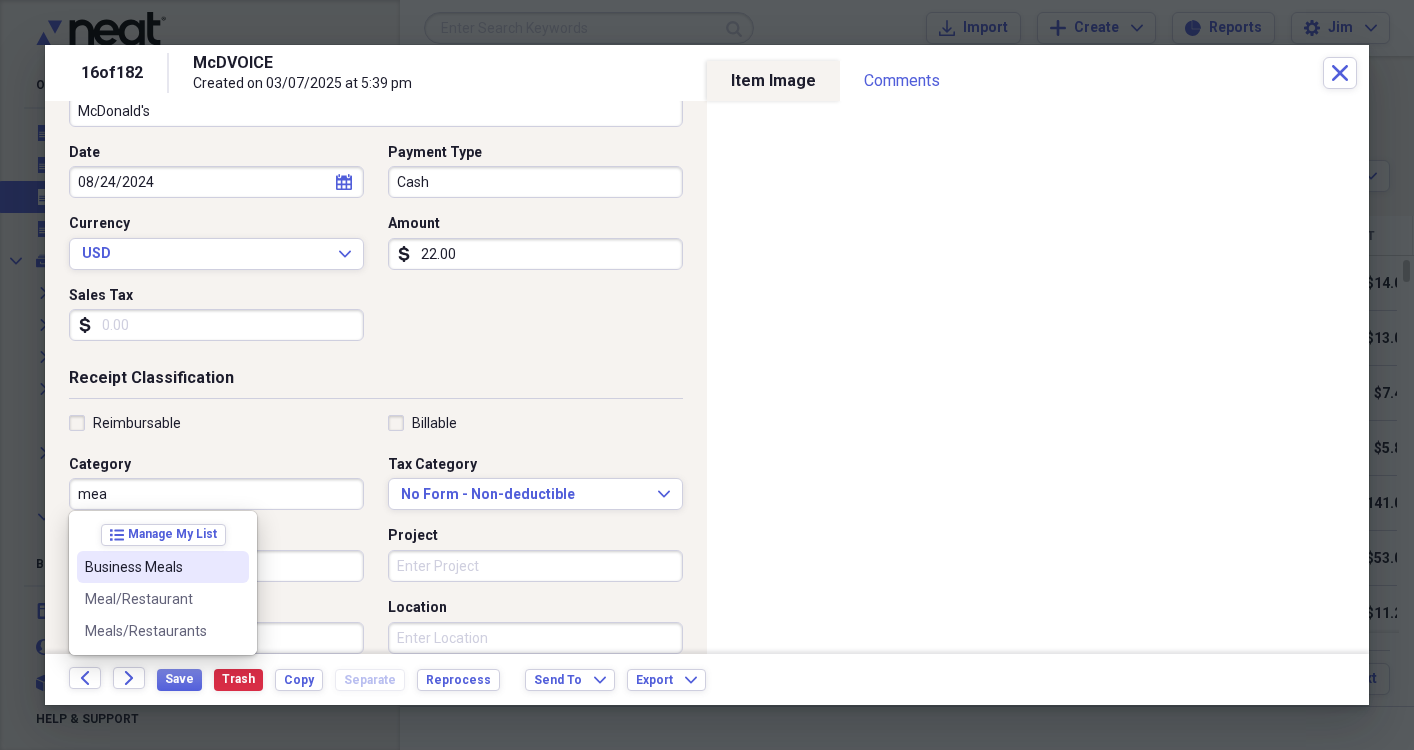 click on "Business Meals" at bounding box center (151, 567) 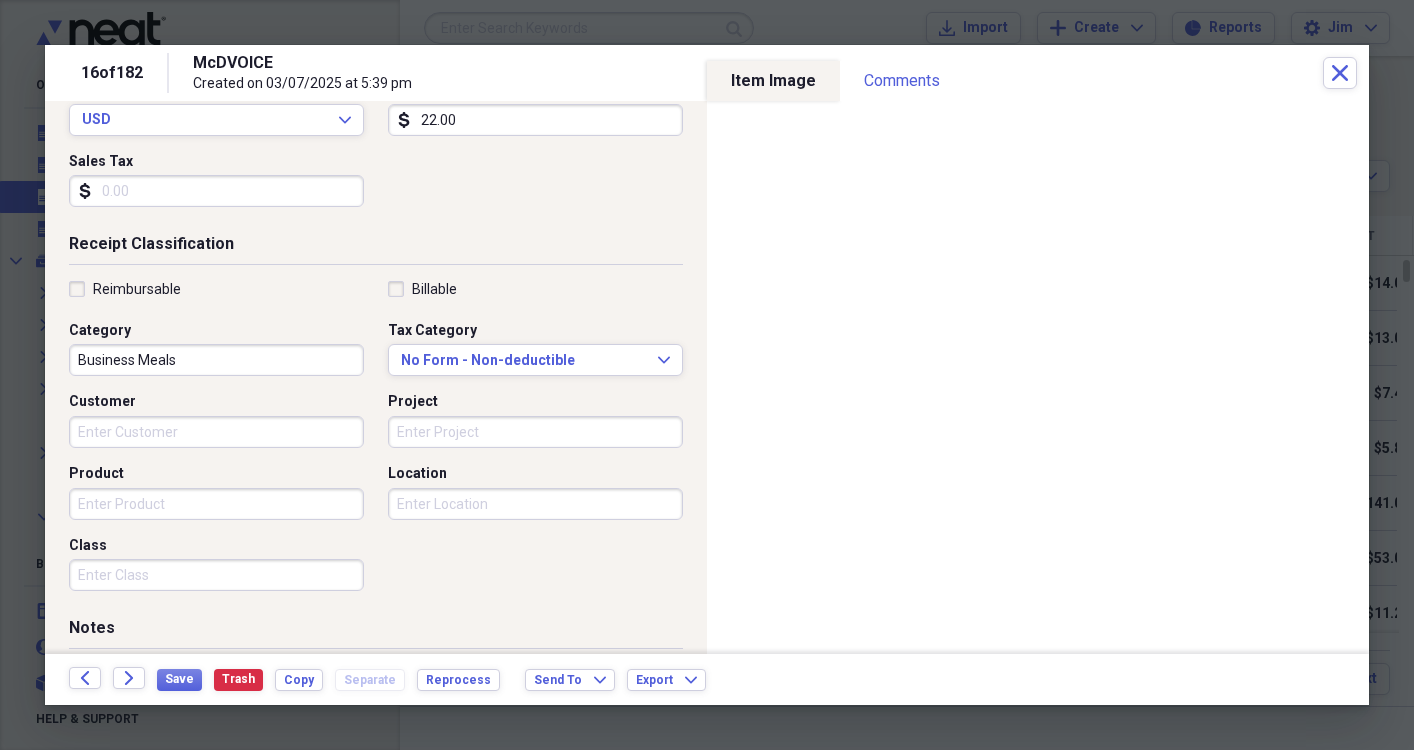 scroll, scrollTop: 314, scrollLeft: 0, axis: vertical 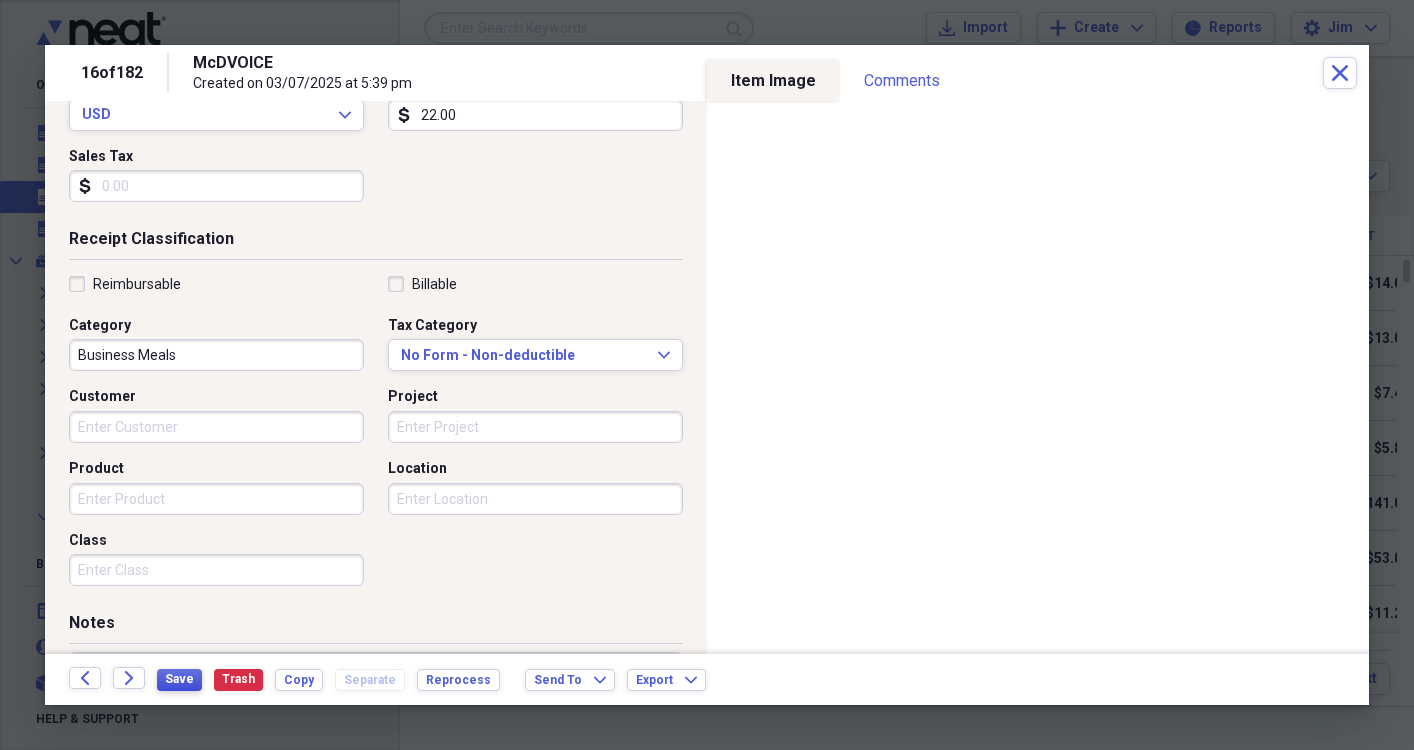 click on "Save" at bounding box center (179, 679) 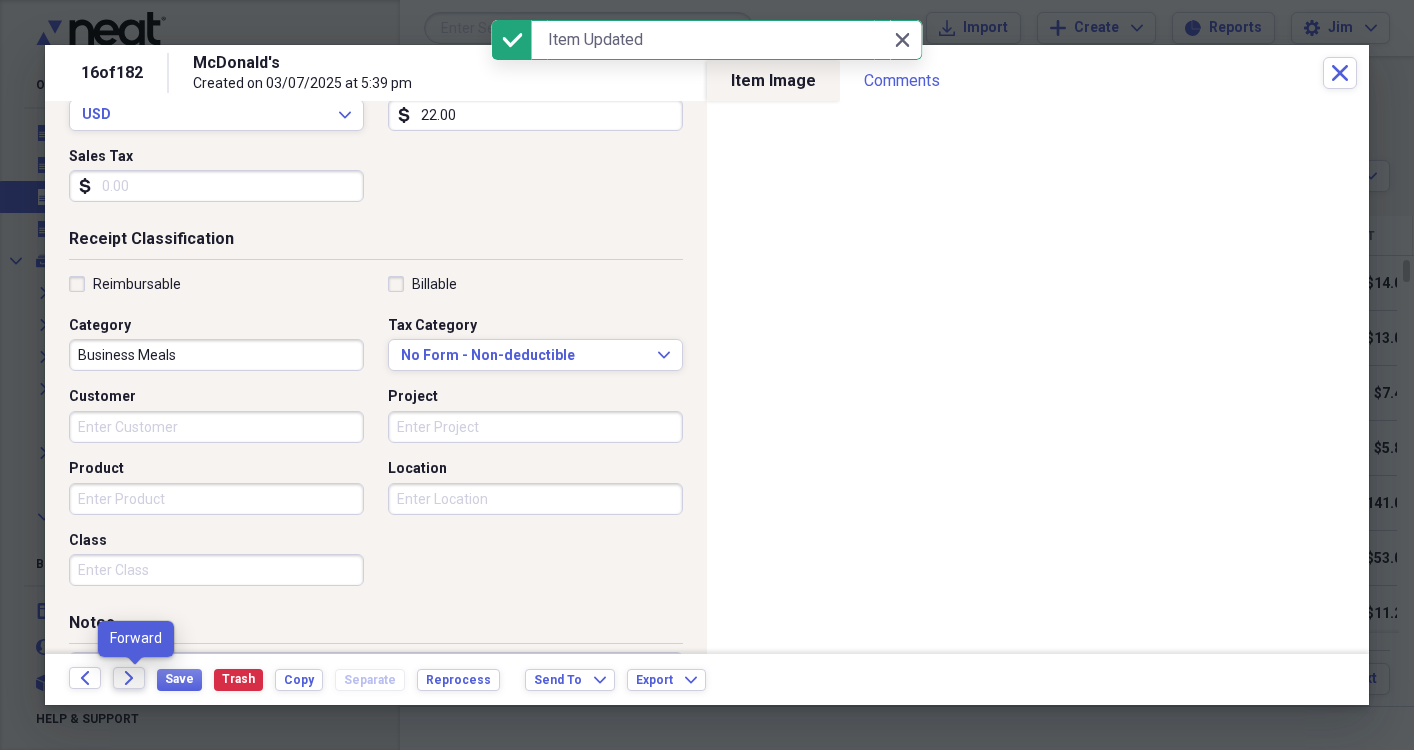 click on "Forward" 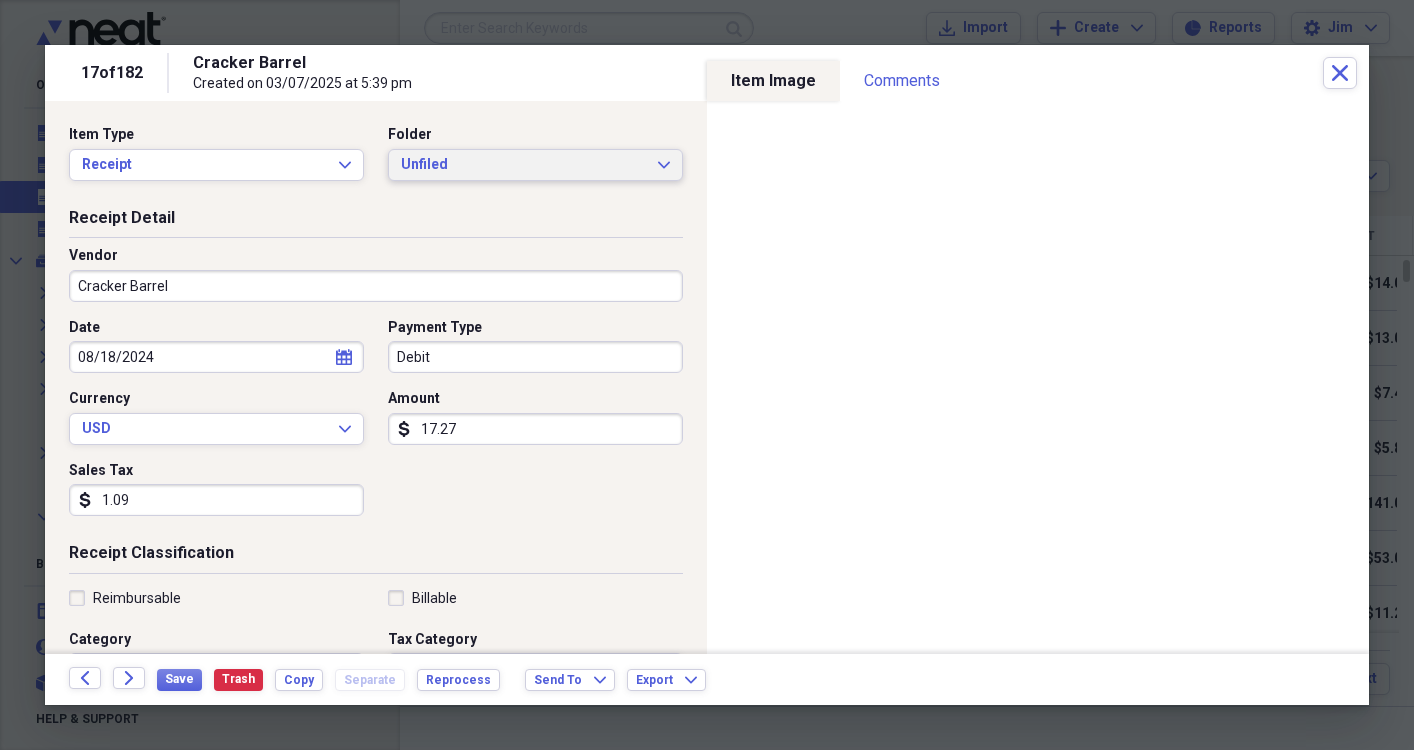 click on "Expand" 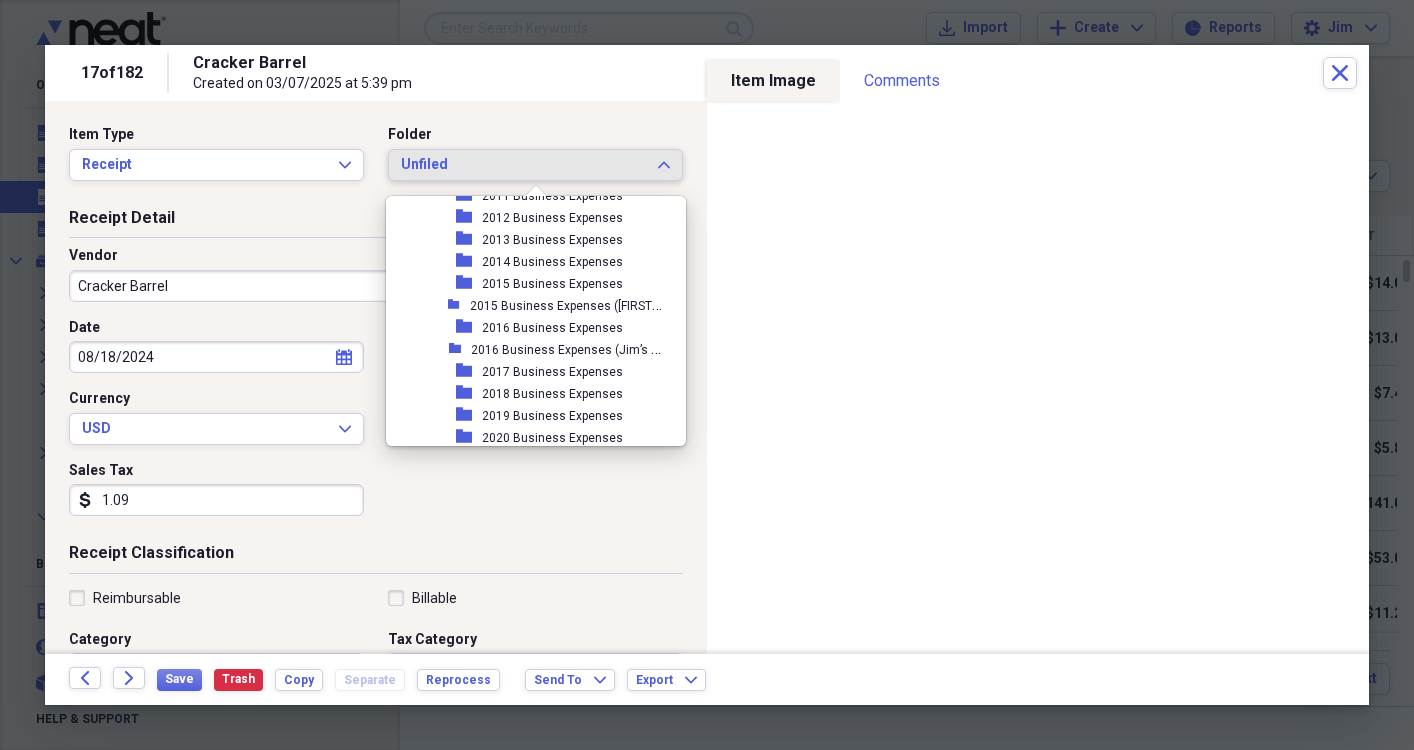 scroll, scrollTop: 491, scrollLeft: 0, axis: vertical 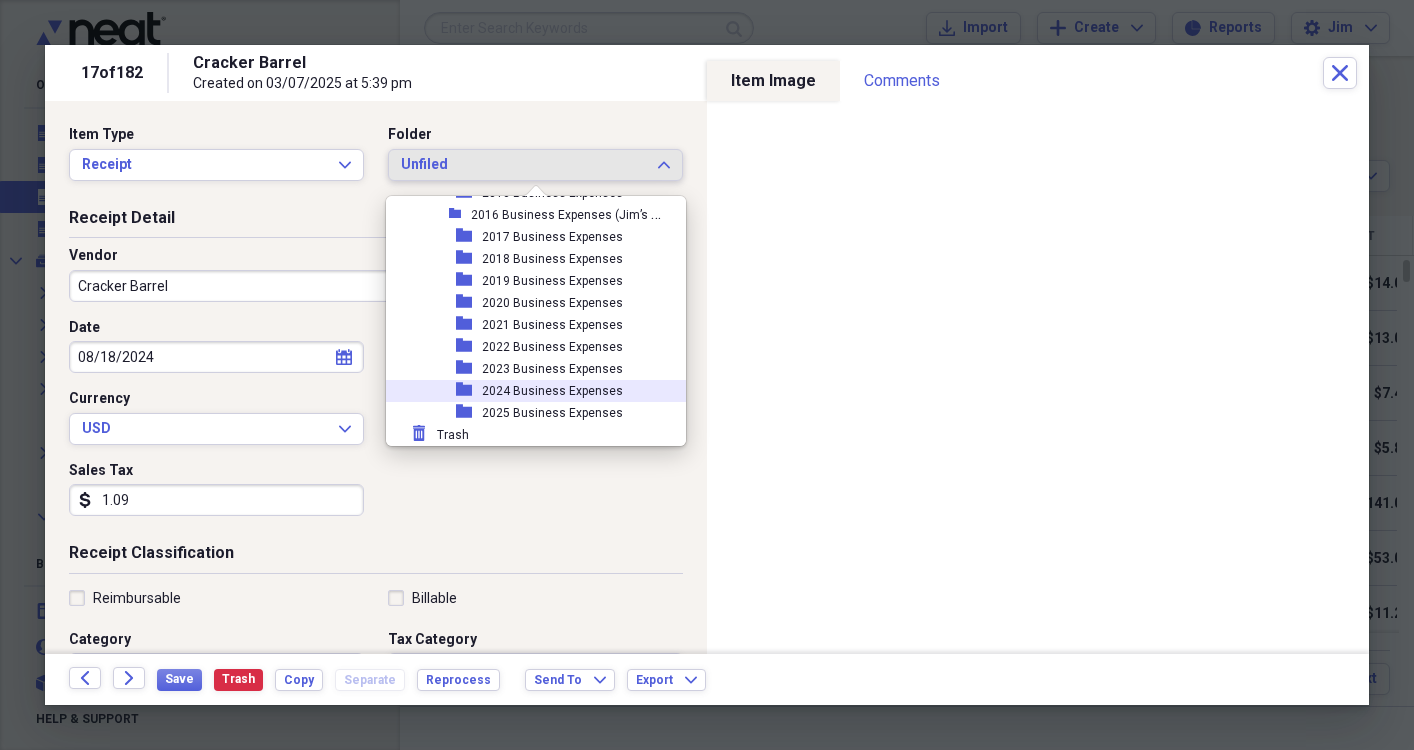 click on "2024 Business Expenses" at bounding box center (552, 391) 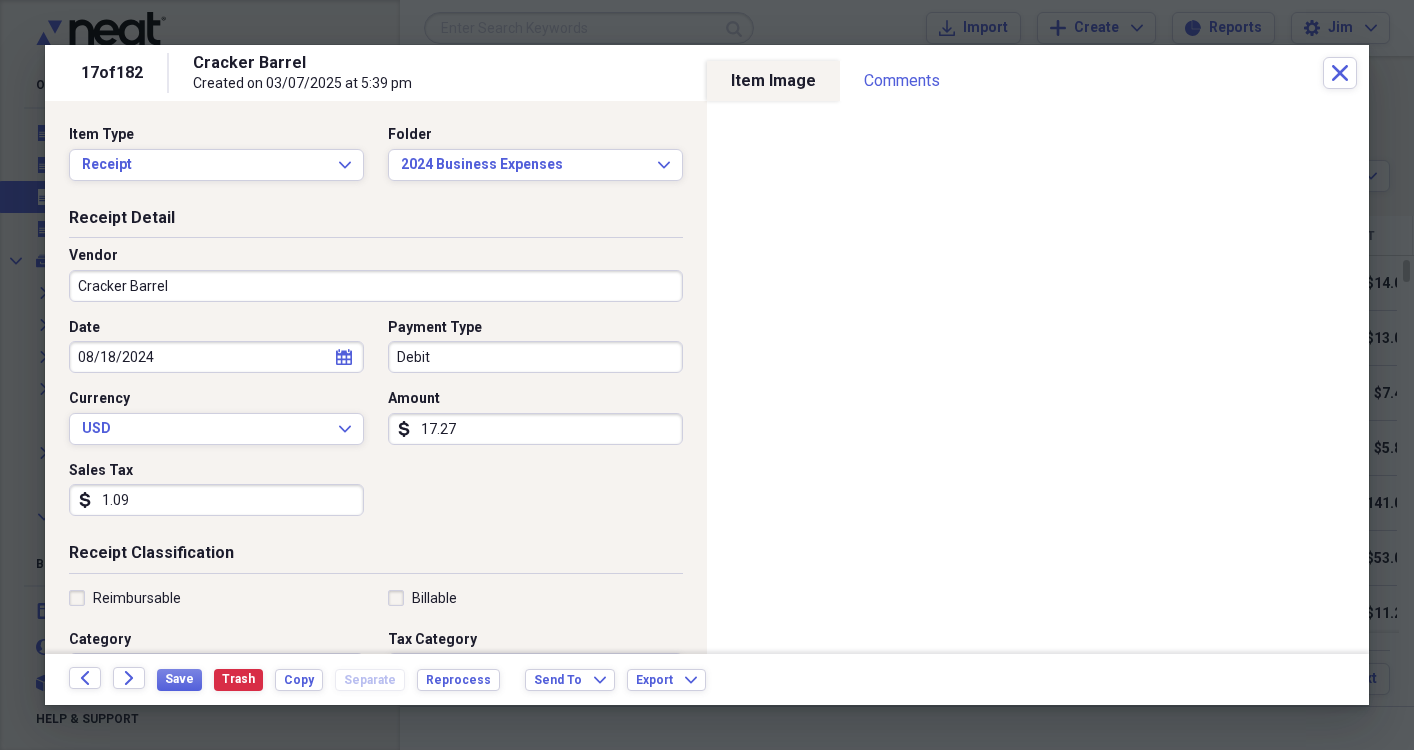 click on "Receipt Detail Vendor Cracker Barrel Date 08/18/2024 calendar Calendar Payment Type Debit Currency USD Expand Amount dollar-sign 17.27 Sales Tax dollar-sign 1.09" at bounding box center [376, 375] 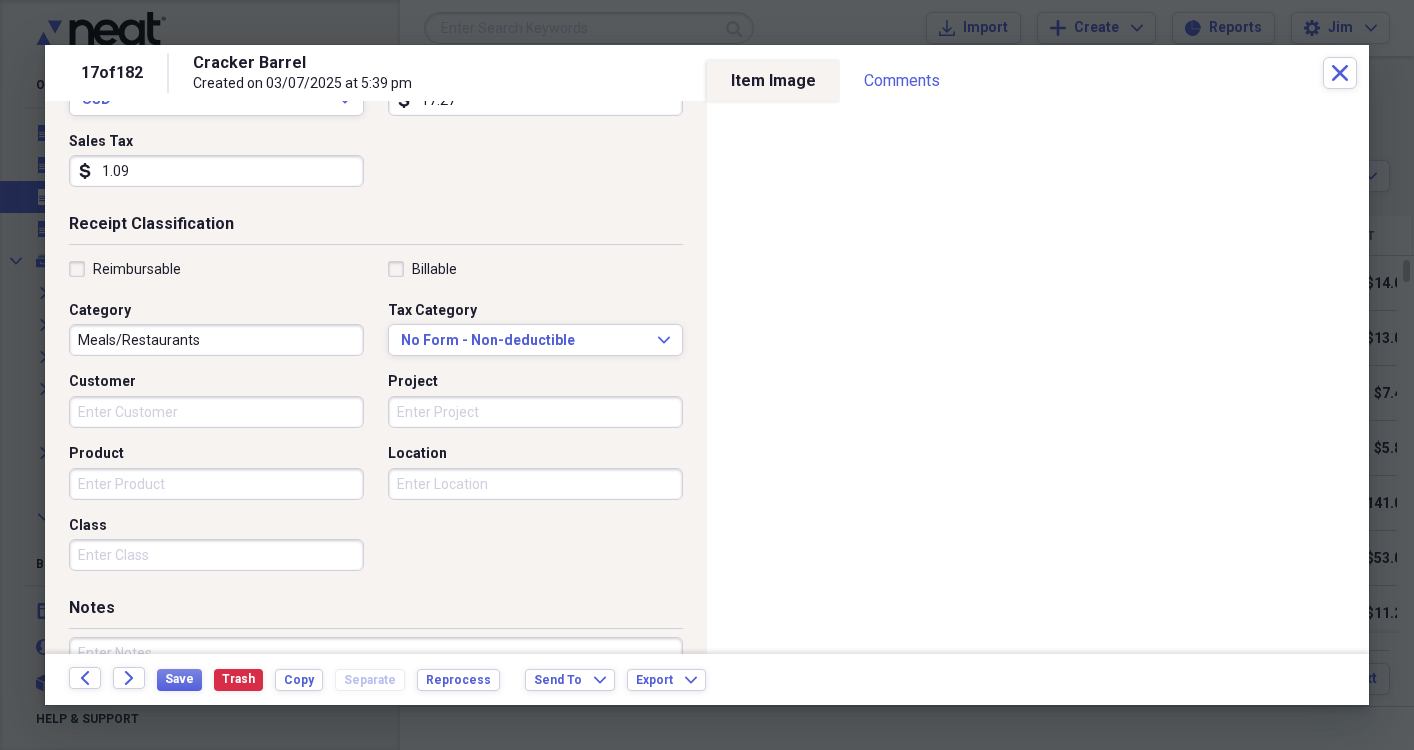 scroll, scrollTop: 336, scrollLeft: 0, axis: vertical 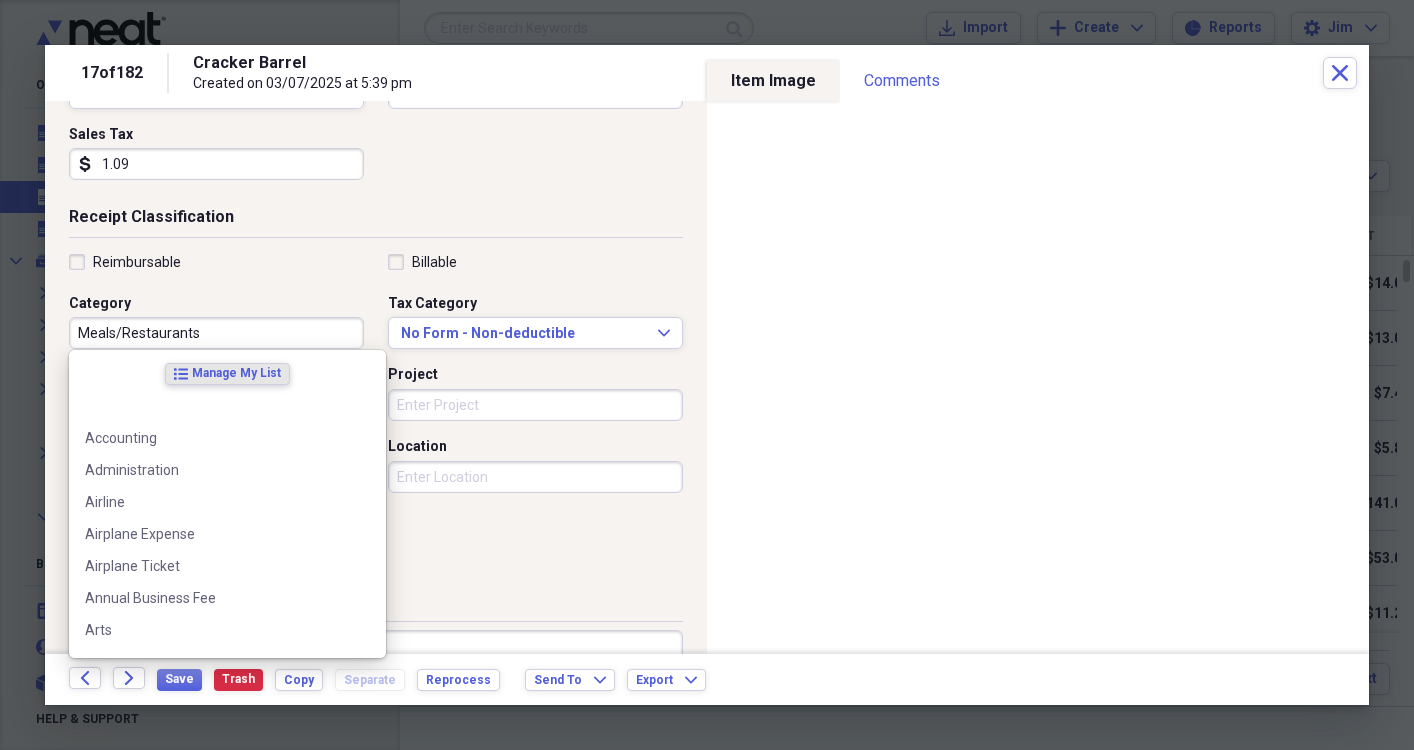 click on "Meals/Restaurants" at bounding box center (216, 333) 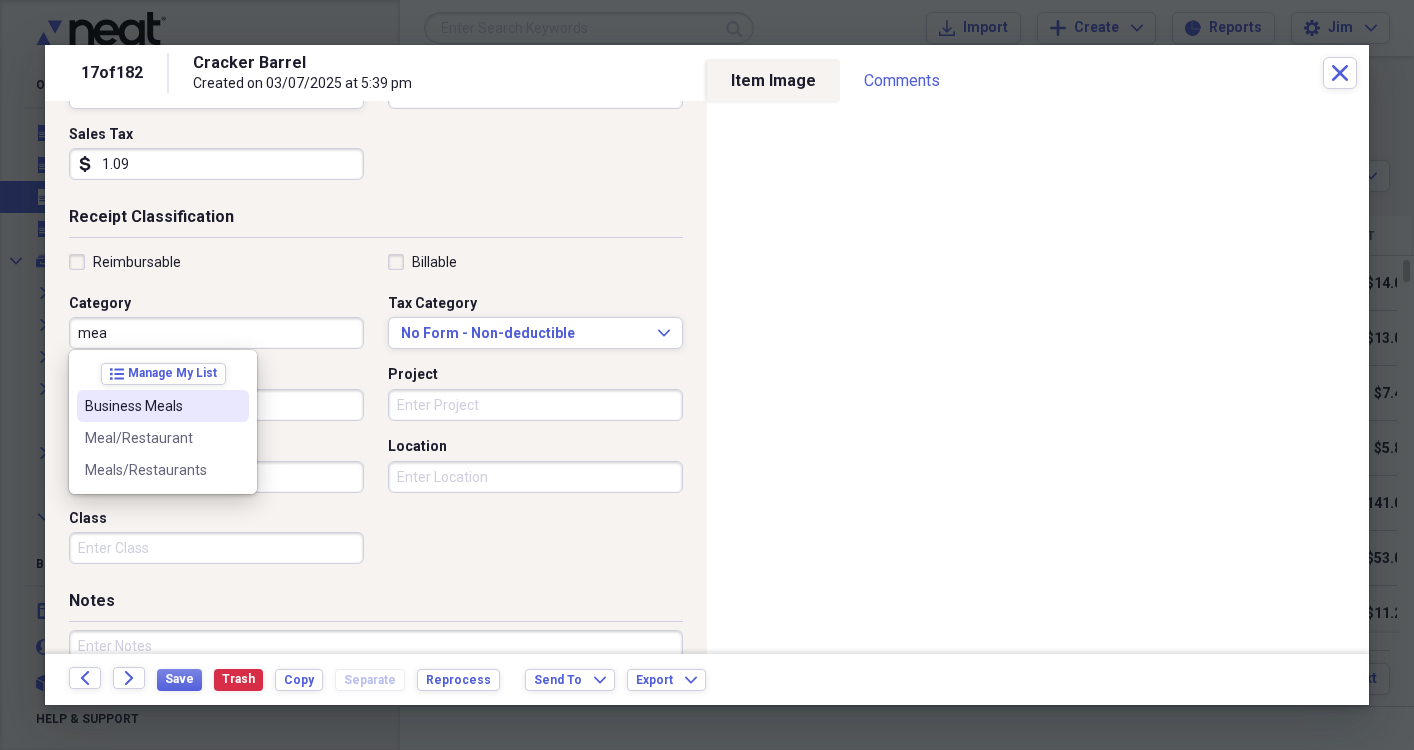 click on "Business Meals" at bounding box center (151, 406) 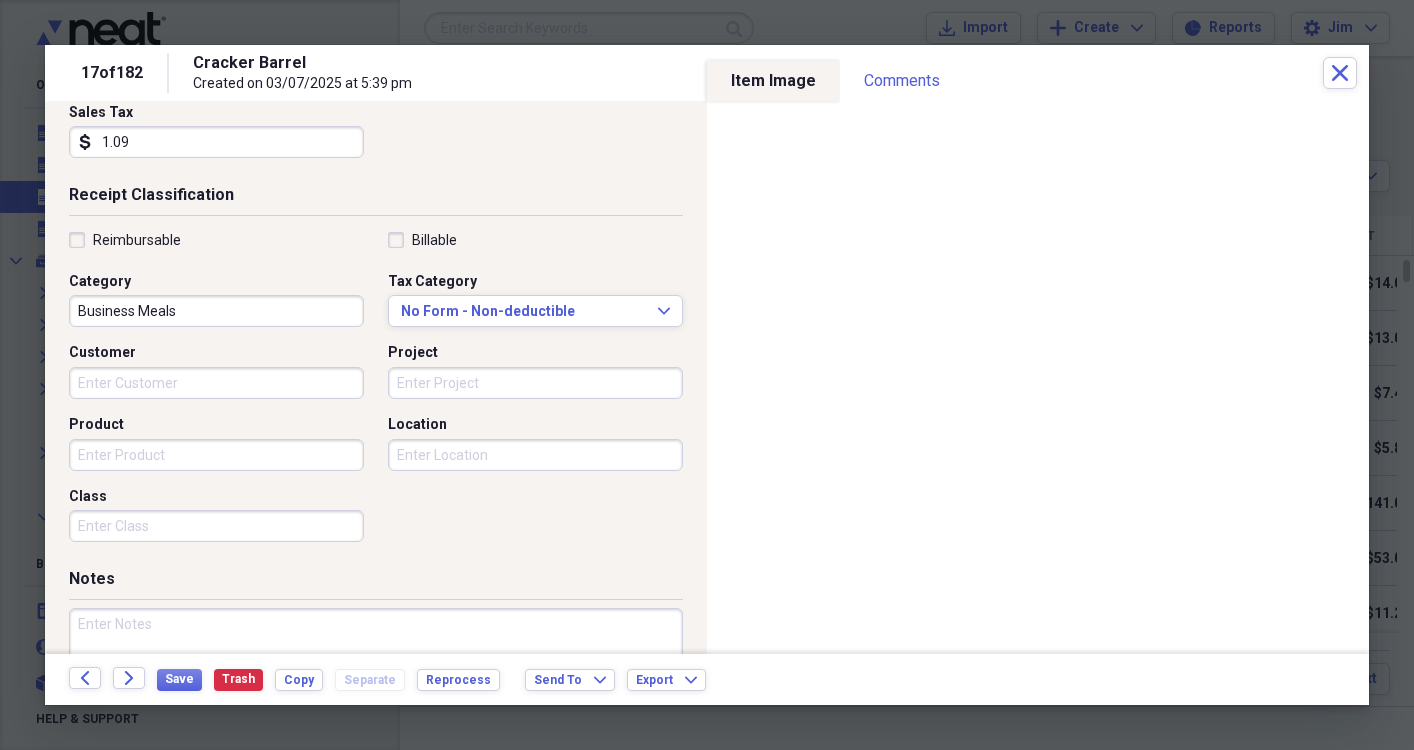 scroll, scrollTop: 467, scrollLeft: 0, axis: vertical 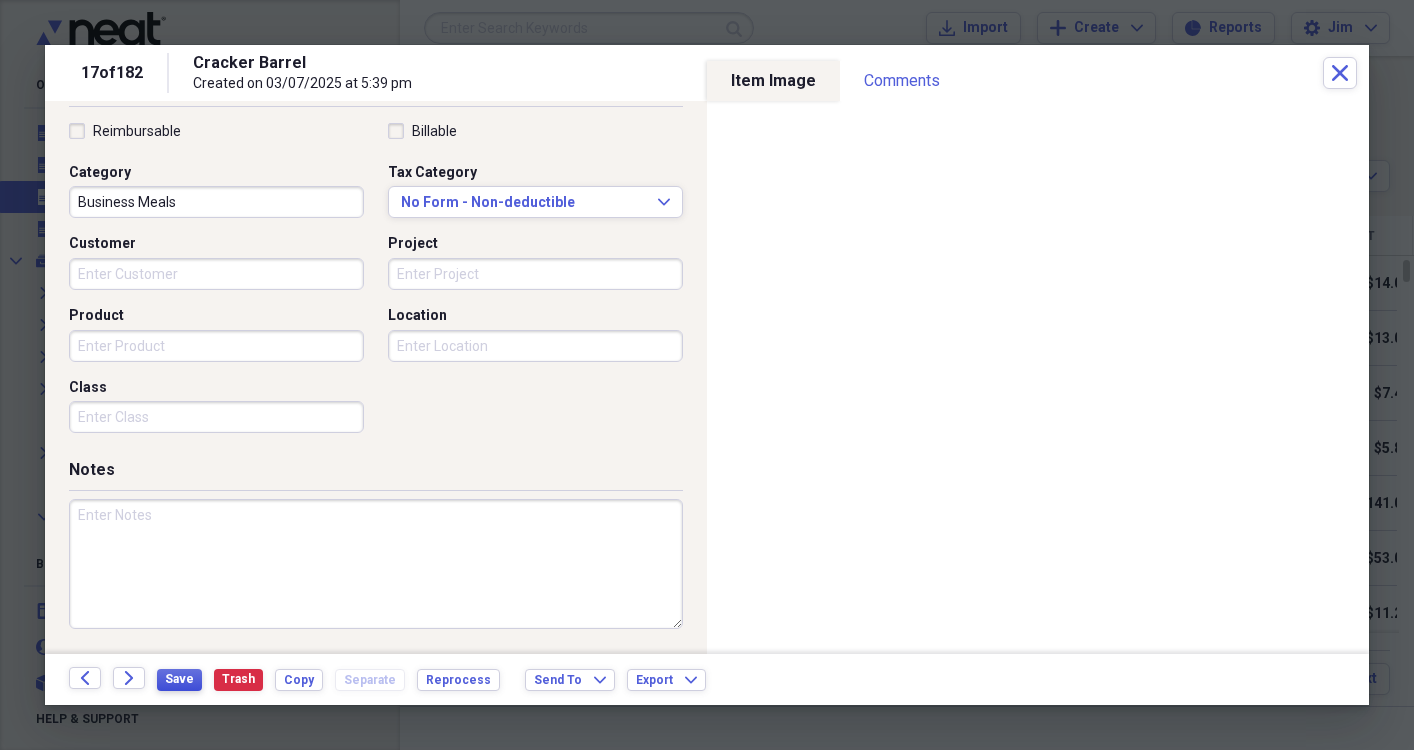 click on "Save" at bounding box center [179, 679] 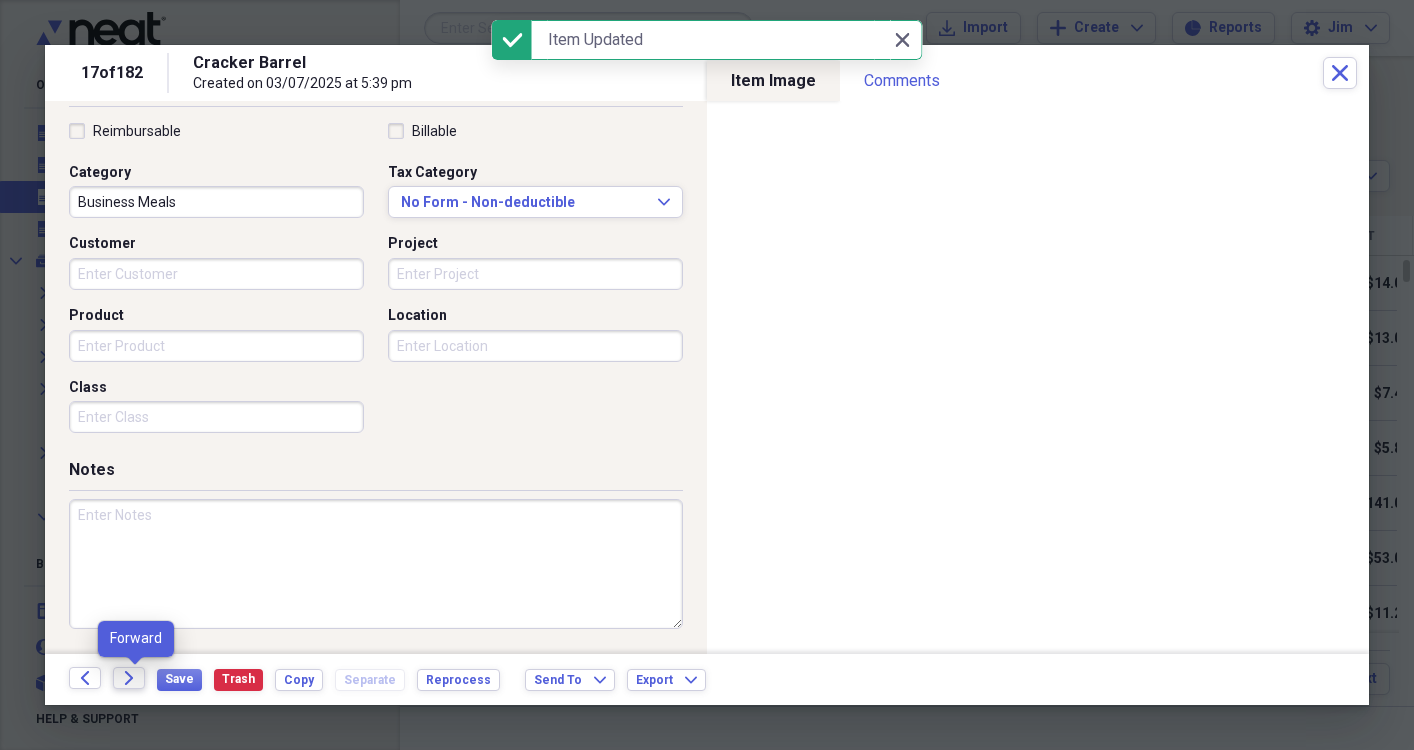 click on "Forward" 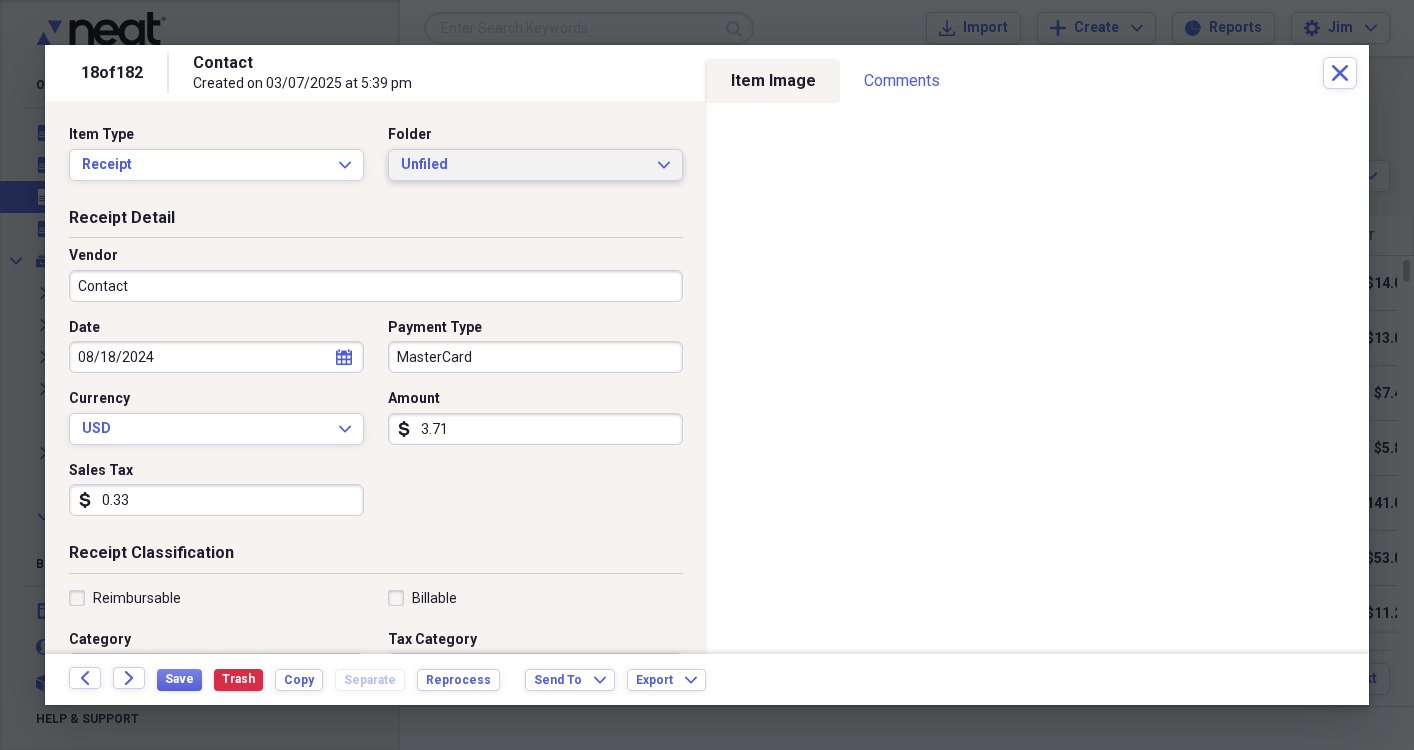 click on "Expand" 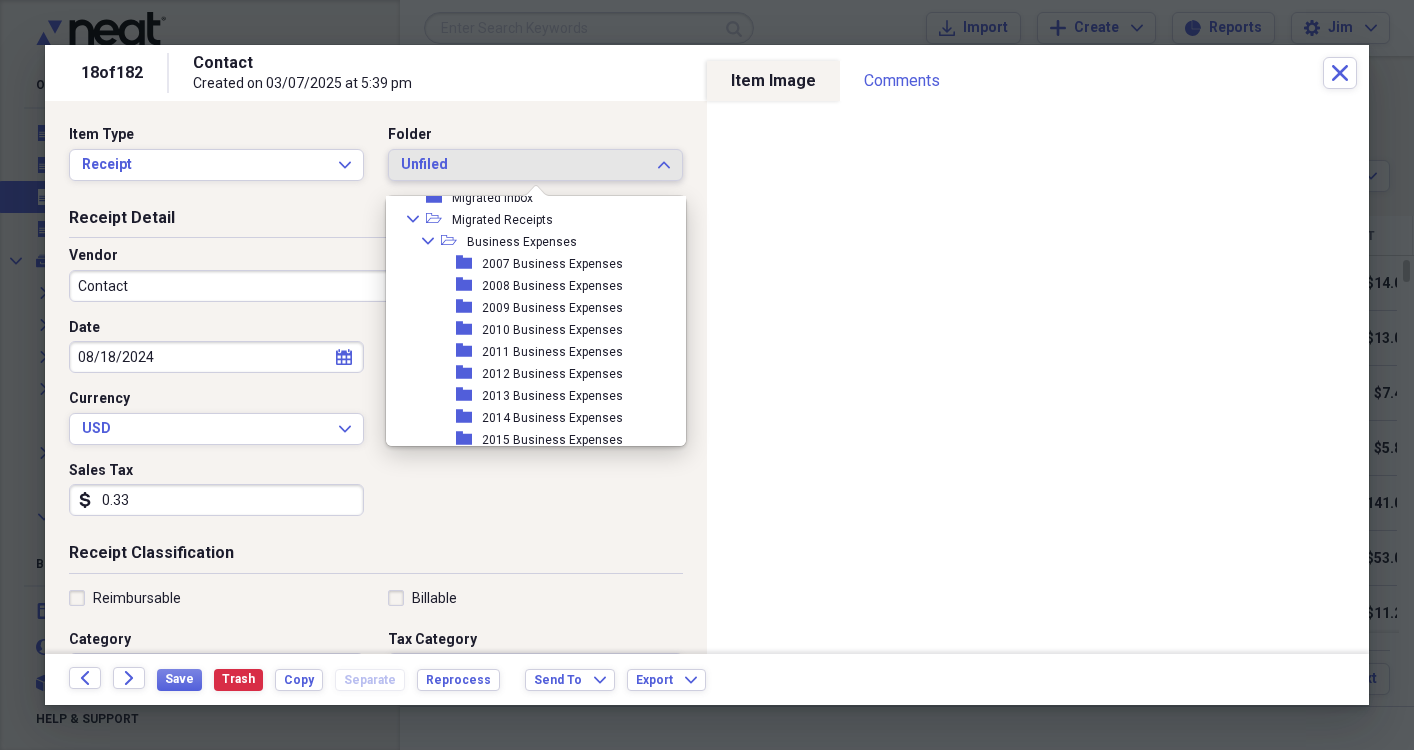scroll, scrollTop: 491, scrollLeft: 0, axis: vertical 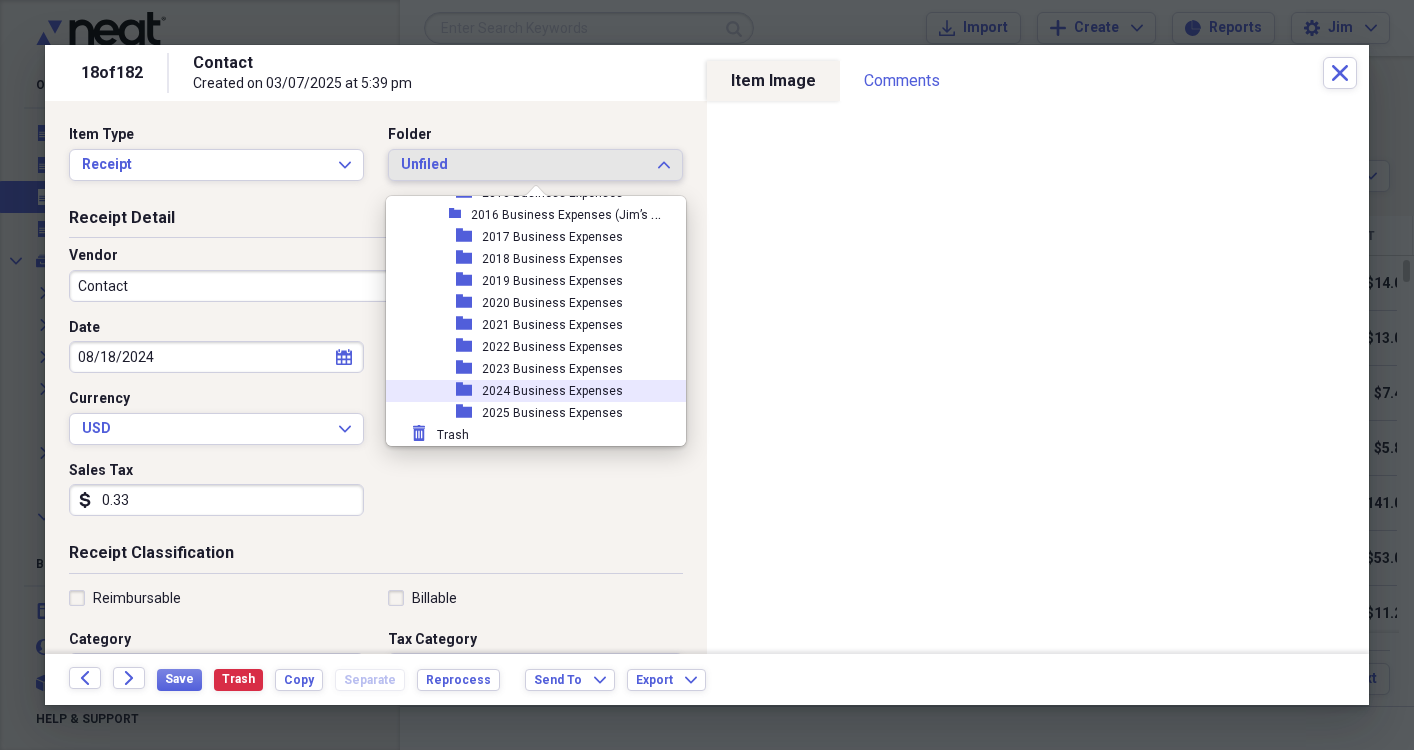 click on "2024 Business Expenses" at bounding box center (552, 391) 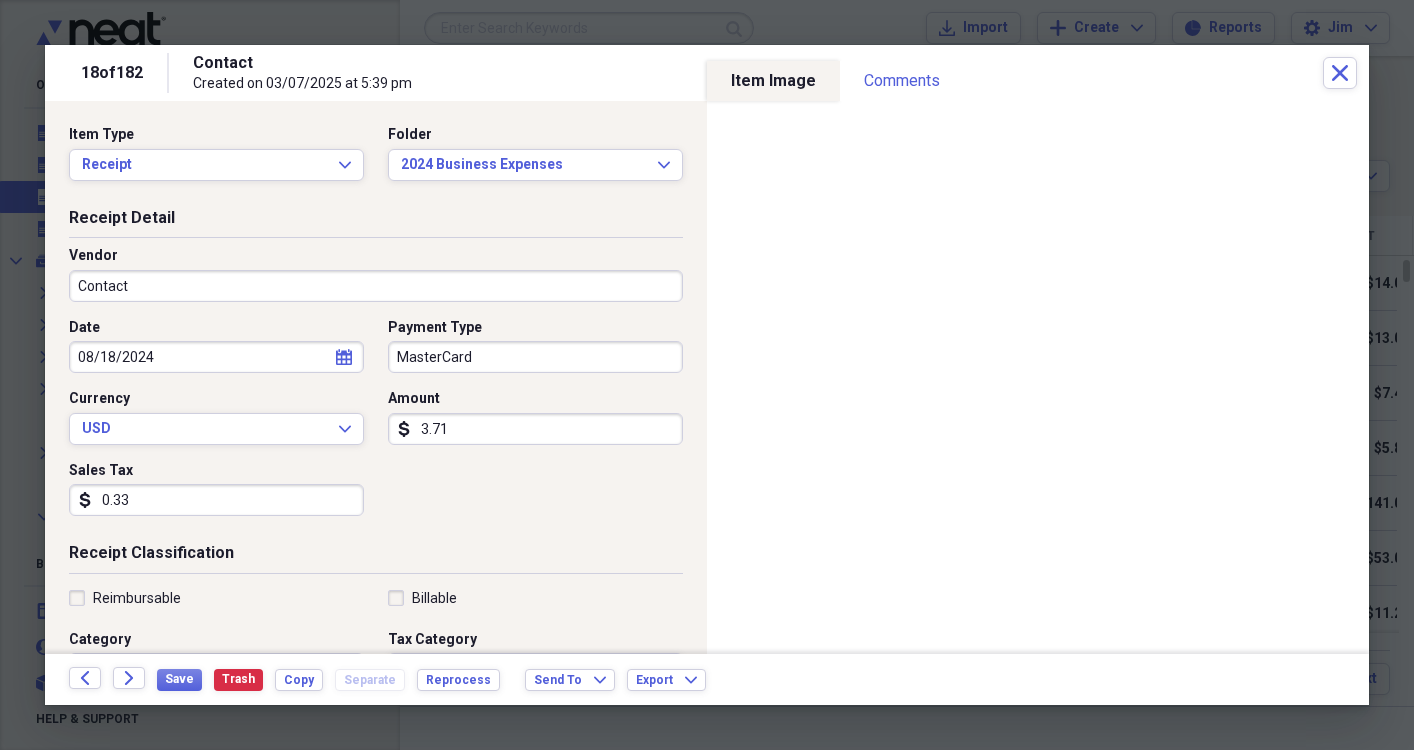 click on "Contact" at bounding box center (376, 286) 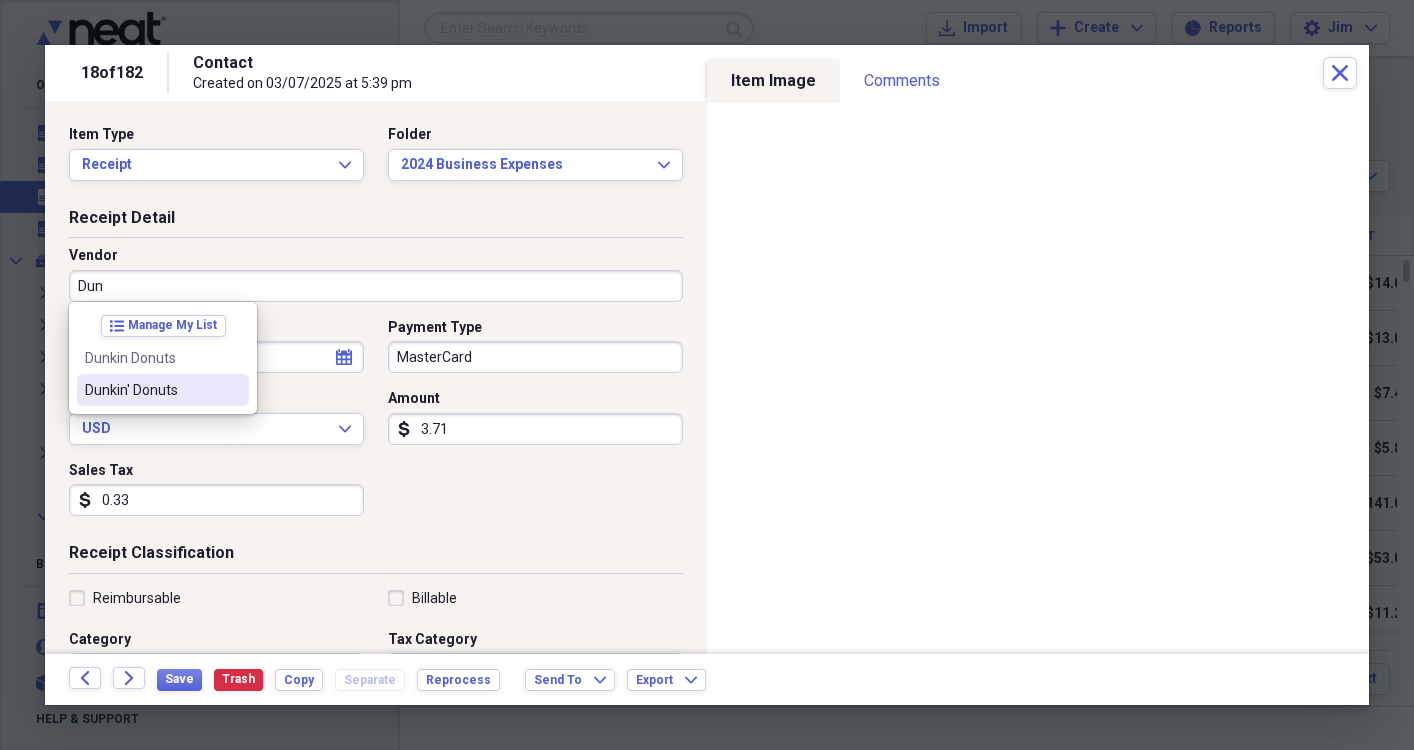click on "Dunkin' Donuts" at bounding box center [151, 390] 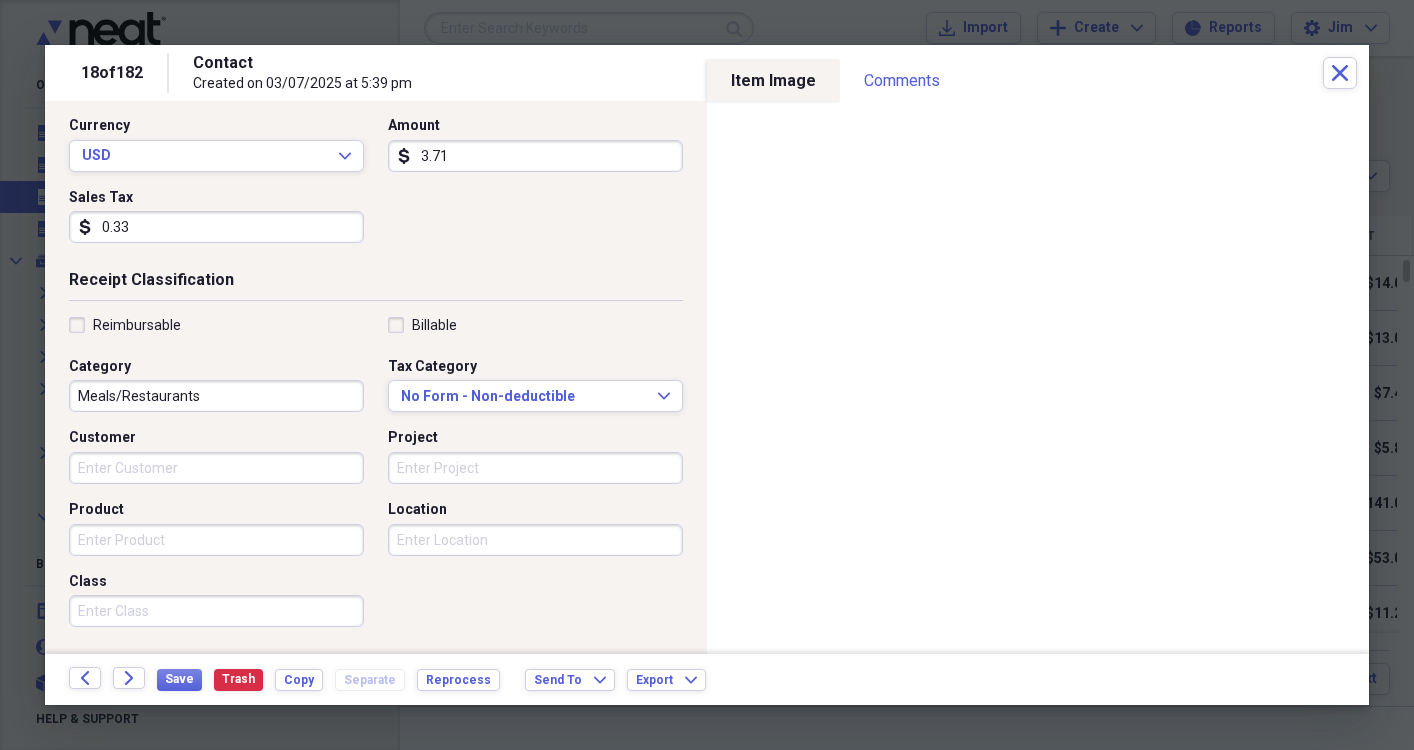 scroll, scrollTop: 290, scrollLeft: 0, axis: vertical 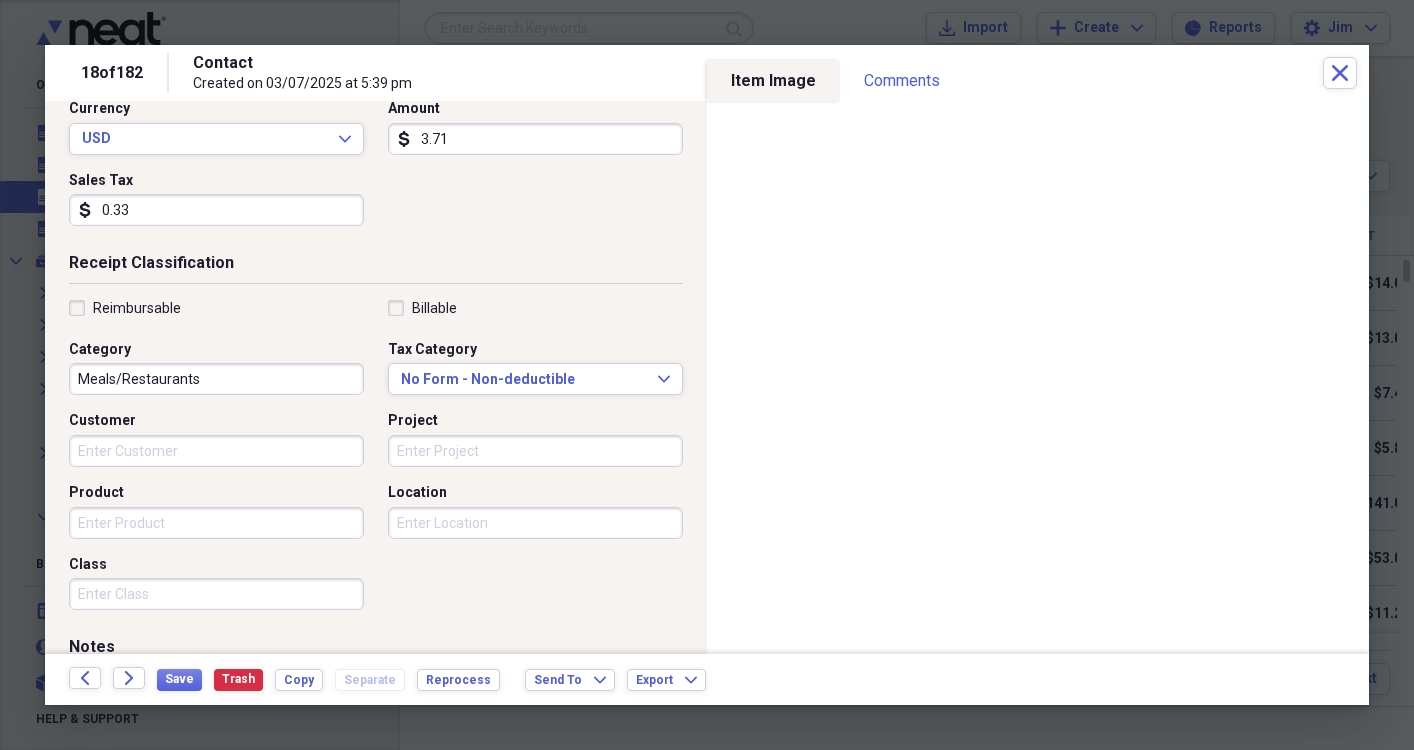 click on "Meals/Restaurants" at bounding box center [216, 379] 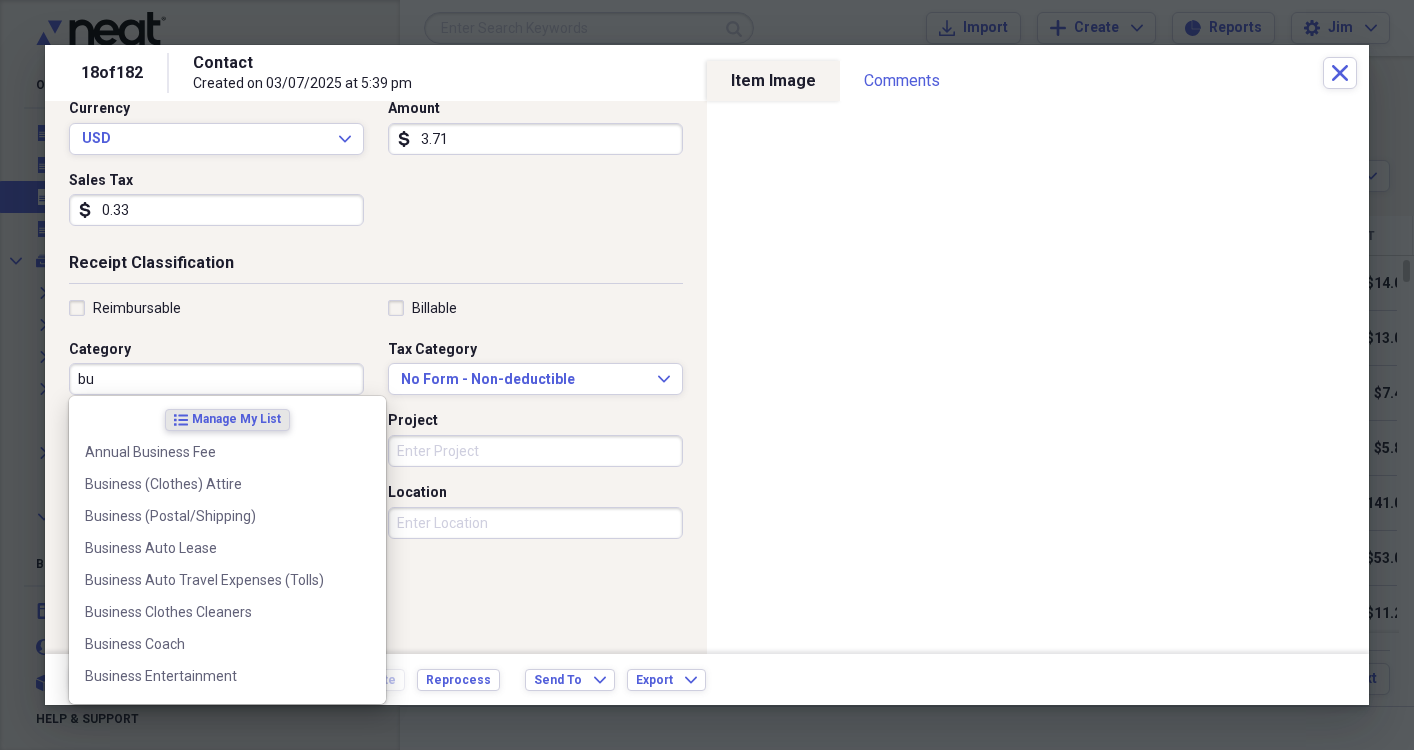type on "b" 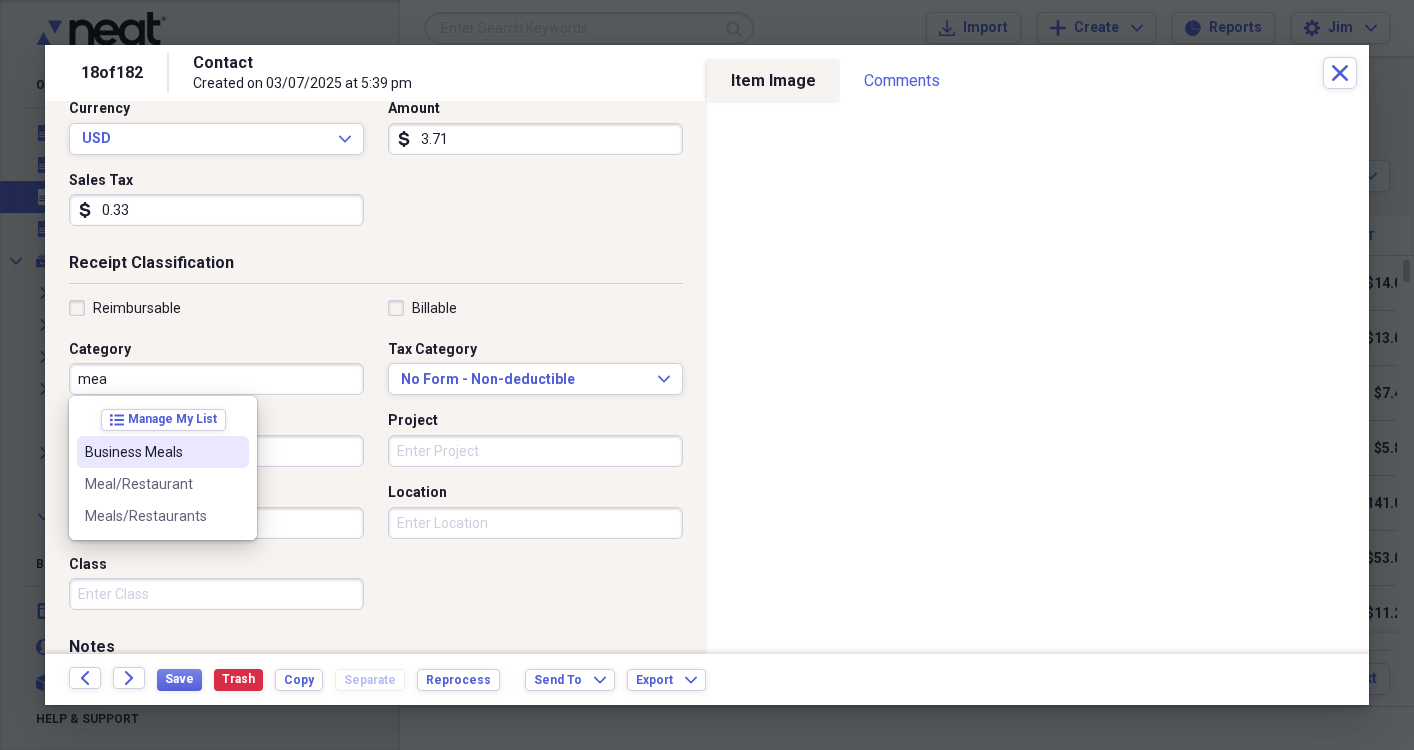 click on "Business Meals" at bounding box center (151, 452) 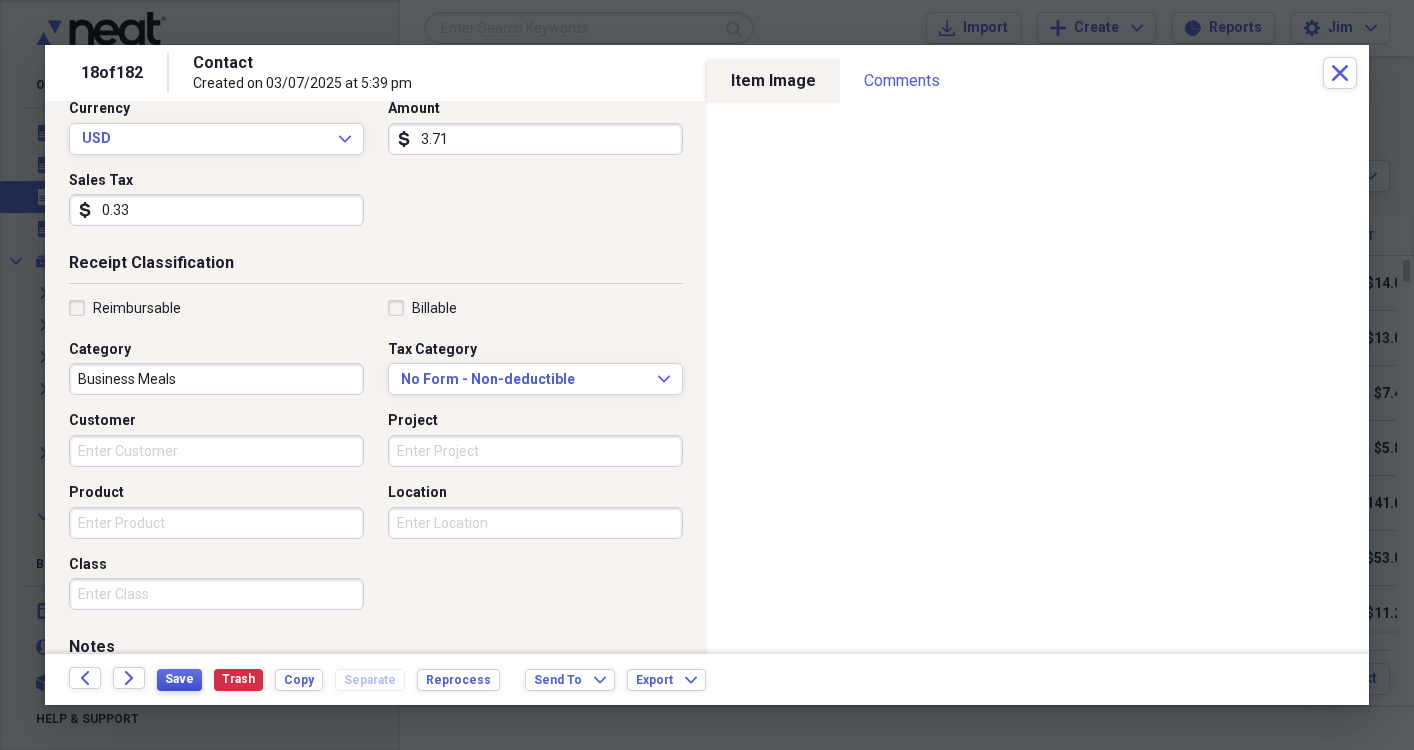 click on "Save" at bounding box center (179, 679) 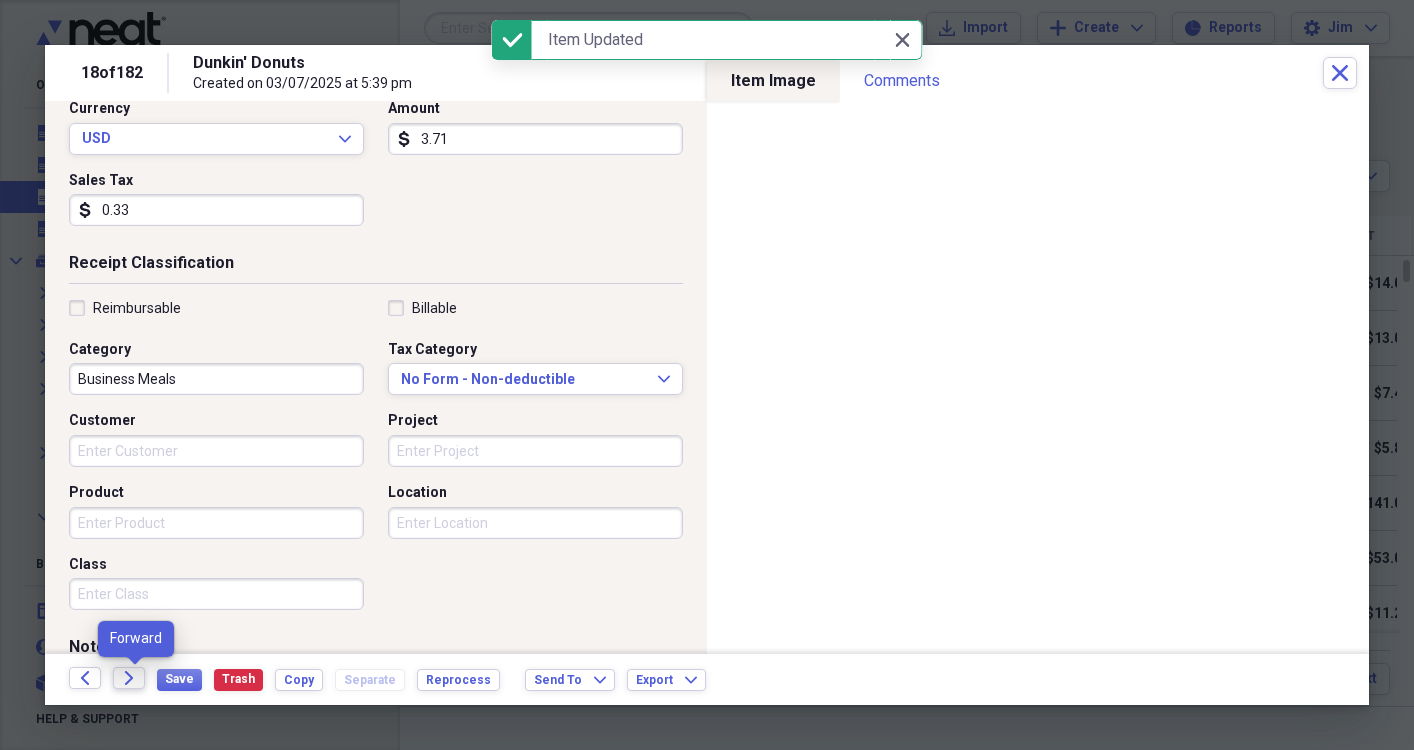 click 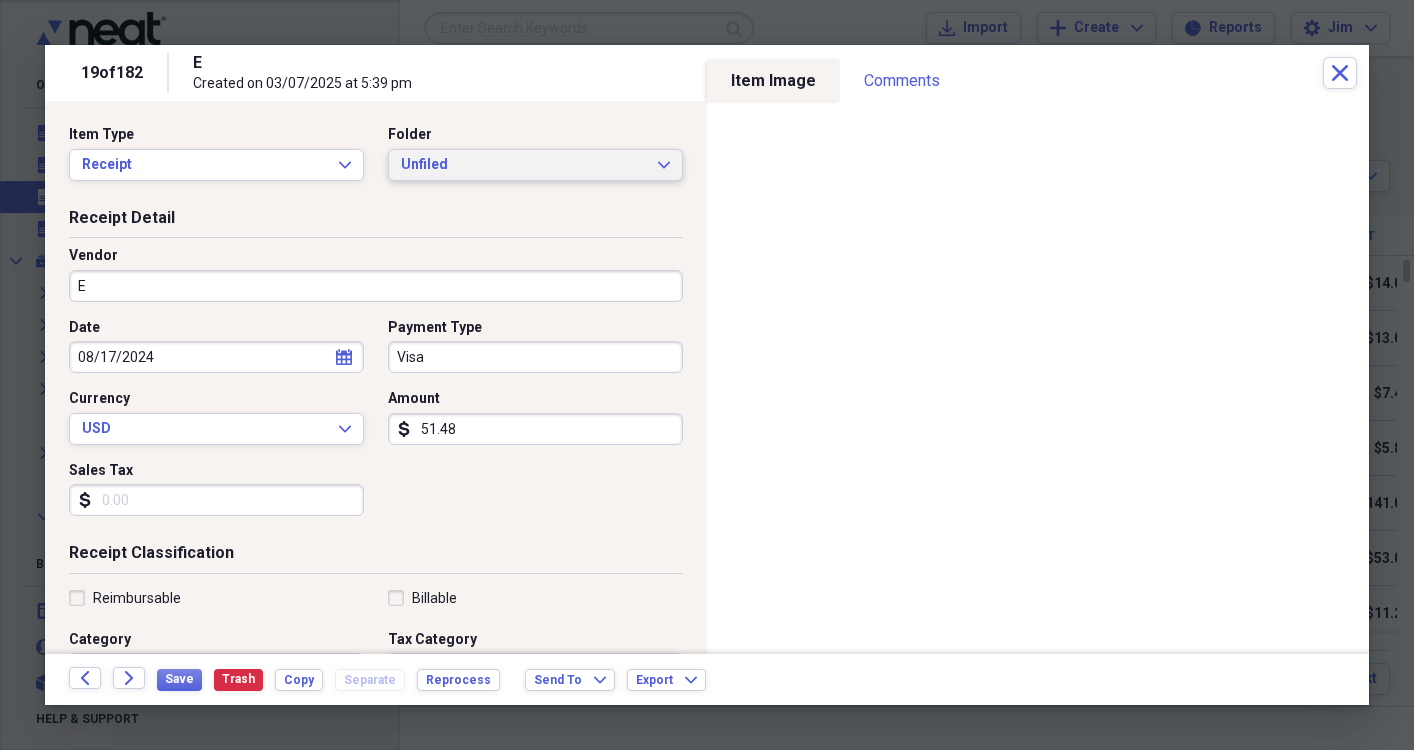 click on "Expand" 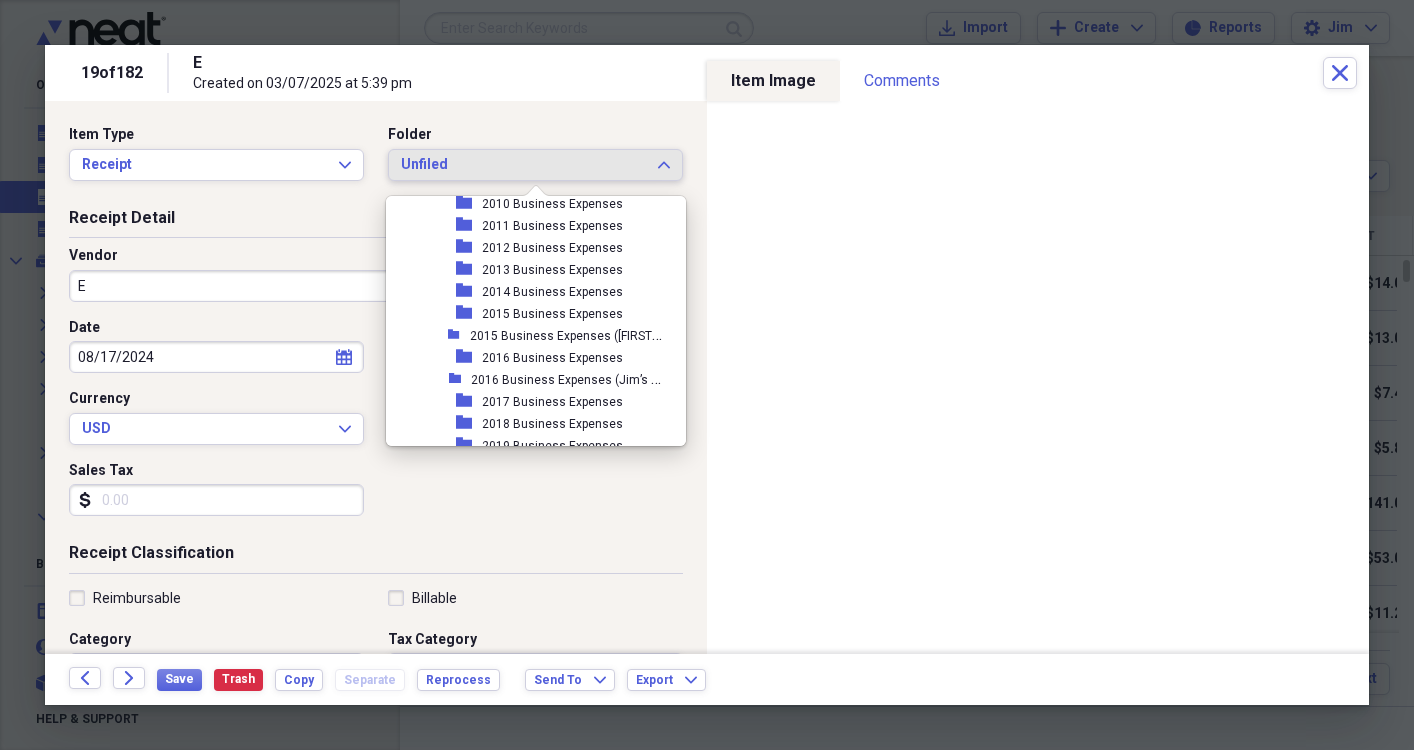 scroll, scrollTop: 491, scrollLeft: 0, axis: vertical 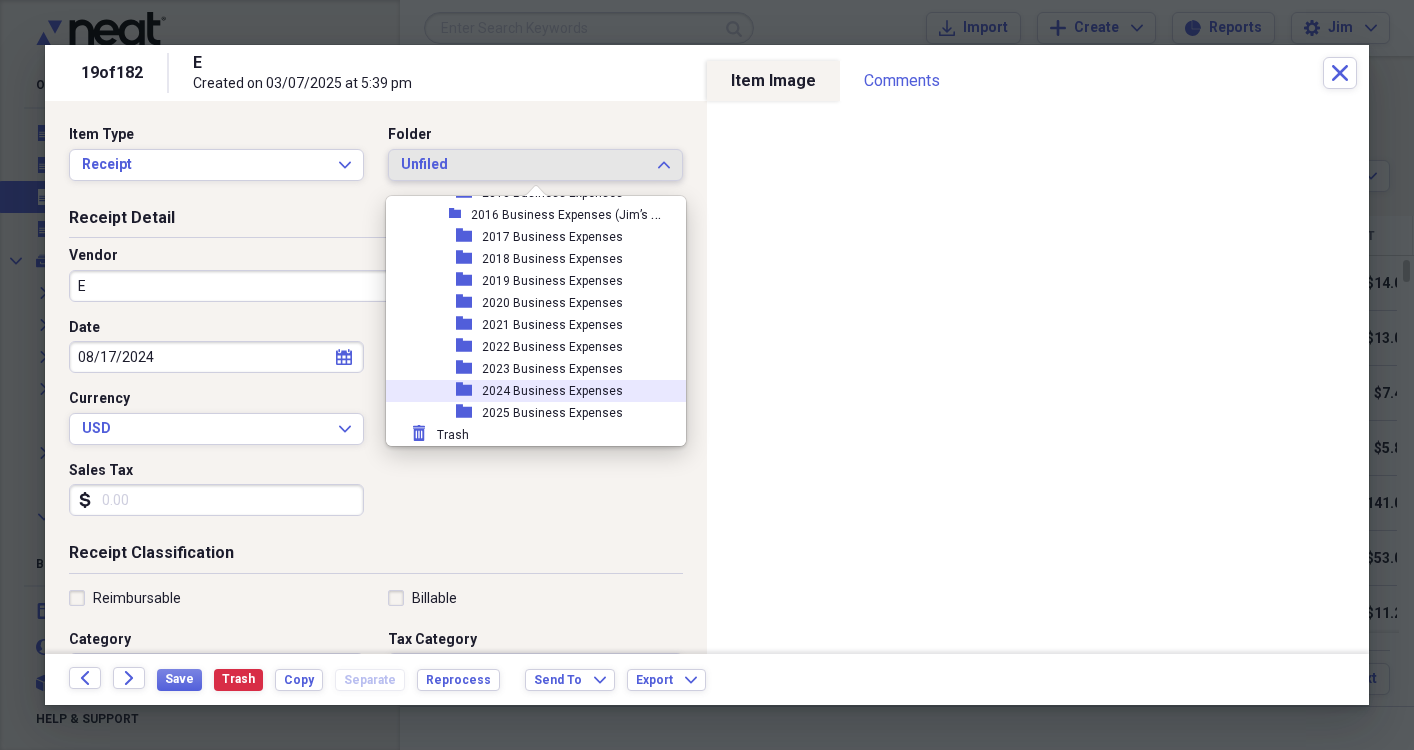 click on "2024 Business Expenses" at bounding box center (552, 391) 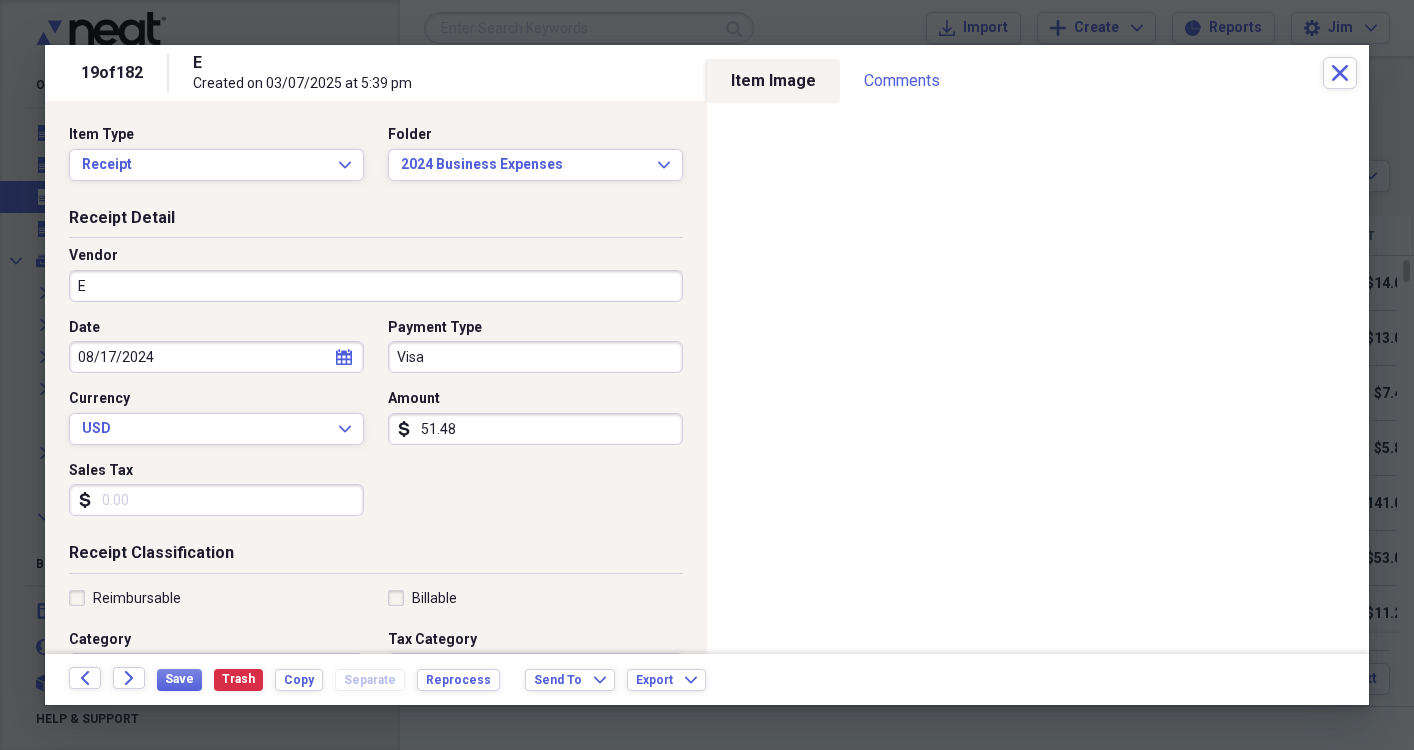 click on "E" at bounding box center (376, 286) 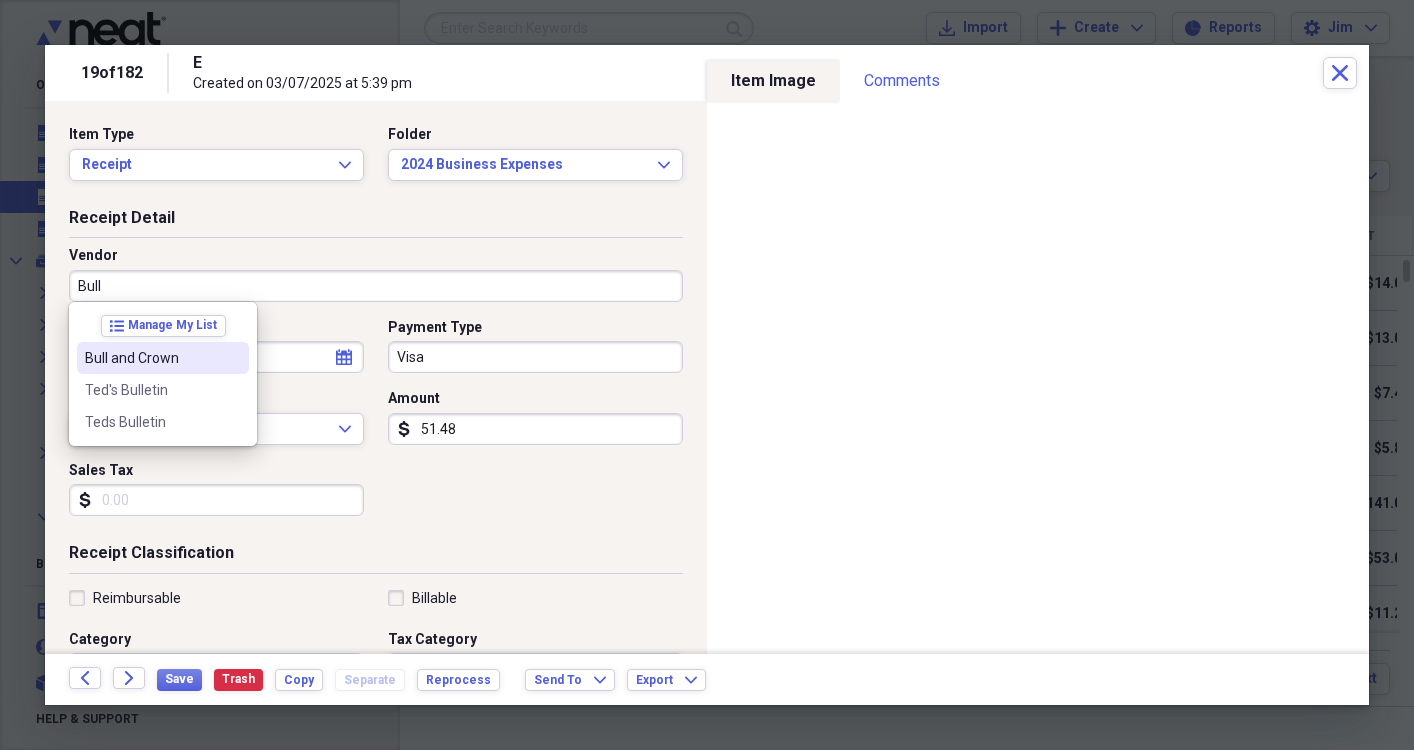 click on "Bull and Crown" at bounding box center (151, 358) 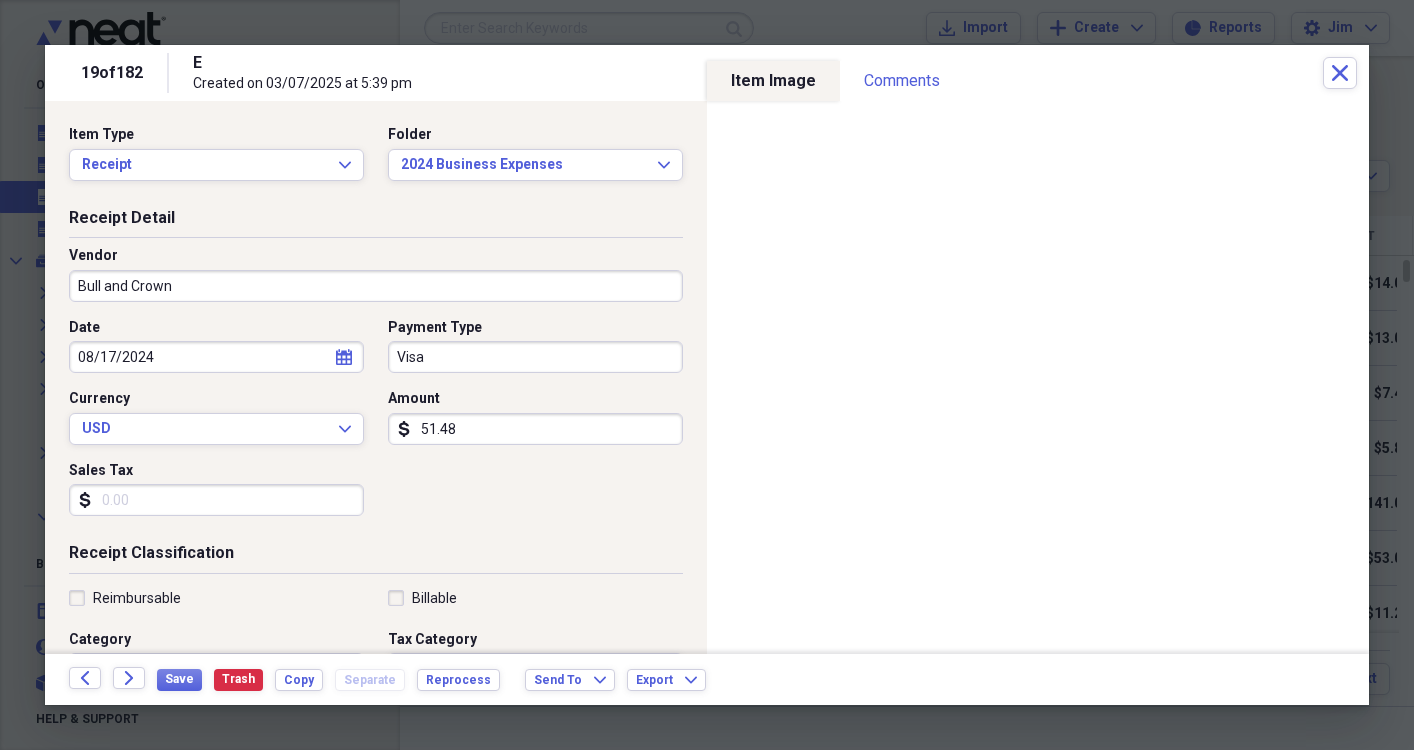 type on "Business Meals" 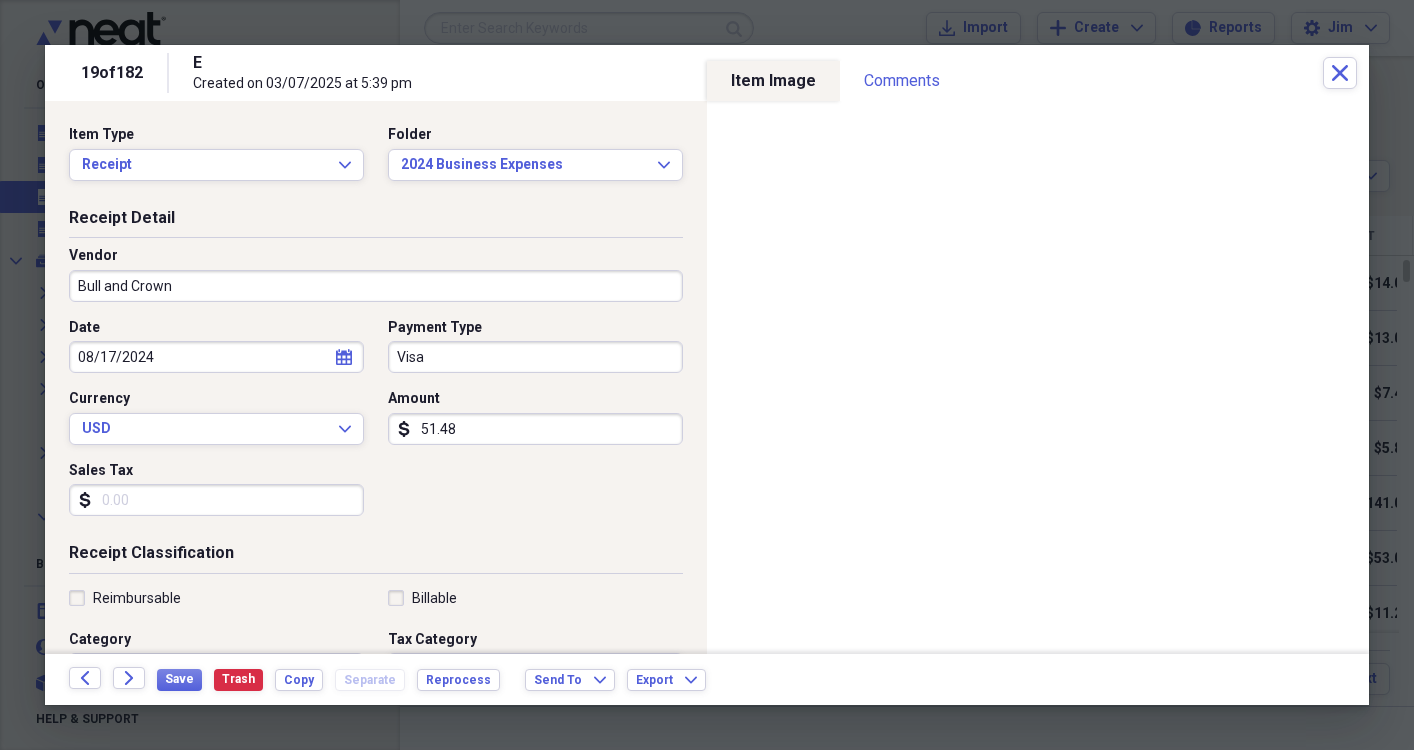 drag, startPoint x: 469, startPoint y: 429, endPoint x: 415, endPoint y: 431, distance: 54.037025 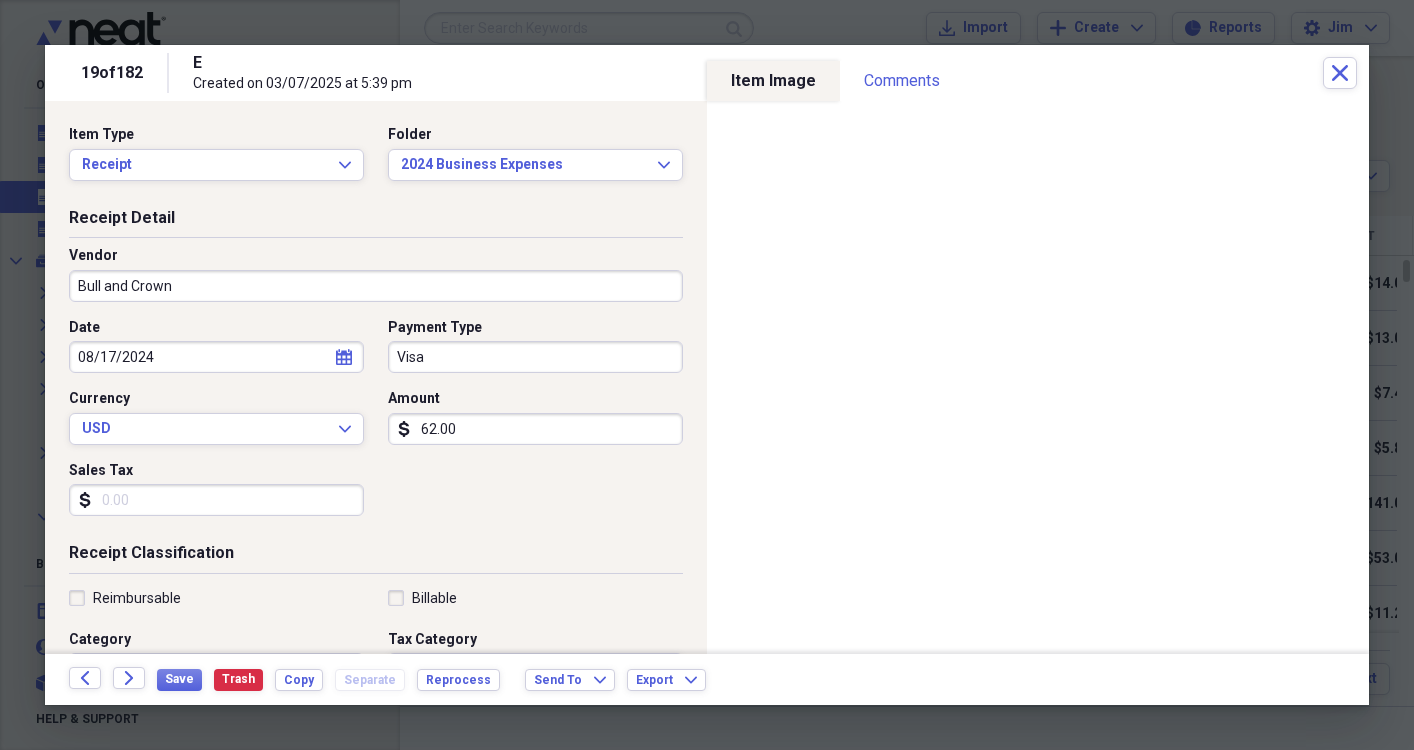 type on "62.00" 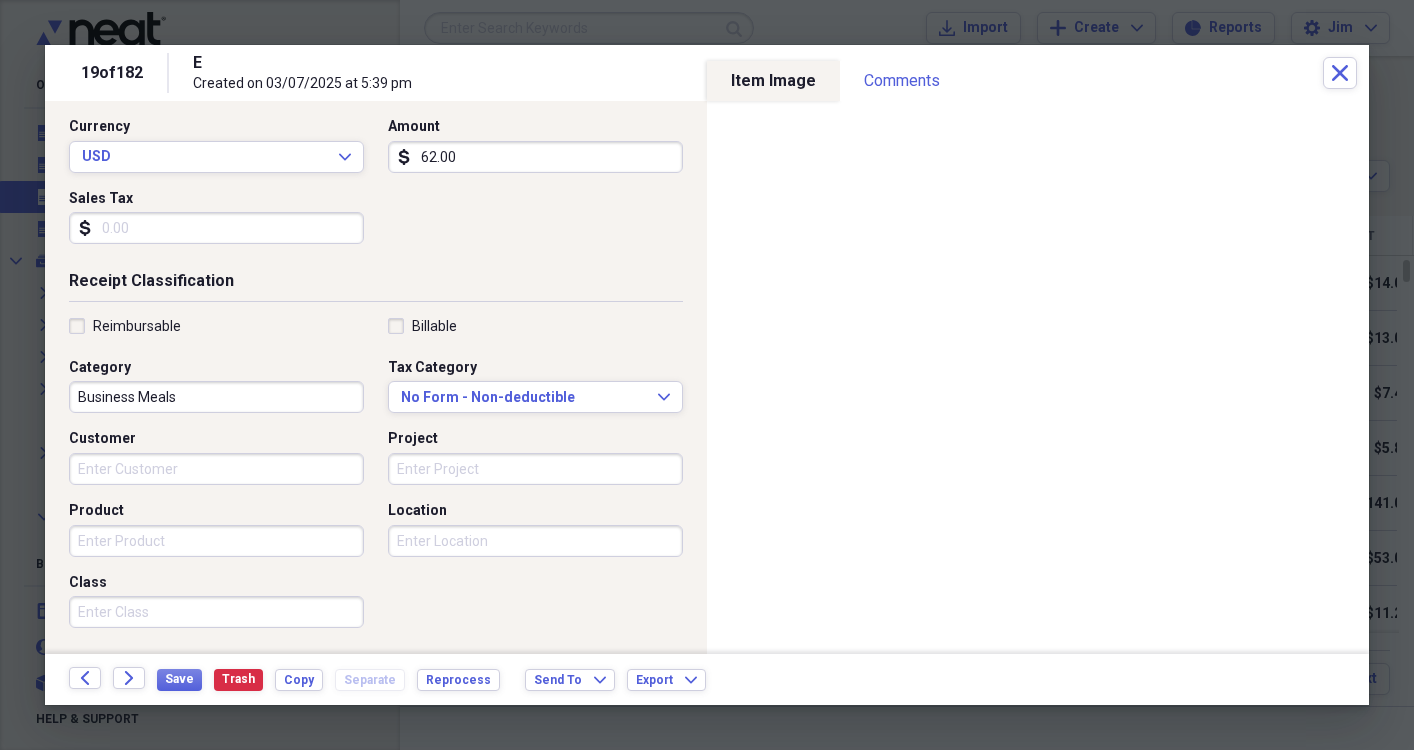 scroll, scrollTop: 278, scrollLeft: 0, axis: vertical 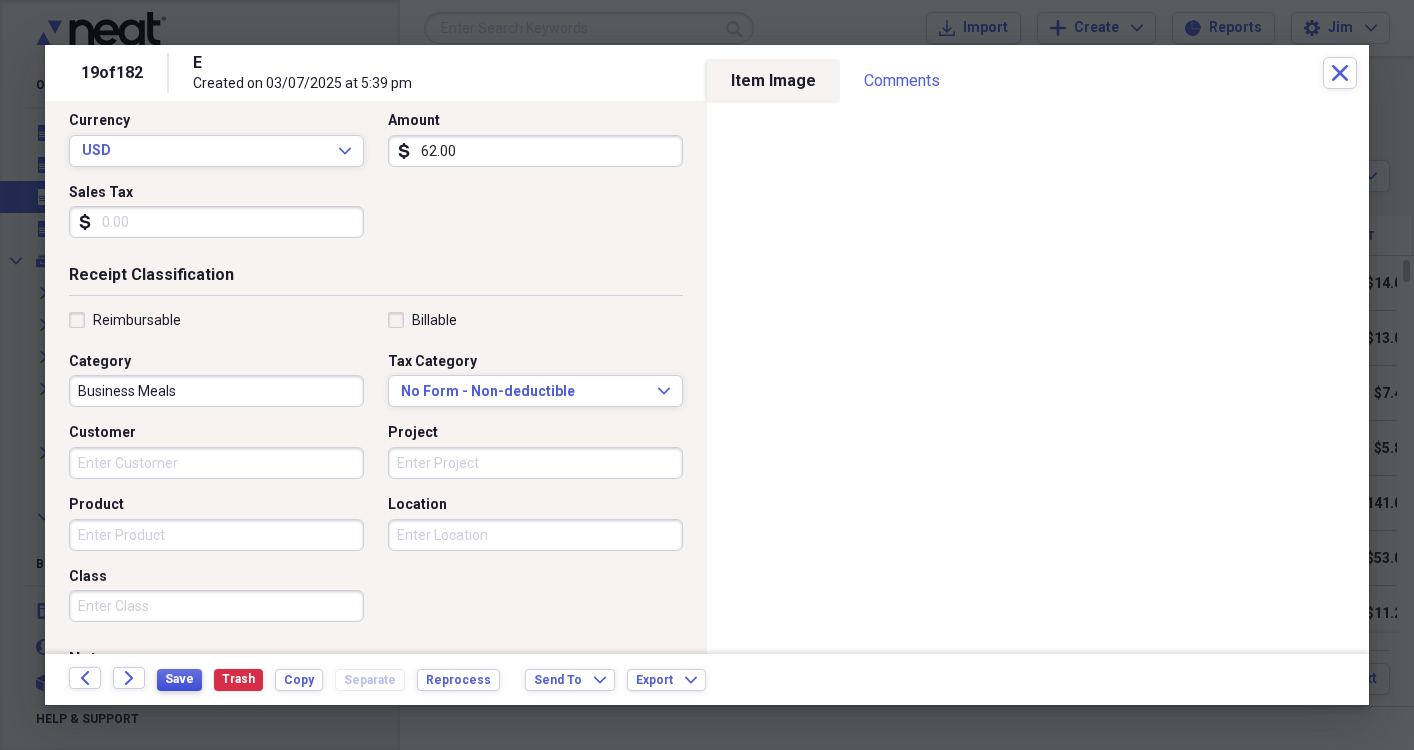 click on "Save" at bounding box center (179, 679) 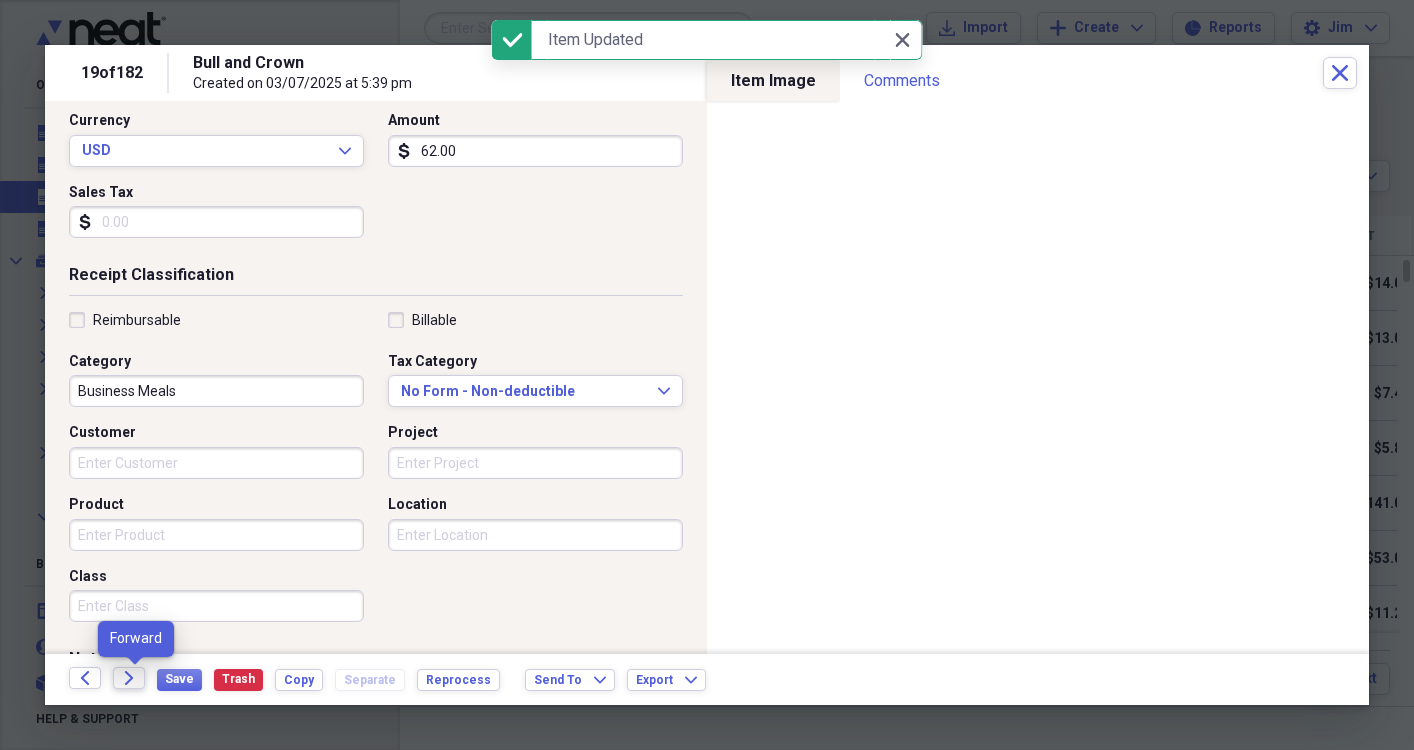 click on "Forward" 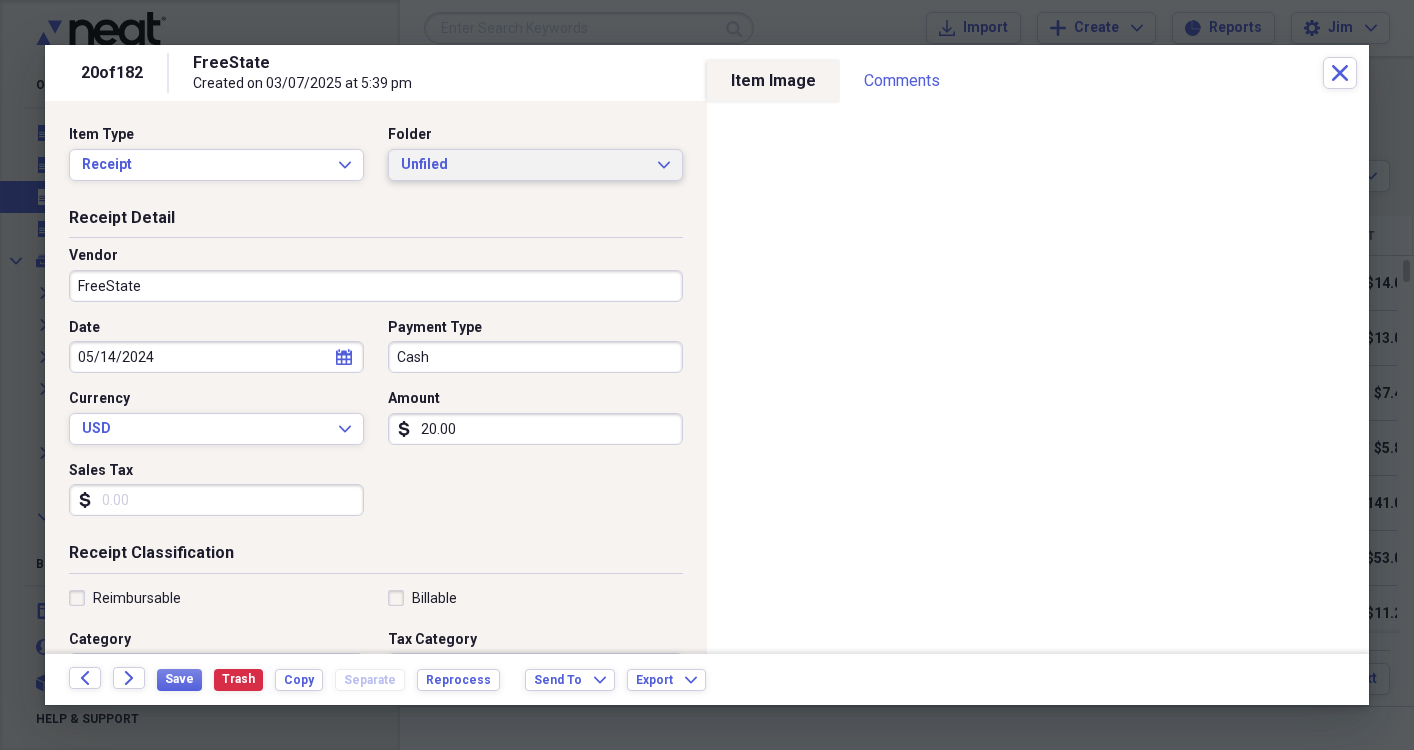 click on "Expand" 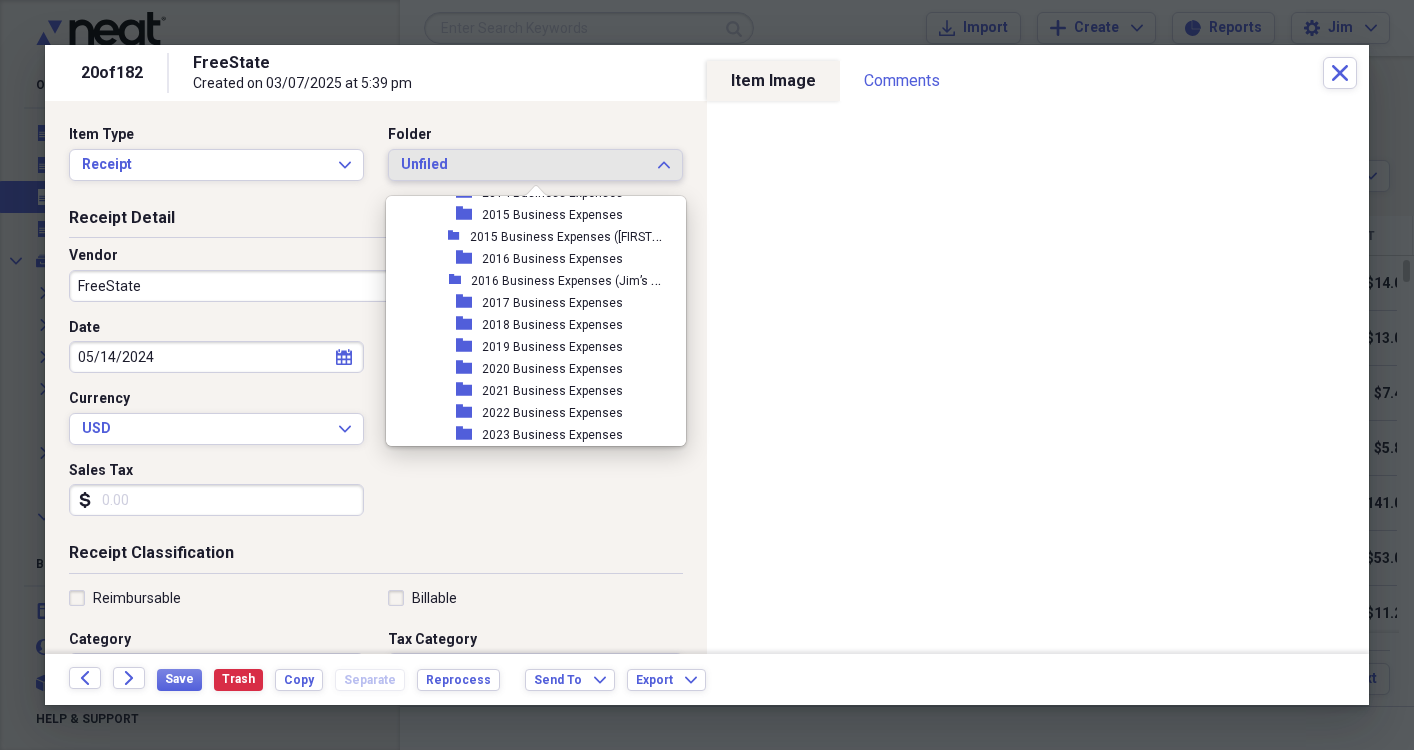 scroll, scrollTop: 491, scrollLeft: 0, axis: vertical 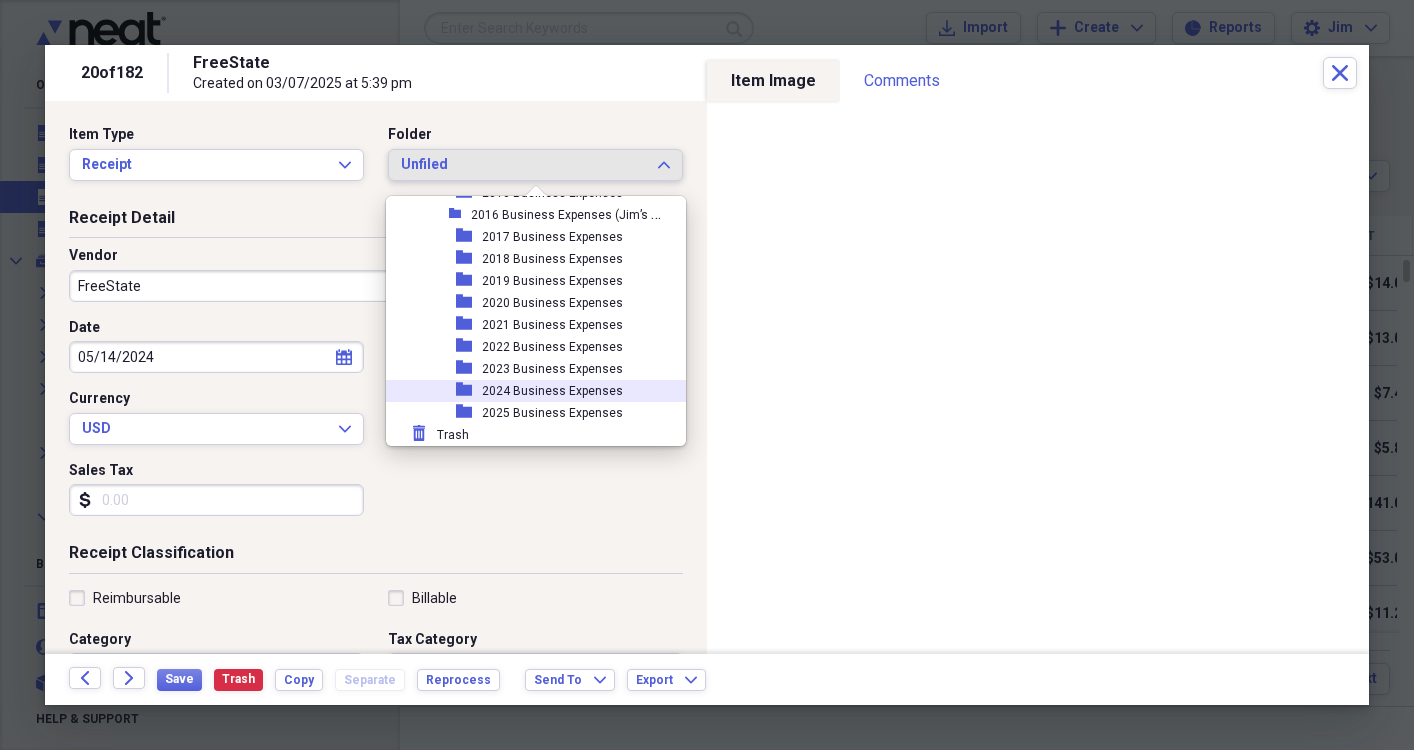 click on "2024 Business Expenses" at bounding box center (552, 391) 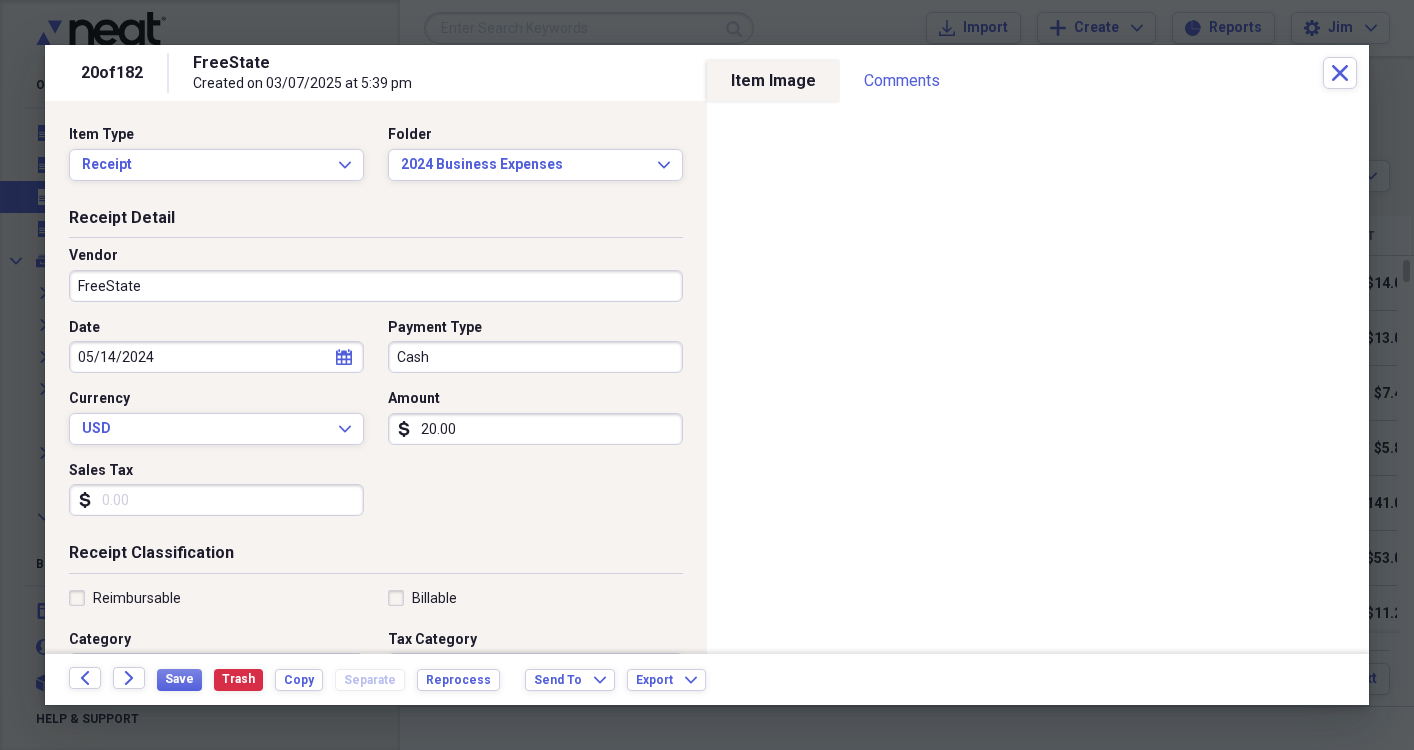 click on "Date 05/14/2024 calendar Calendar Payment Type Cash Currency USD Expand Amount dollar-sign 20.00 Sales Tax dollar-sign" at bounding box center (376, 425) 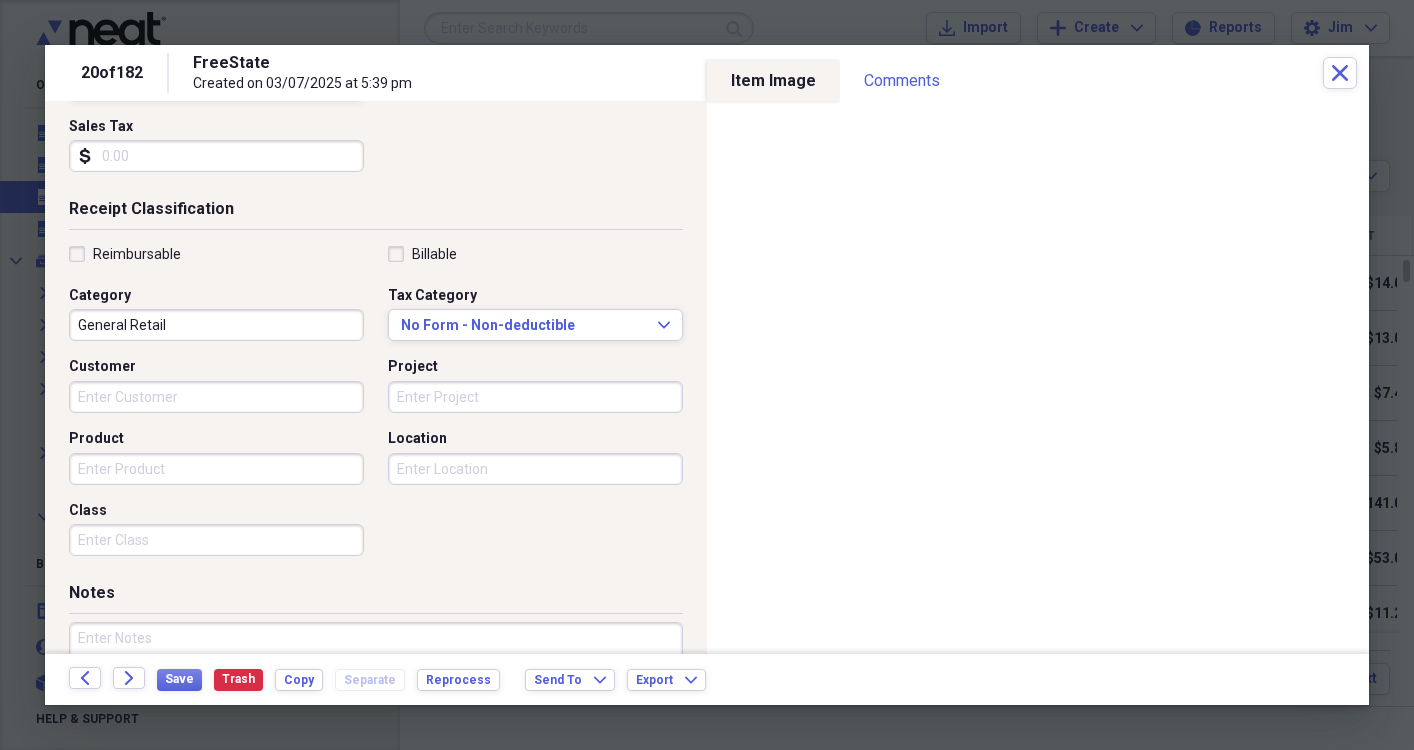 scroll, scrollTop: 346, scrollLeft: 0, axis: vertical 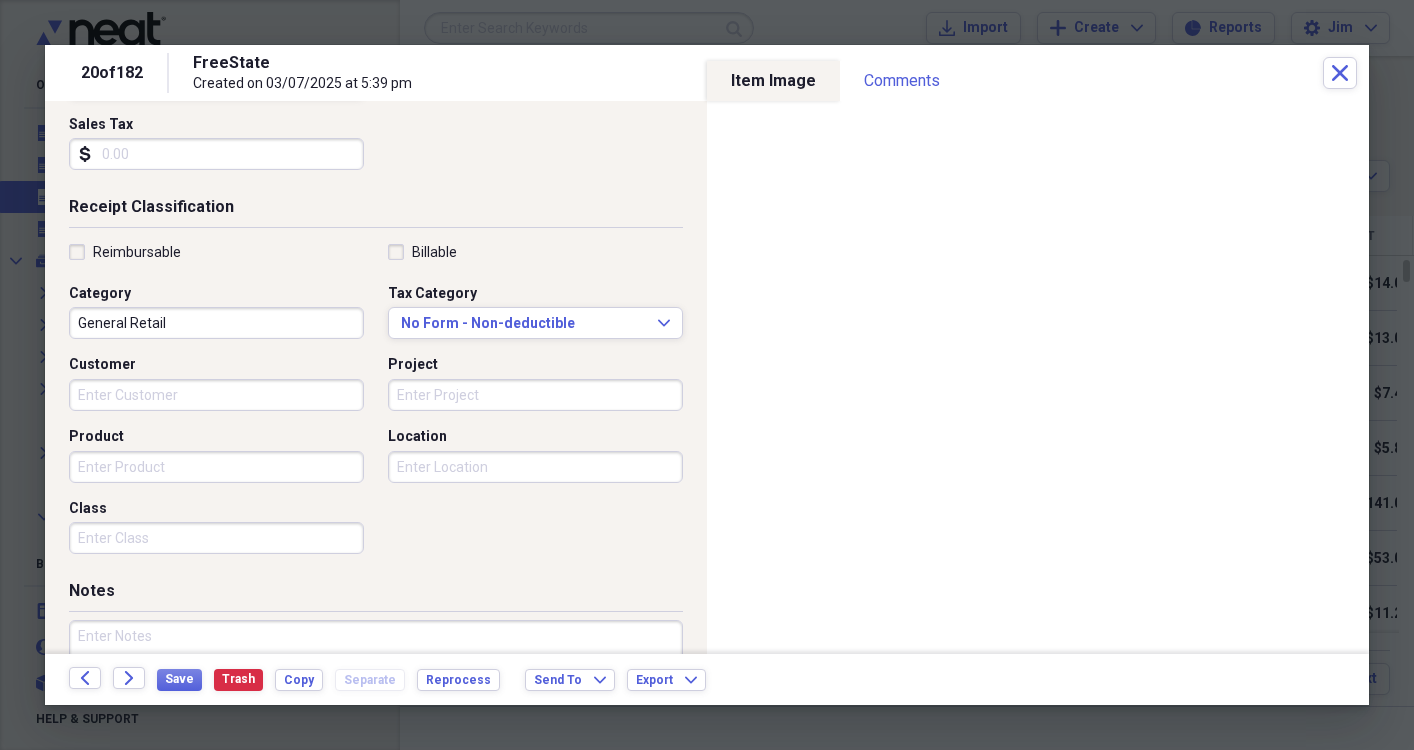 click on "General Retail" at bounding box center (216, 323) 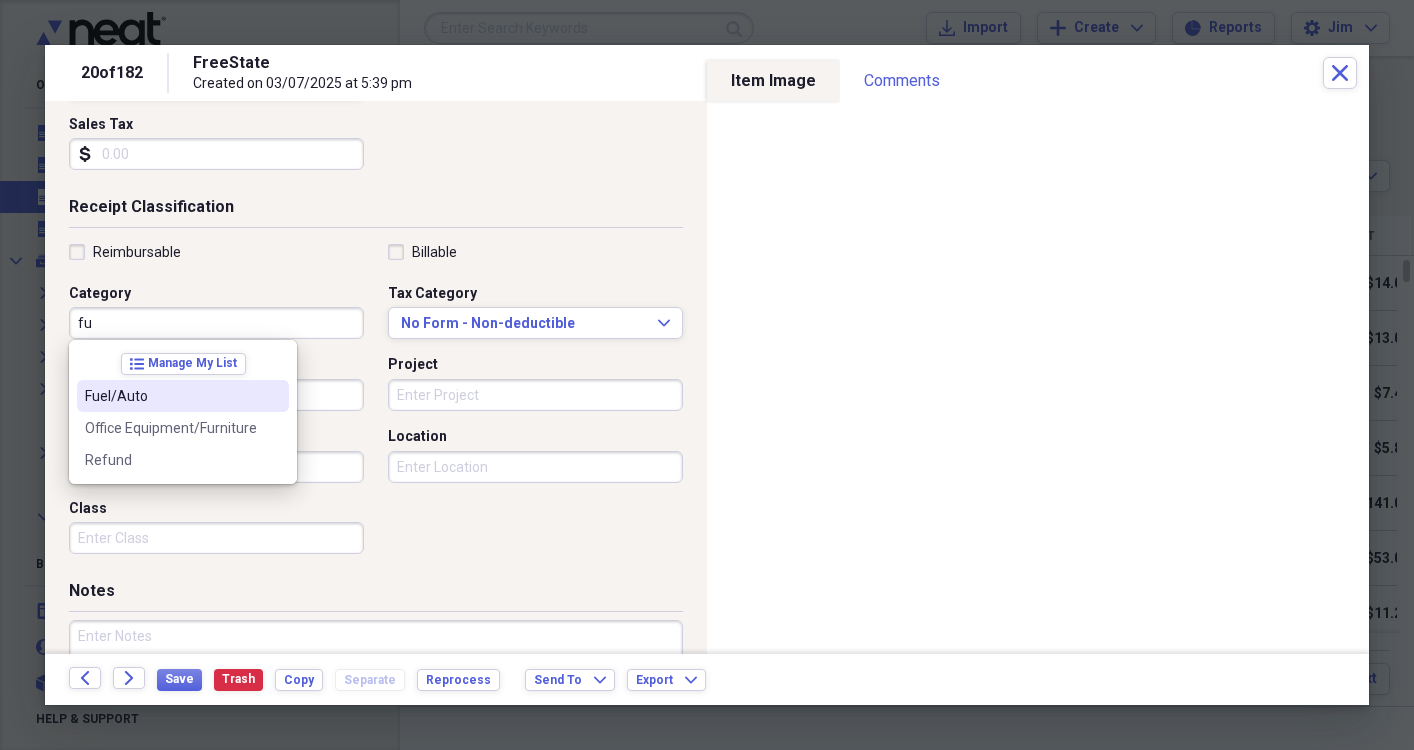 click on "Fuel/Auto" at bounding box center [171, 396] 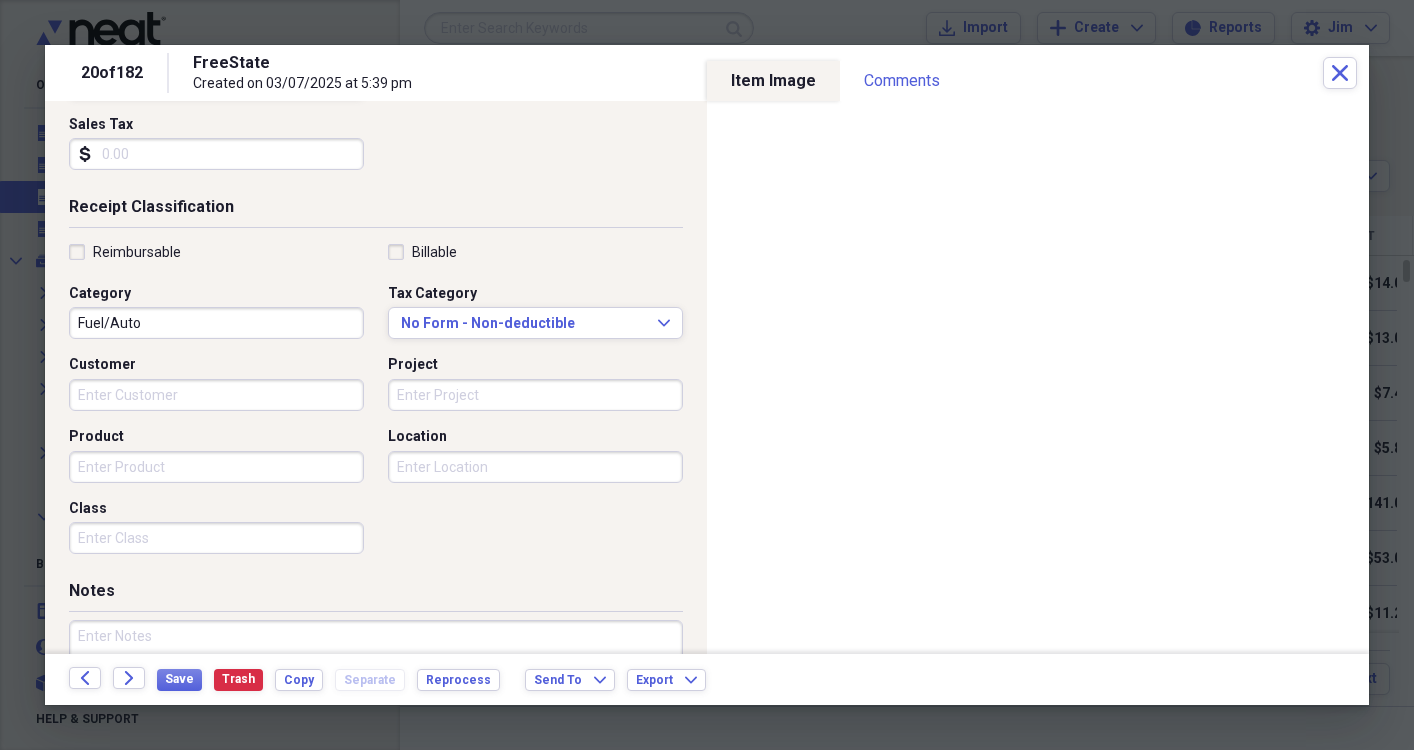 drag, startPoint x: 703, startPoint y: 532, endPoint x: 694, endPoint y: 525, distance: 11.401754 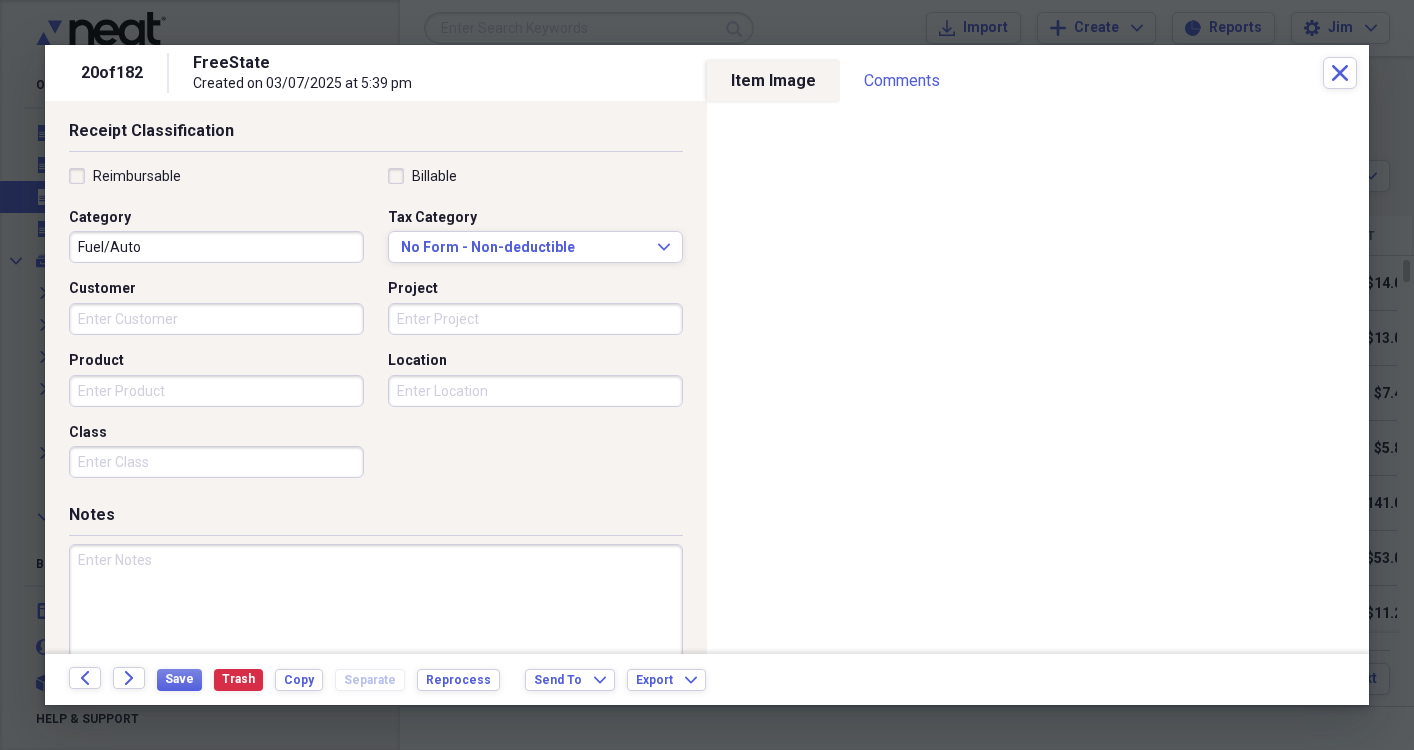 scroll, scrollTop: 429, scrollLeft: 0, axis: vertical 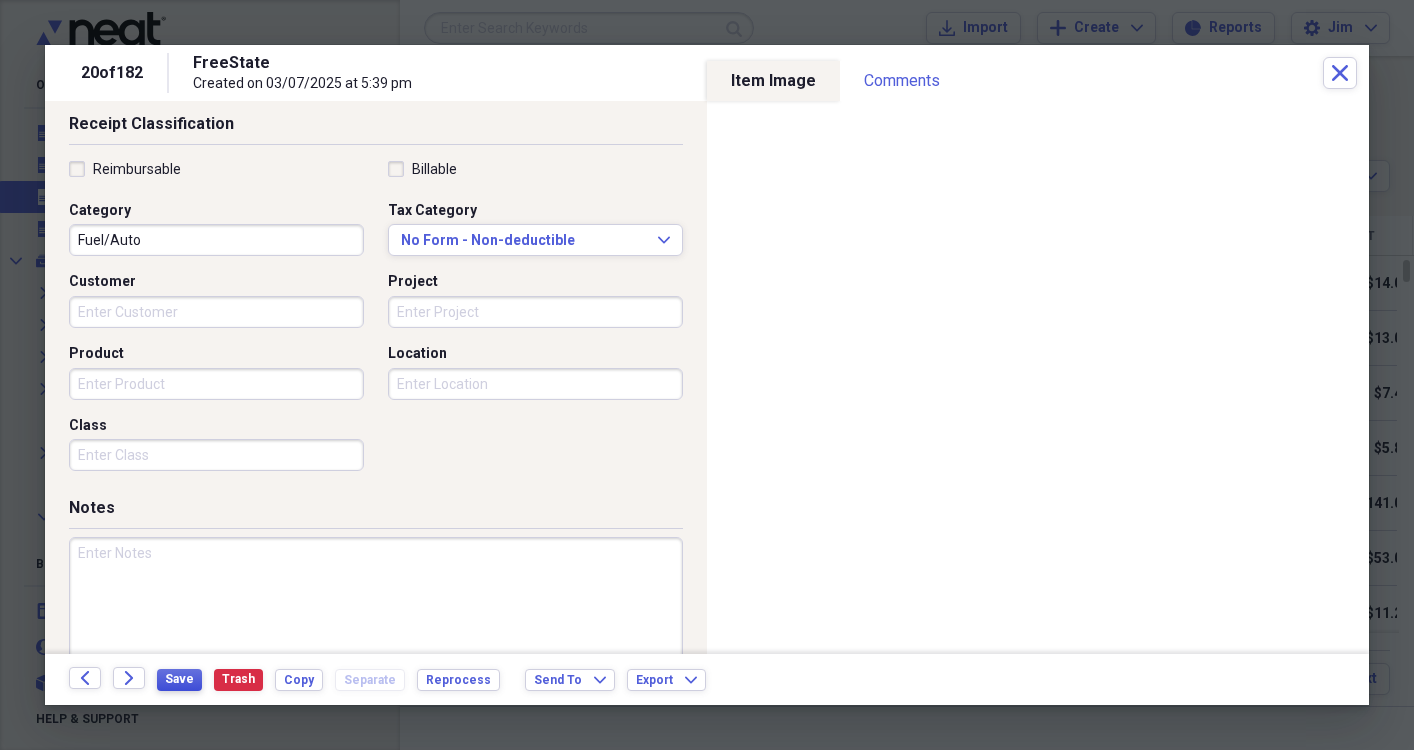 click on "Save" at bounding box center (179, 679) 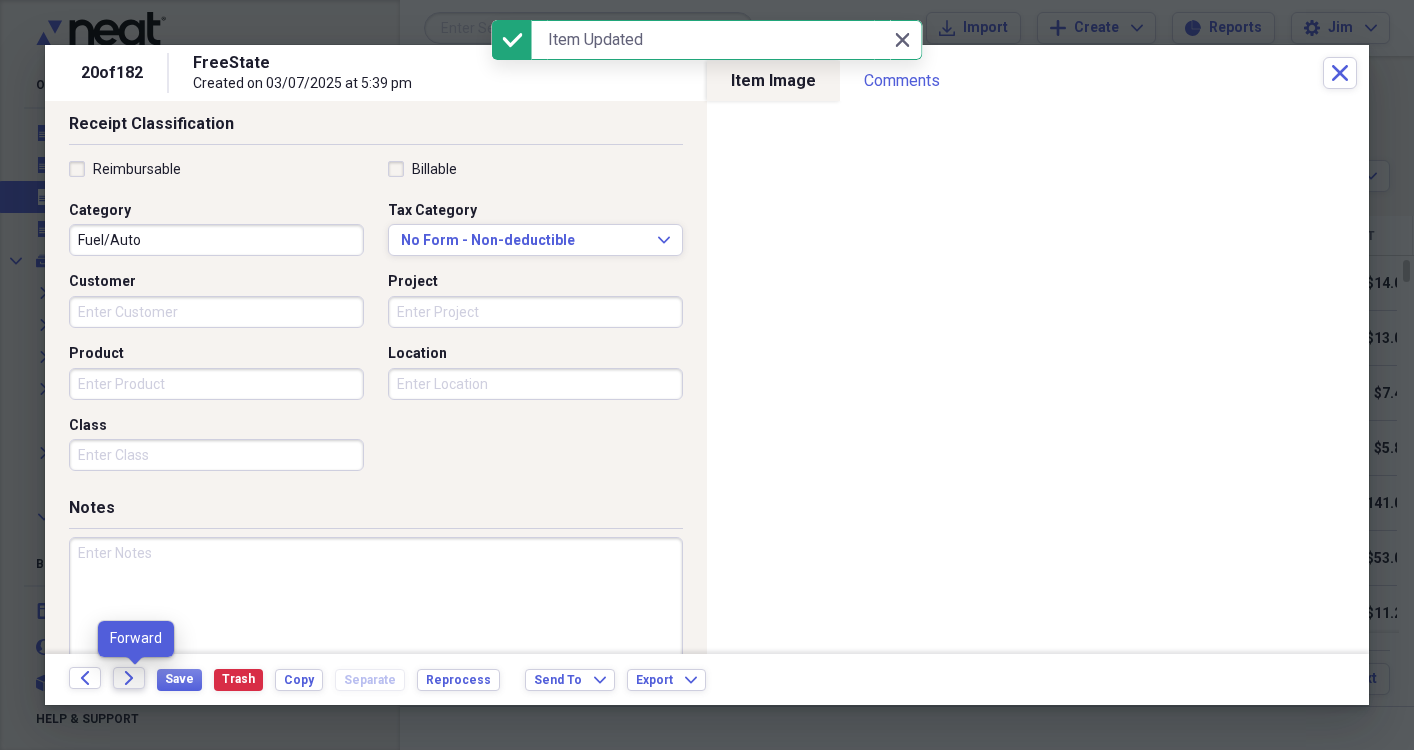 click on "Forward" 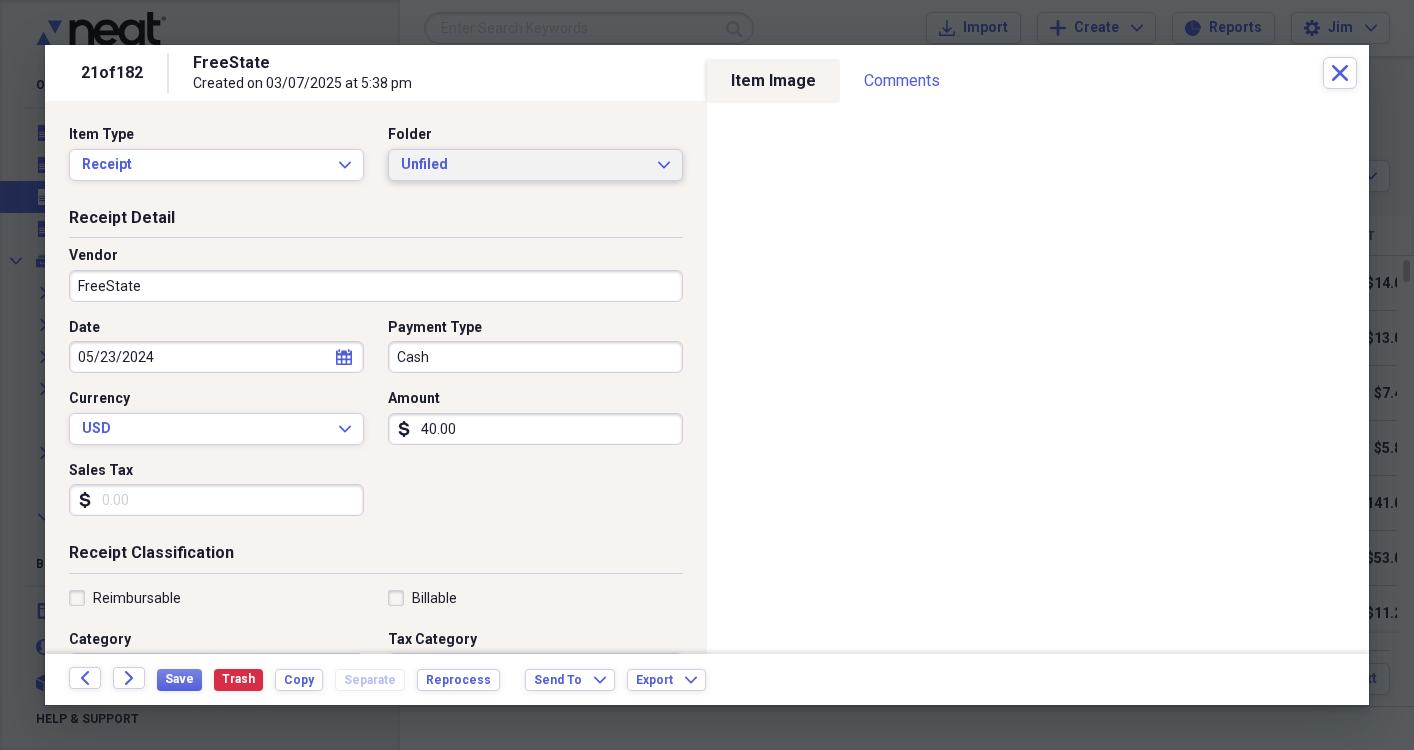 click on "Expand" 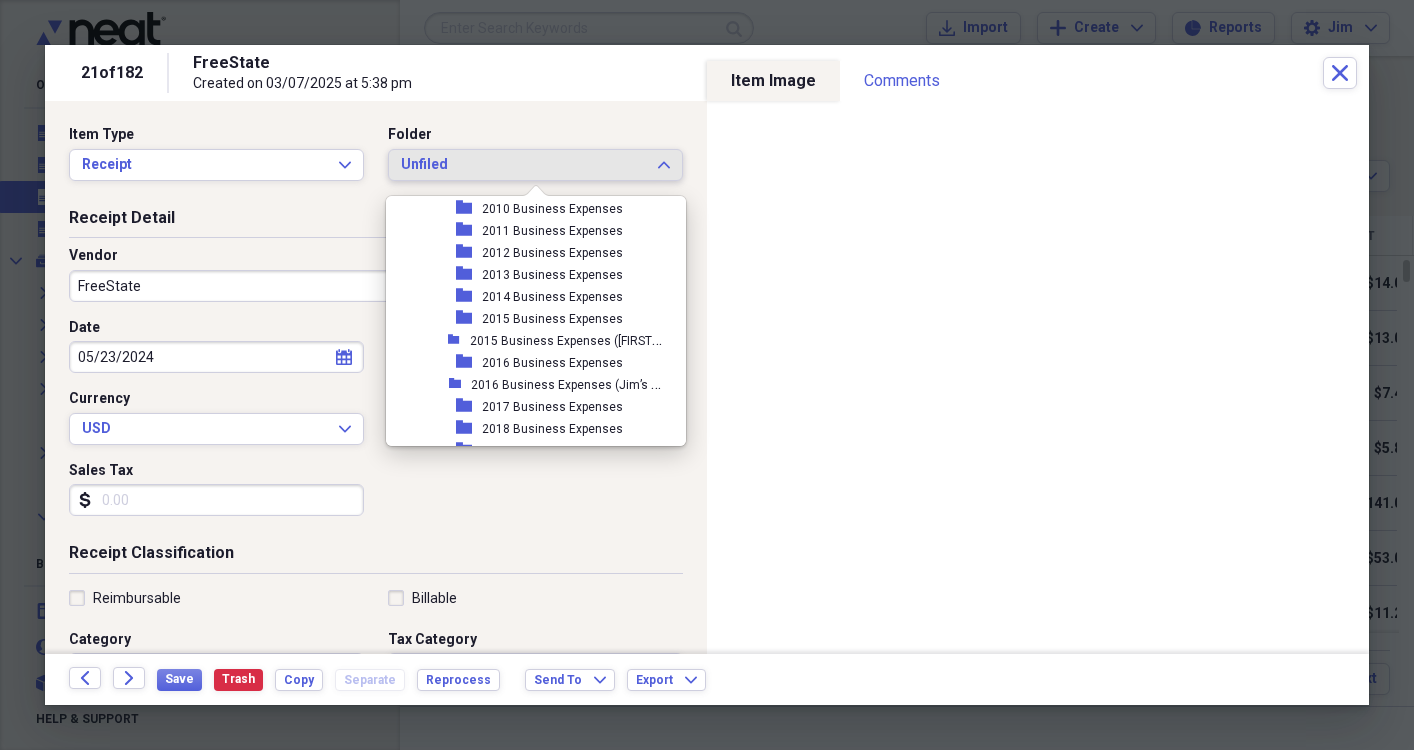 scroll, scrollTop: 491, scrollLeft: 0, axis: vertical 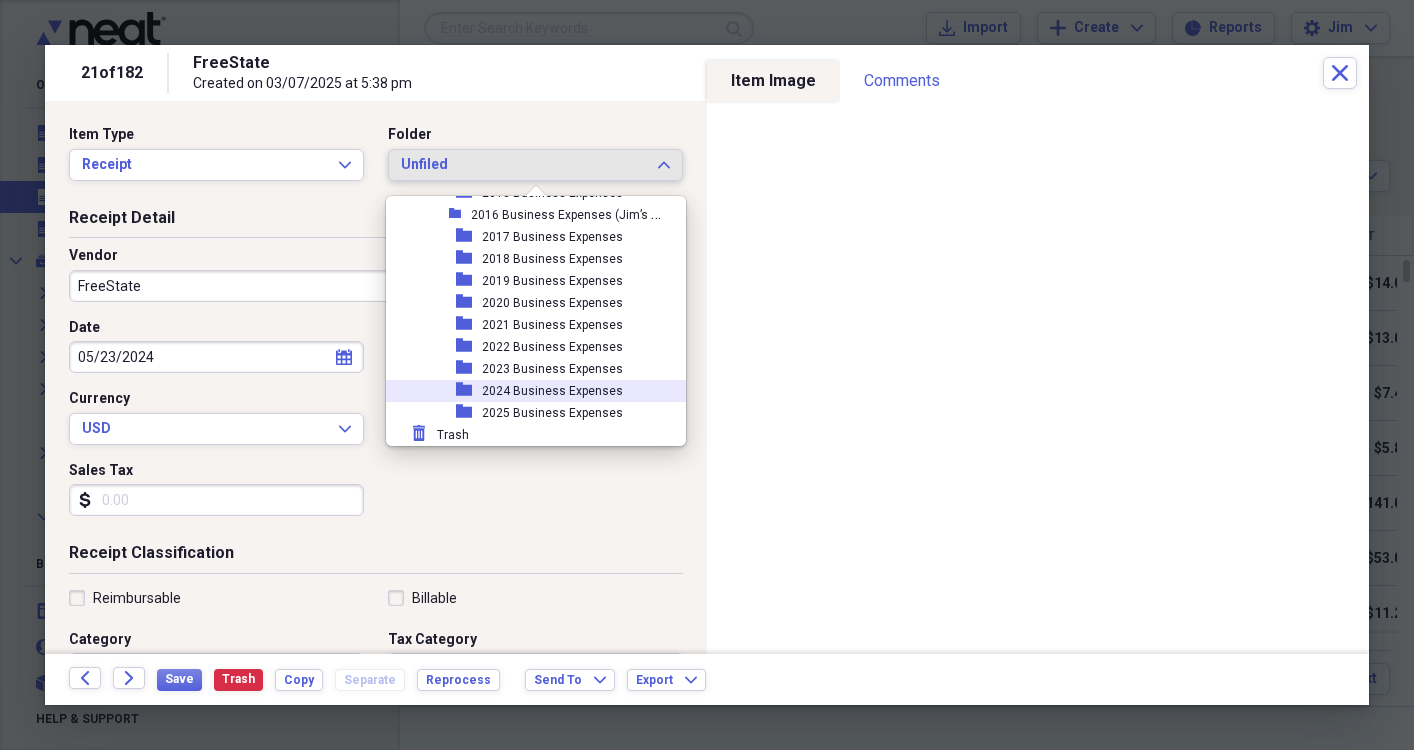 click on "2024 Business Expenses" at bounding box center (552, 391) 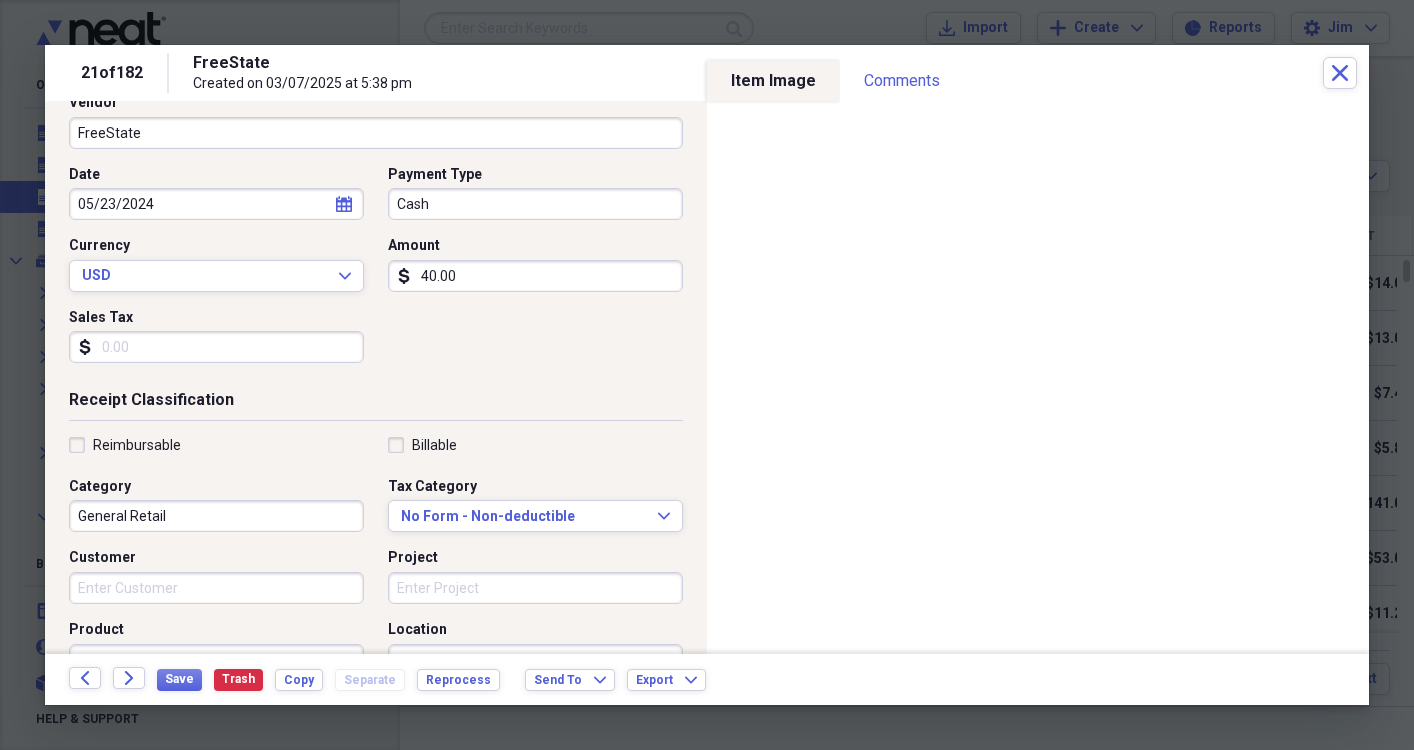 scroll, scrollTop: 164, scrollLeft: 0, axis: vertical 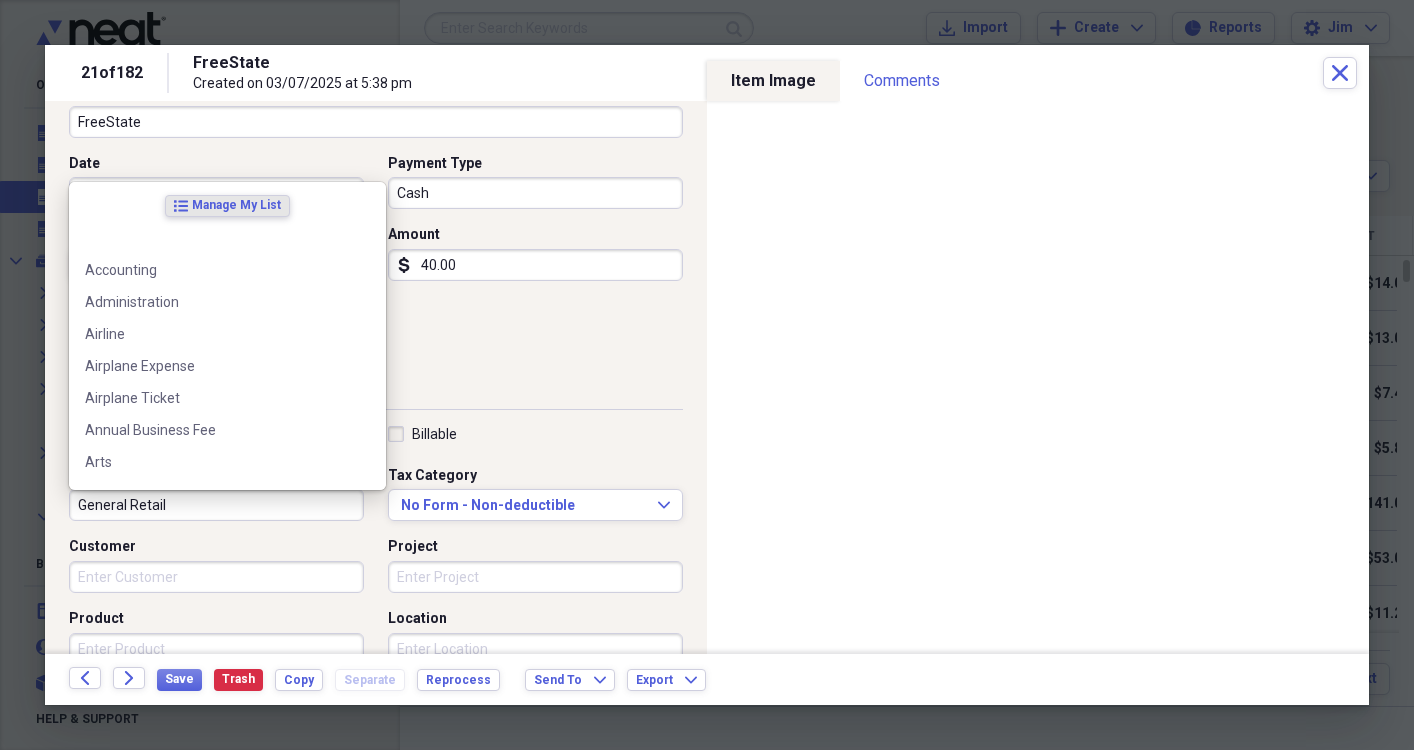 click on "General Retail" at bounding box center [216, 505] 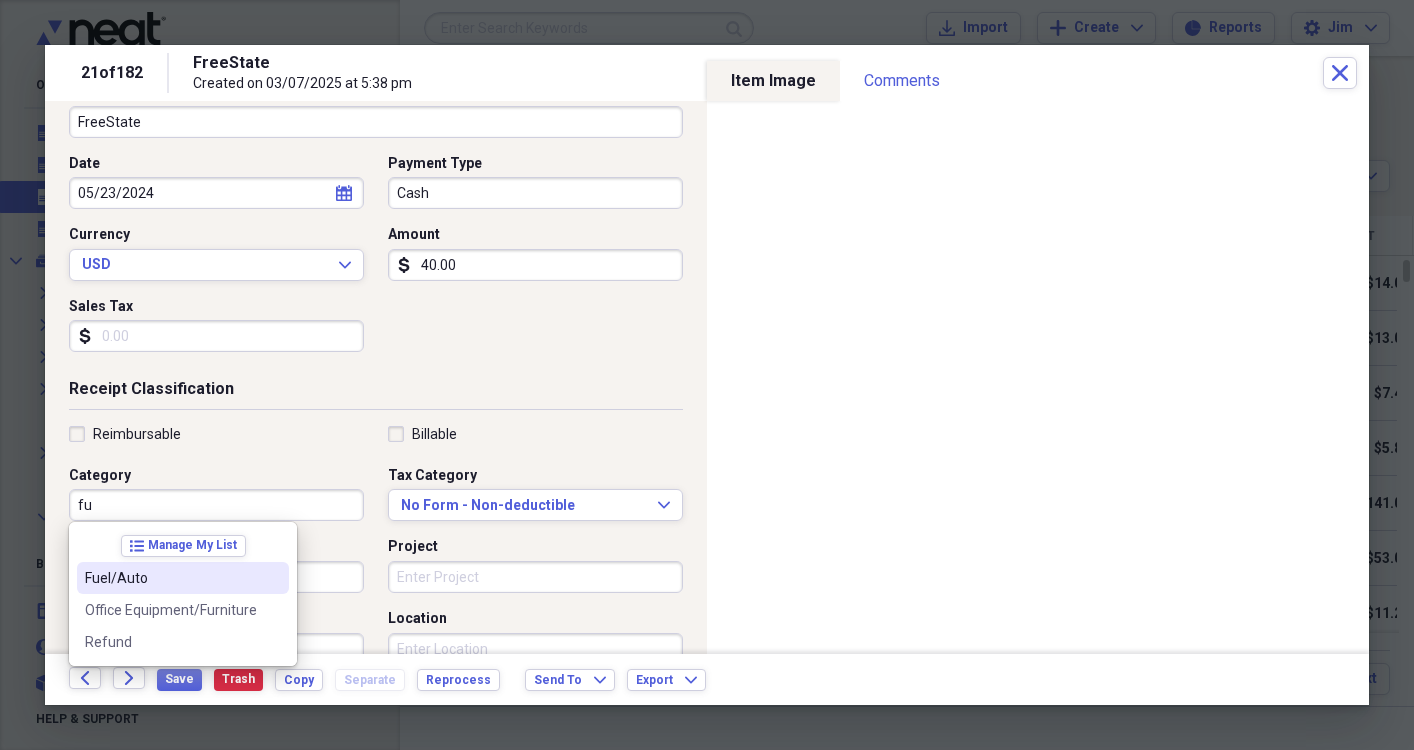click on "Fuel/Auto" at bounding box center (171, 578) 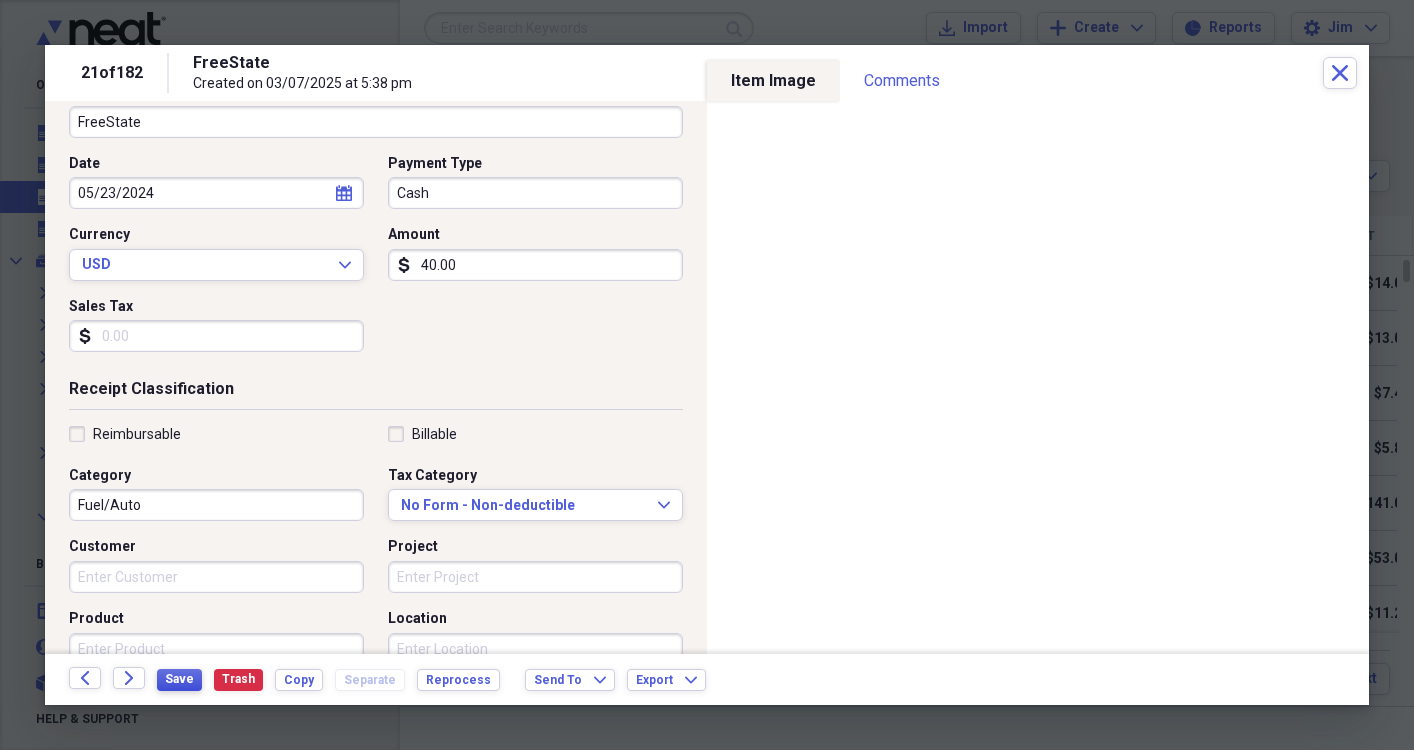click on "Save" at bounding box center [179, 679] 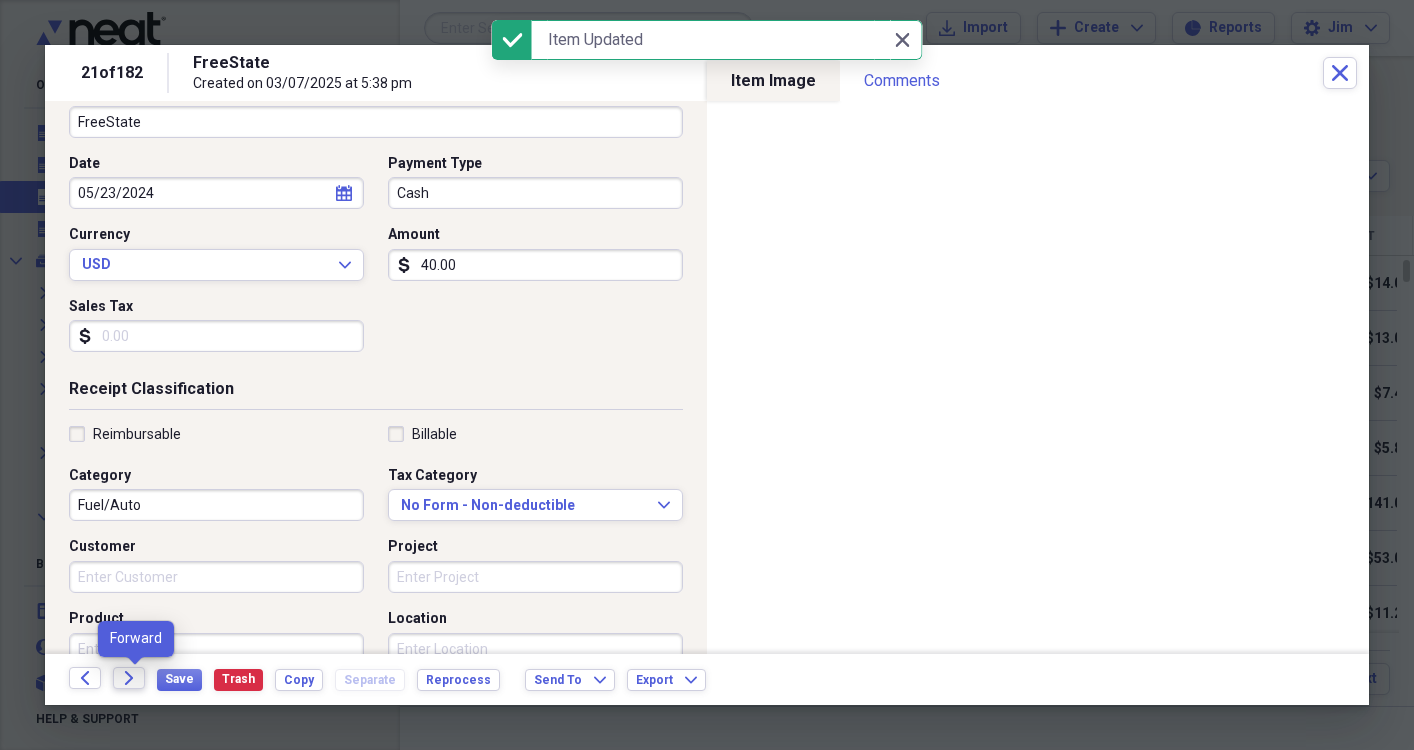 click on "Forward" 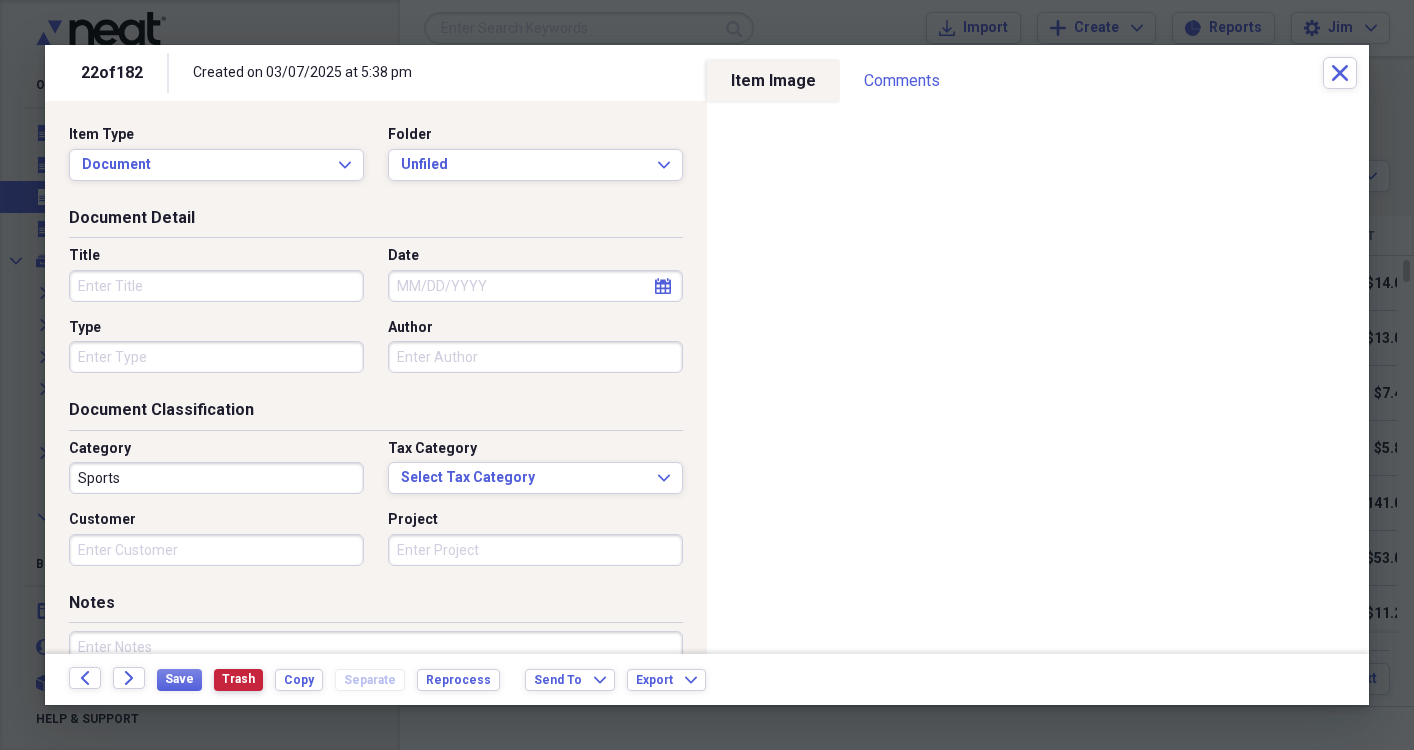 click on "Trash" at bounding box center [238, 679] 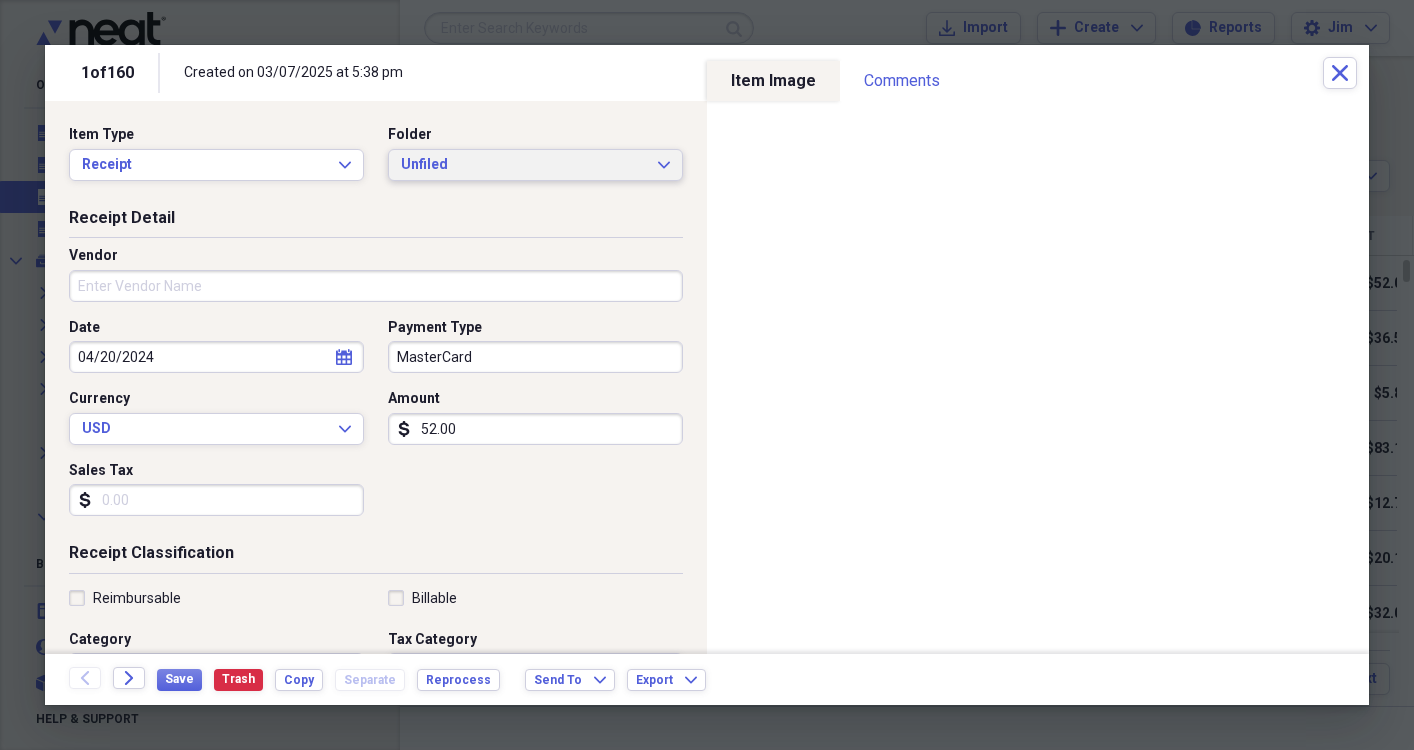 click on "Expand" 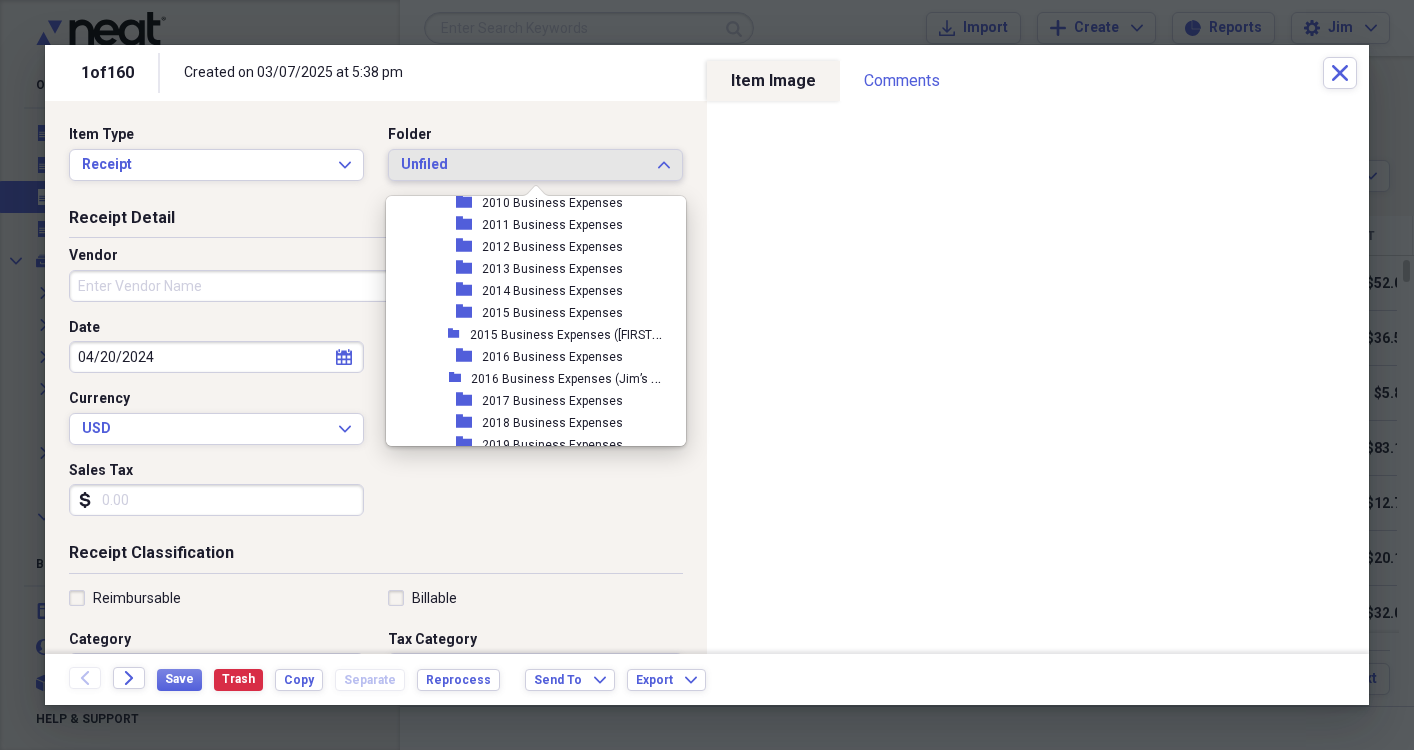 scroll, scrollTop: 491, scrollLeft: 0, axis: vertical 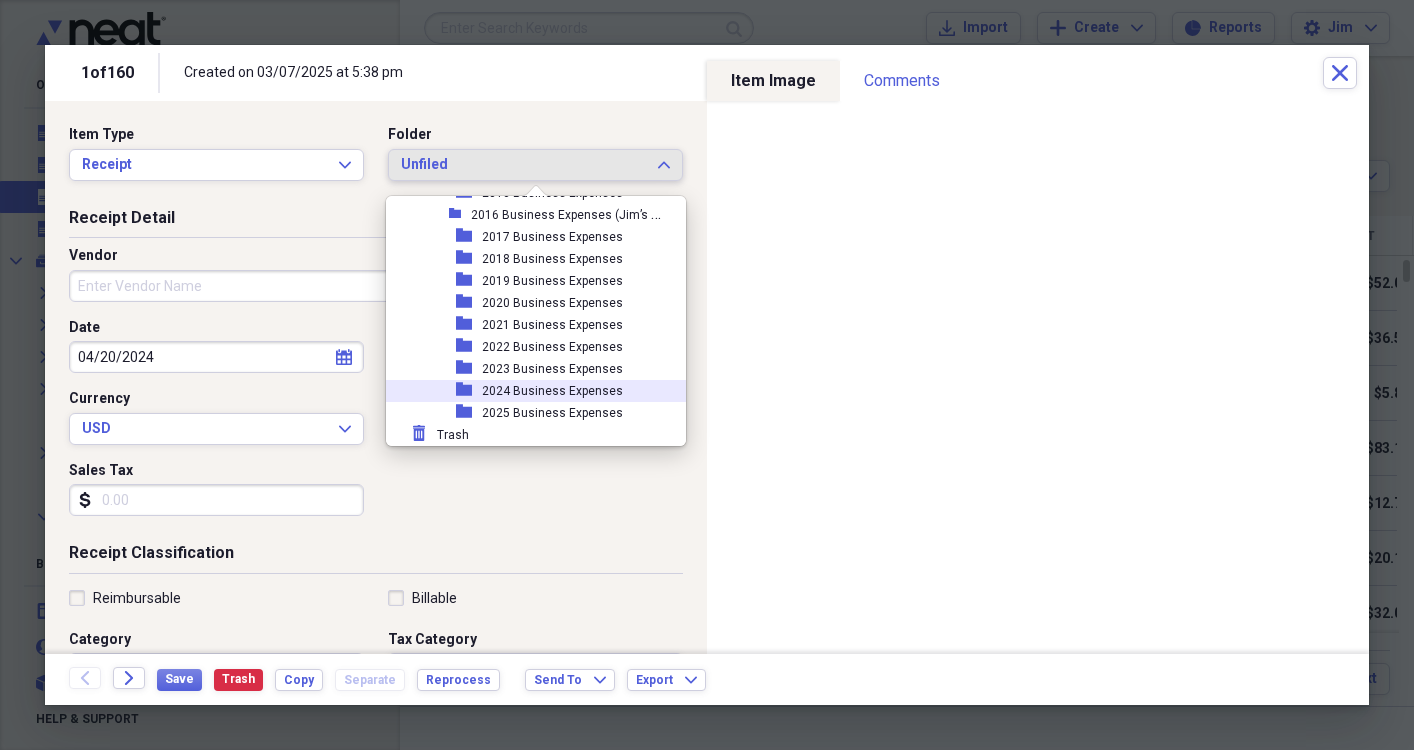 click on "2024 Business Expenses" at bounding box center [552, 391] 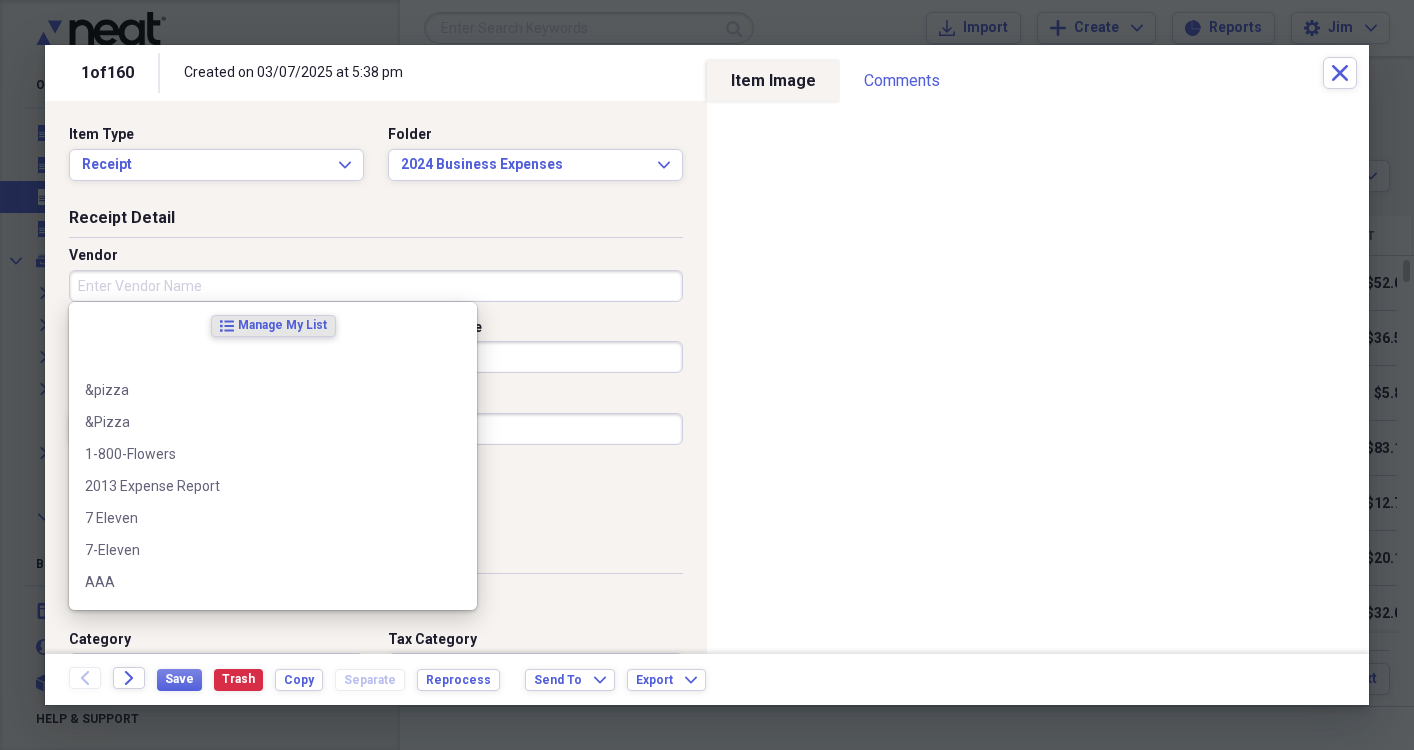 click on "Vendor" at bounding box center [376, 286] 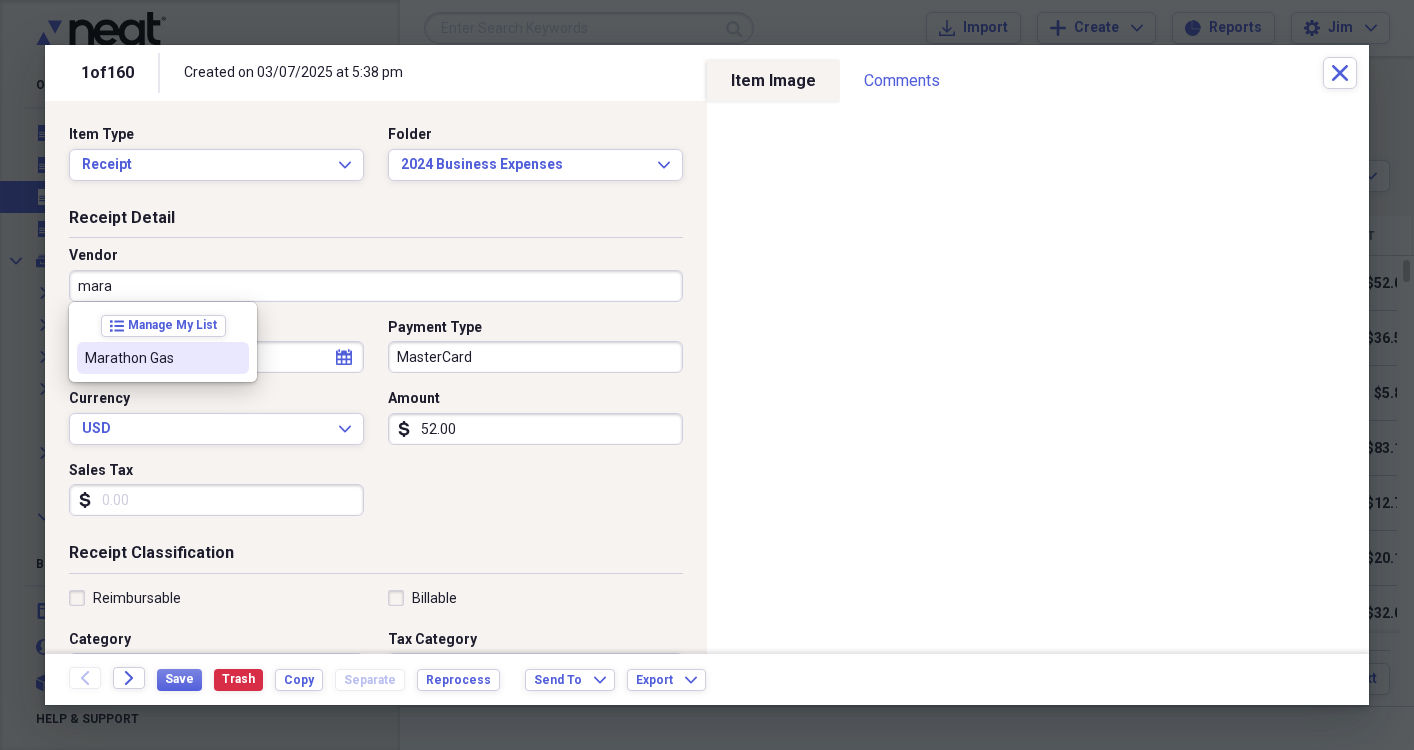 click on "Marathon Gas" at bounding box center [163, 358] 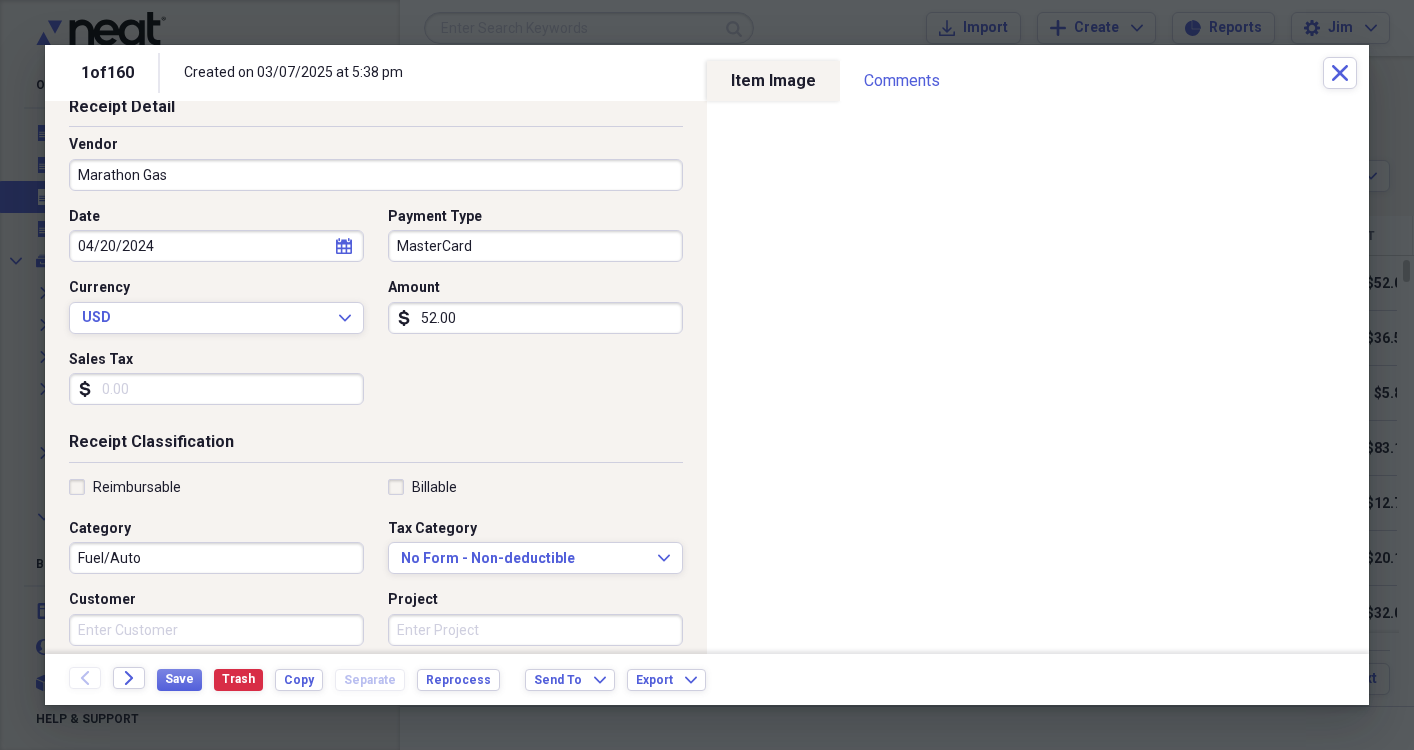 scroll, scrollTop: 164, scrollLeft: 0, axis: vertical 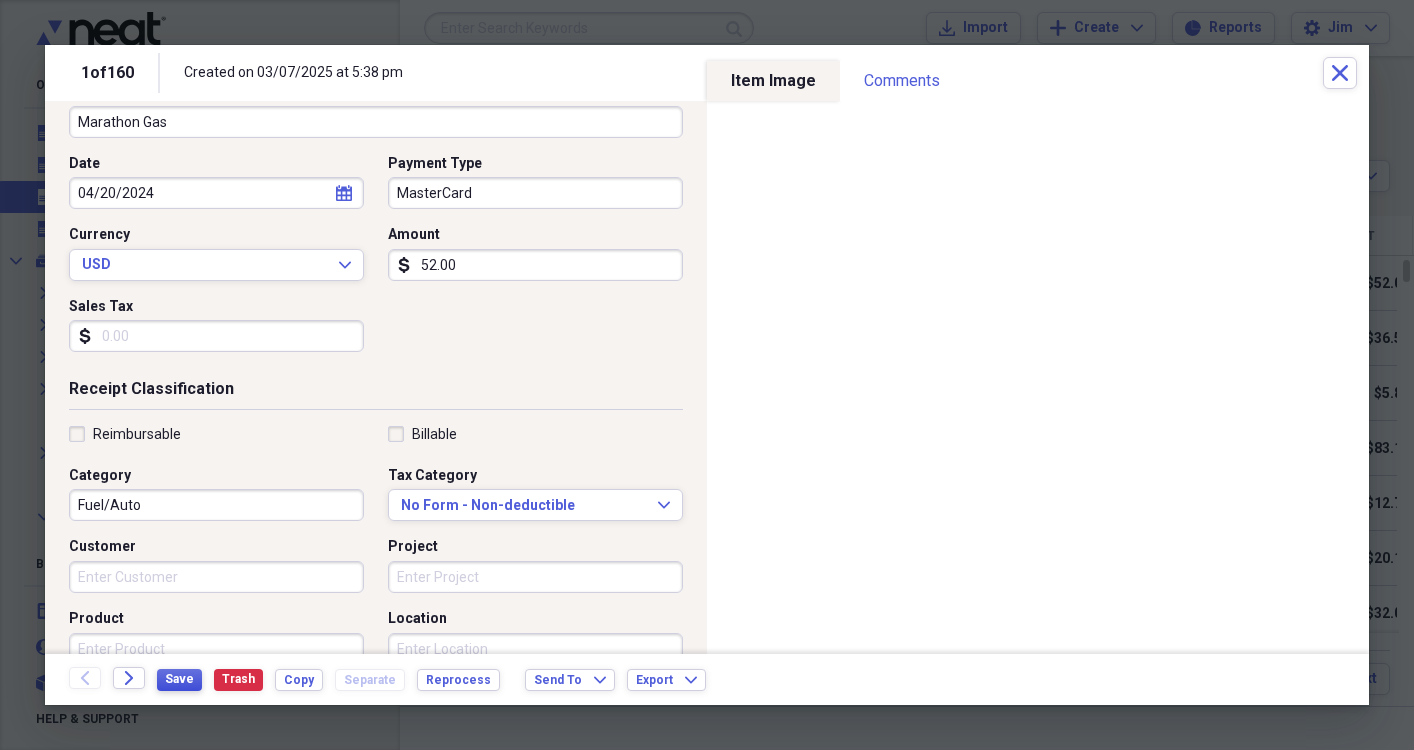 click on "Save" at bounding box center (179, 679) 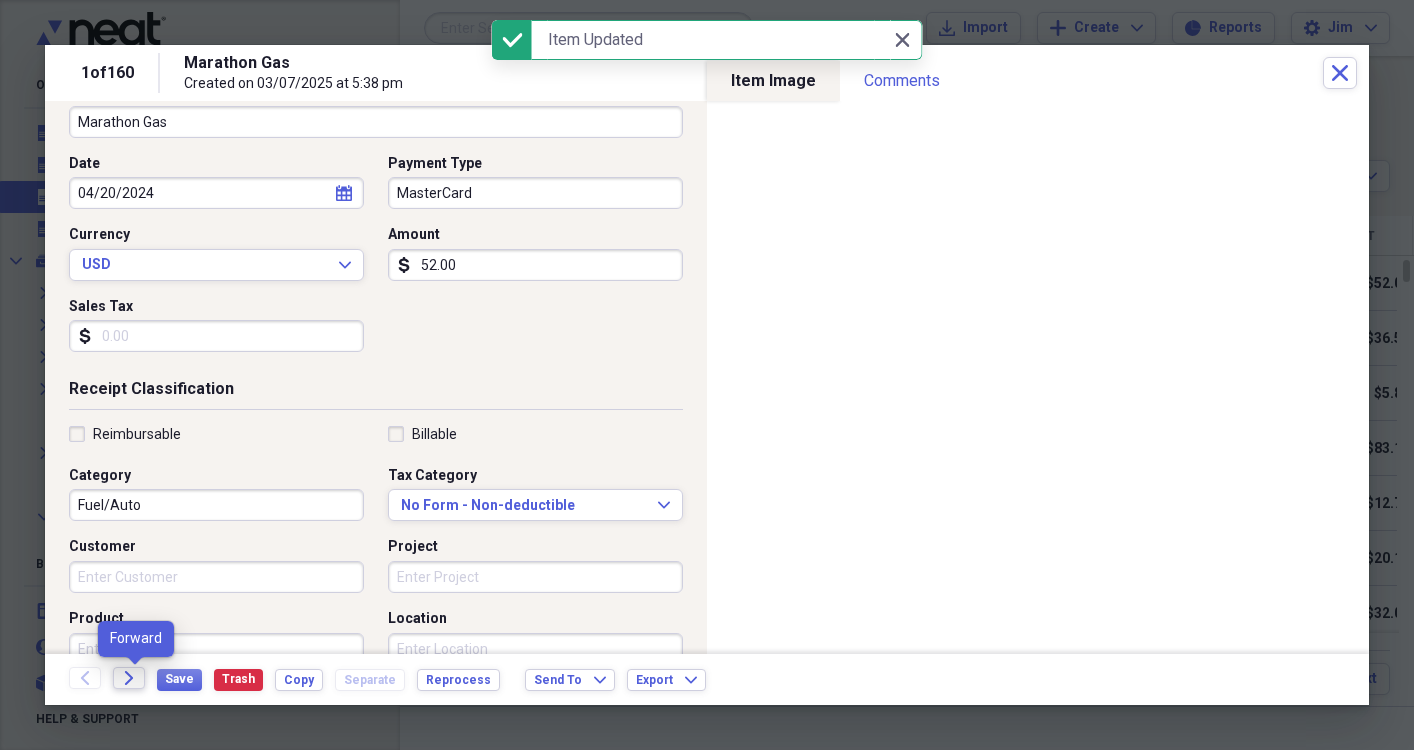 click on "Forward" 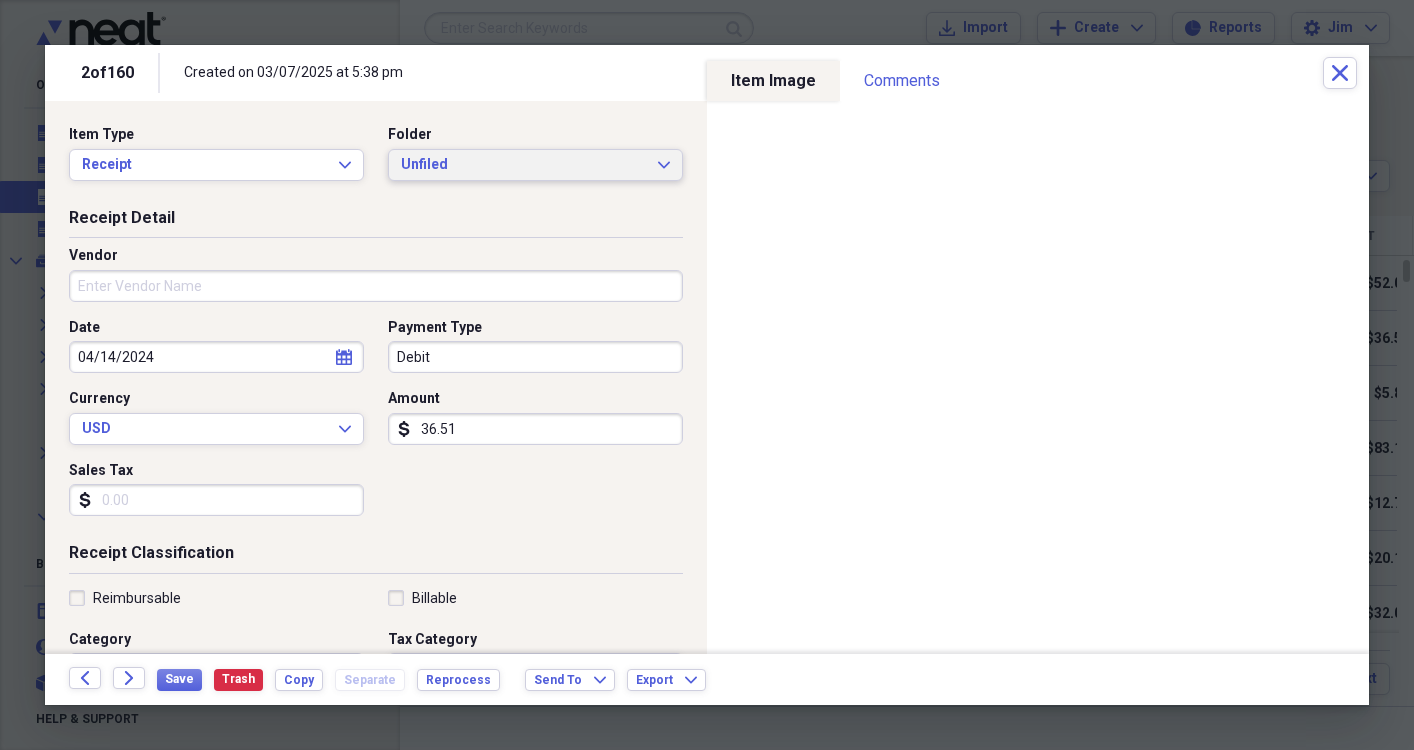 click on "Unfiled Expand" at bounding box center [535, 165] 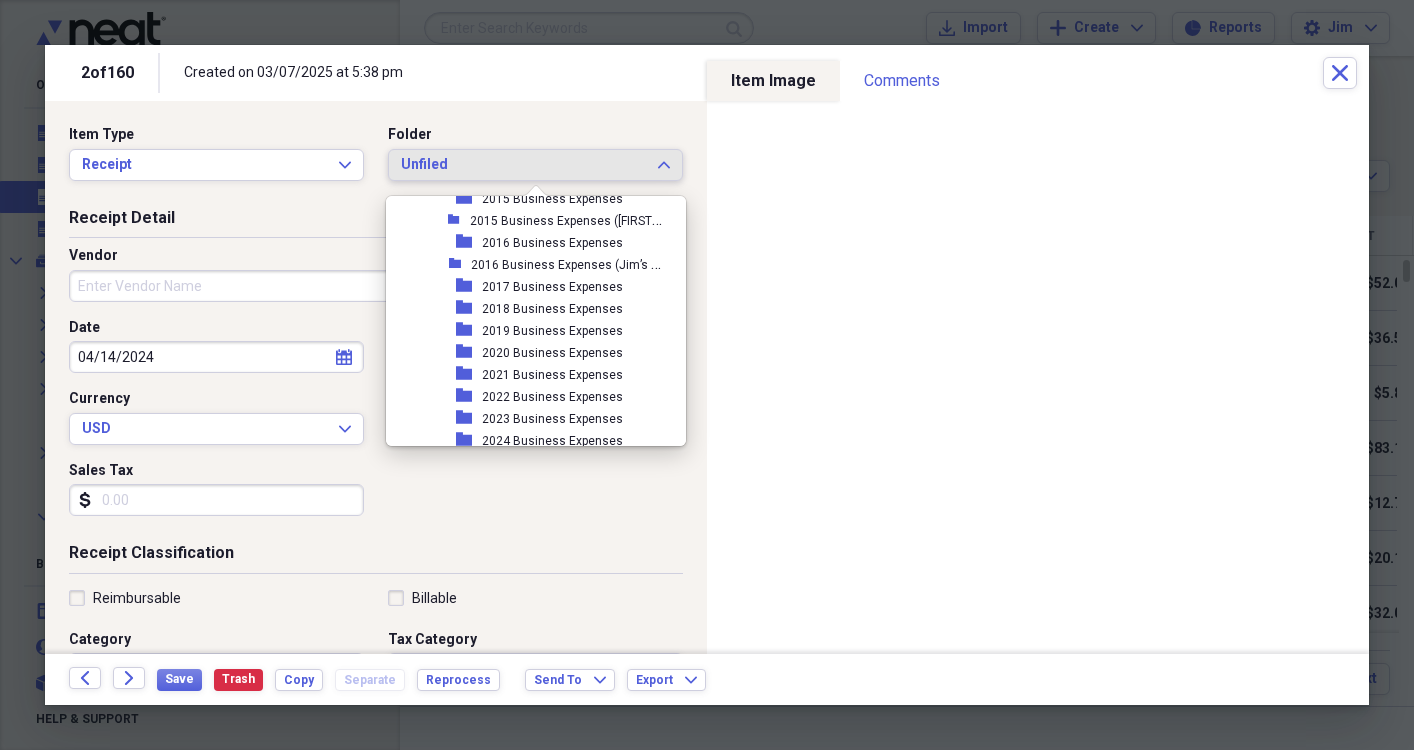 scroll, scrollTop: 491, scrollLeft: 0, axis: vertical 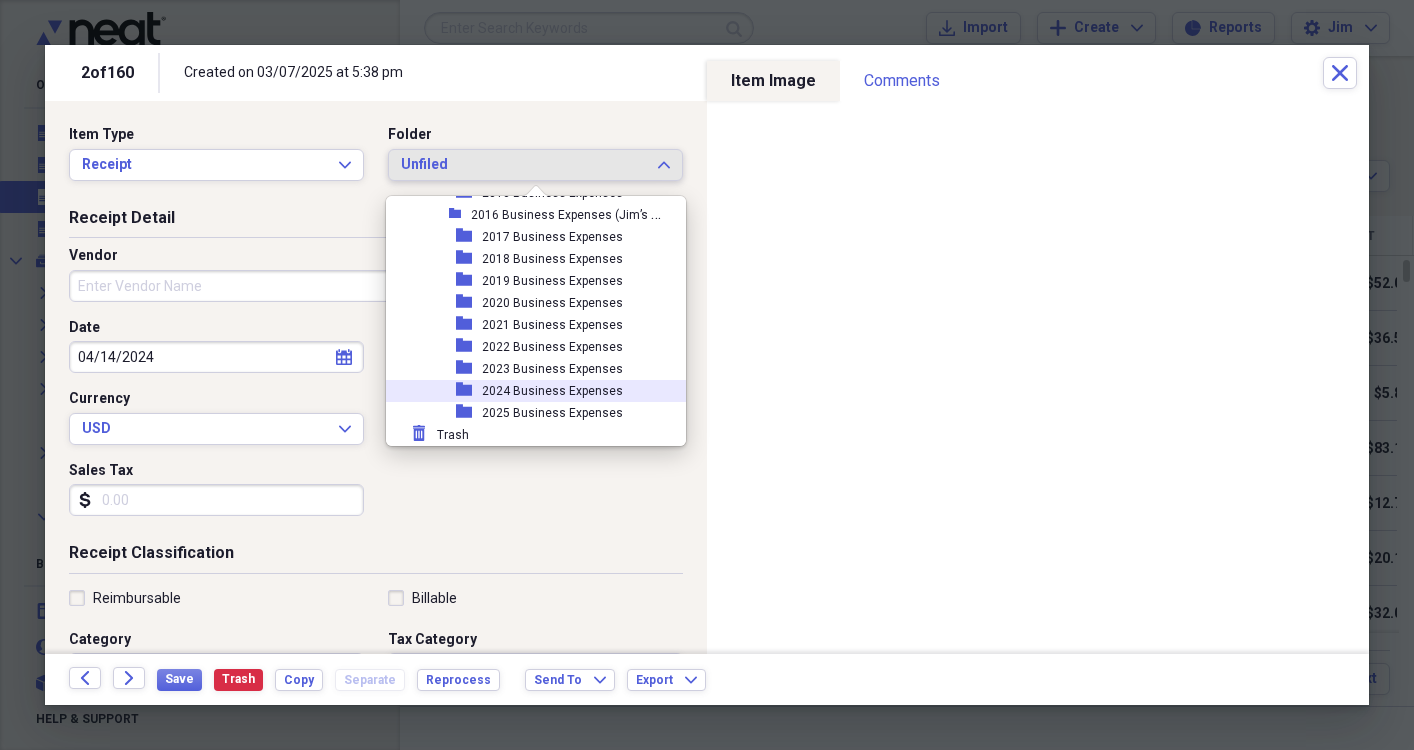 click on "2024 Business Expenses" at bounding box center [552, 391] 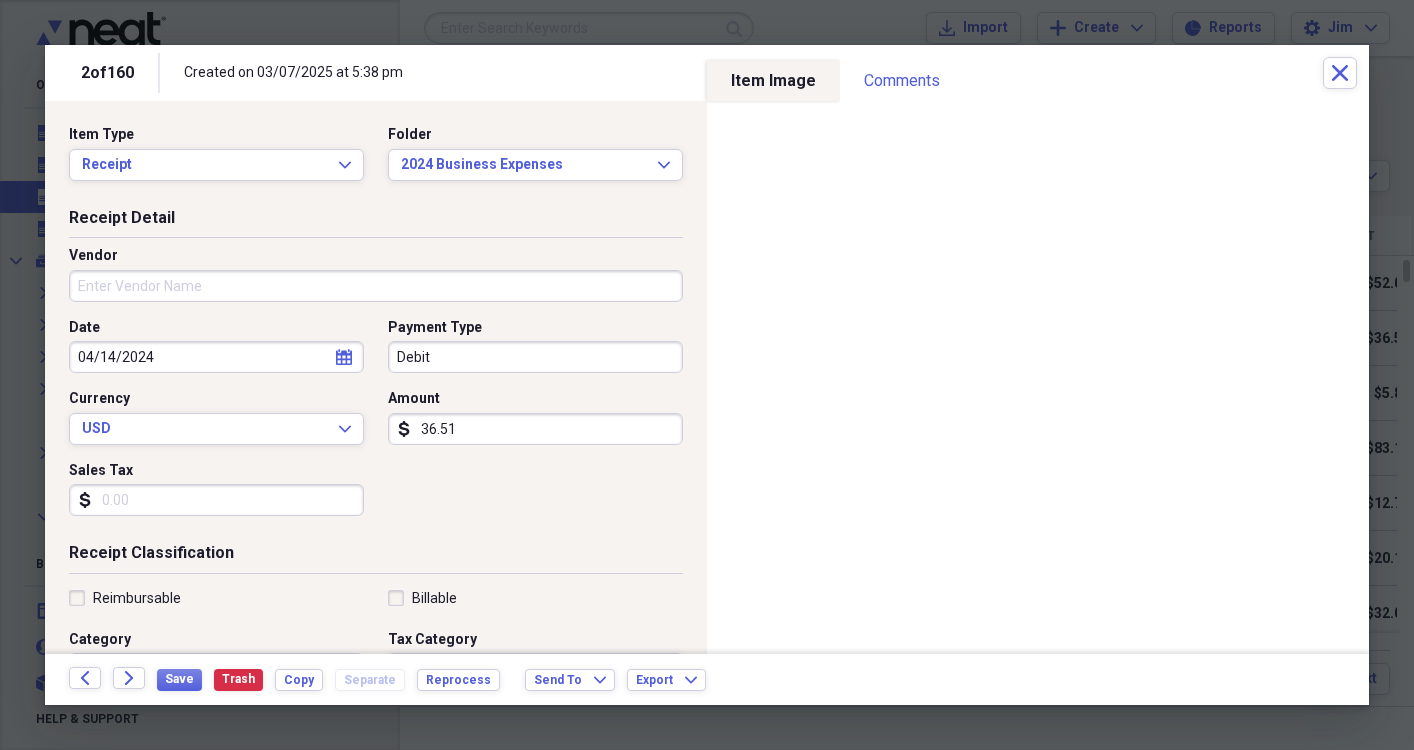 click on "Vendor" at bounding box center (376, 286) 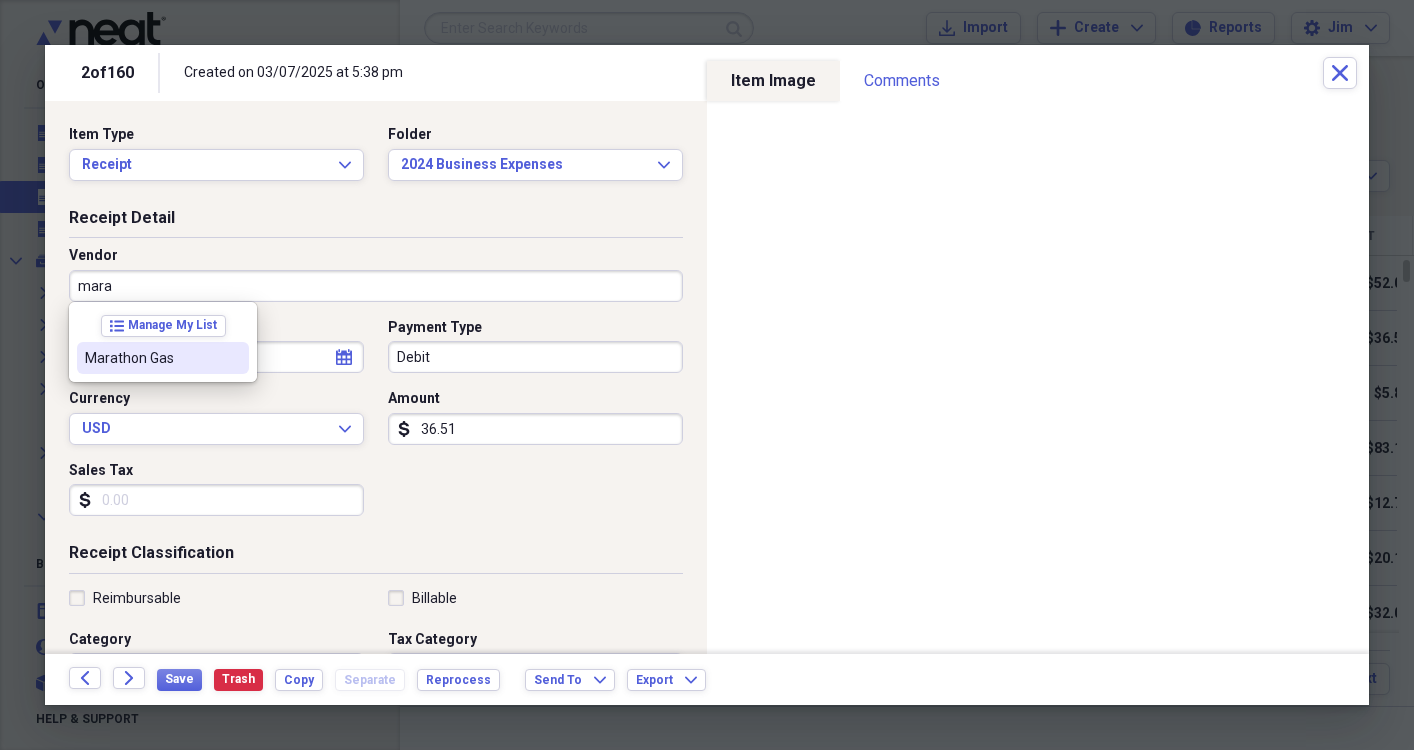 click on "Marathon Gas" at bounding box center (151, 358) 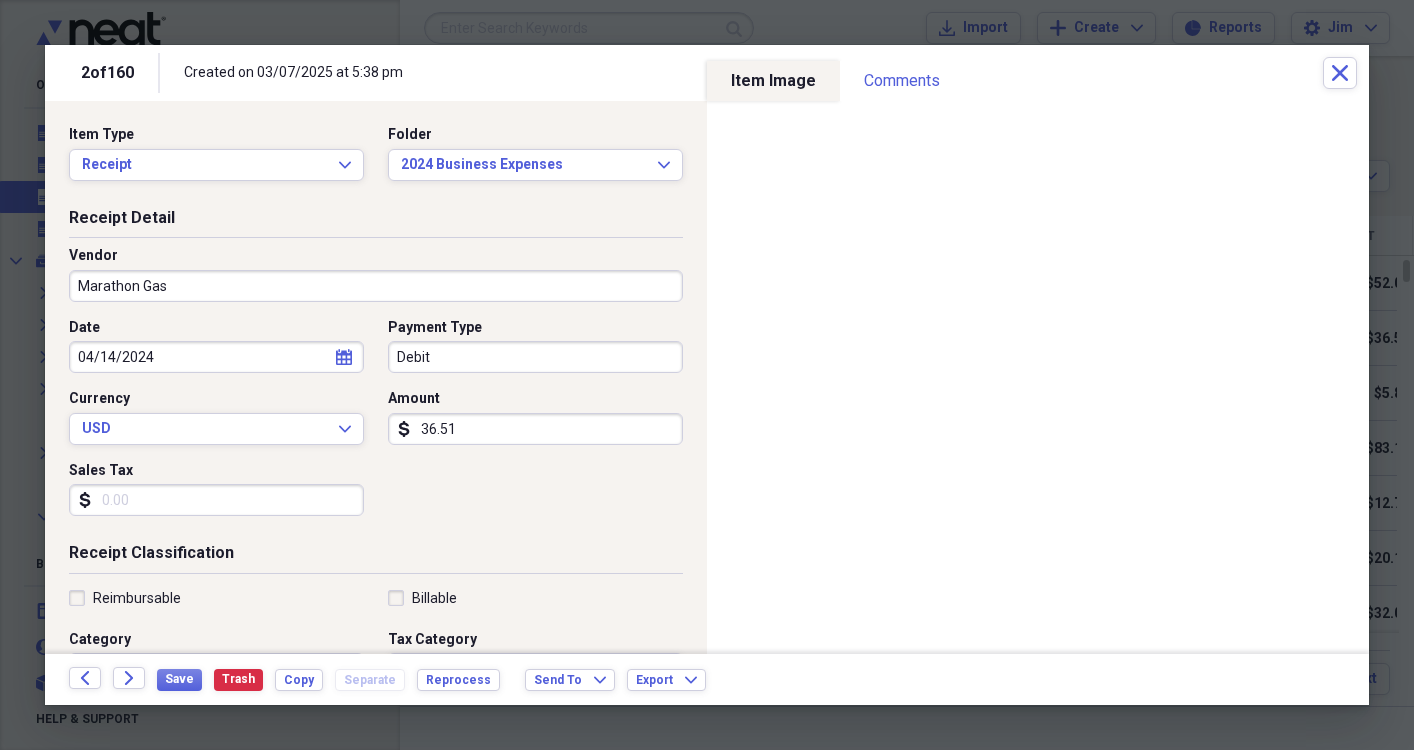click on "Date 04/14/2024 calendar Calendar Payment Type Debit Currency USD Expand Amount dollar-sign 36.51 Sales Tax dollar-sign" at bounding box center (376, 425) 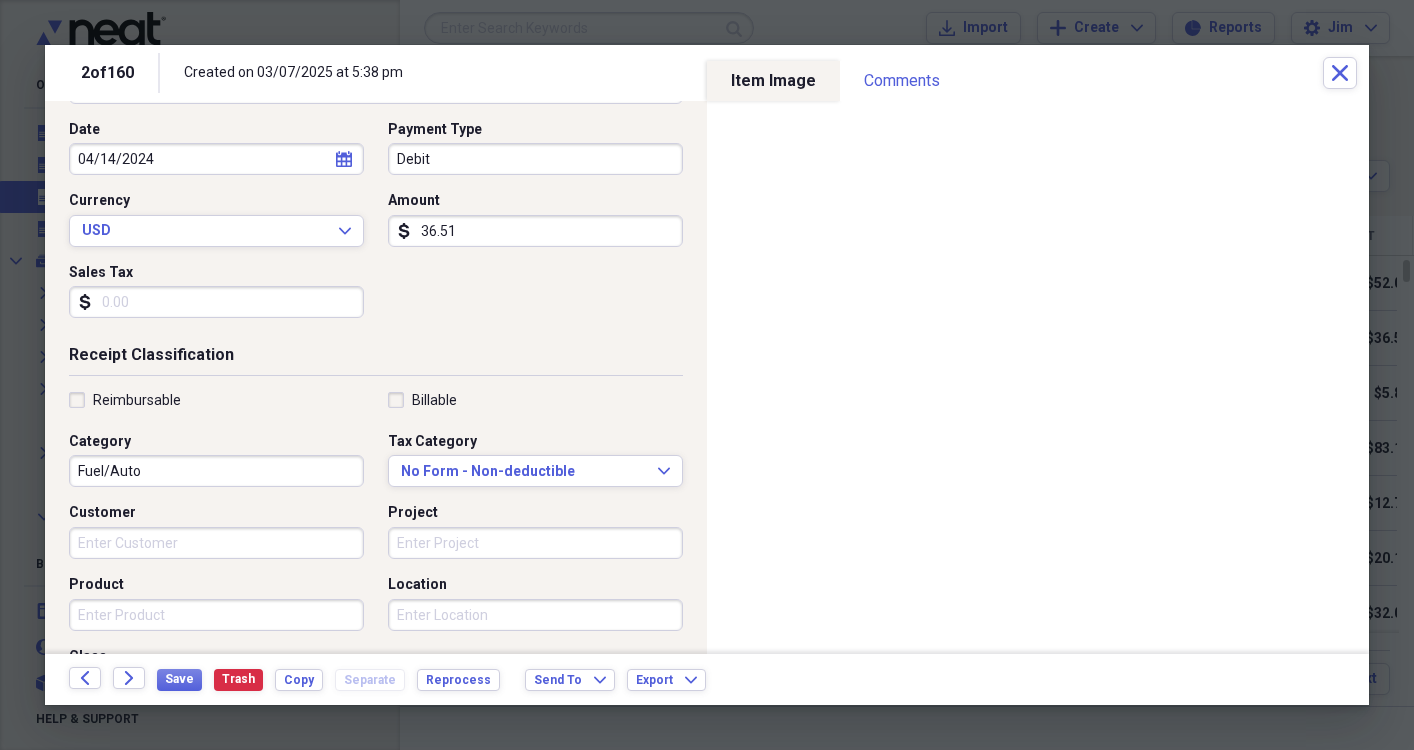 scroll, scrollTop: 204, scrollLeft: 0, axis: vertical 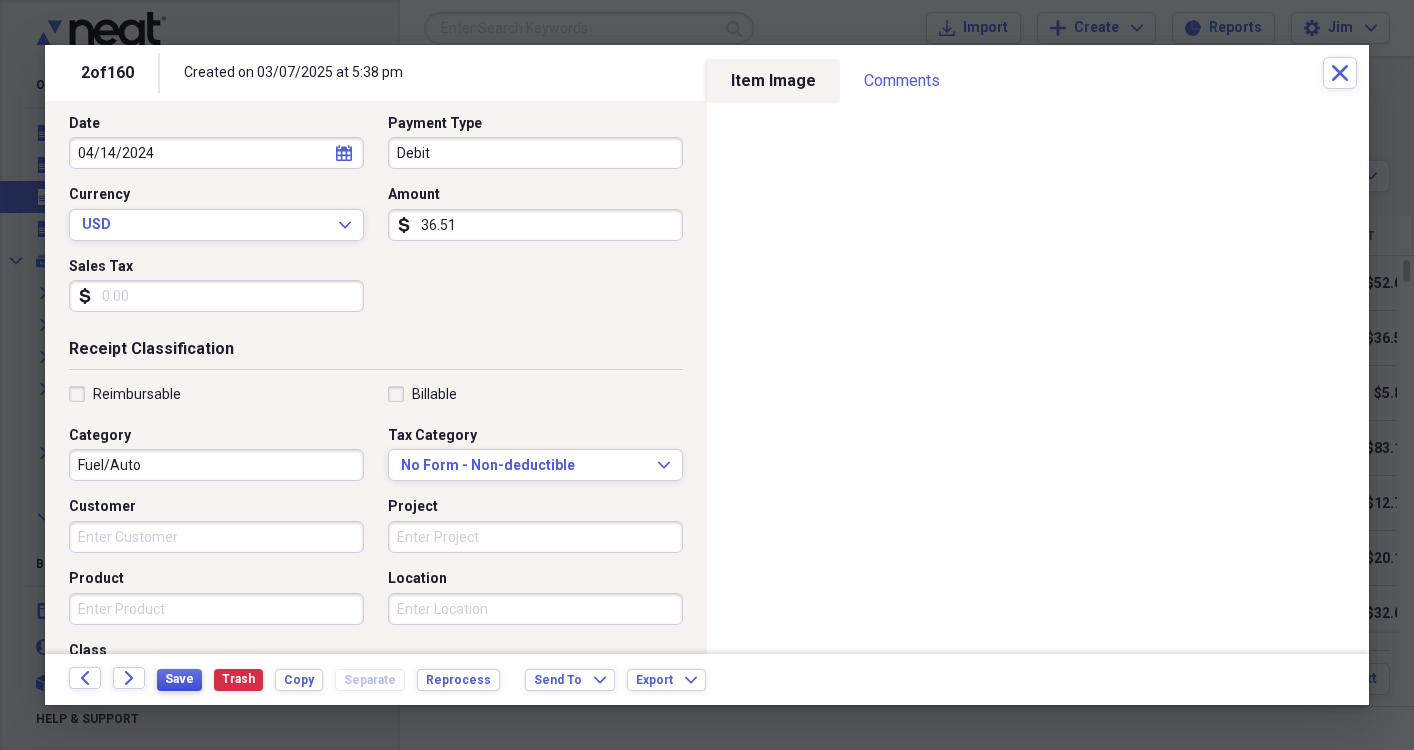 click on "Save" at bounding box center (179, 679) 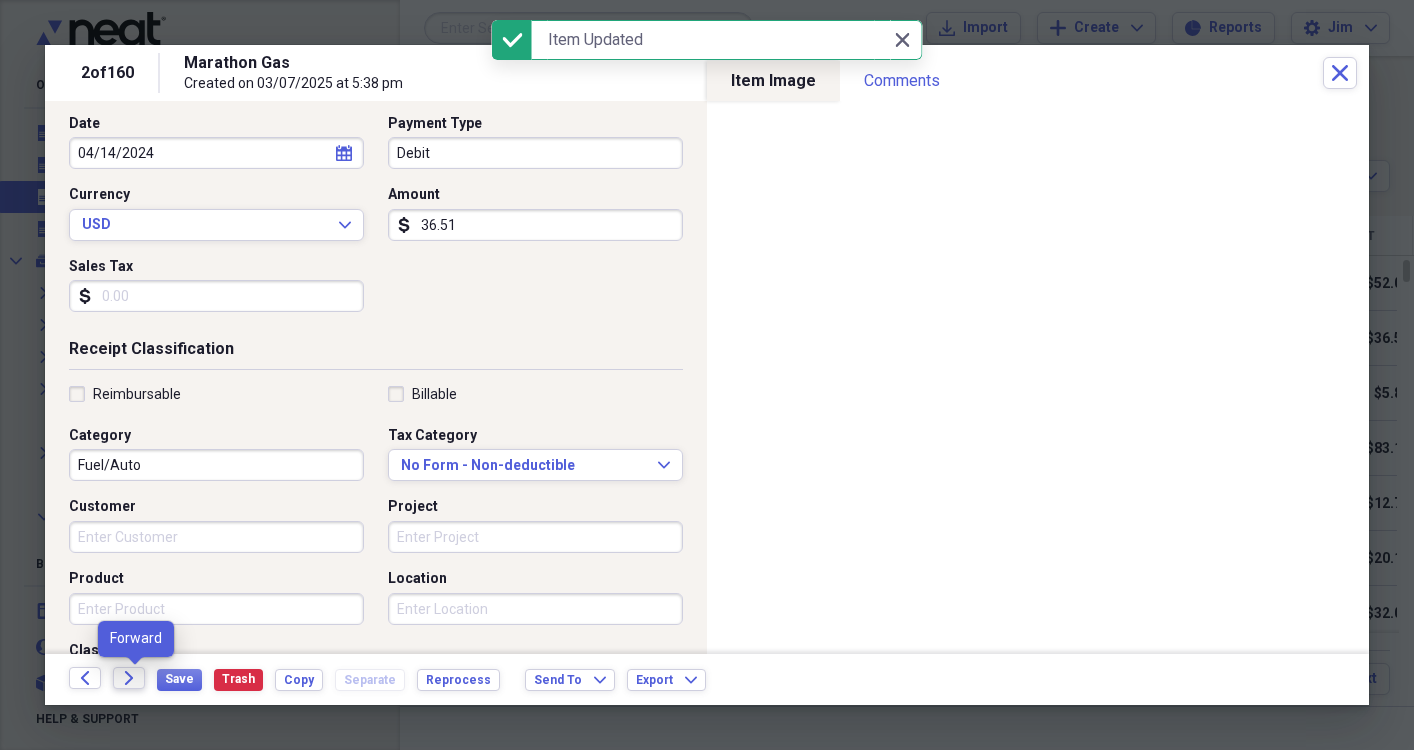 click 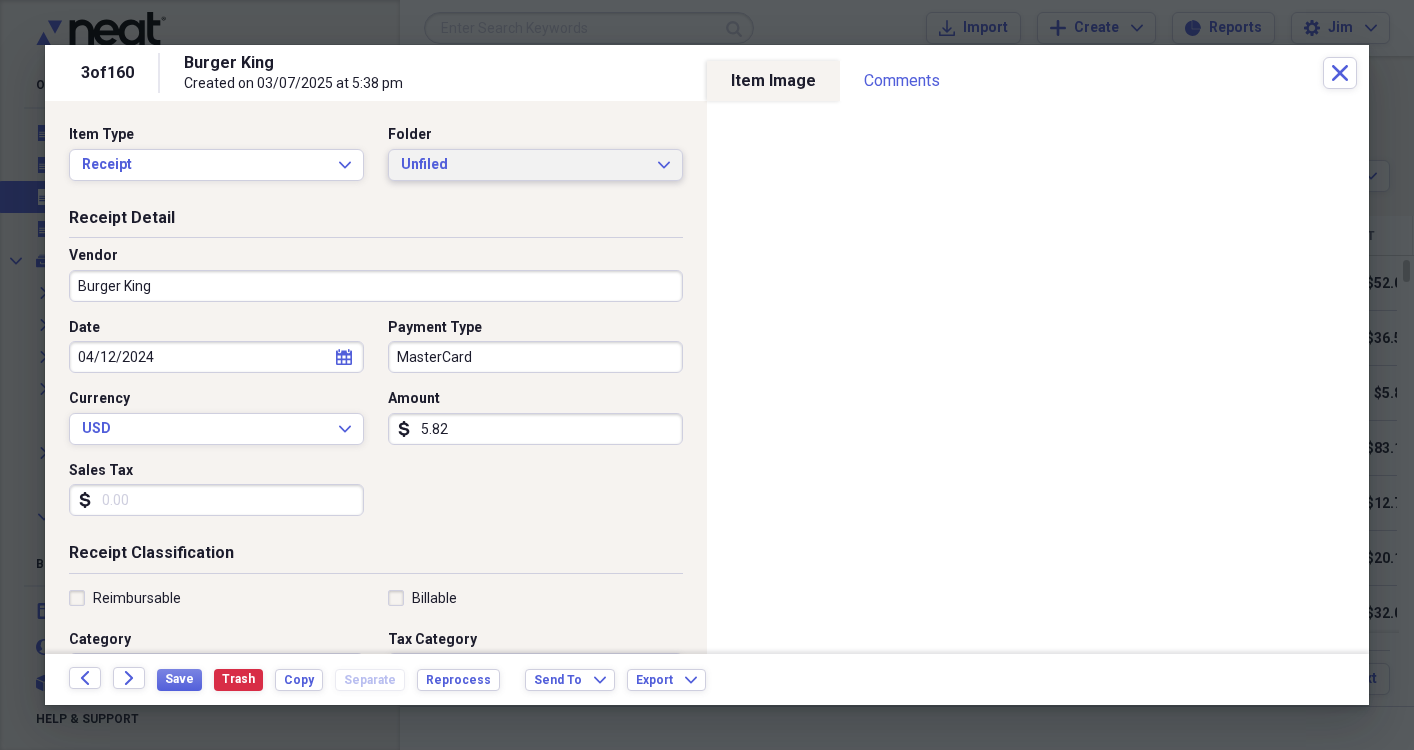 click on "Expand" 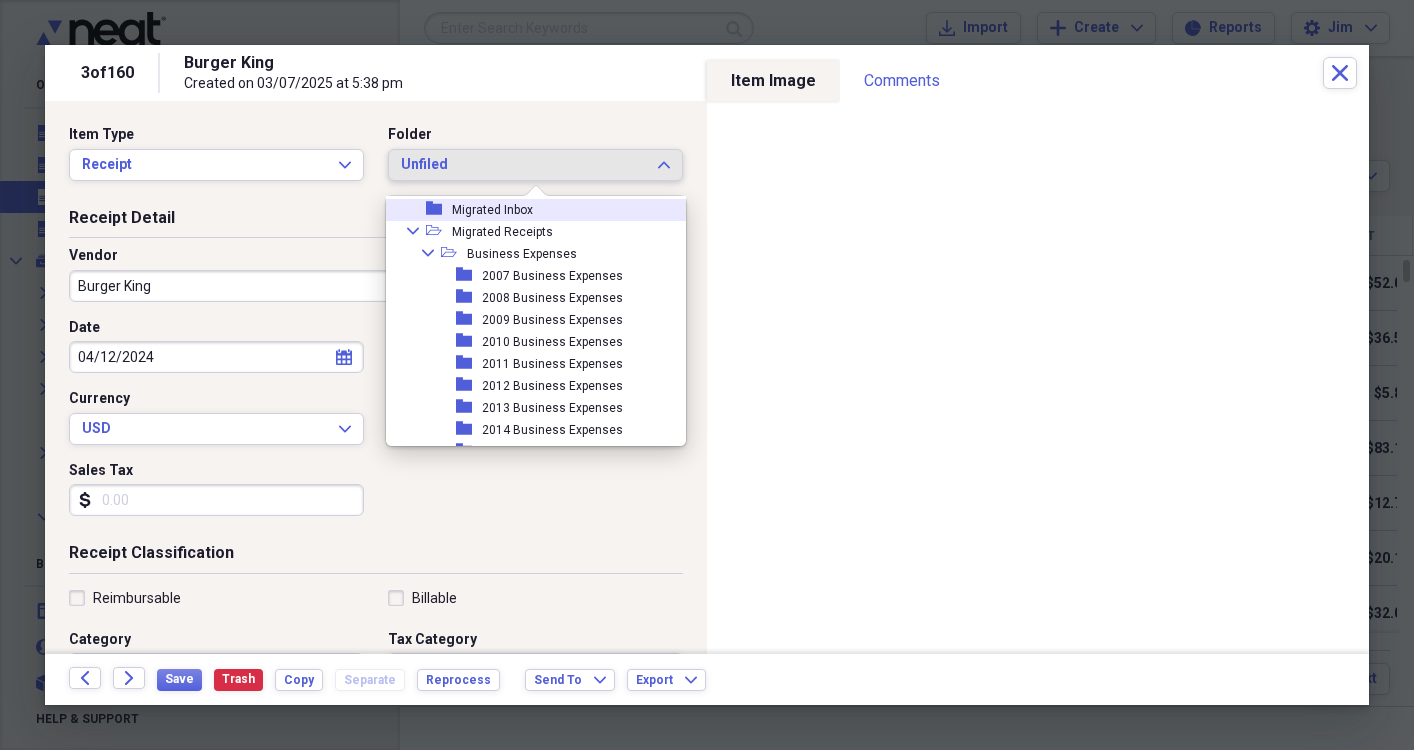 scroll, scrollTop: 491, scrollLeft: 0, axis: vertical 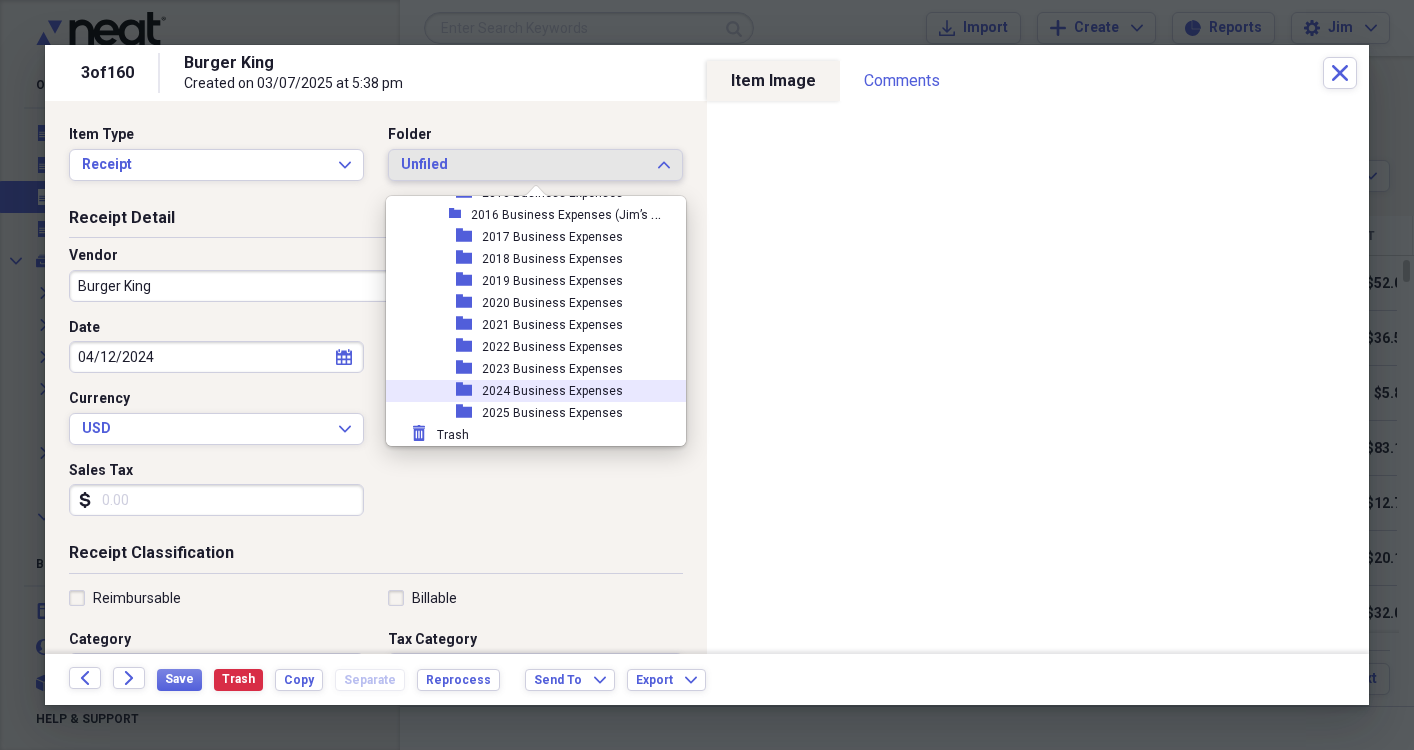 click on "2024 Business Expenses" at bounding box center [552, 391] 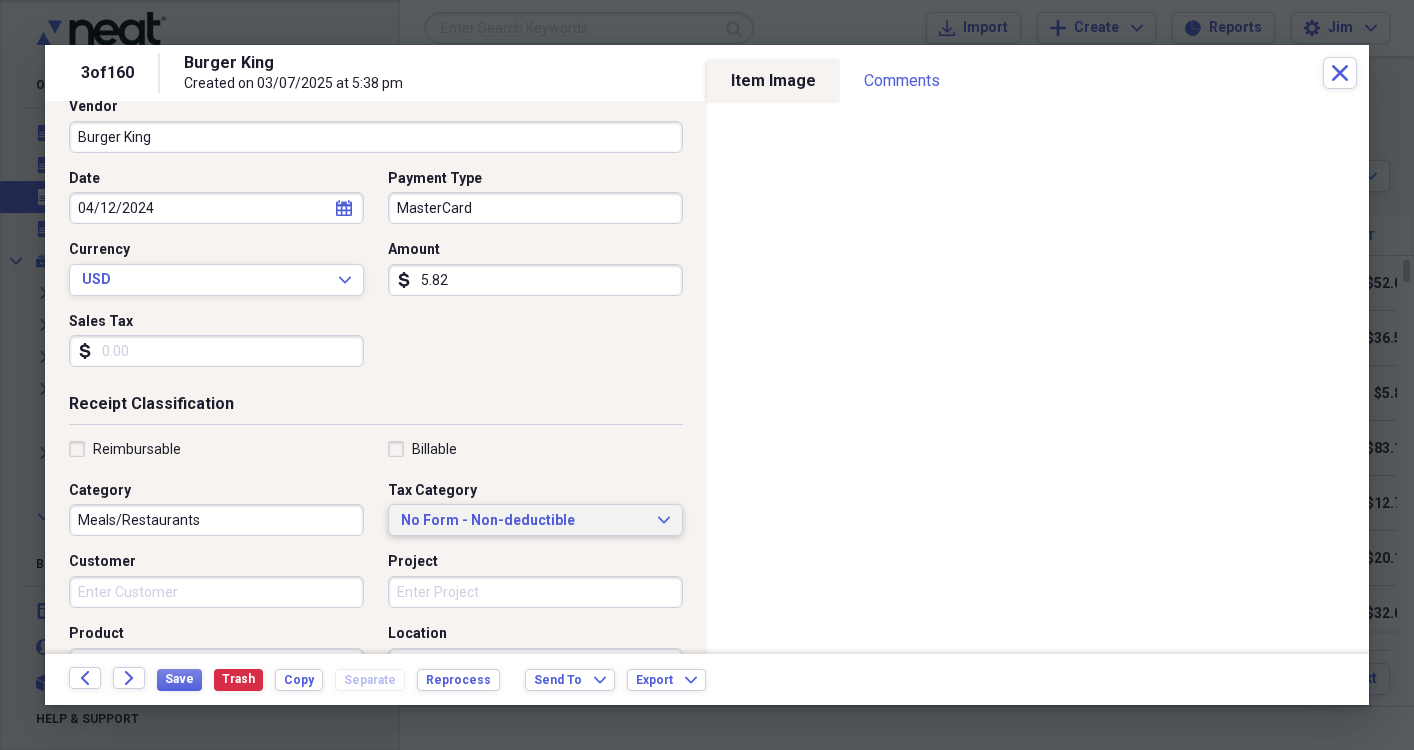 scroll, scrollTop: 156, scrollLeft: 0, axis: vertical 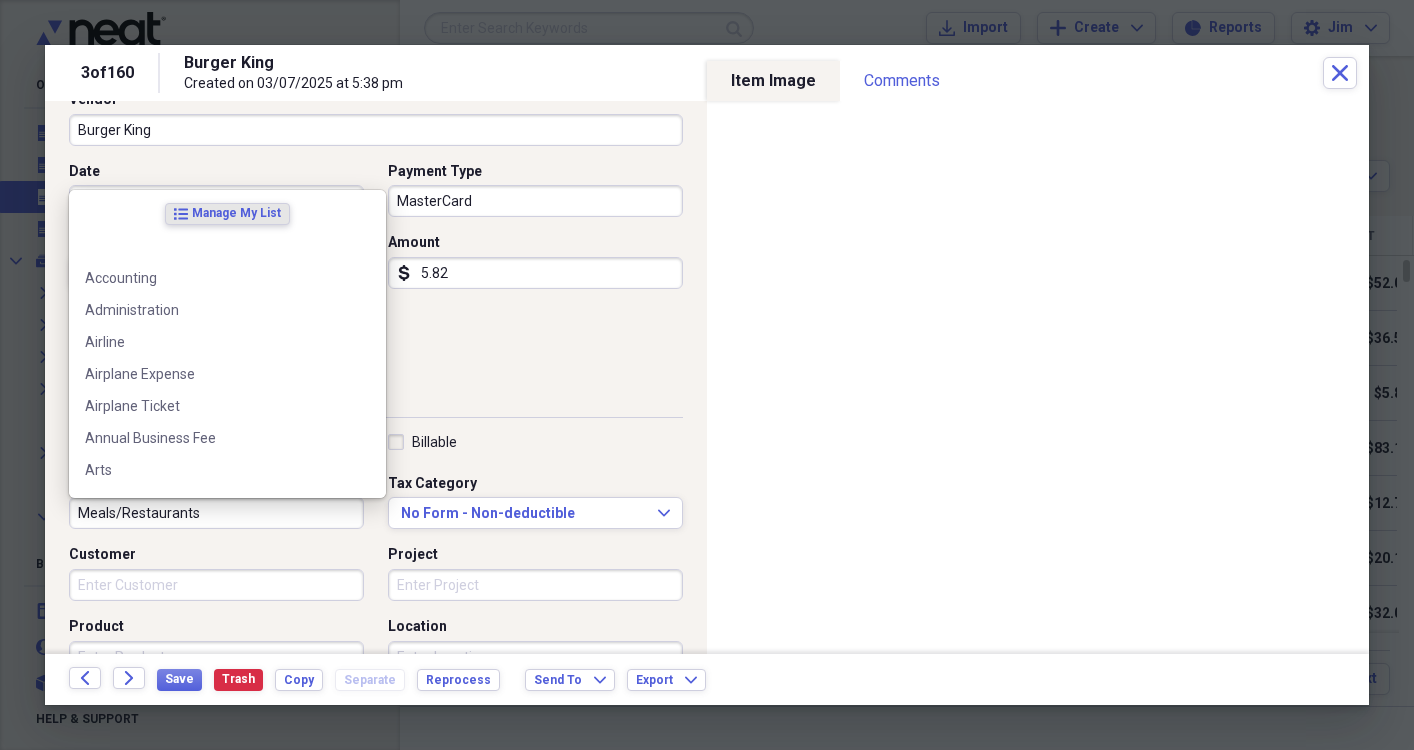 click on "Meals/Restaurants" at bounding box center [216, 513] 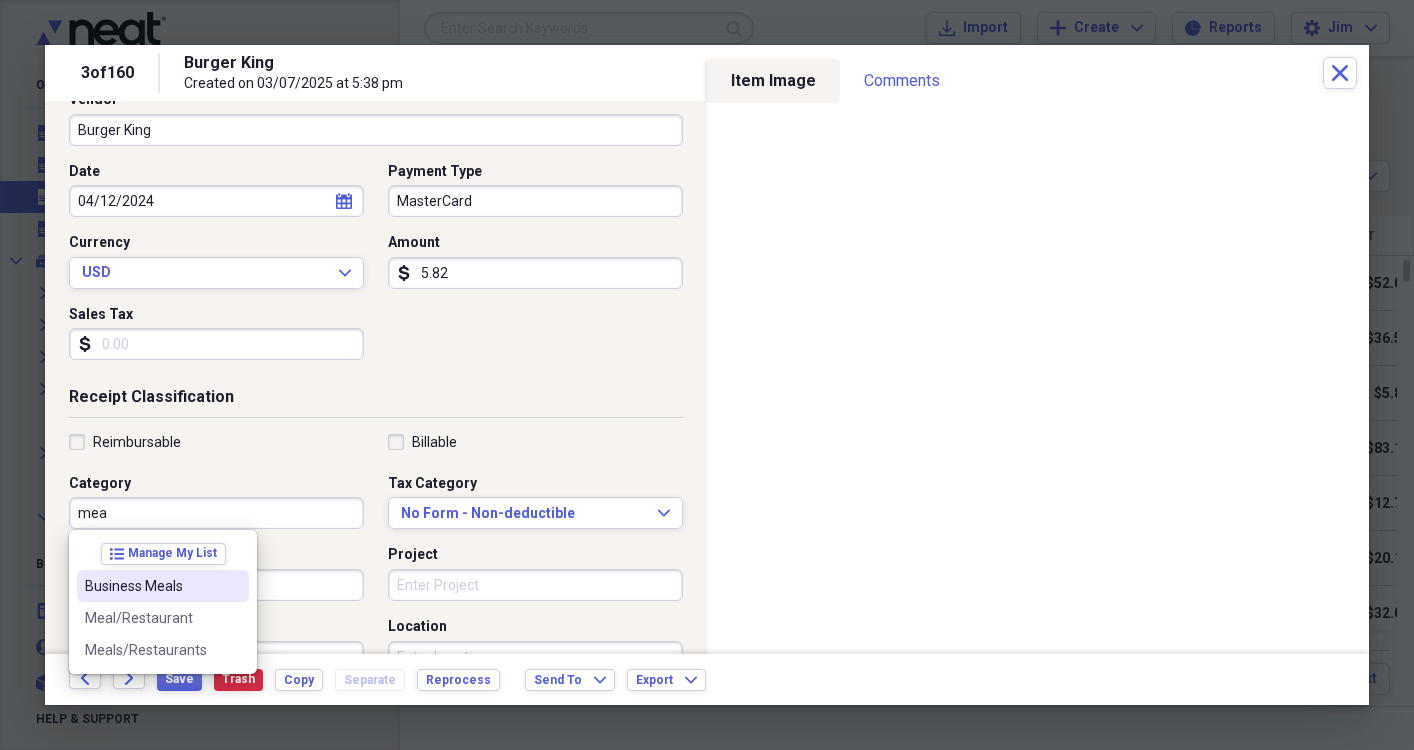 click on "Business Meals" at bounding box center (151, 586) 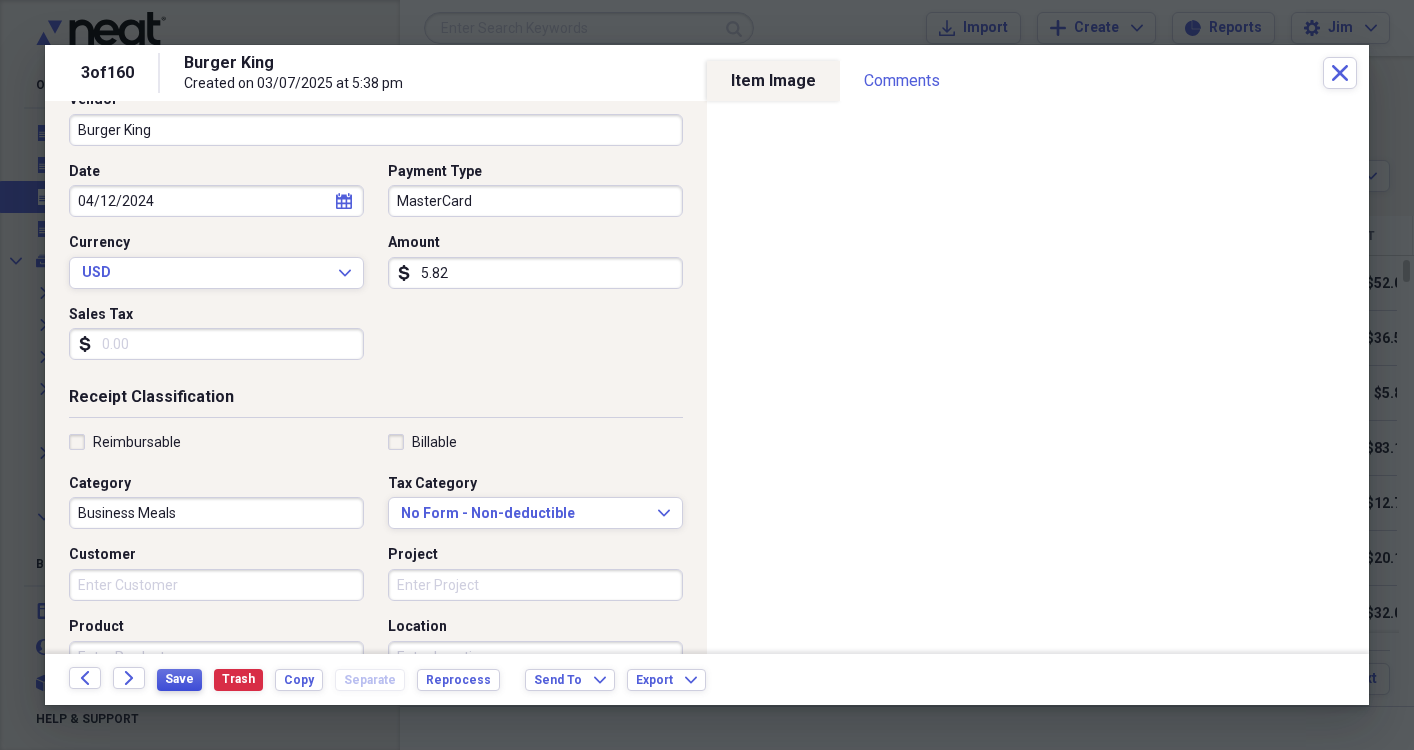click on "Save" at bounding box center (179, 679) 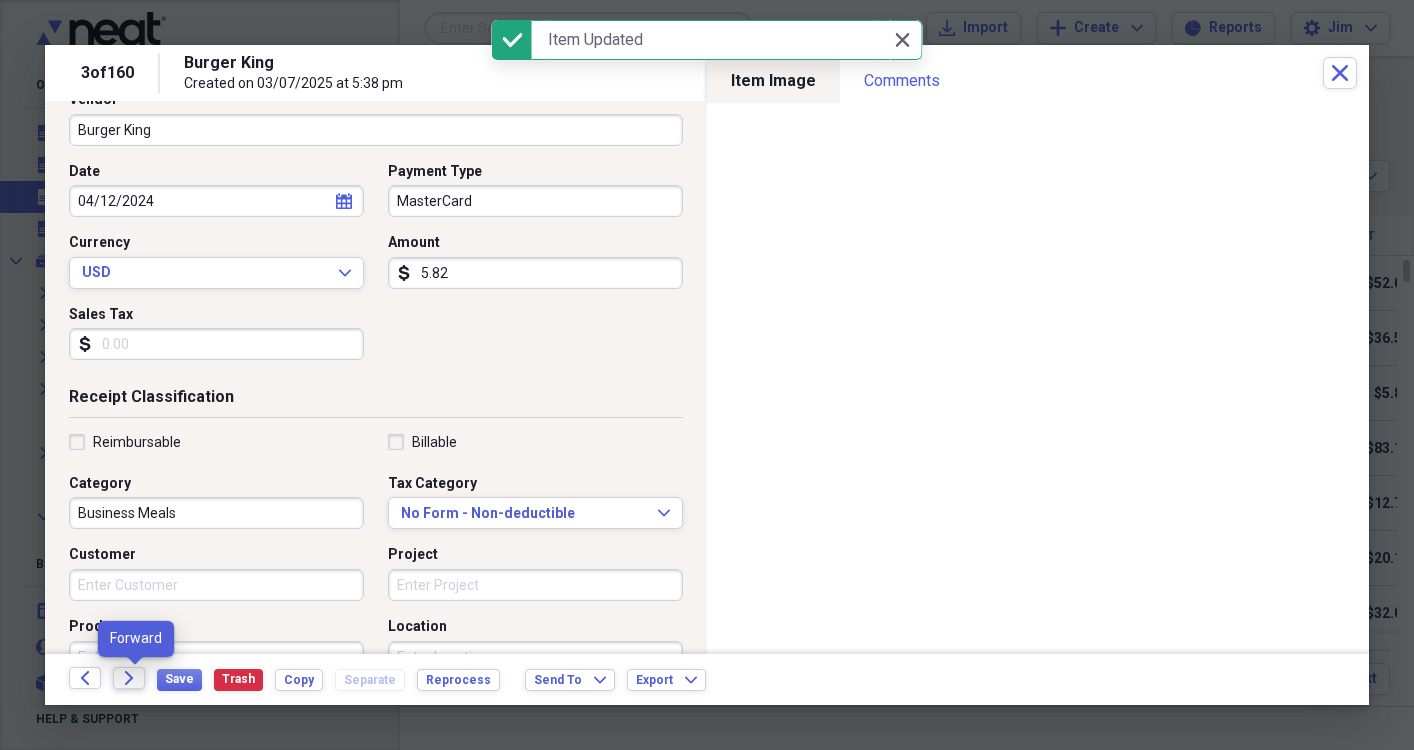 click on "Forward" 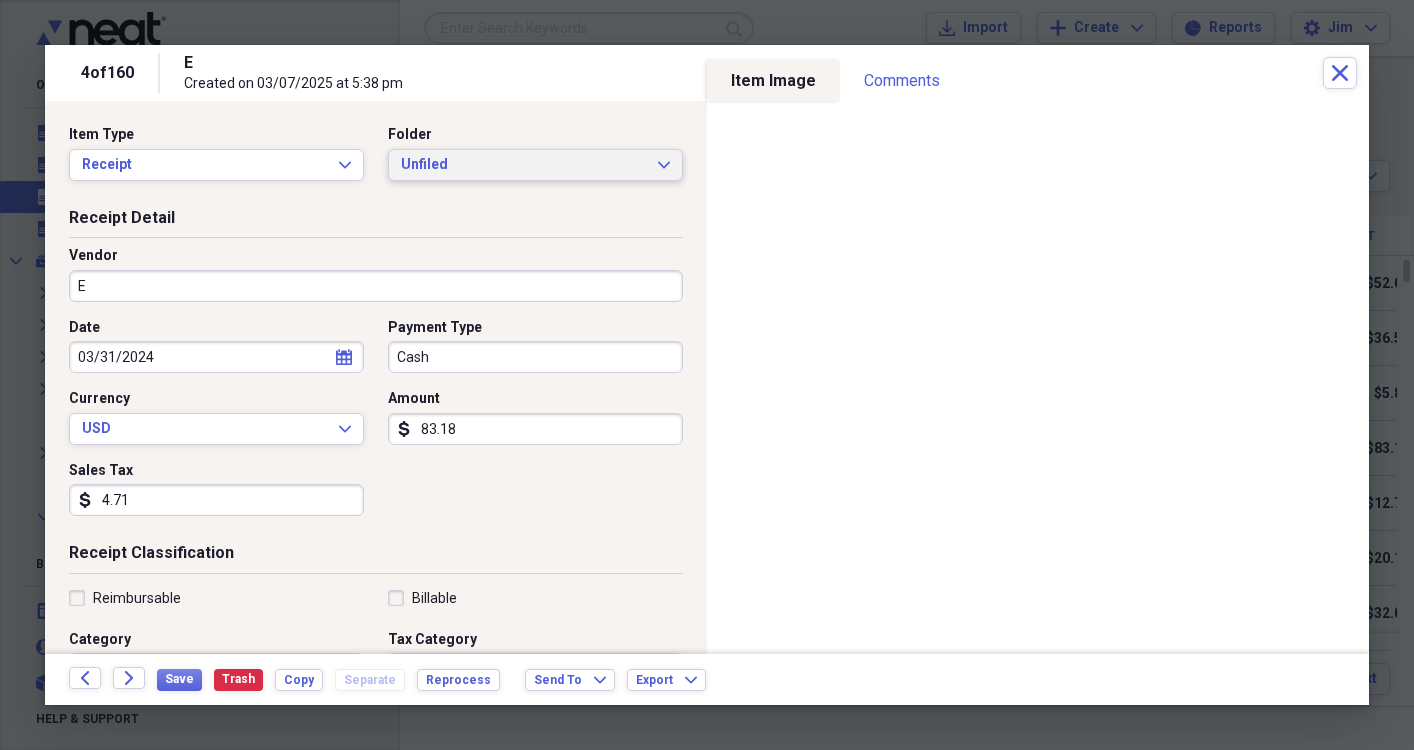 click on "Expand" 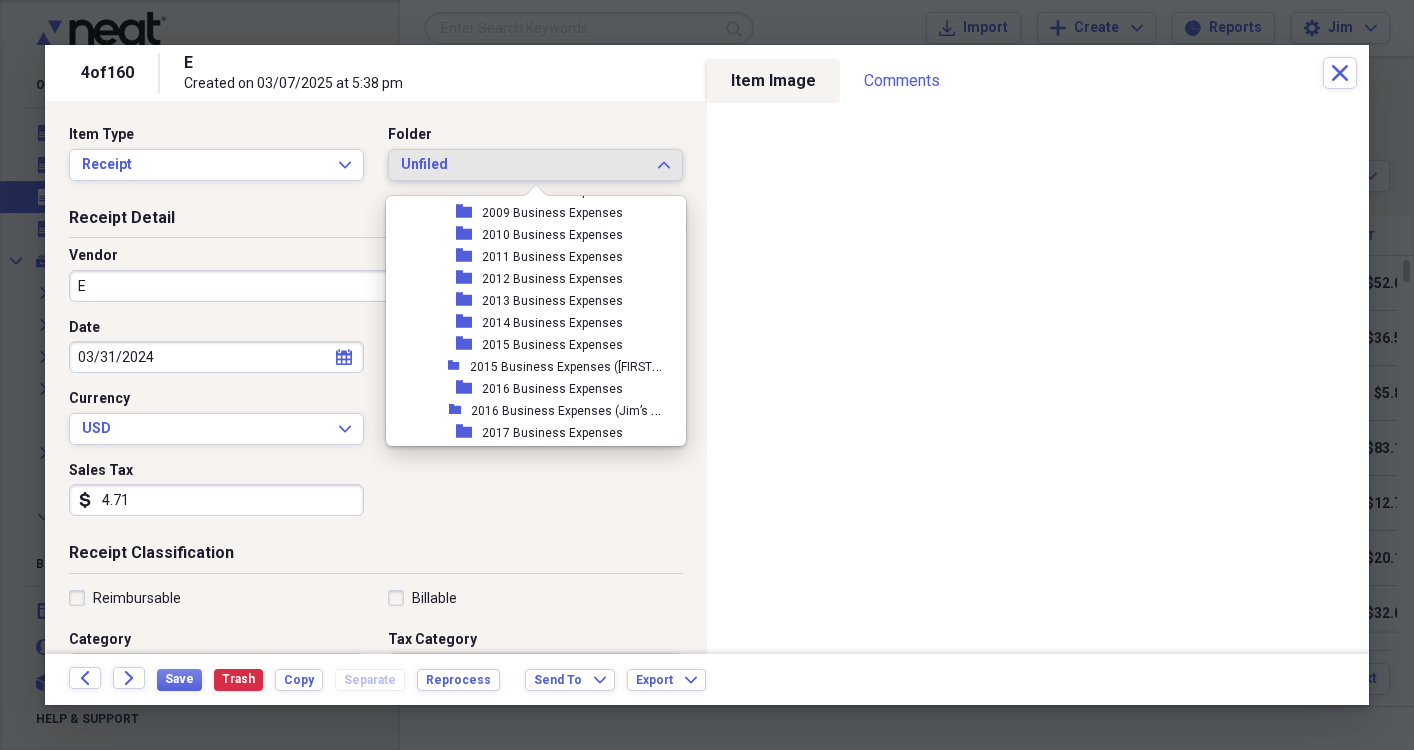 scroll, scrollTop: 491, scrollLeft: 0, axis: vertical 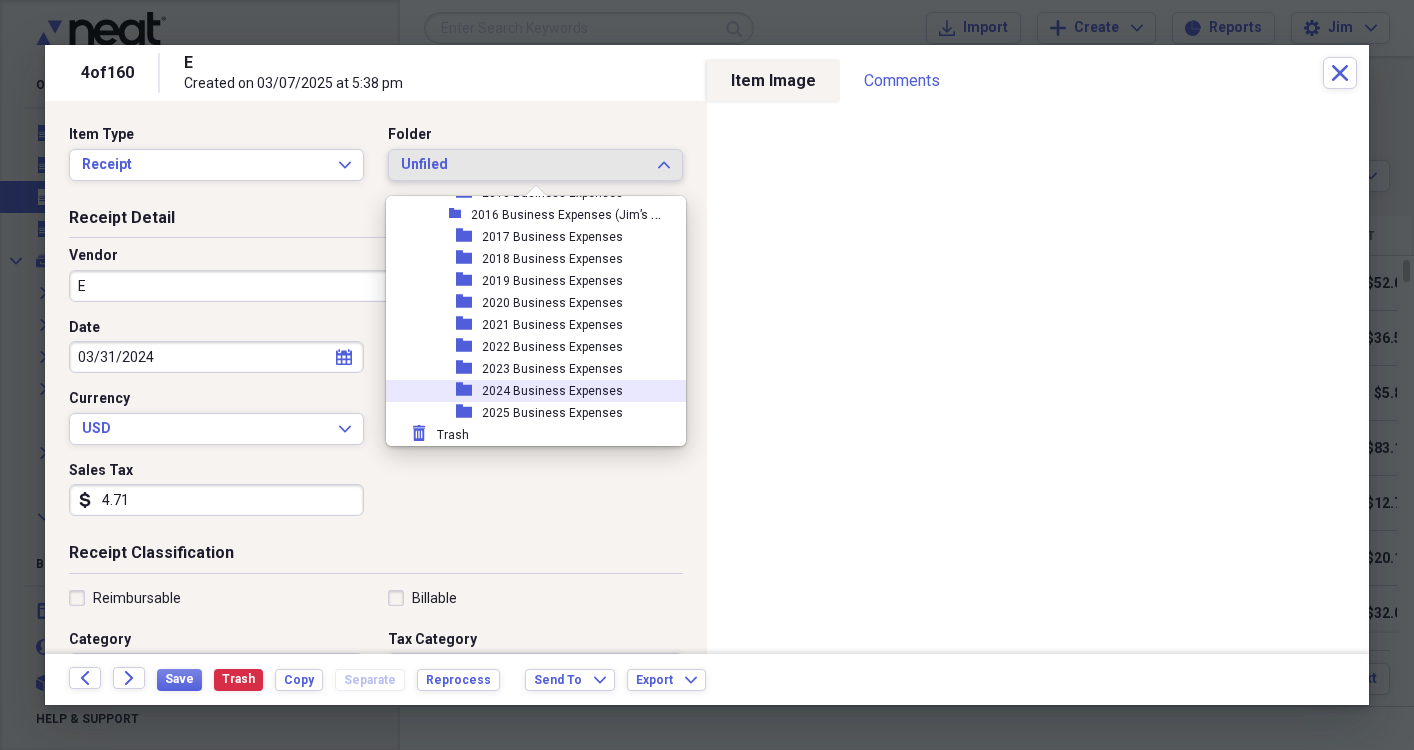 click on "2024 Business Expenses" at bounding box center (552, 391) 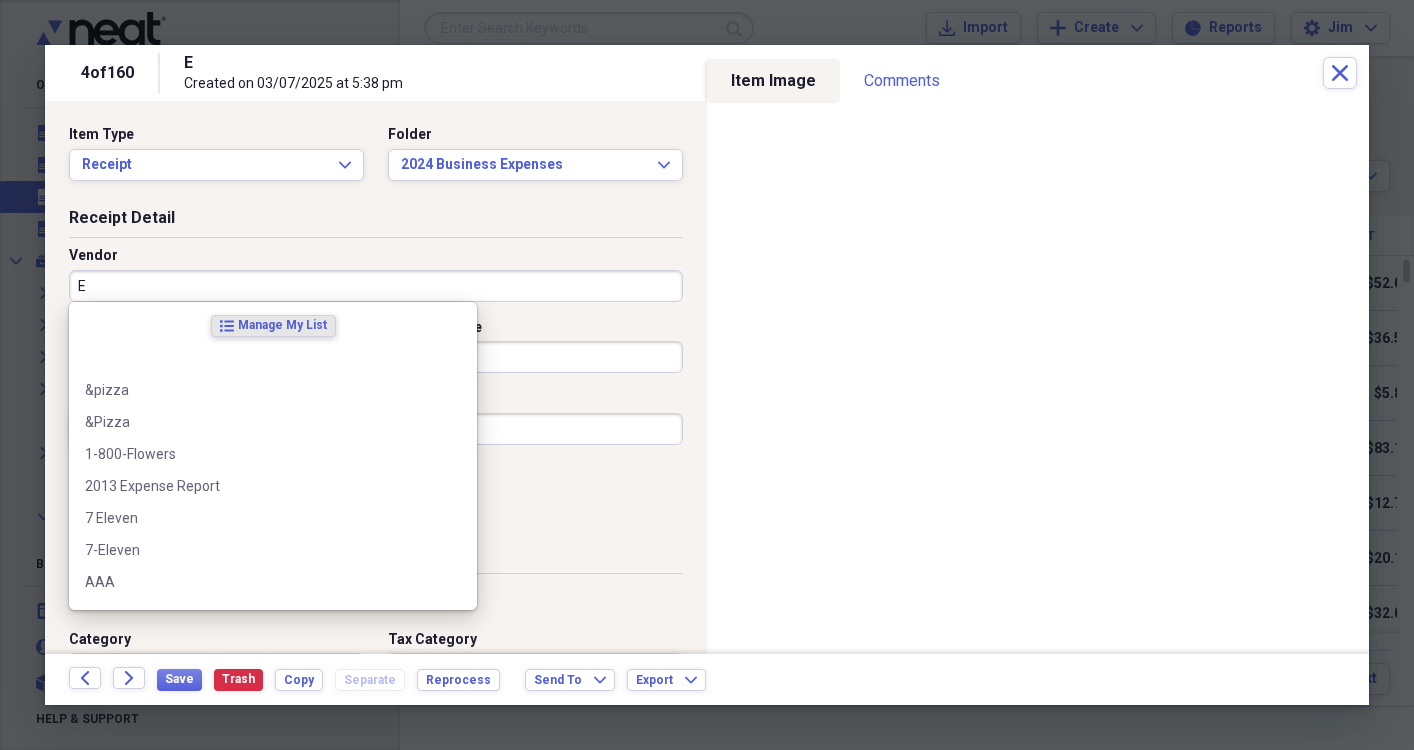 click on "E" at bounding box center [376, 286] 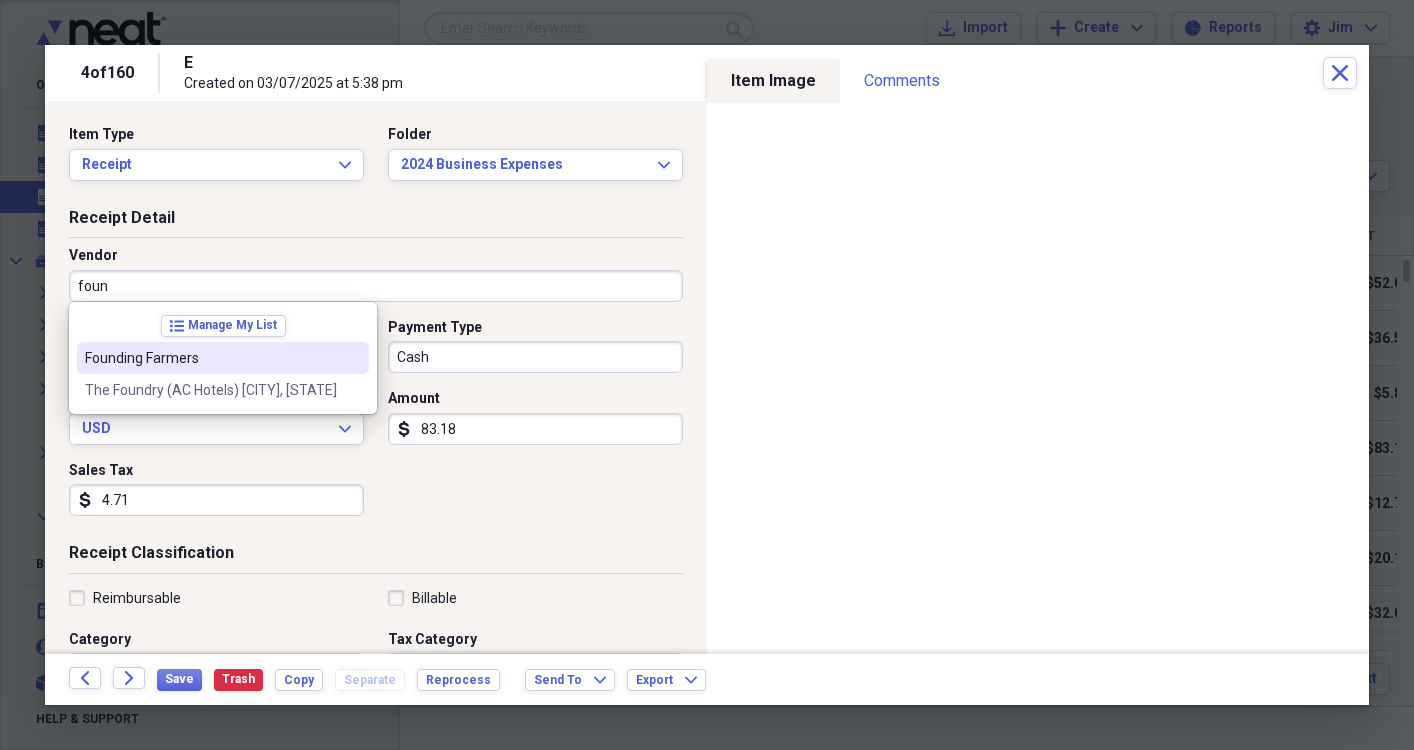 click on "Founding Farmers" at bounding box center [211, 358] 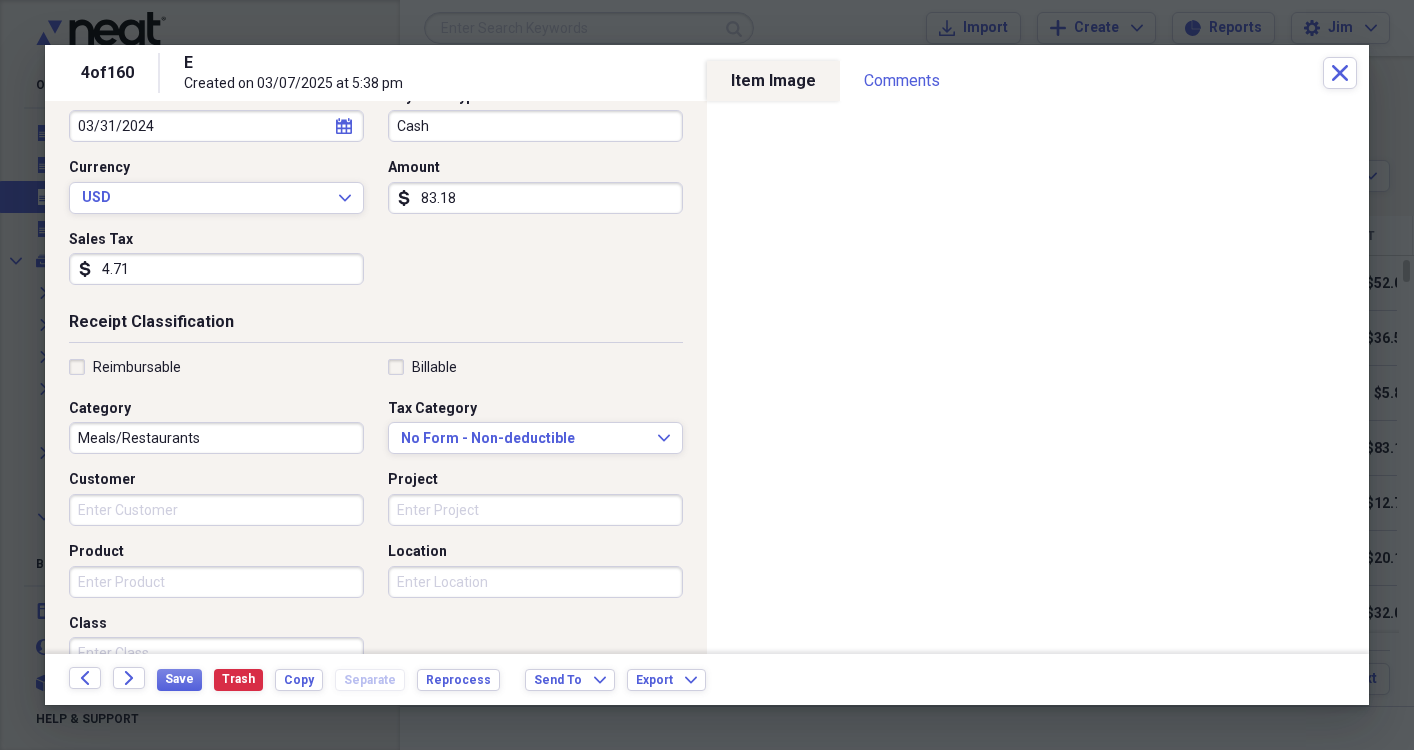 scroll, scrollTop: 237, scrollLeft: 0, axis: vertical 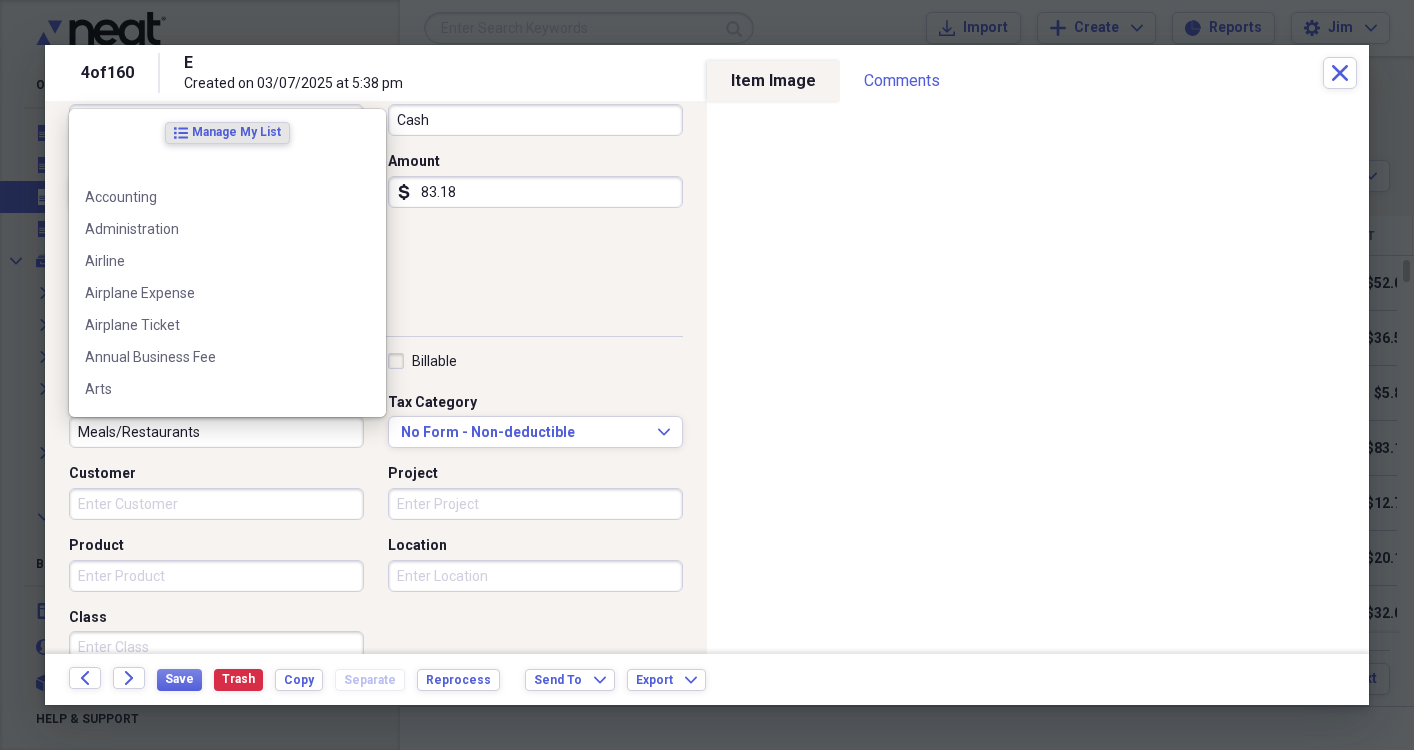 click on "Meals/Restaurants" at bounding box center (216, 432) 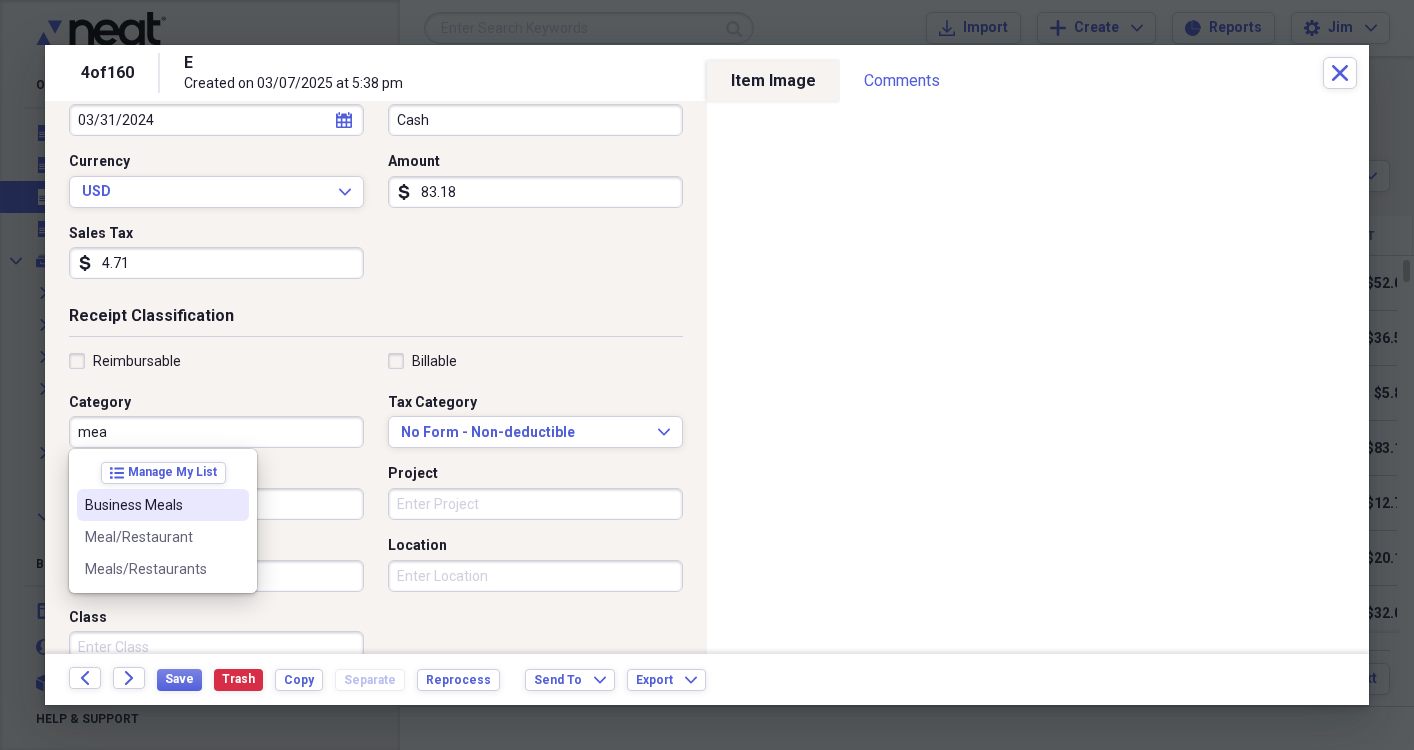 click on "Business Meals" at bounding box center (151, 505) 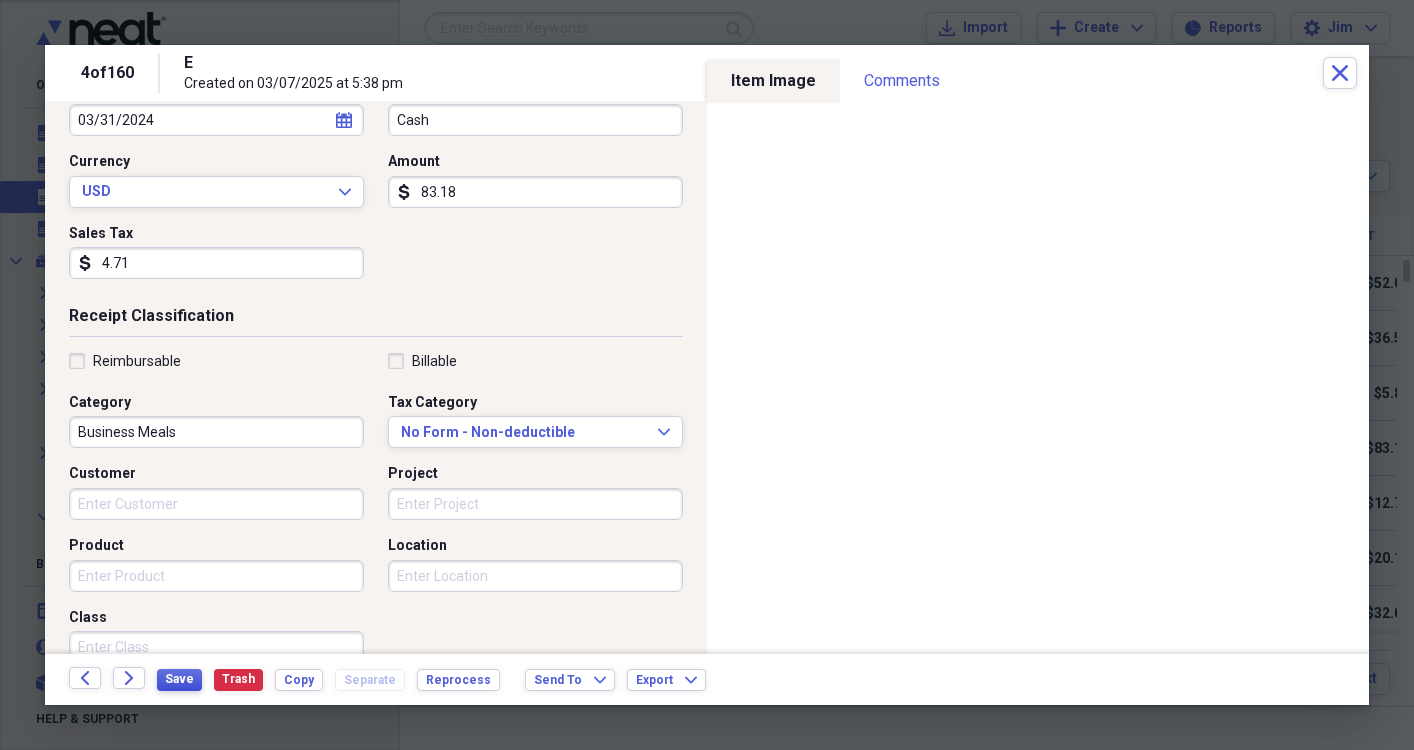 click on "Save" at bounding box center [179, 679] 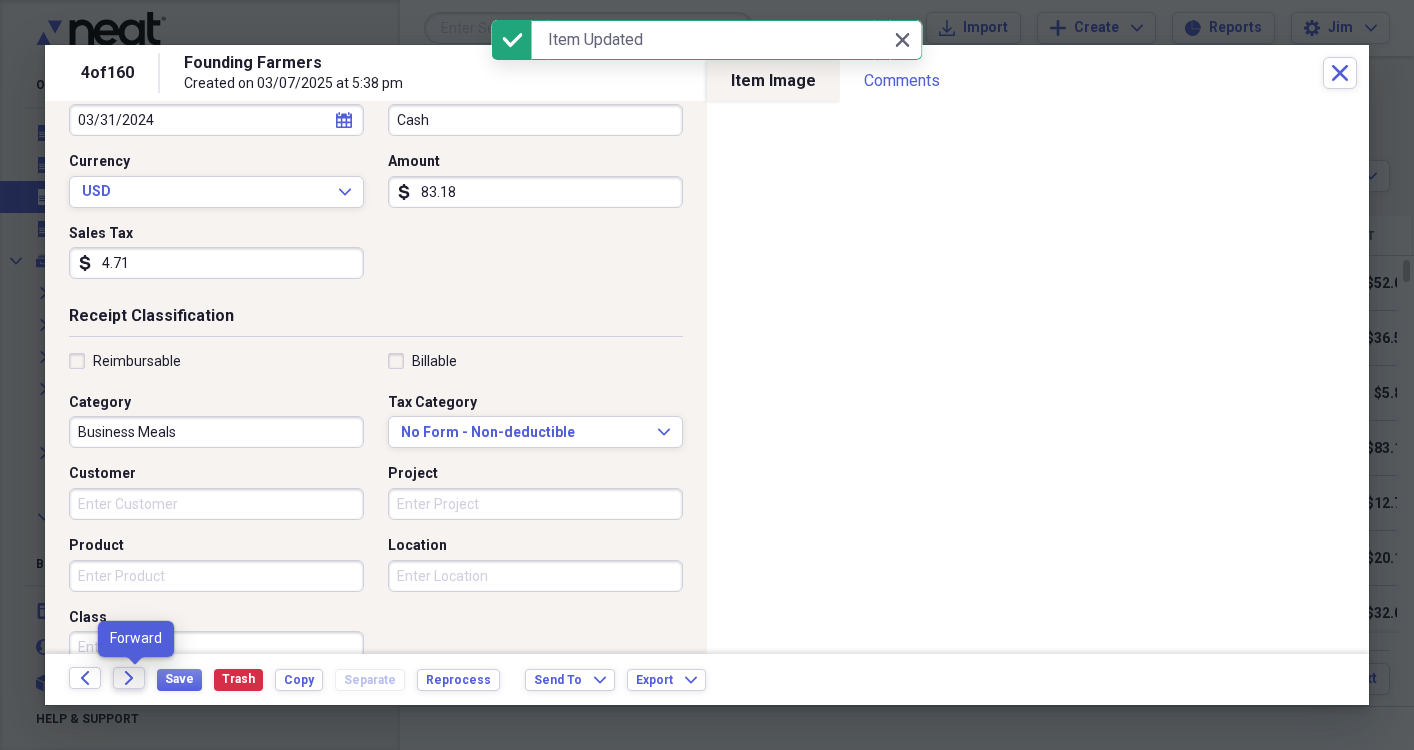 click on "Forward" 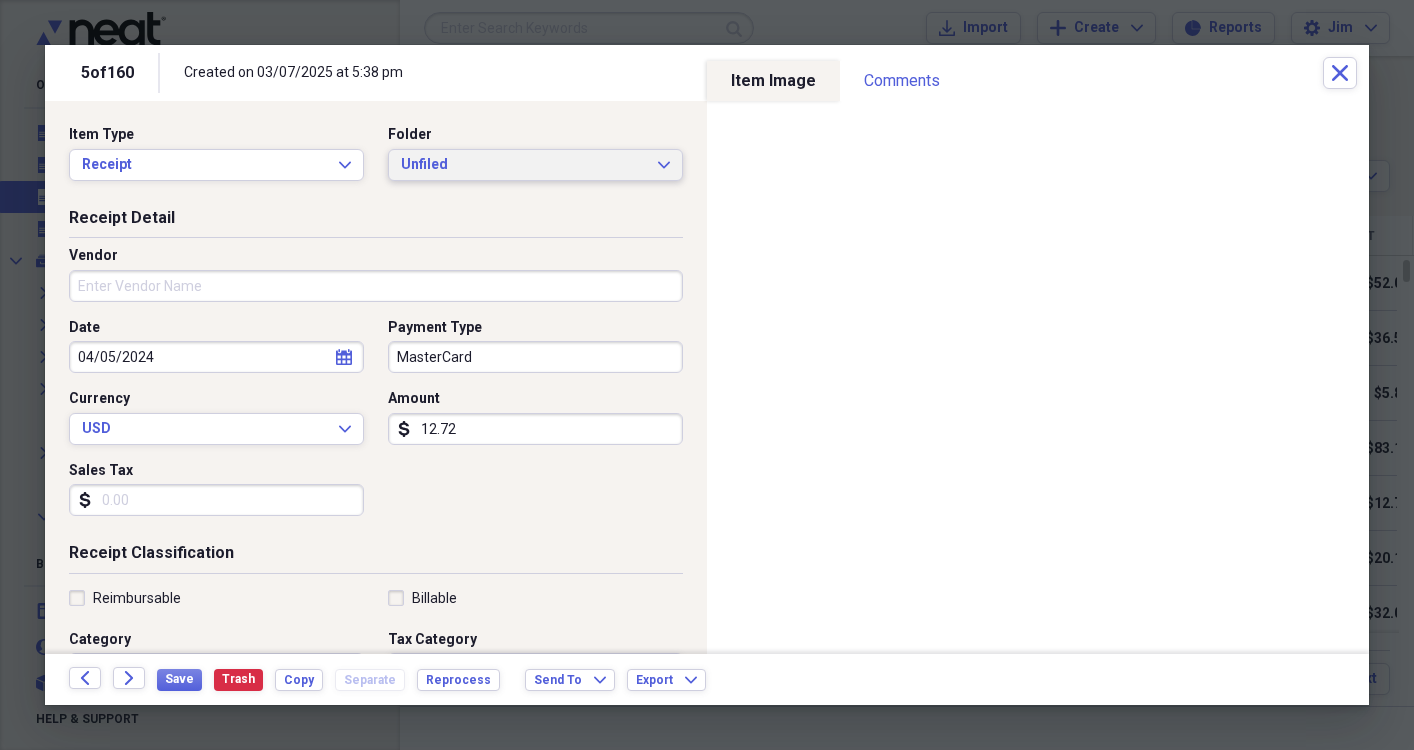 click on "Expand" 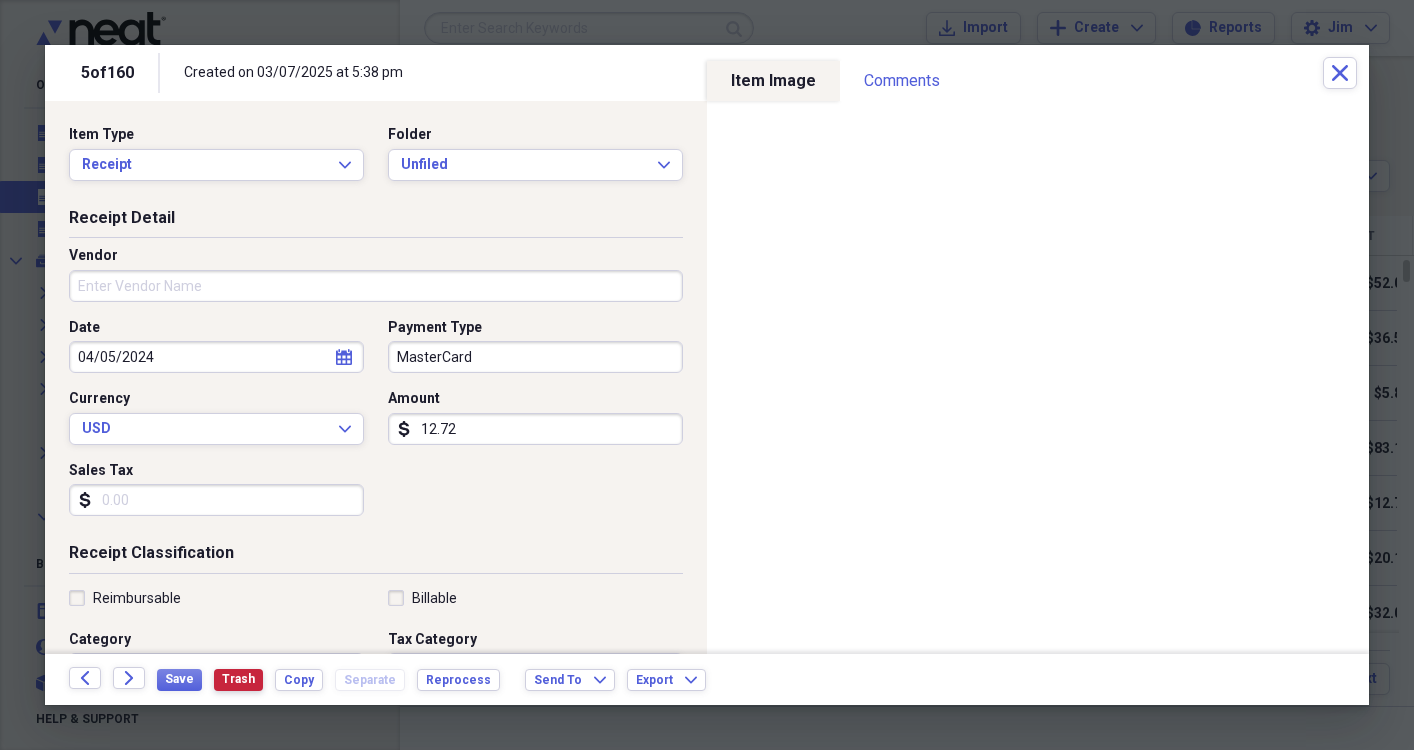 click on "Trash" at bounding box center [238, 679] 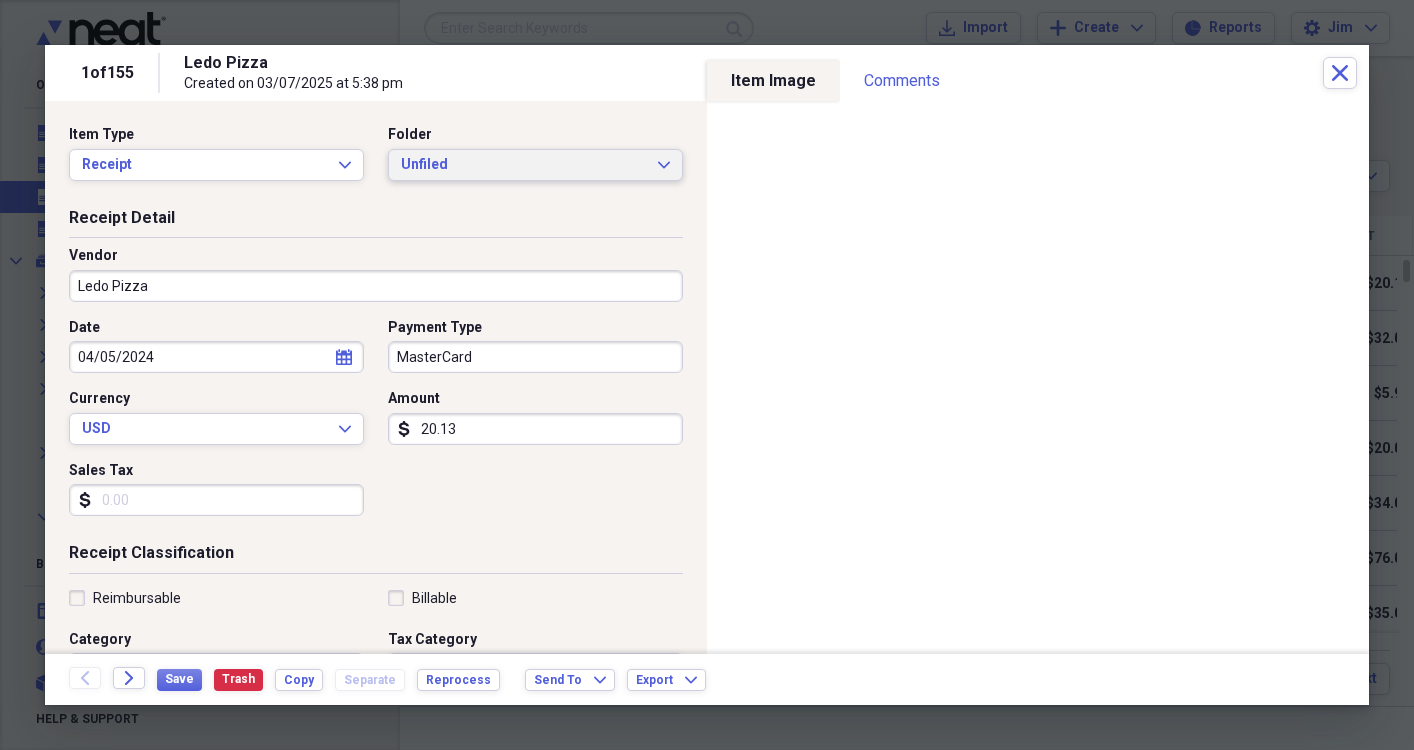 click on "Expand" 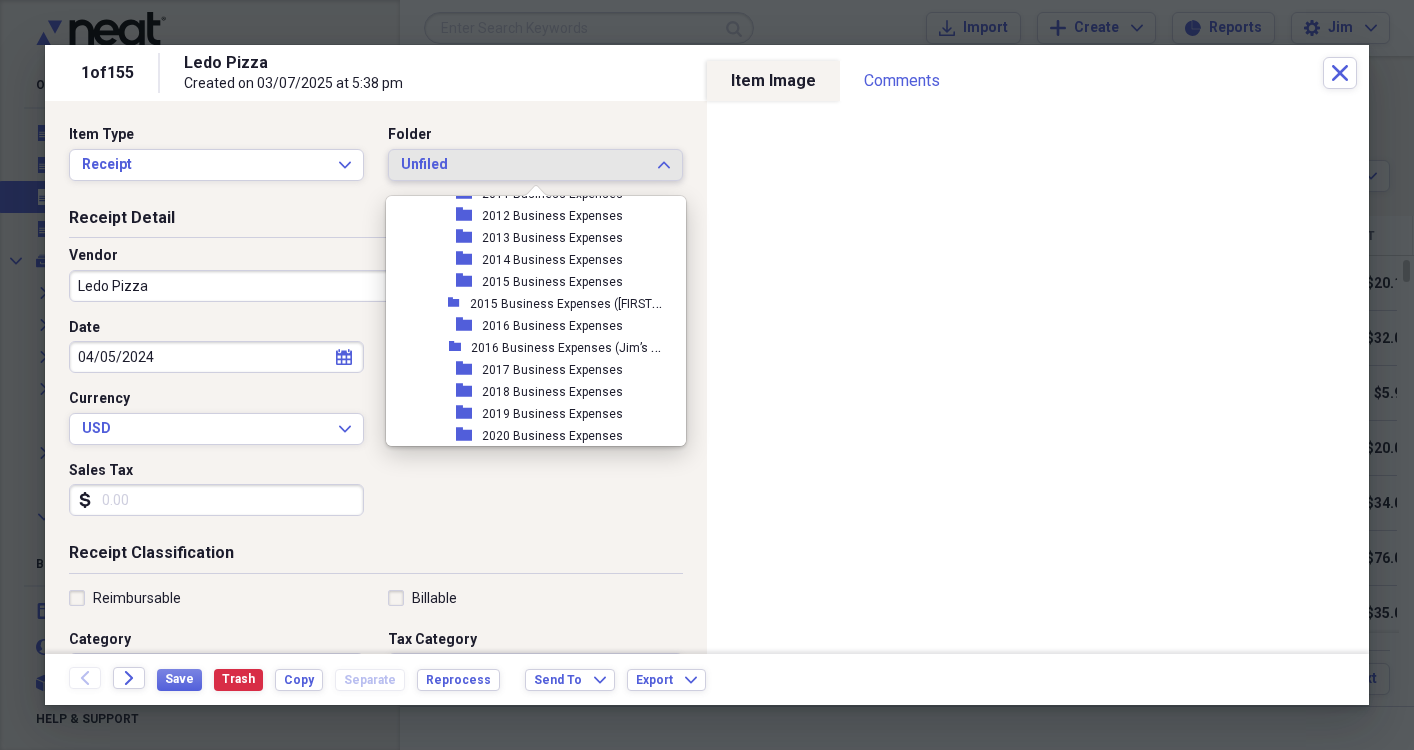 scroll, scrollTop: 491, scrollLeft: 0, axis: vertical 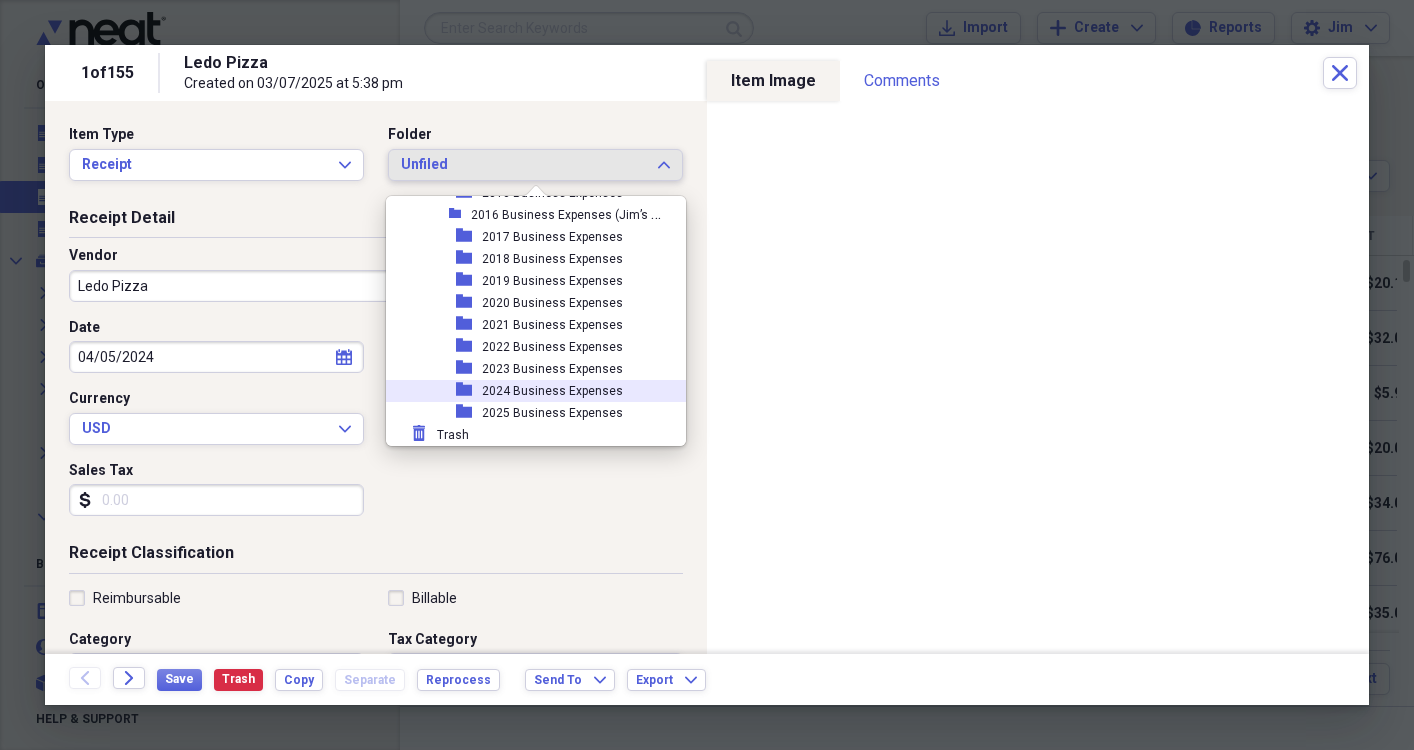 click on "2024 Business Expenses" at bounding box center [552, 391] 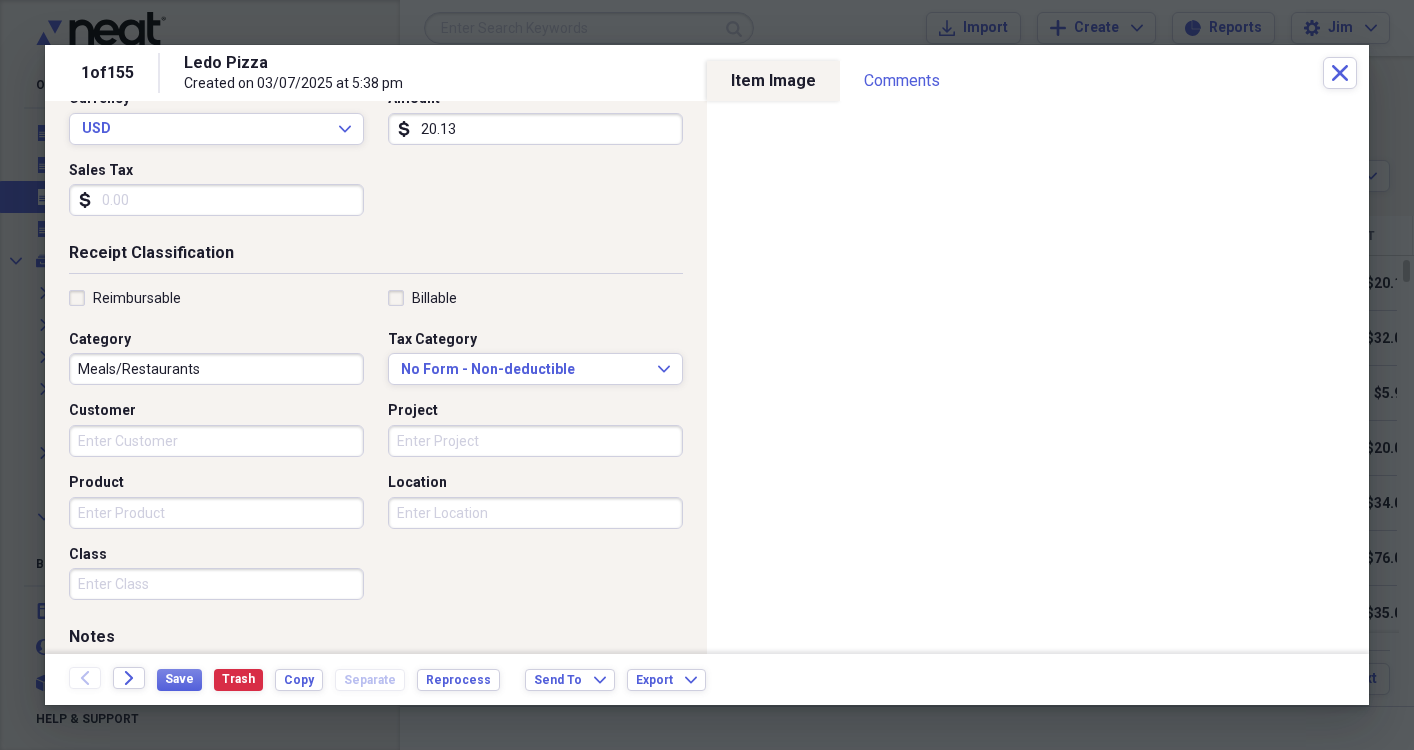 scroll, scrollTop: 303, scrollLeft: 0, axis: vertical 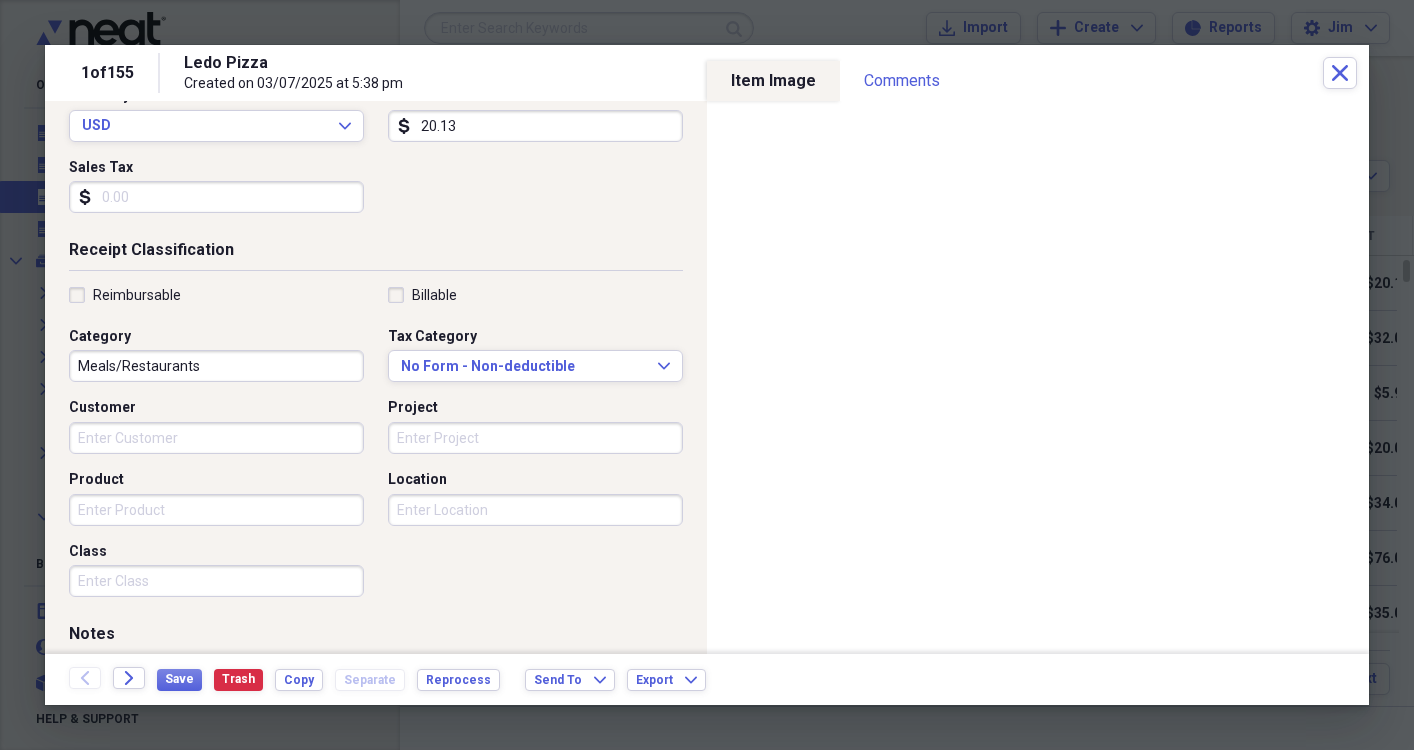 click on "Meals/Restaurants" at bounding box center (216, 366) 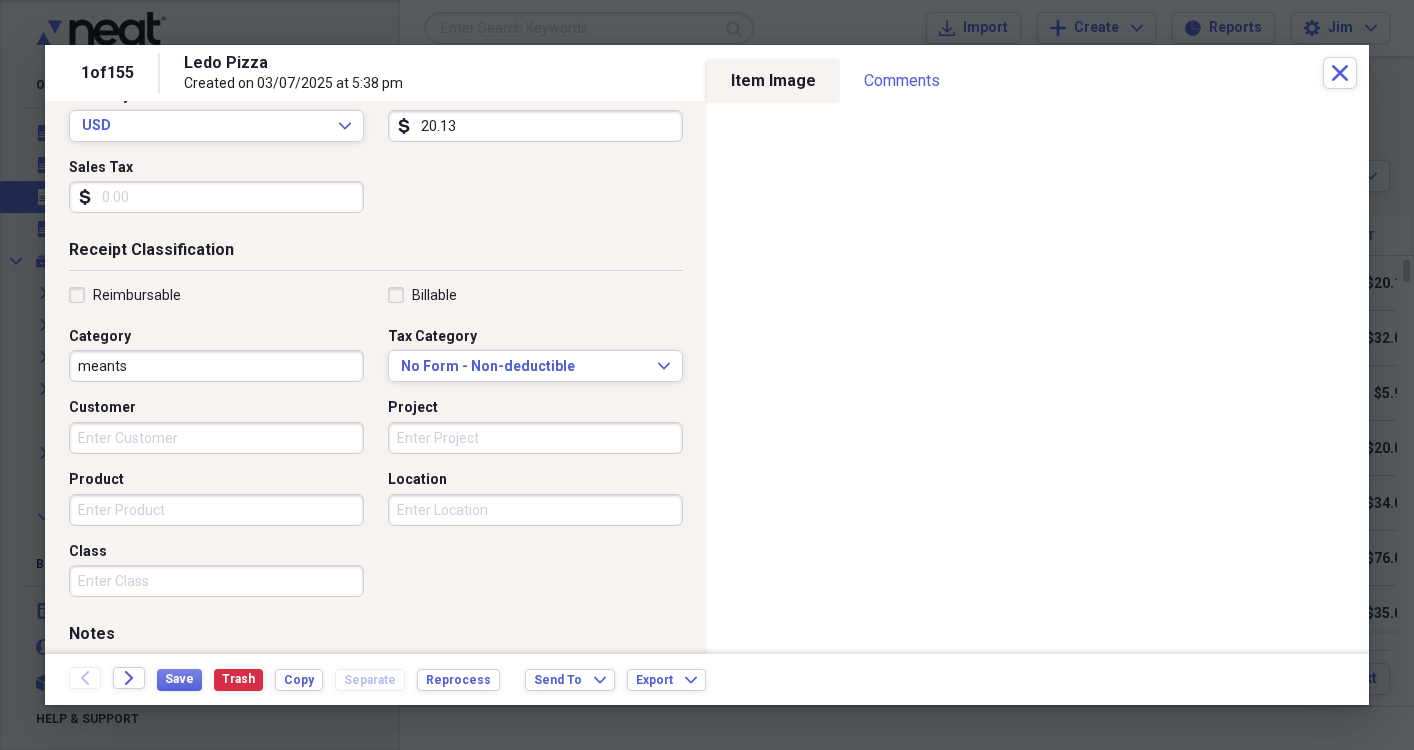 click on "meants" at bounding box center [216, 366] 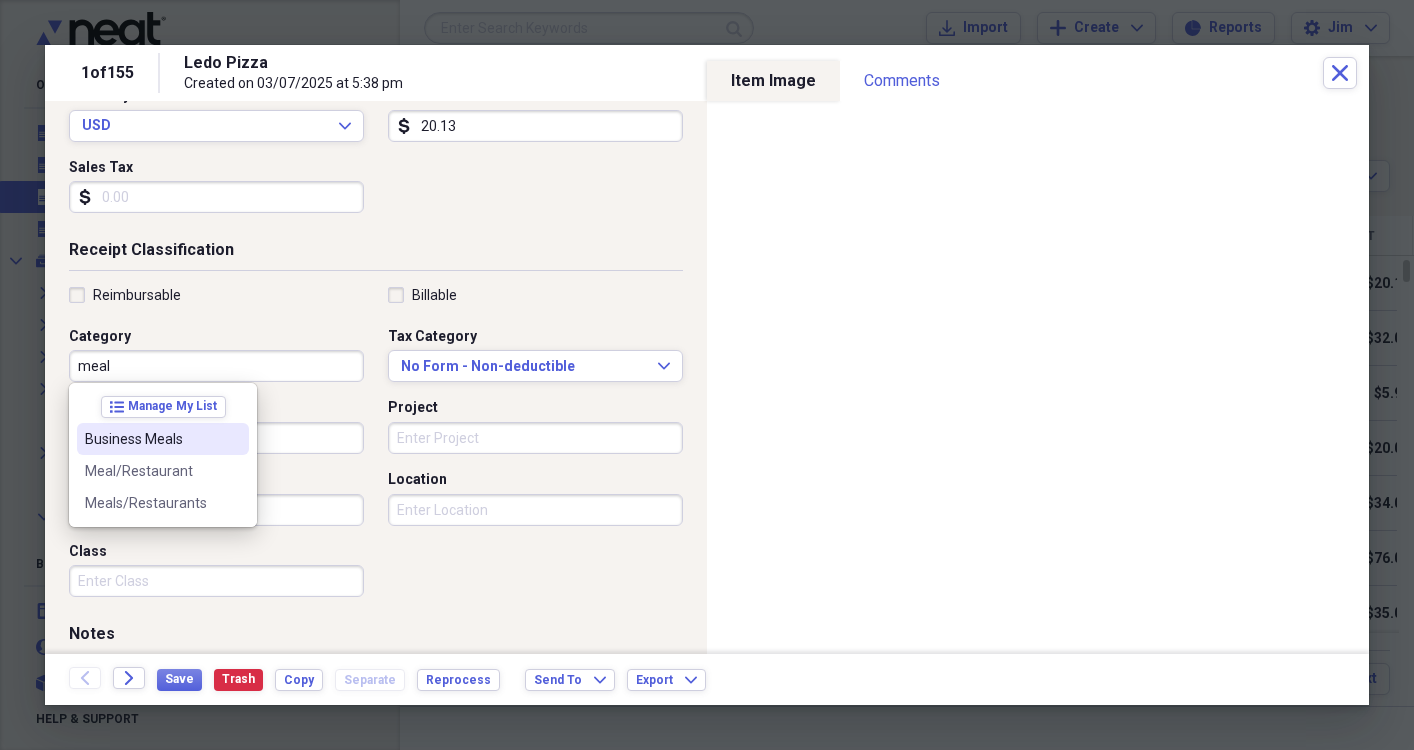click on "Business Meals" at bounding box center [151, 439] 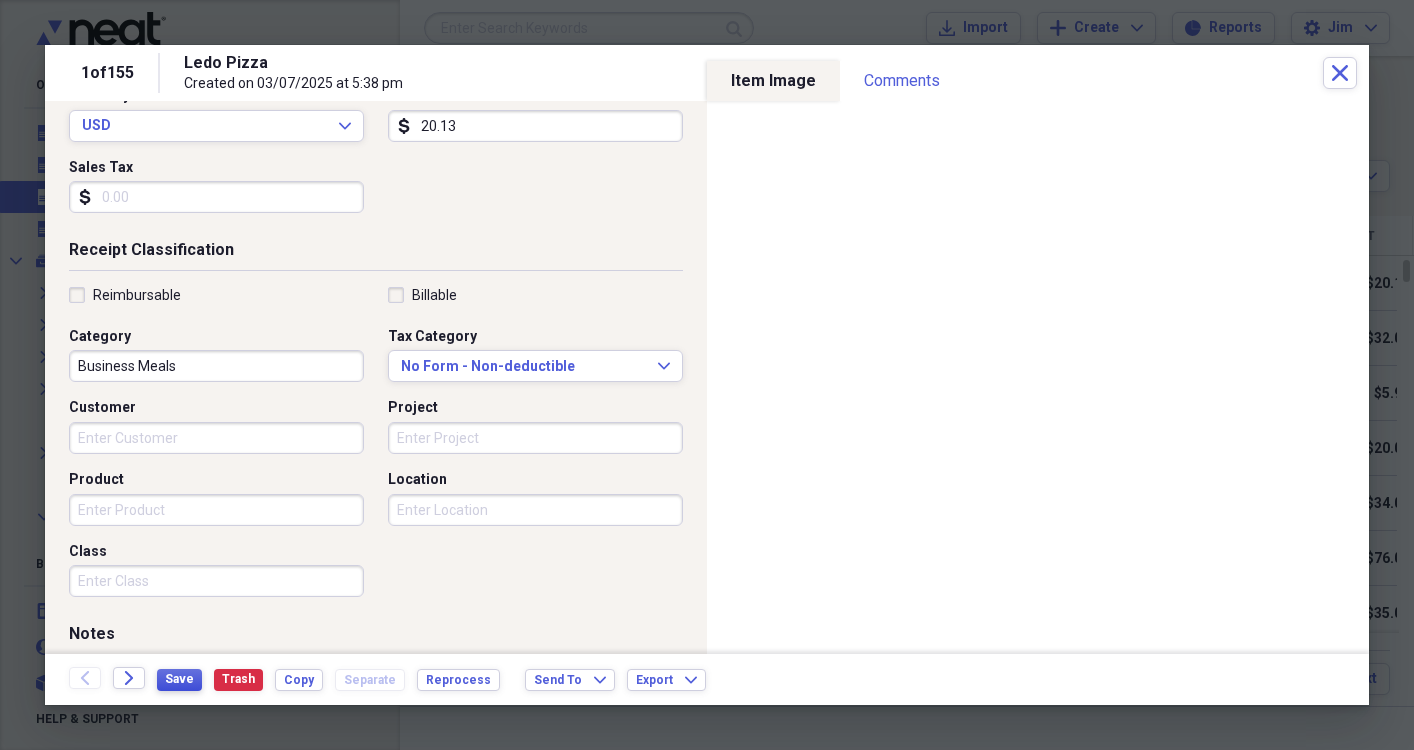 click on "Save" at bounding box center [179, 679] 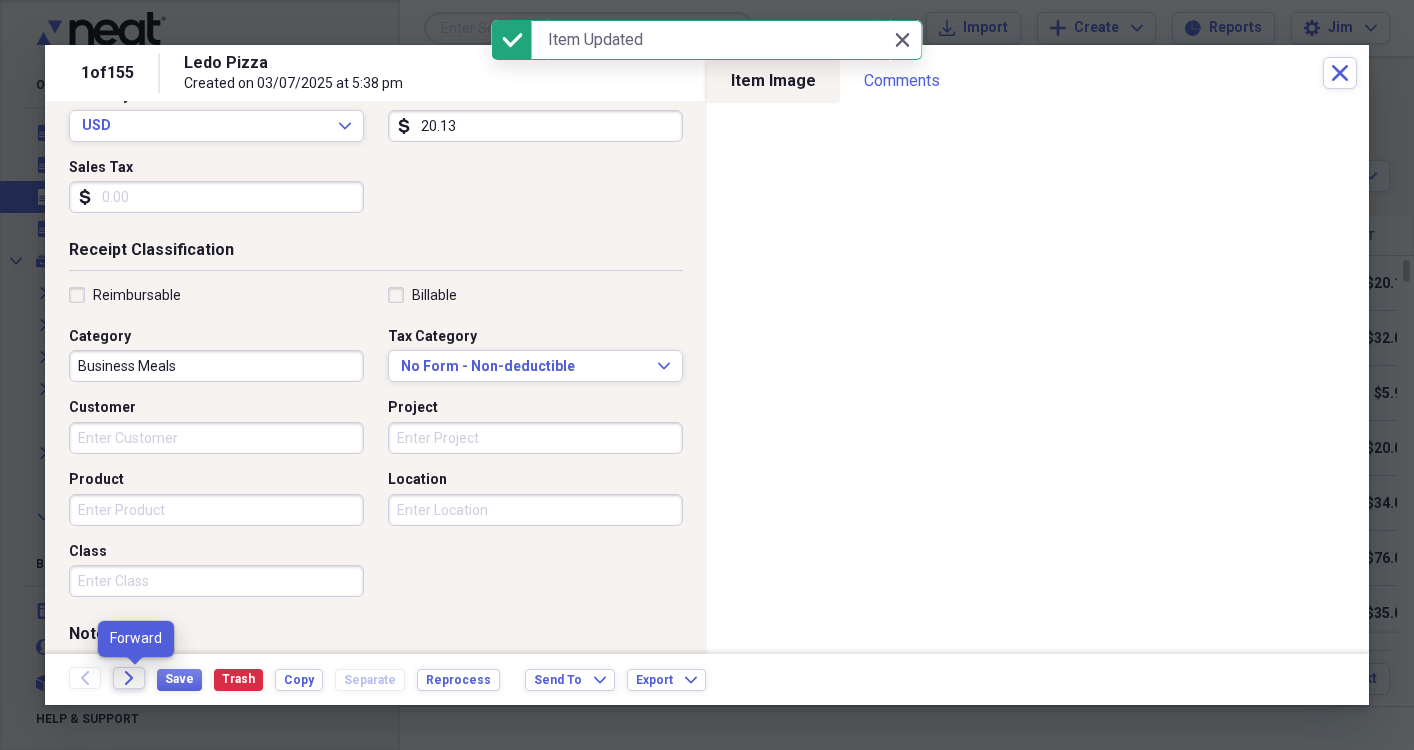 click 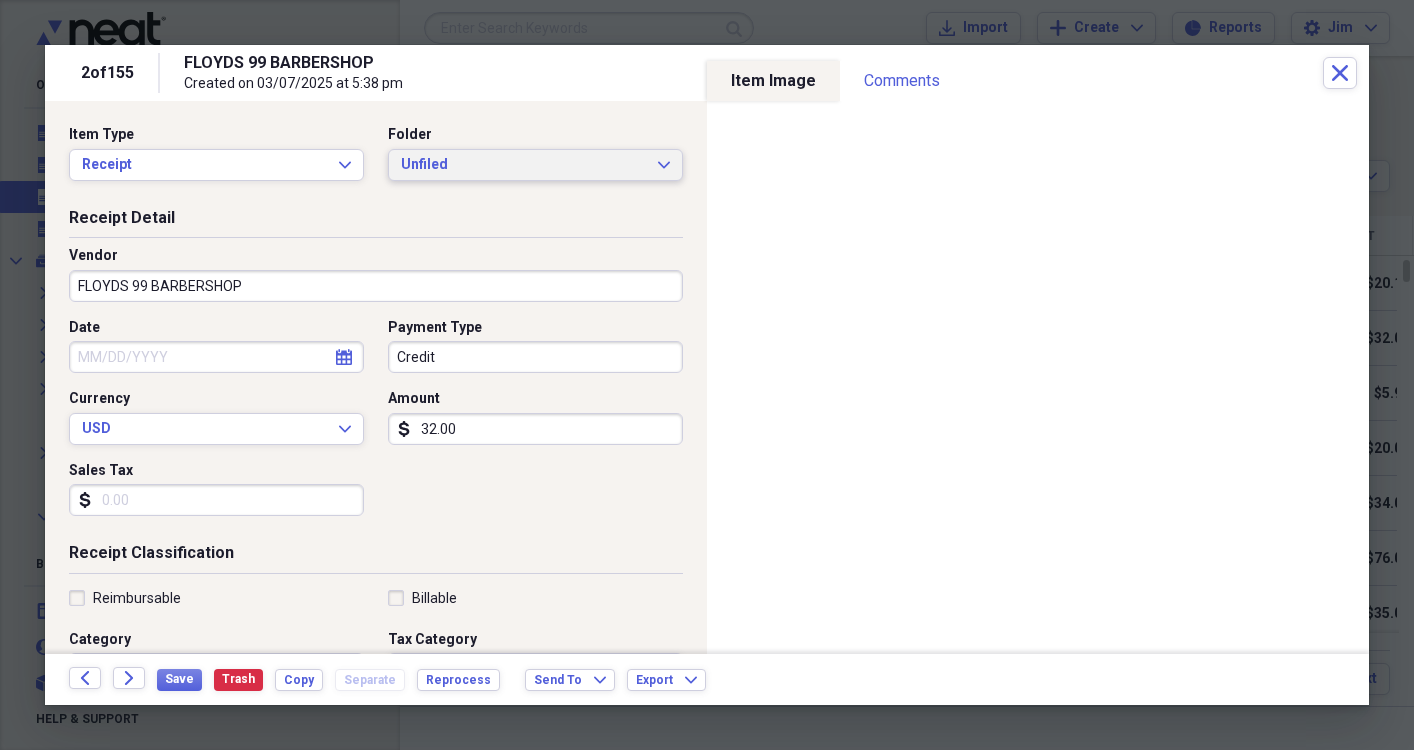 click on "Expand" 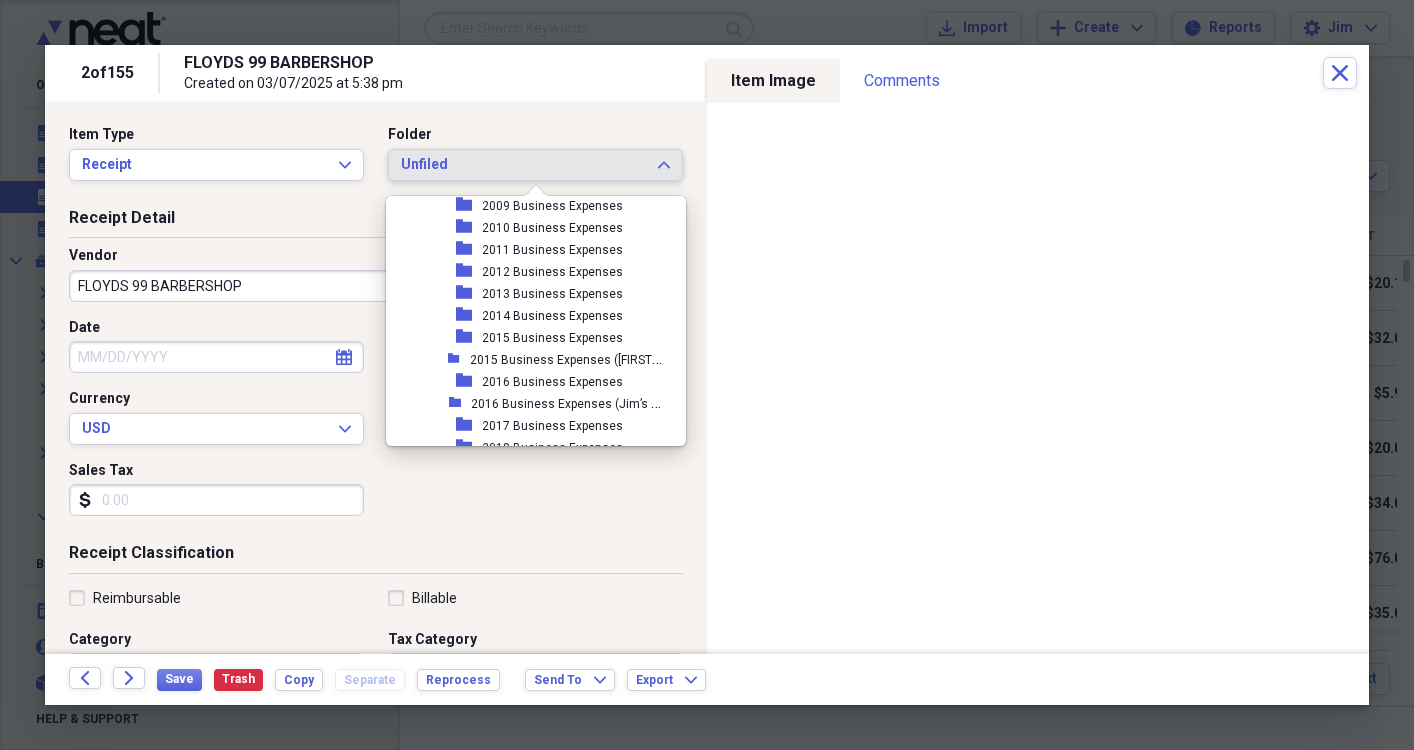 scroll, scrollTop: 491, scrollLeft: 0, axis: vertical 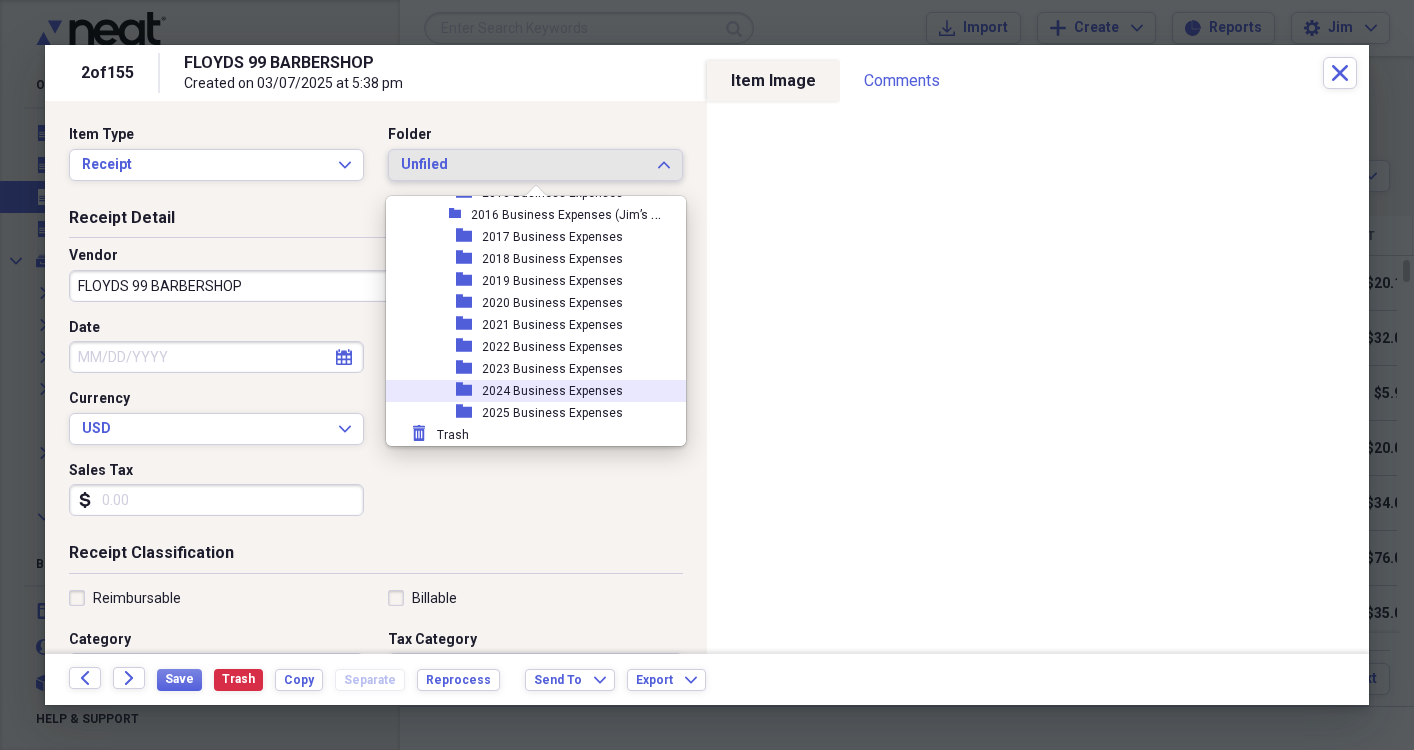 click on "2024 Business Expenses" at bounding box center (552, 391) 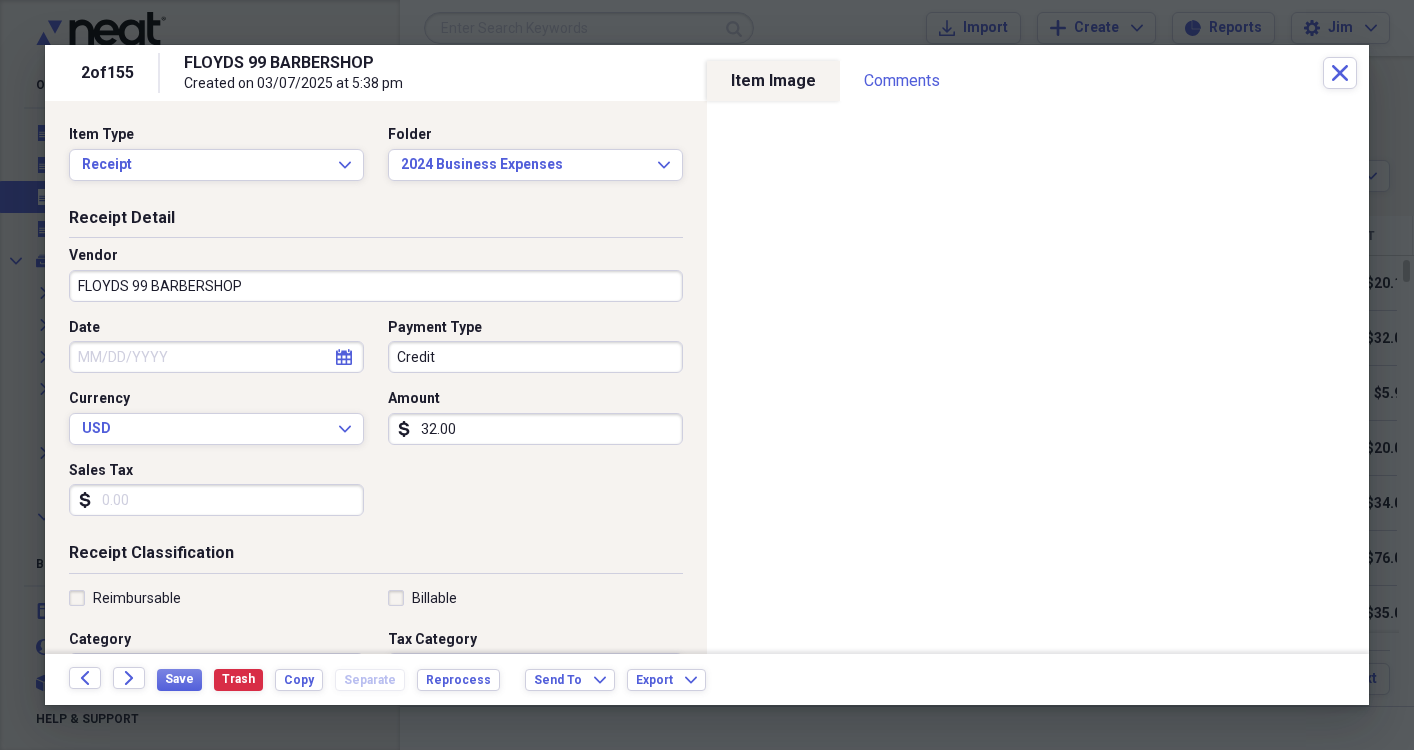 click 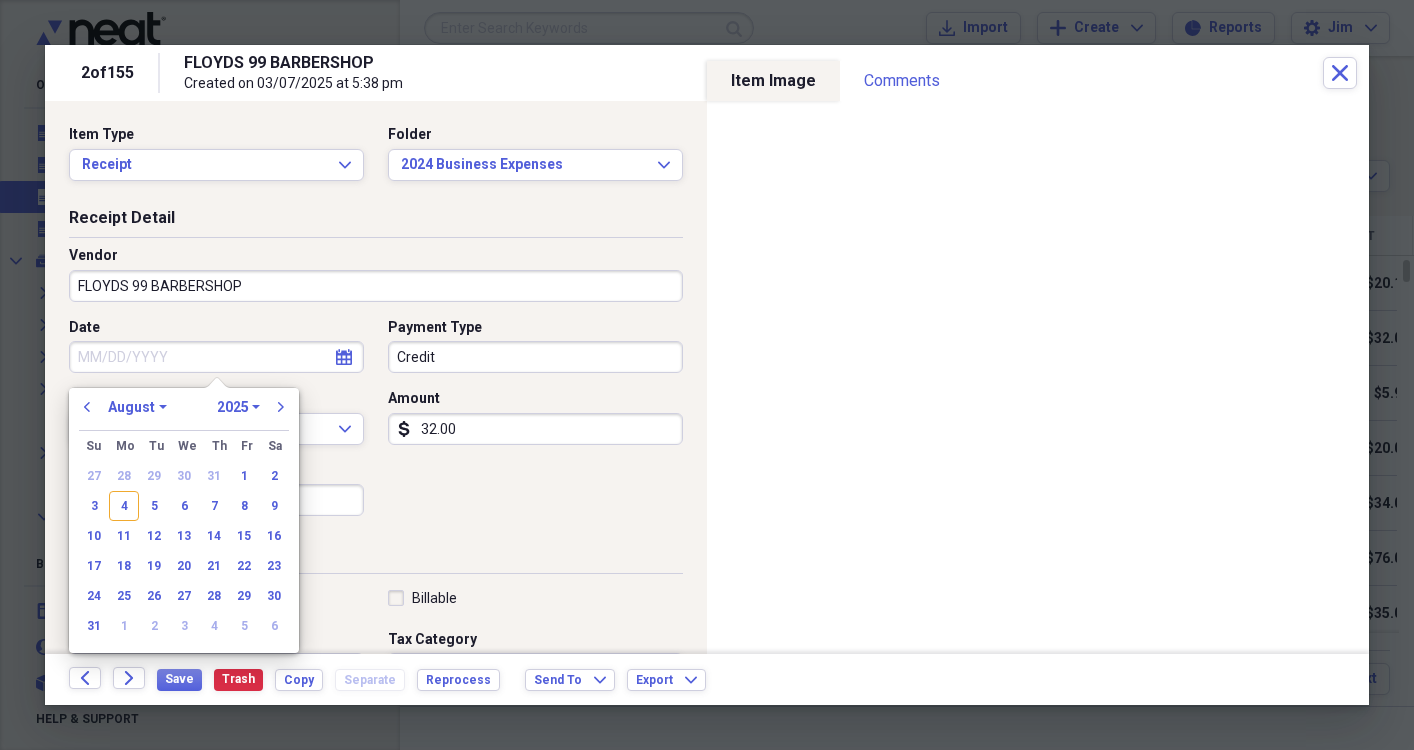click on "January February March April May June July August September October November December" at bounding box center [137, 407] 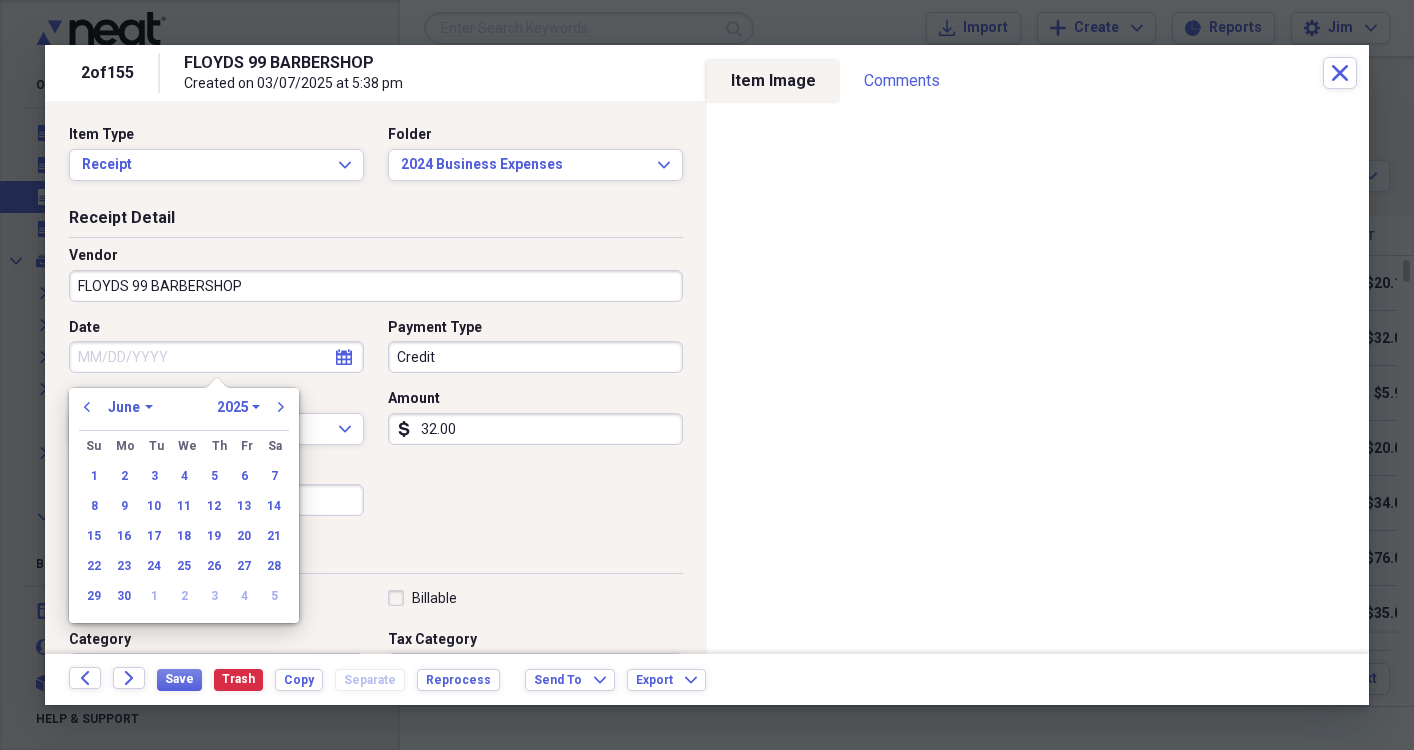 click on "1970 1971 1972 1973 1974 1975 1976 1977 1978 1979 1980 1981 1982 1983 1984 1985 1986 1987 1988 1989 1990 1991 1992 1993 1994 1995 1996 1997 1998 1999 2000 2001 2002 2003 2004 2005 2006 2007 2008 2009 2010 2011 2012 2013 2014 2015 2016 2017 2018 2019 2020 2021 2022 2023 2024 2025 2026 2027 2028 2029 2030 2031 2032 2033 2034 2035" at bounding box center (238, 407) 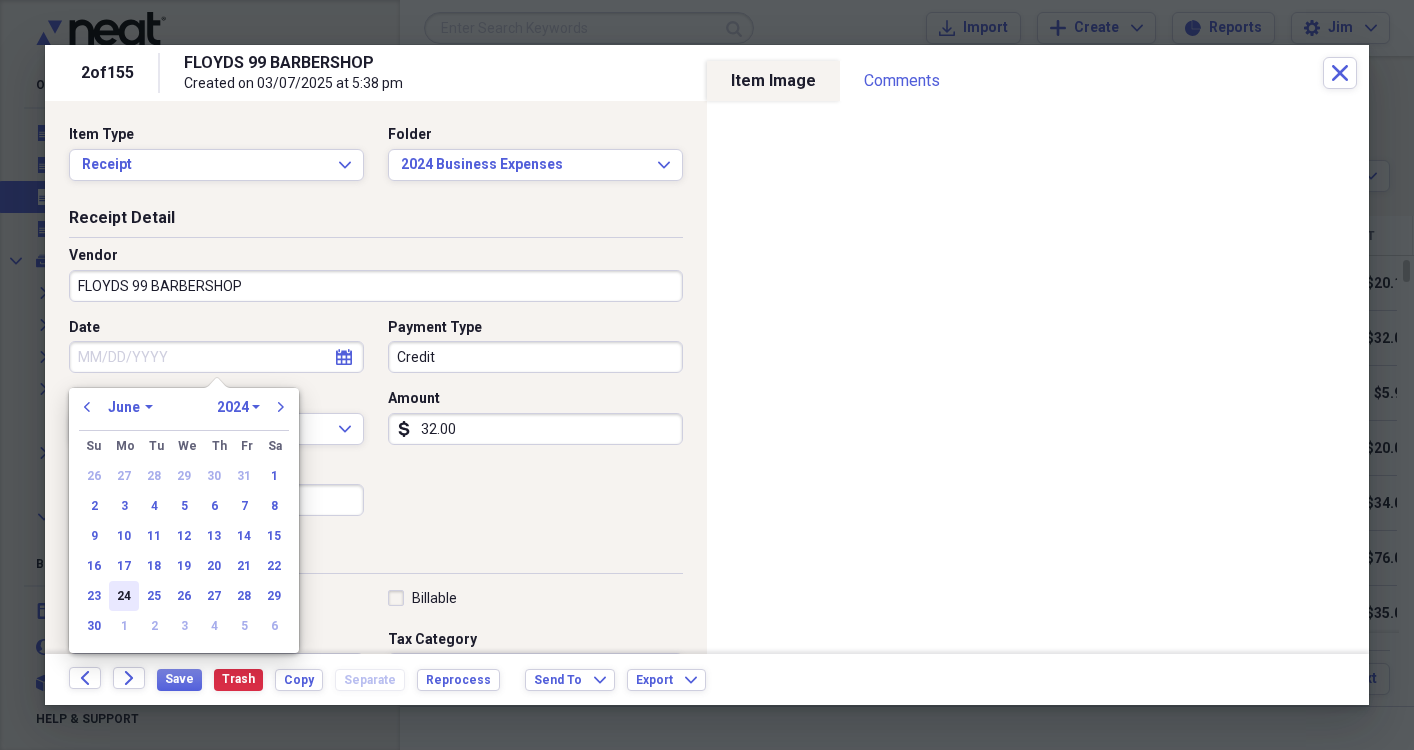 click on "24" at bounding box center [124, 596] 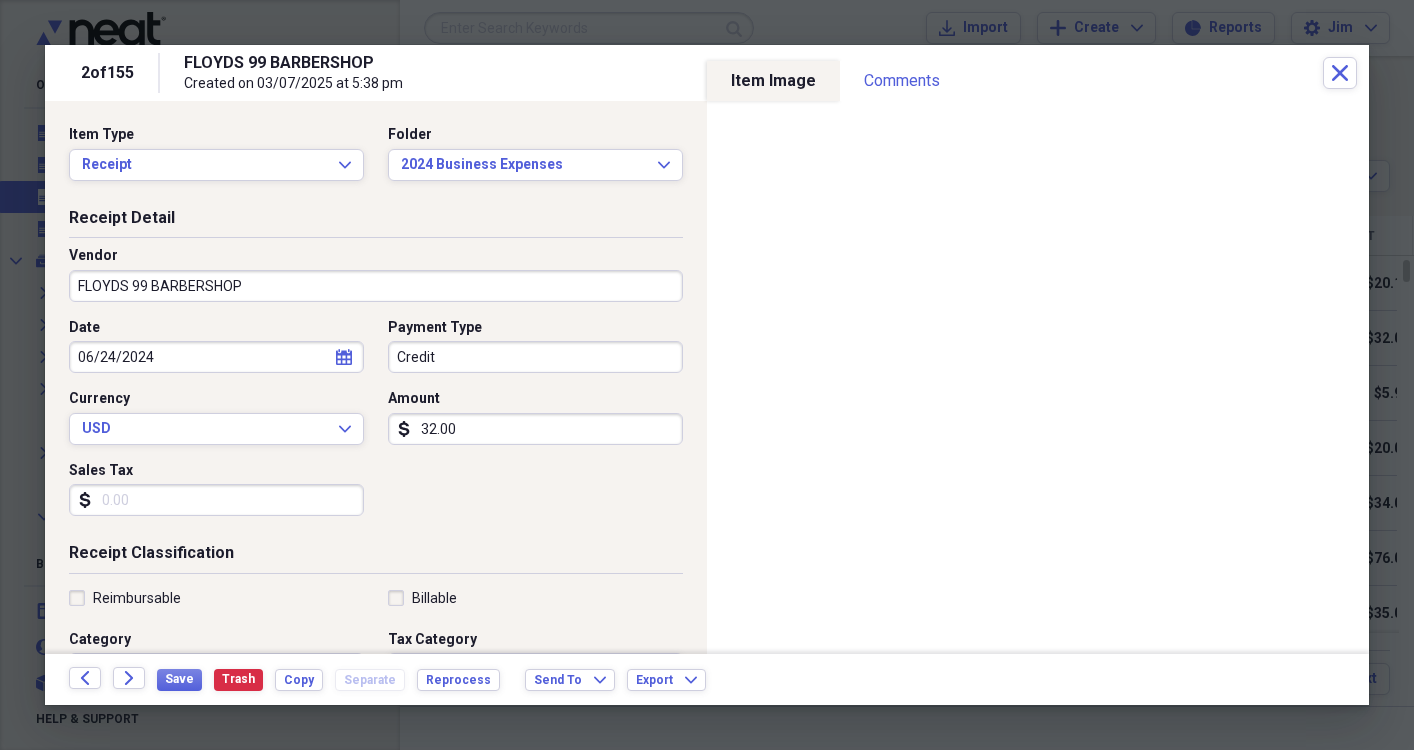 click on "Date 06/24/2024 calendar Calendar Payment Type Credit Currency USD Expand Amount dollar-sign 32.00 Sales Tax dollar-sign" at bounding box center (376, 425) 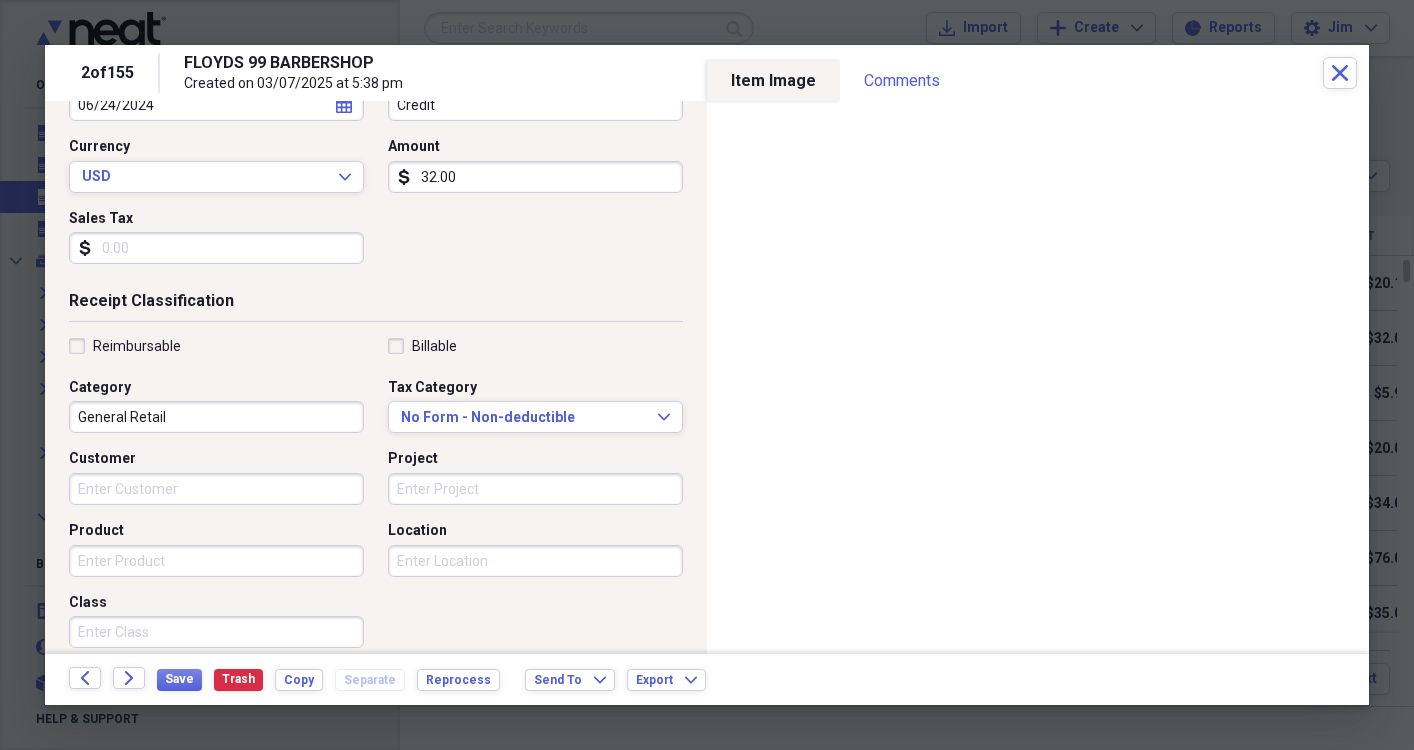 scroll, scrollTop: 254, scrollLeft: 0, axis: vertical 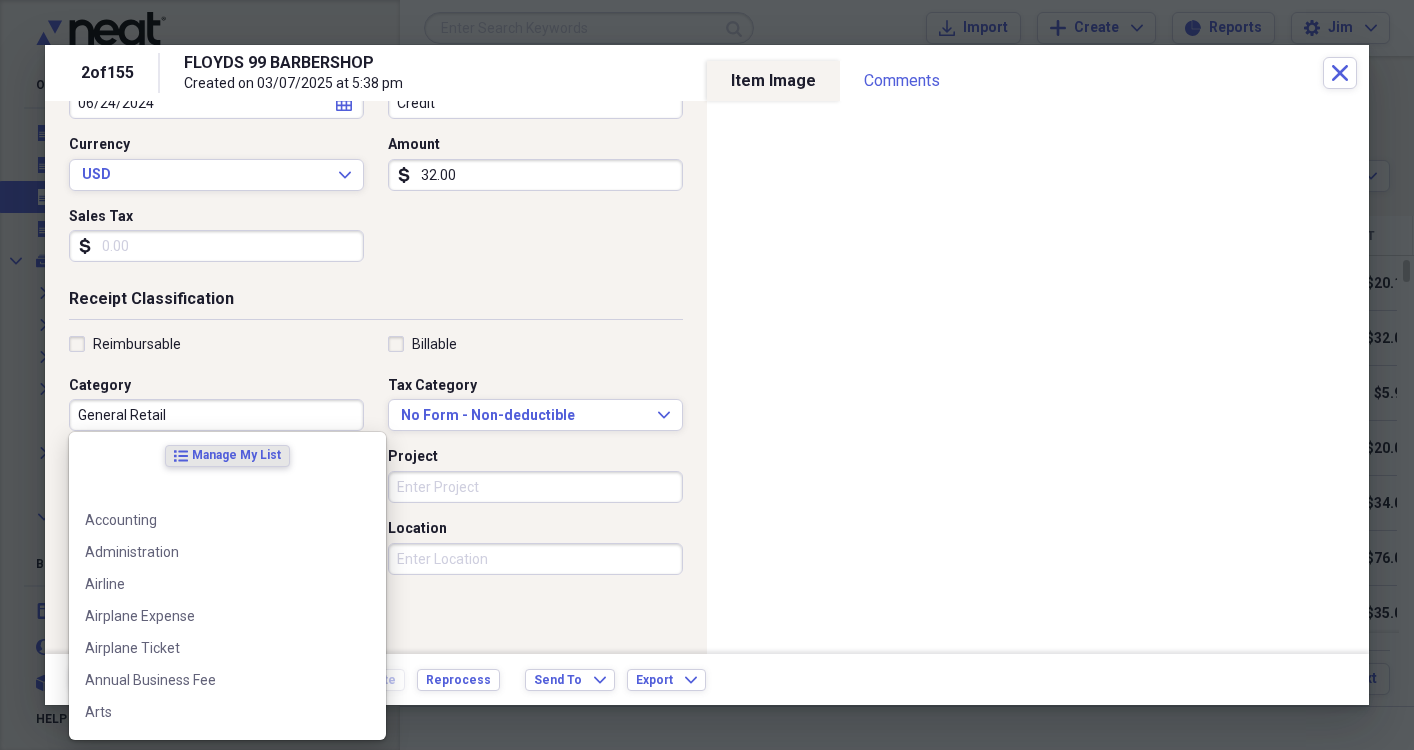 click on "General Retail" at bounding box center (216, 415) 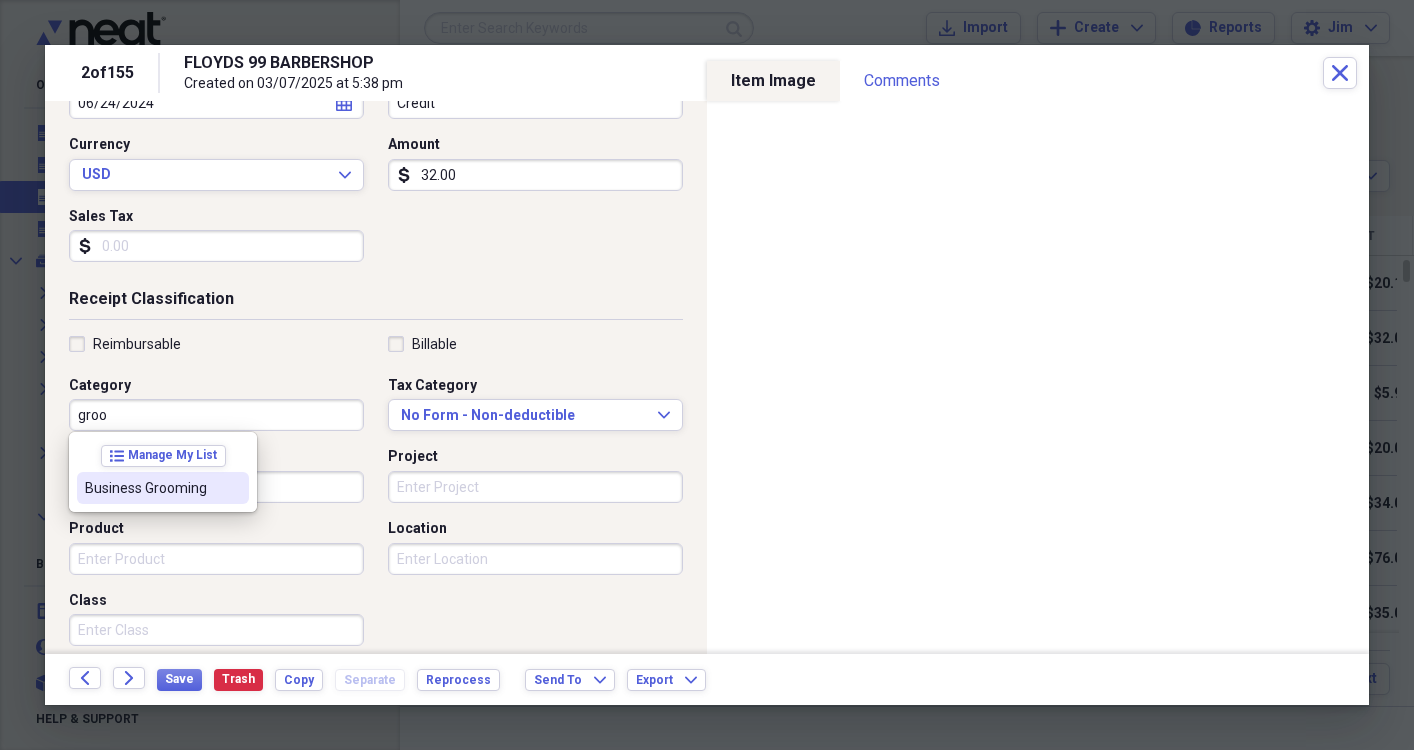 click on "Business Grooming" at bounding box center (151, 488) 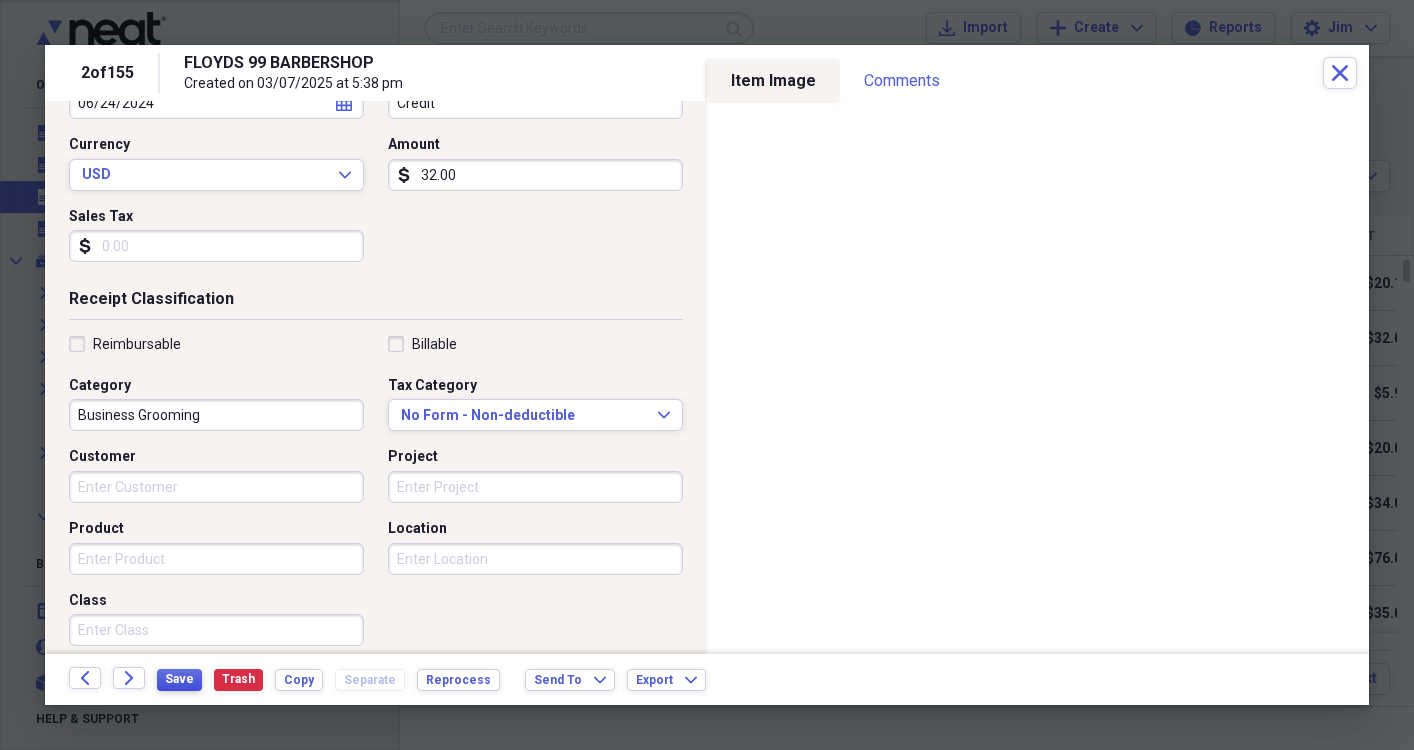 click on "Save" at bounding box center [179, 679] 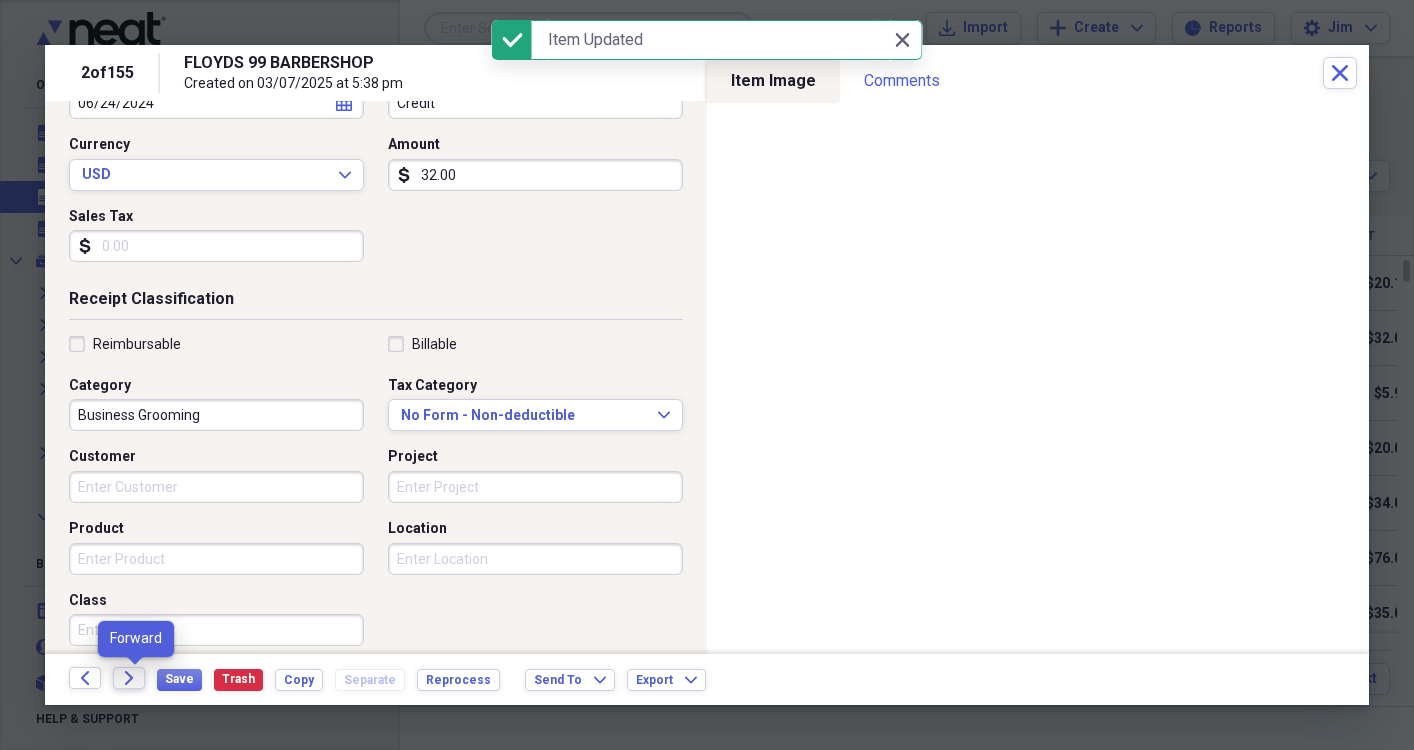click on "Forward" 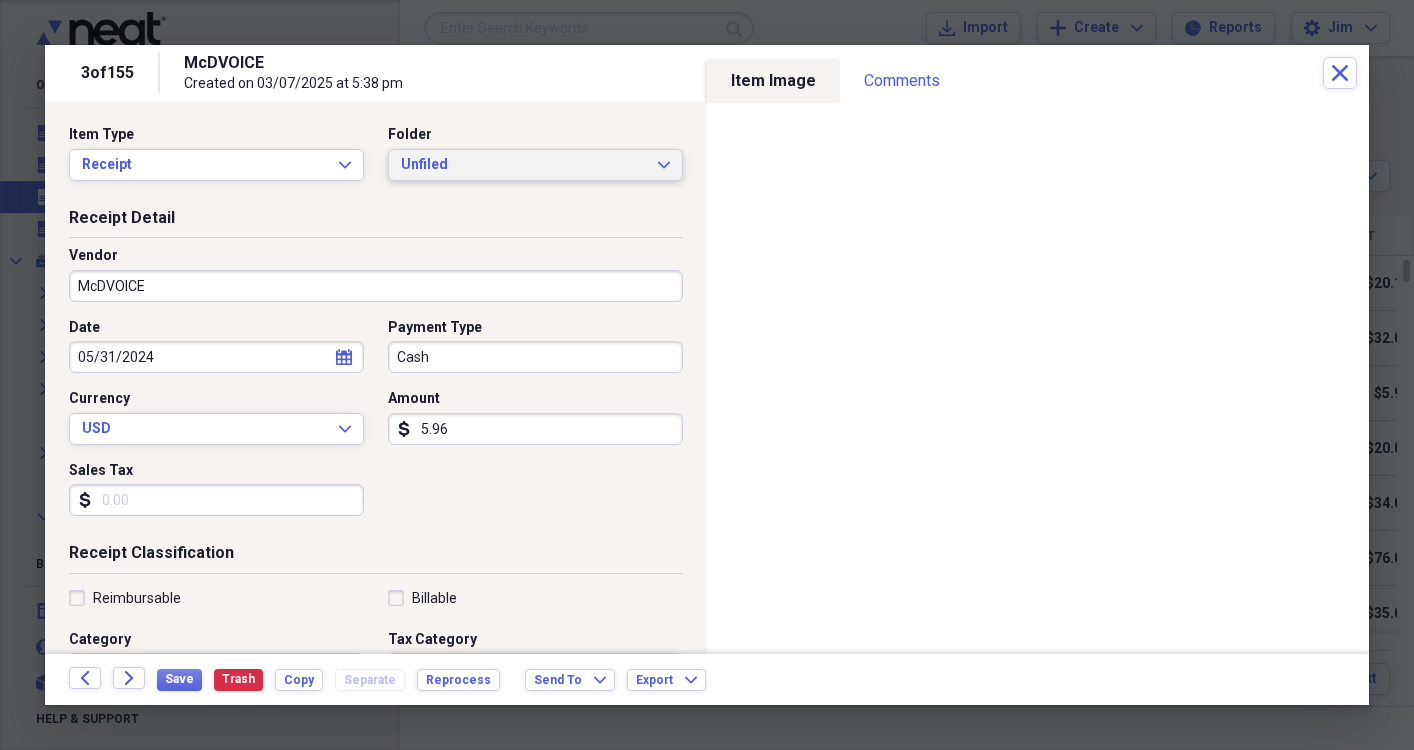 click on "Unfiled Expand" at bounding box center [535, 165] 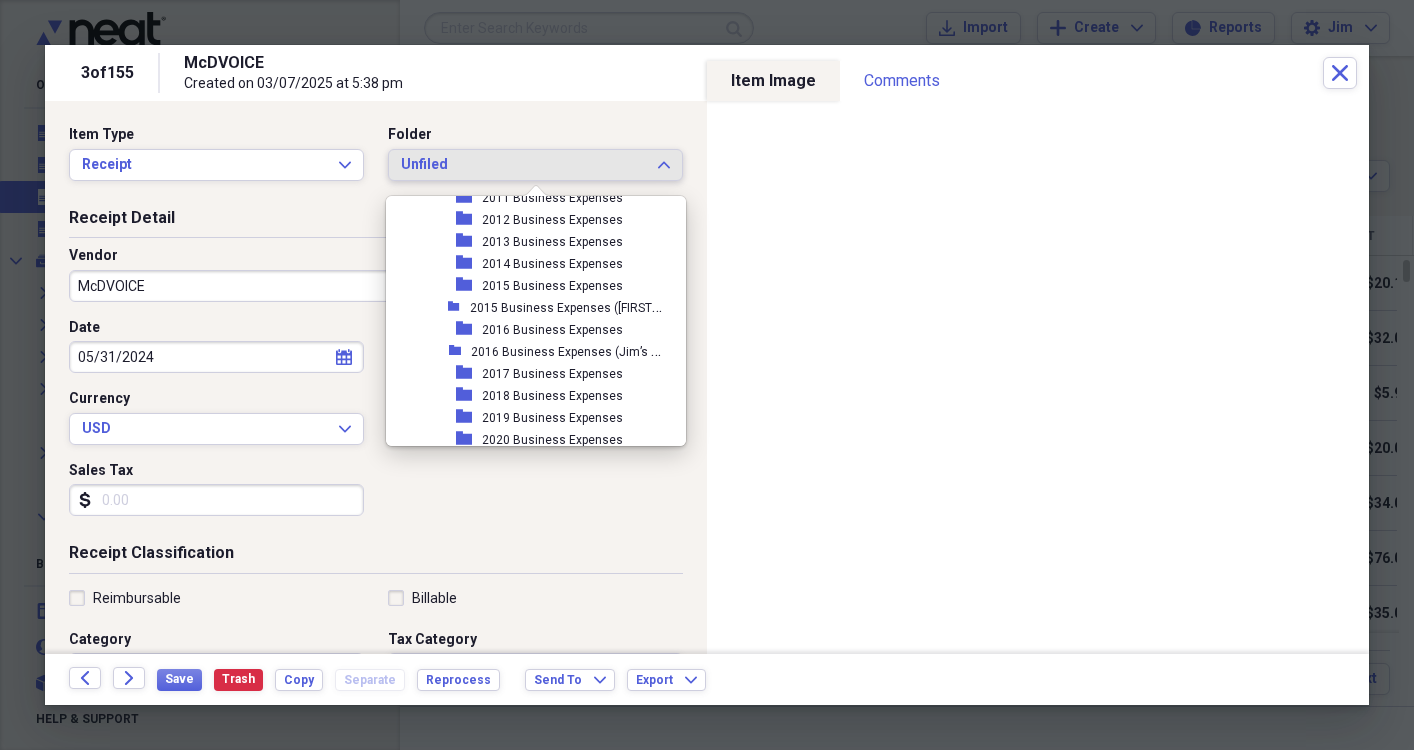 scroll, scrollTop: 491, scrollLeft: 0, axis: vertical 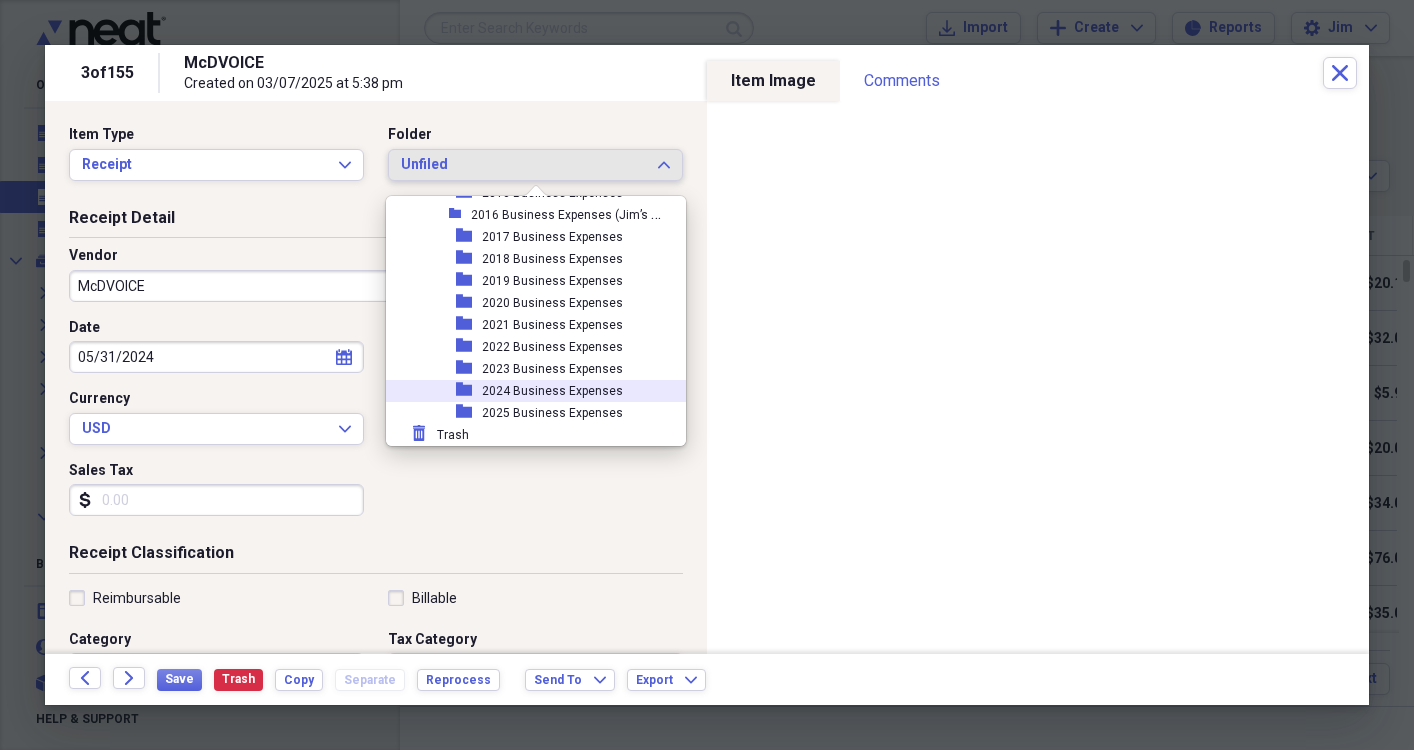 click on "2024 Business Expenses" at bounding box center (552, 391) 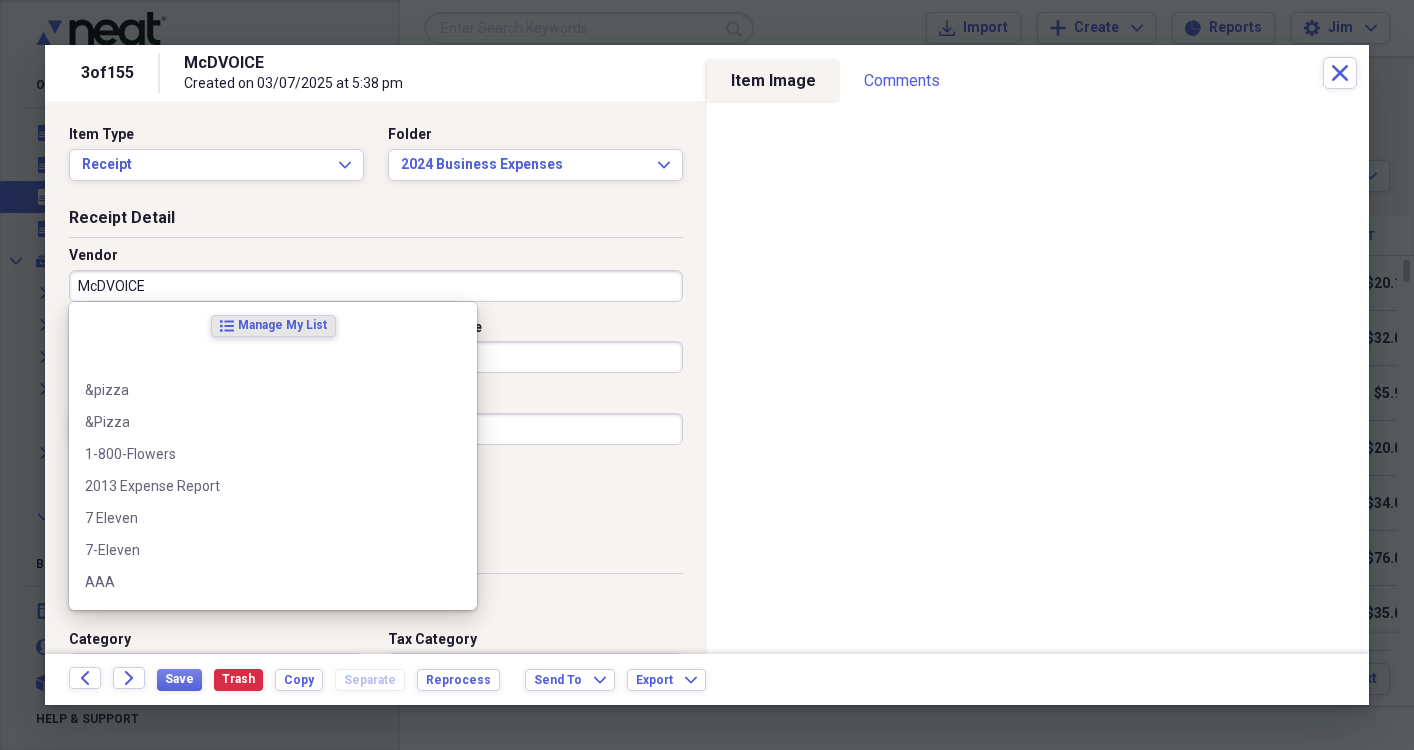 click on "McDVOICE" at bounding box center (376, 286) 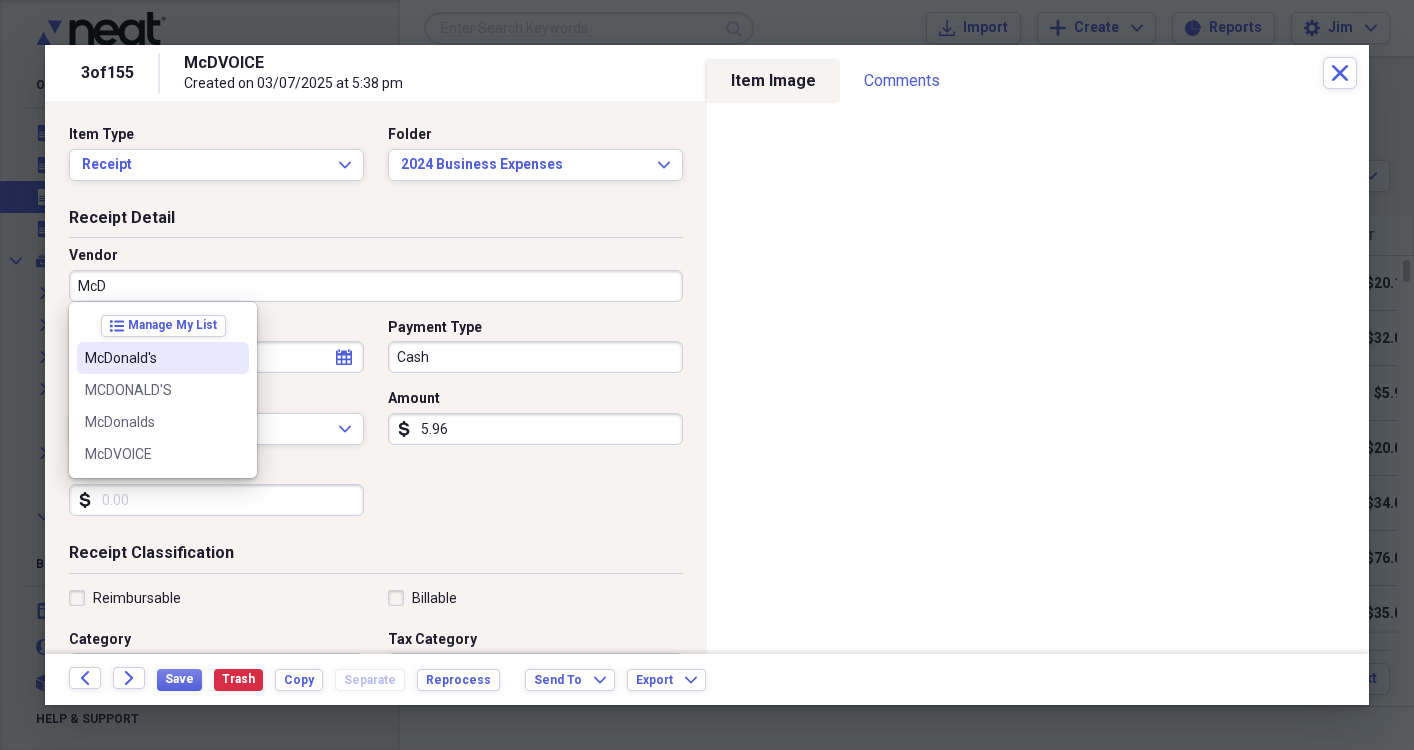 click on "McDonald's" at bounding box center [151, 358] 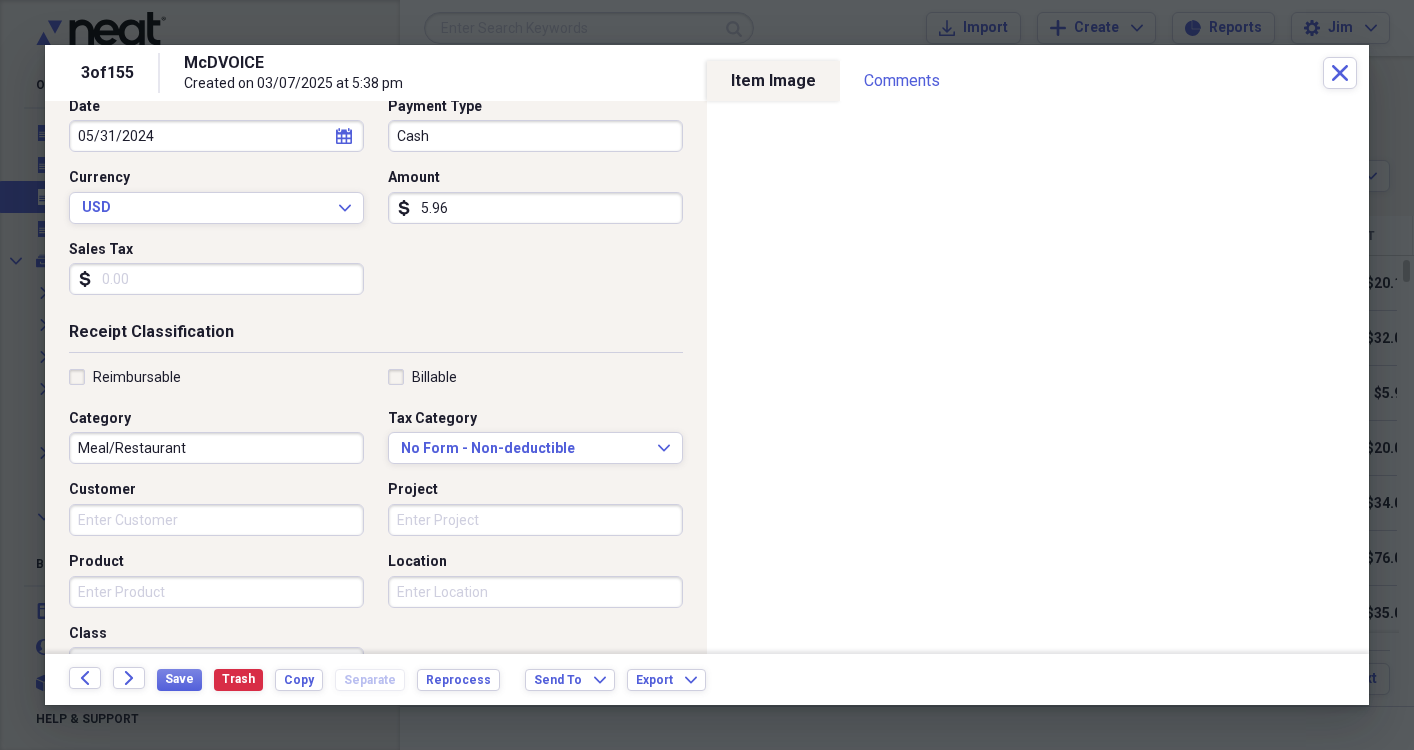 scroll, scrollTop: 248, scrollLeft: 0, axis: vertical 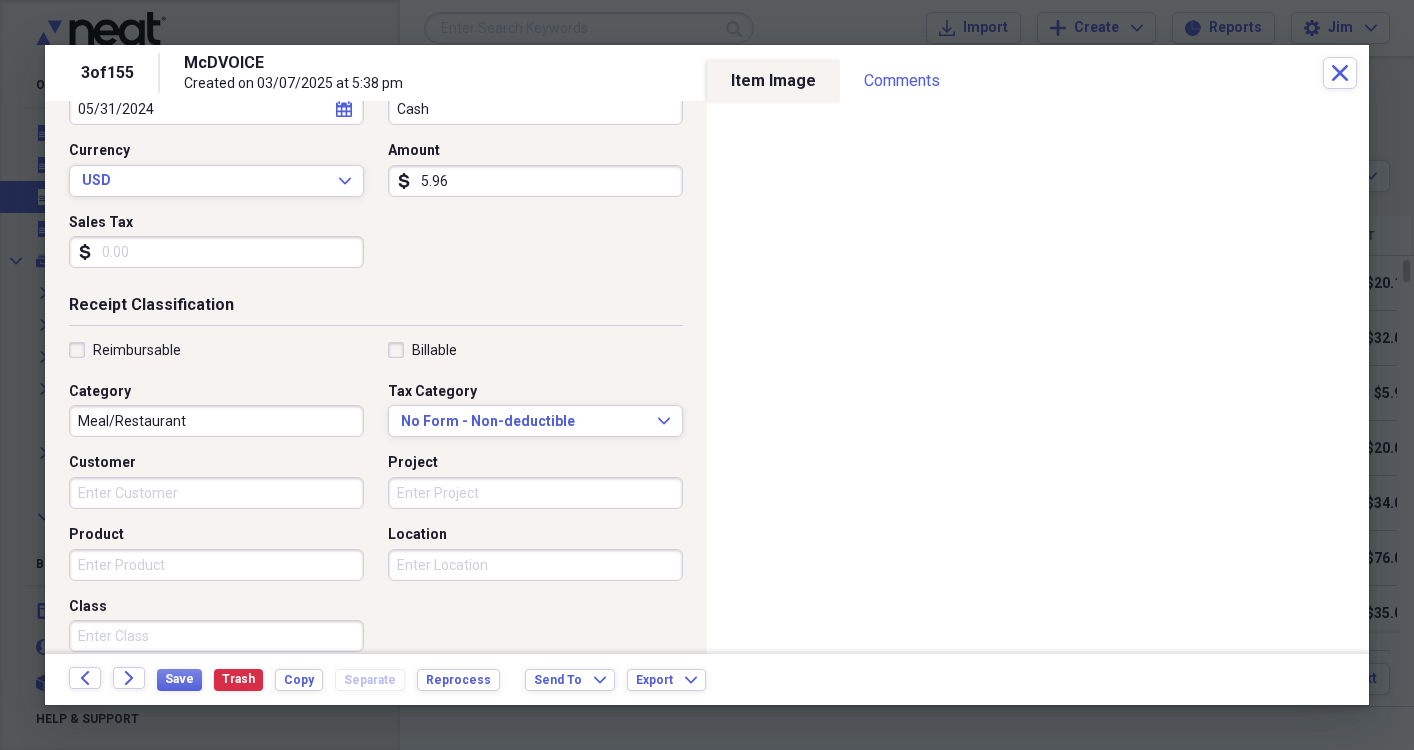 click on "Meal/Restaurant" at bounding box center [216, 421] 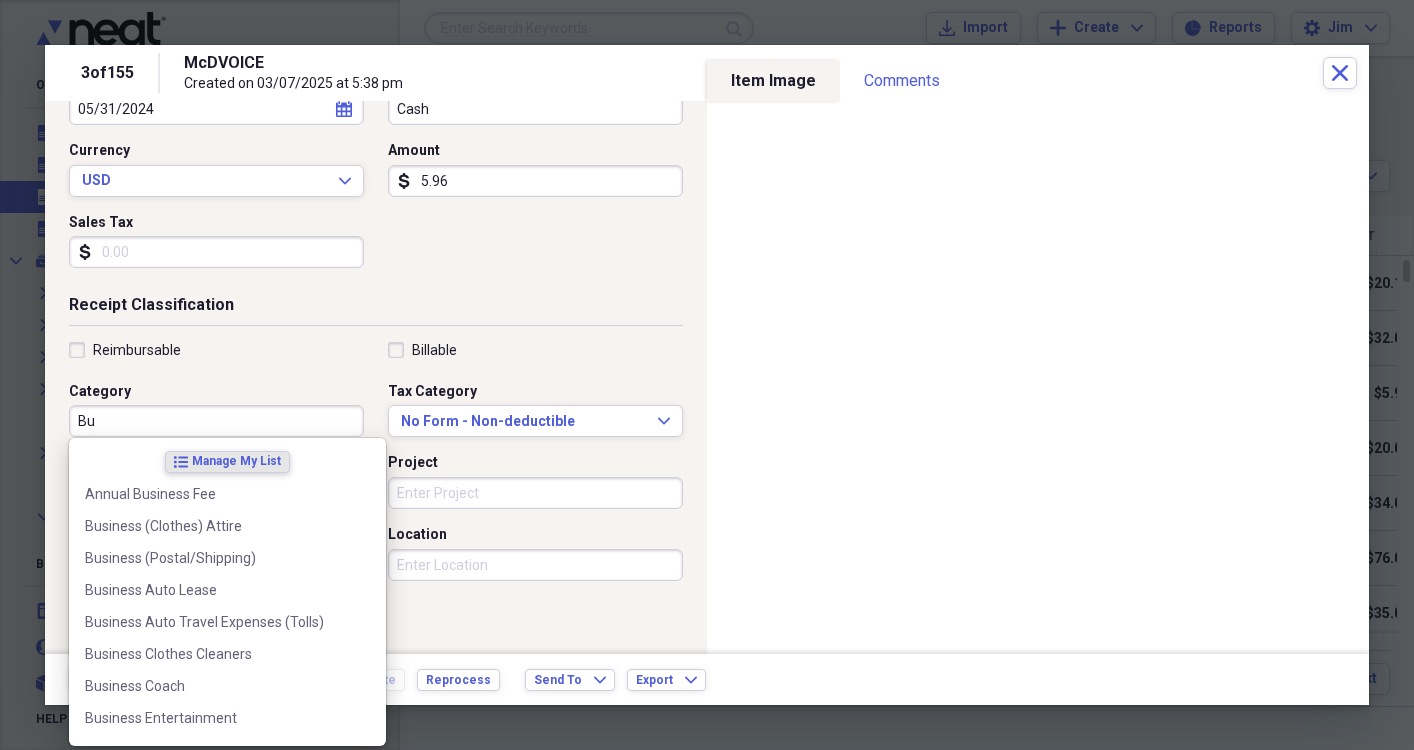 type on "B" 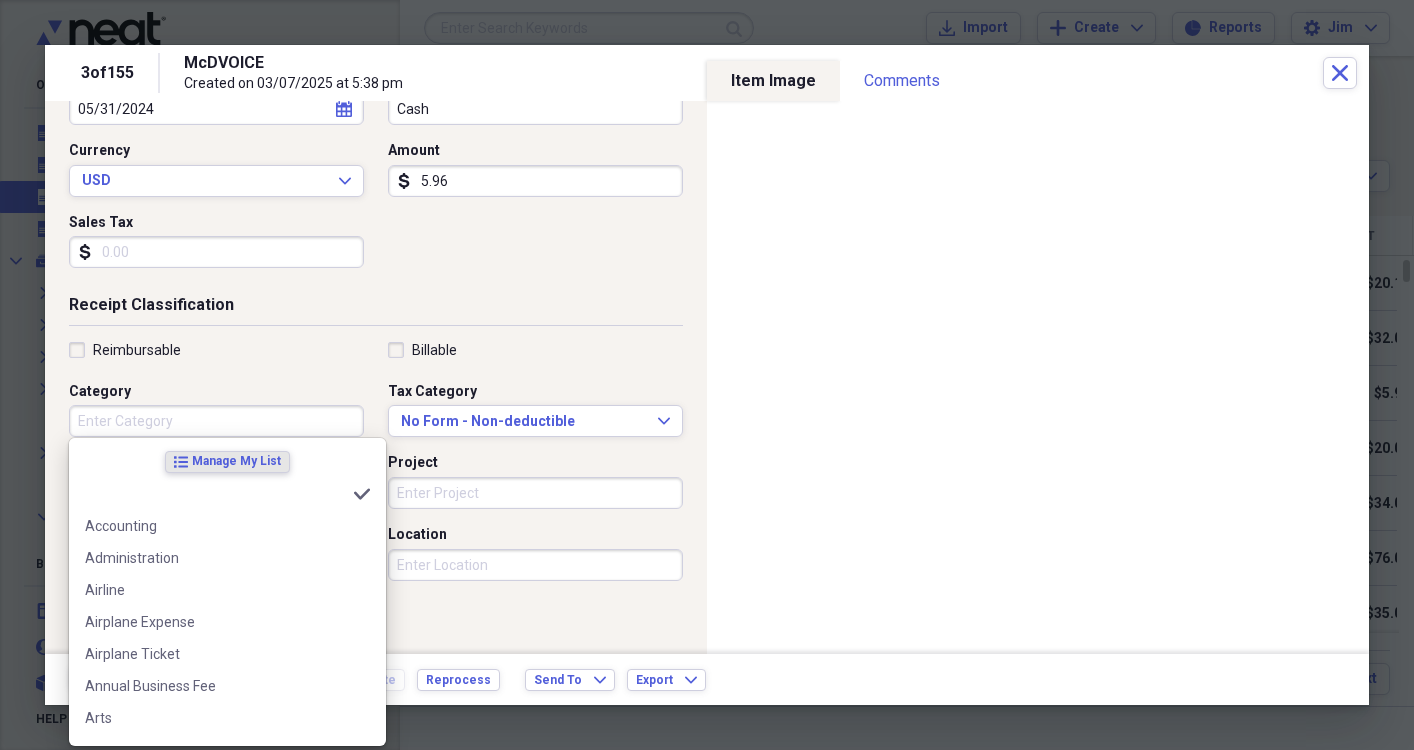 type on "<" 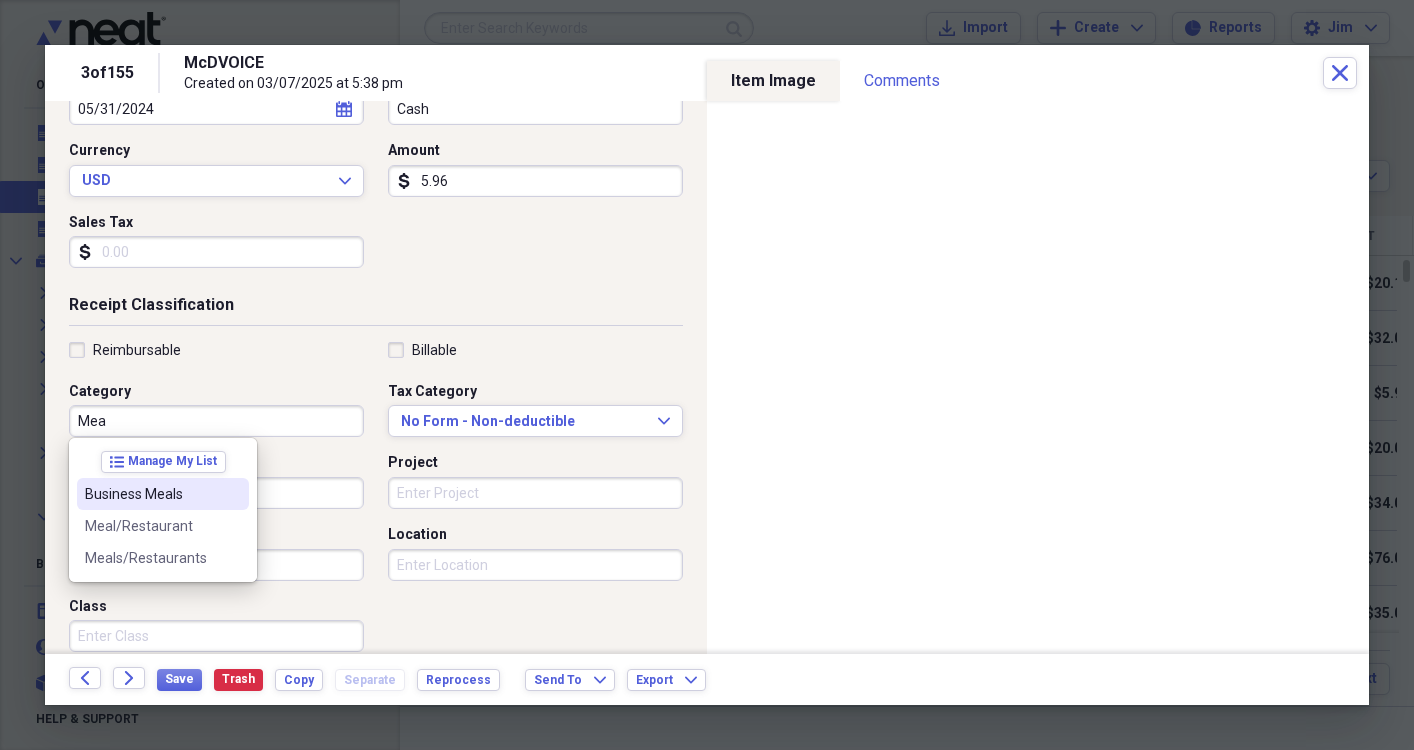 click on "Business Meals" at bounding box center [151, 494] 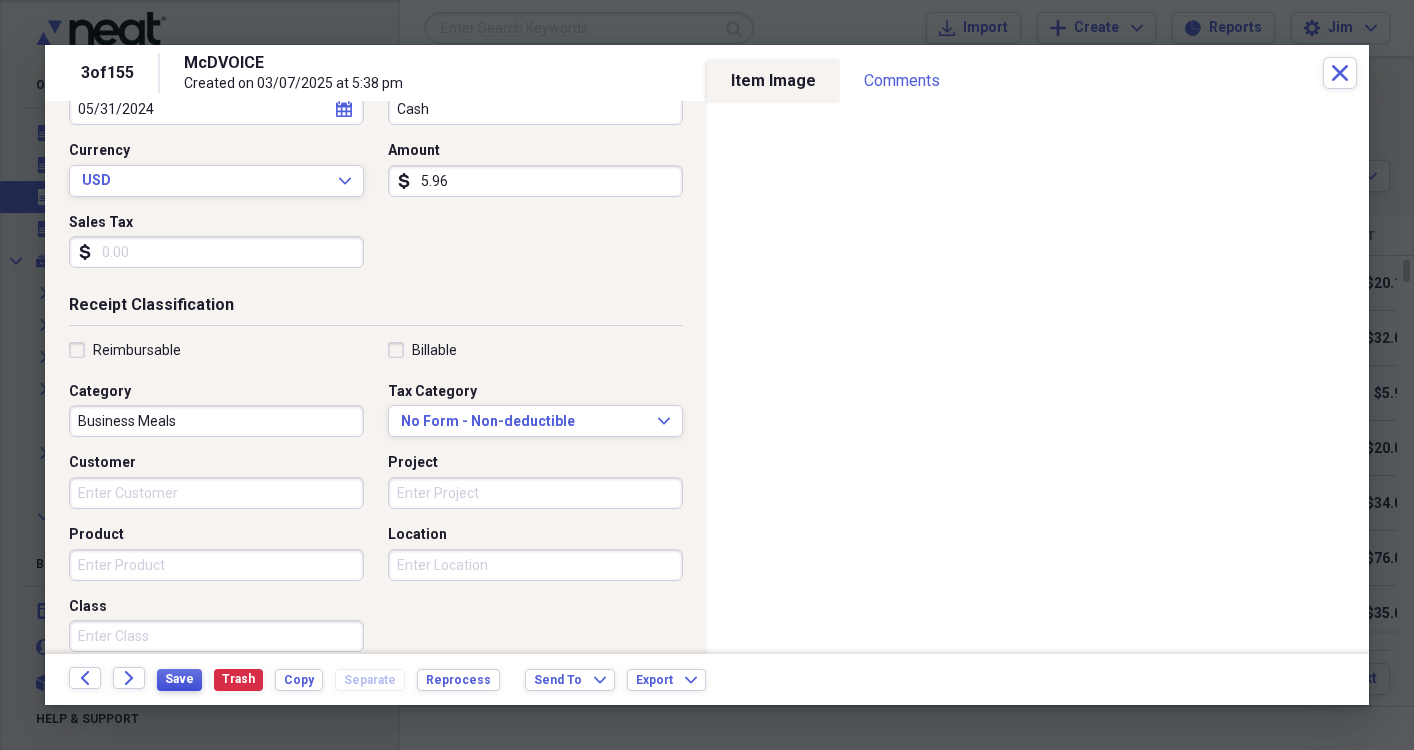 click on "Save" at bounding box center [179, 679] 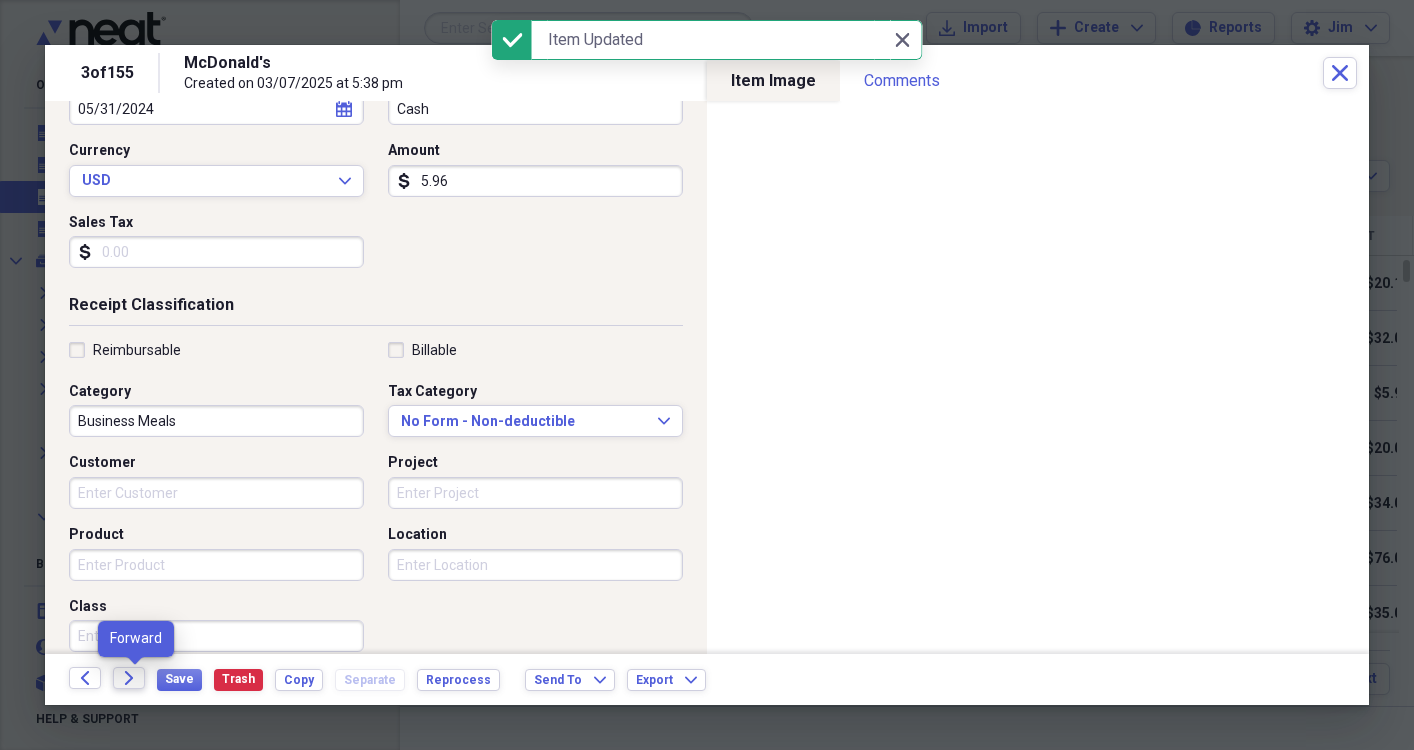 click 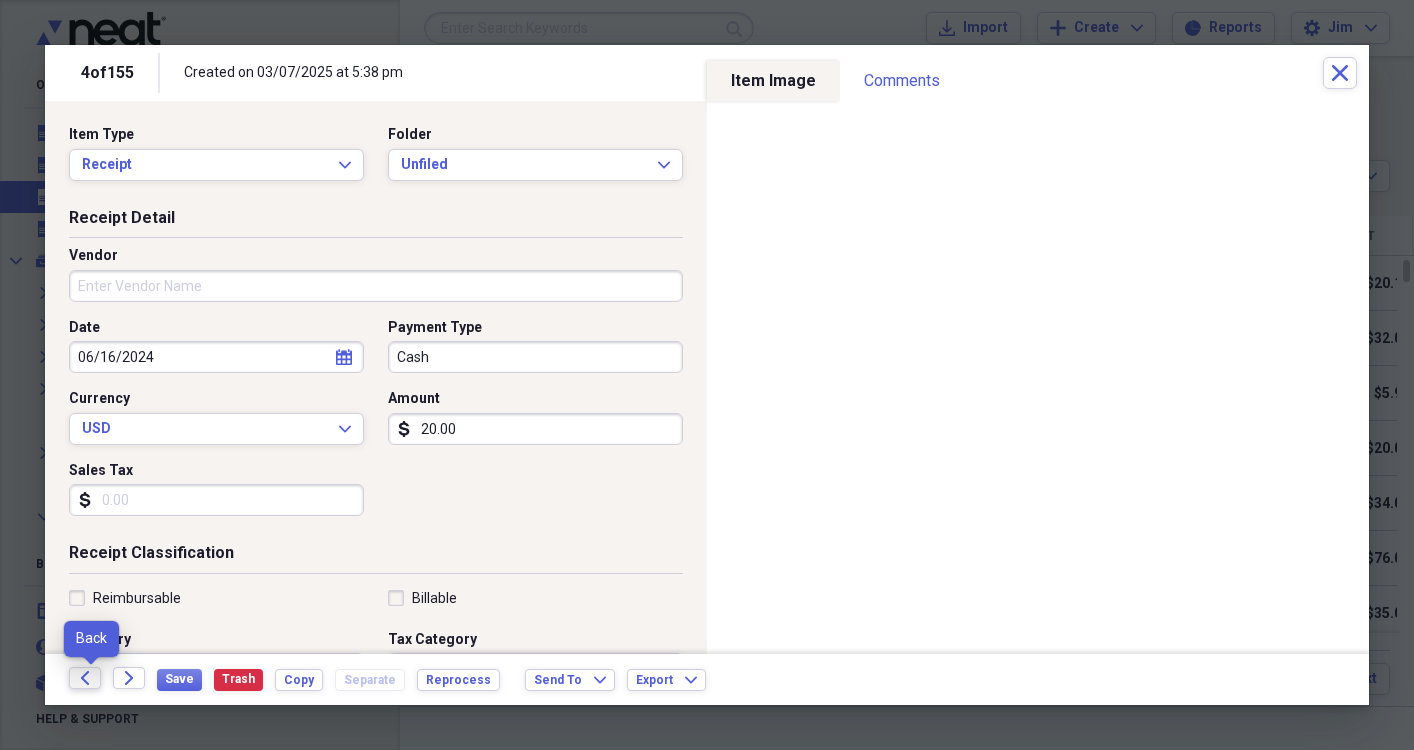 click on "Back" 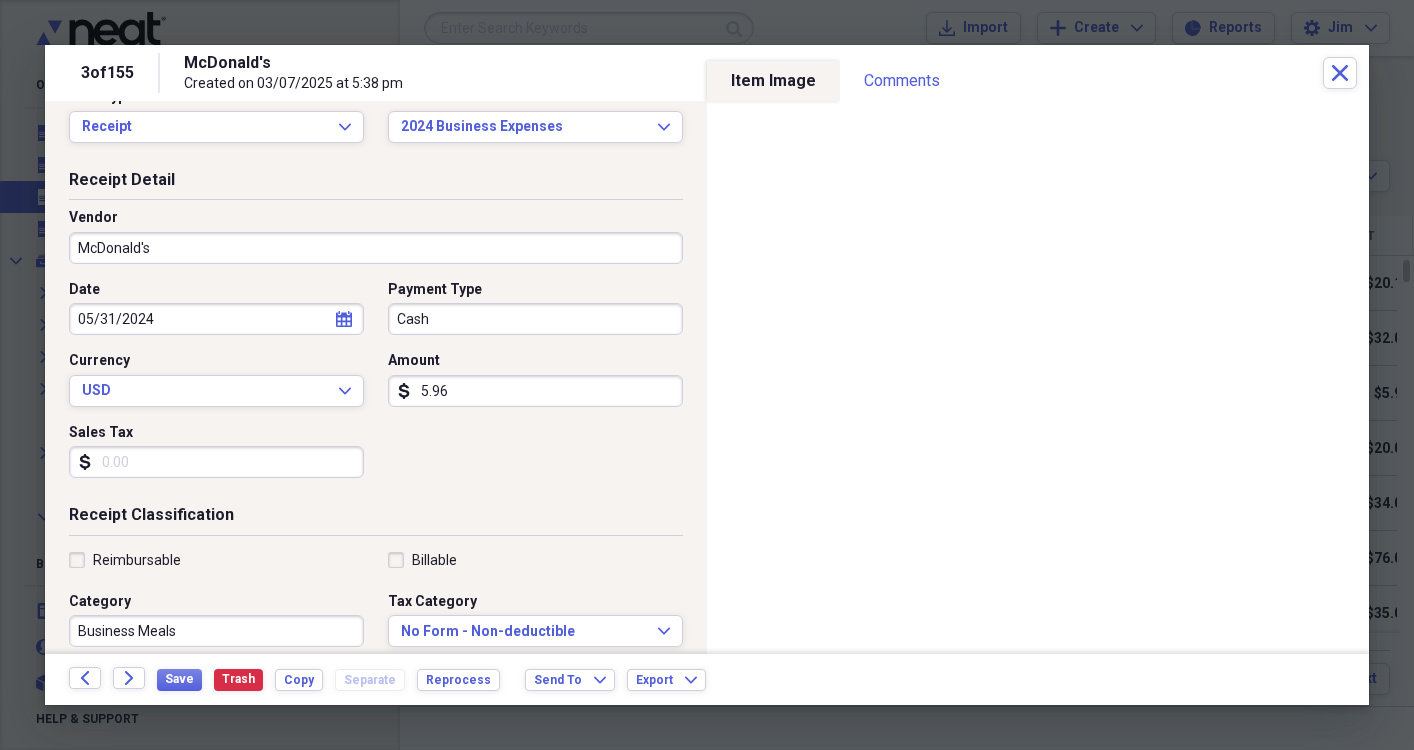 scroll, scrollTop: 0, scrollLeft: 0, axis: both 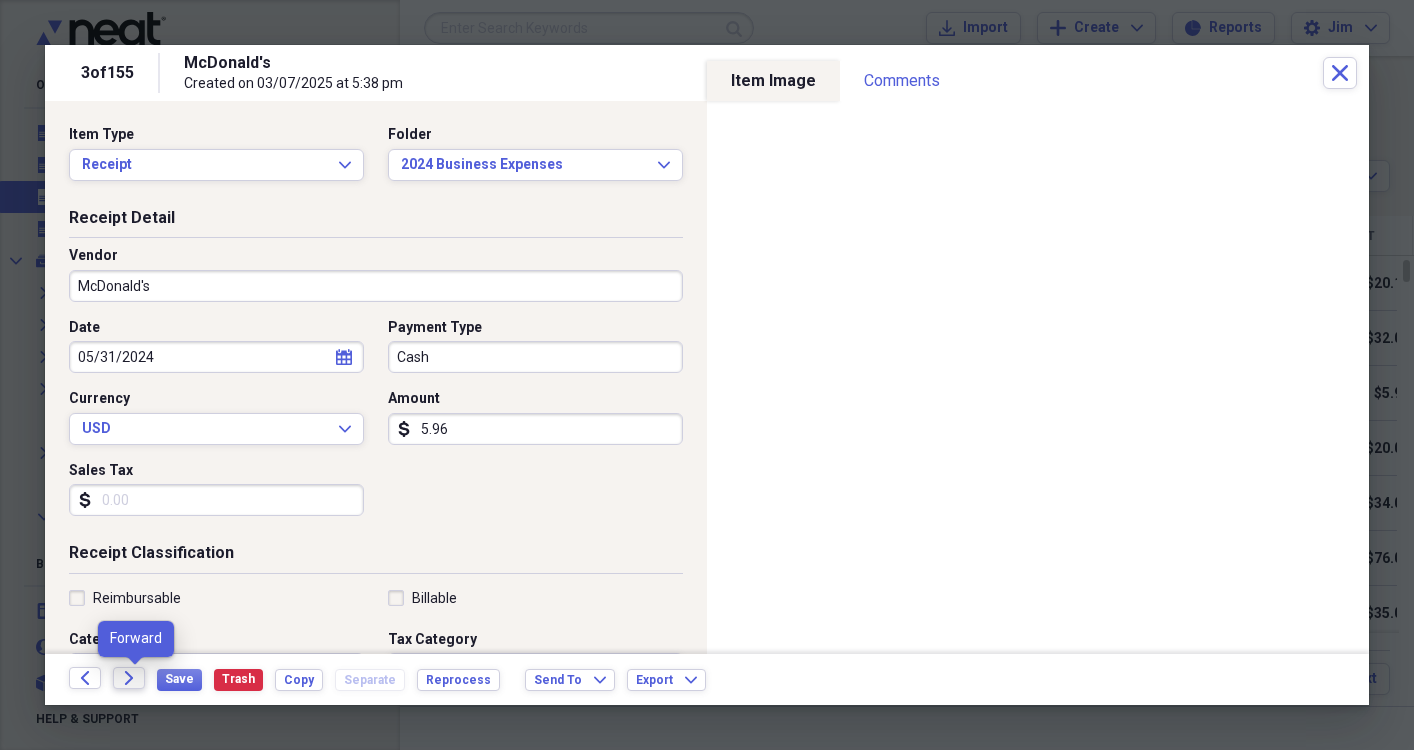 click on "Forward" 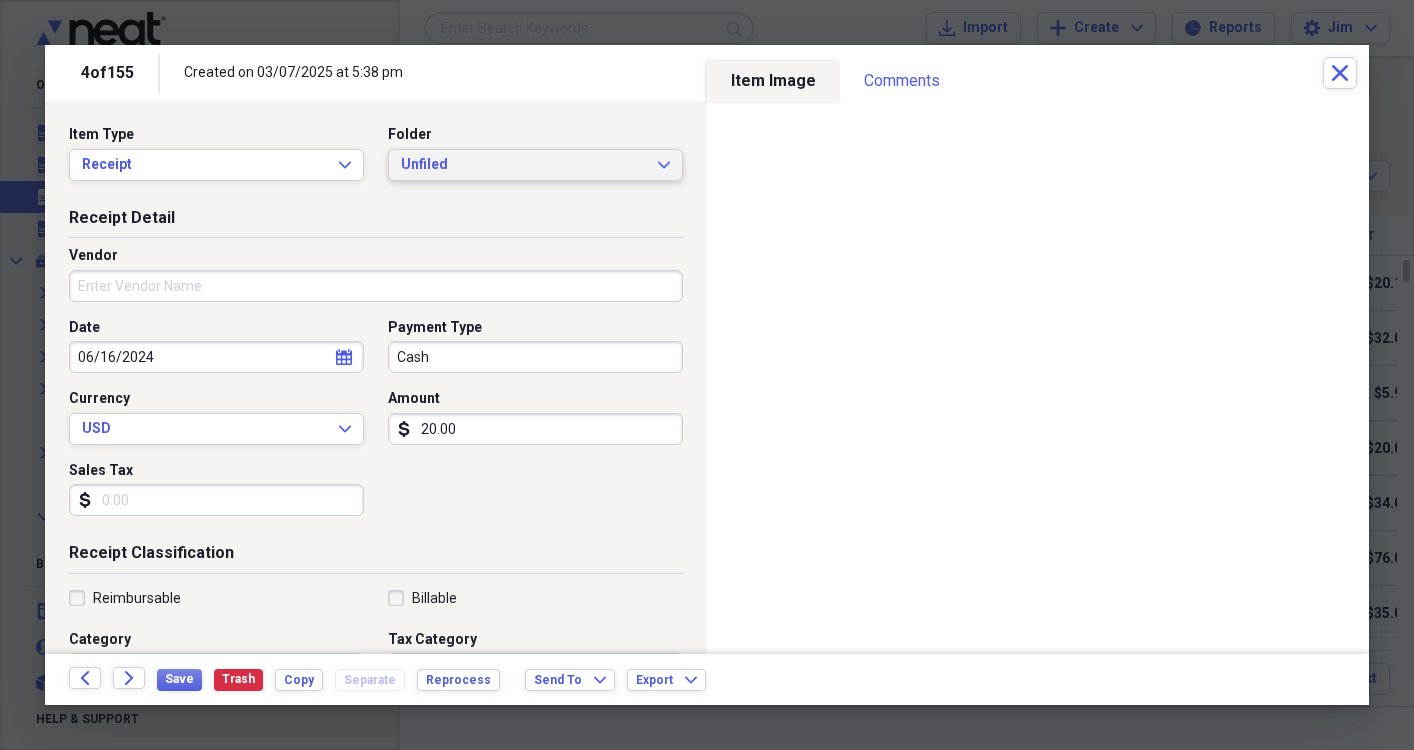 click on "Expand" 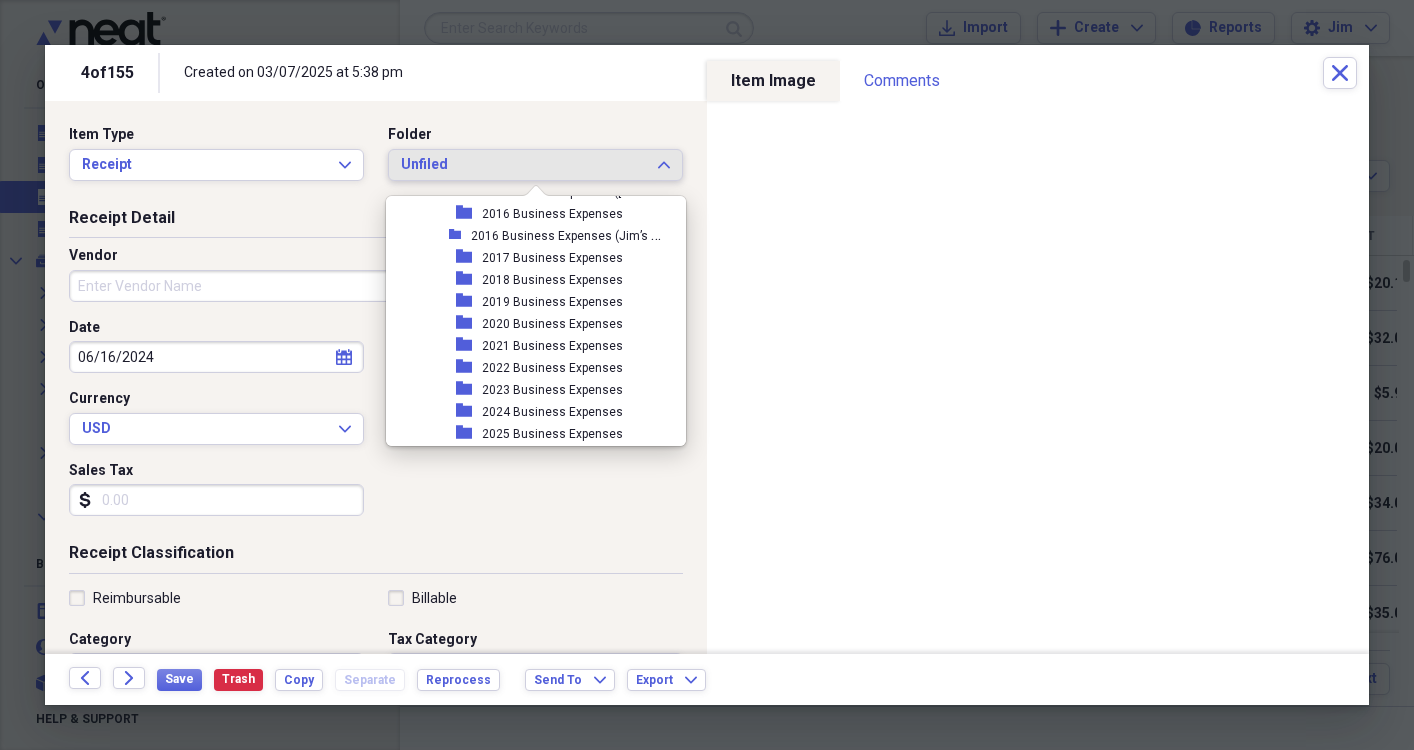 scroll, scrollTop: 491, scrollLeft: 0, axis: vertical 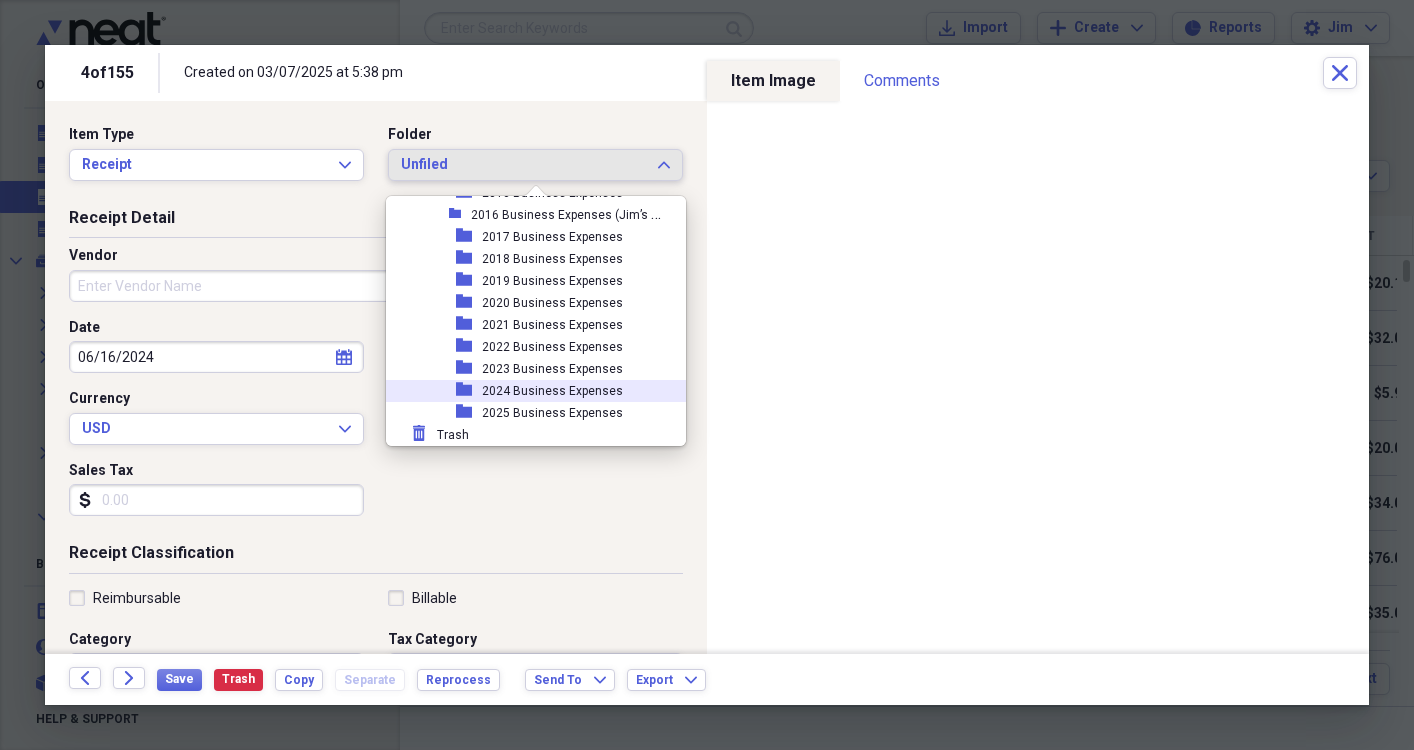 click on "2024 Business Expenses" at bounding box center [552, 391] 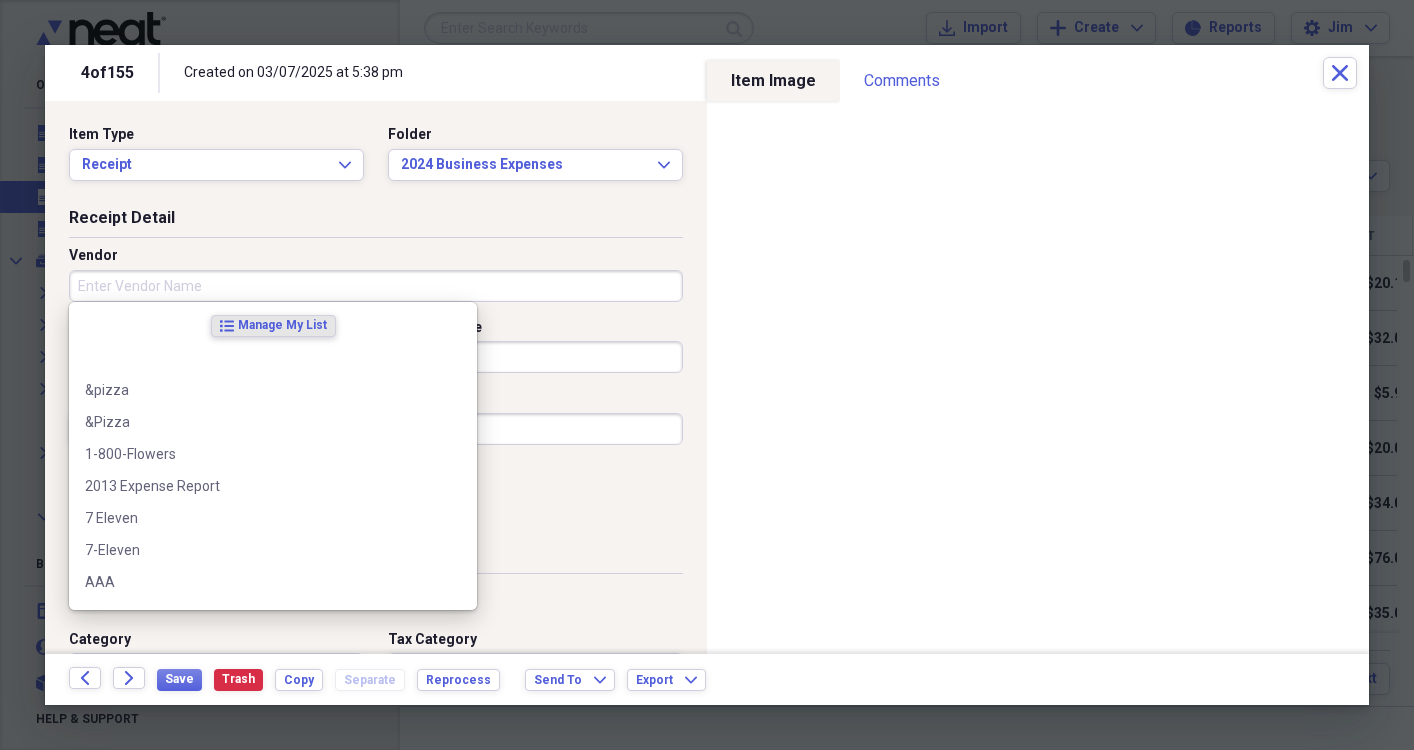 click on "Vendor" at bounding box center [376, 286] 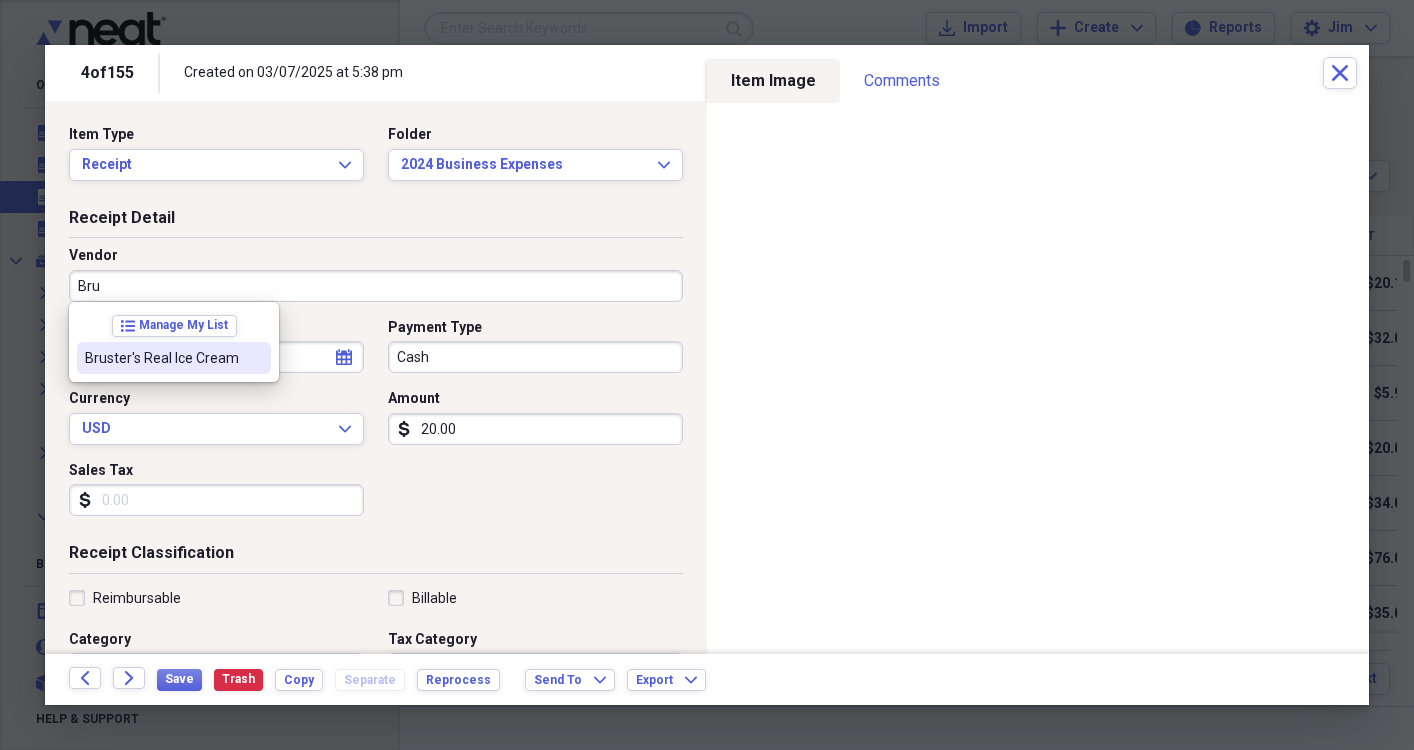 click on "Bruster's Real Ice Cream" at bounding box center [162, 358] 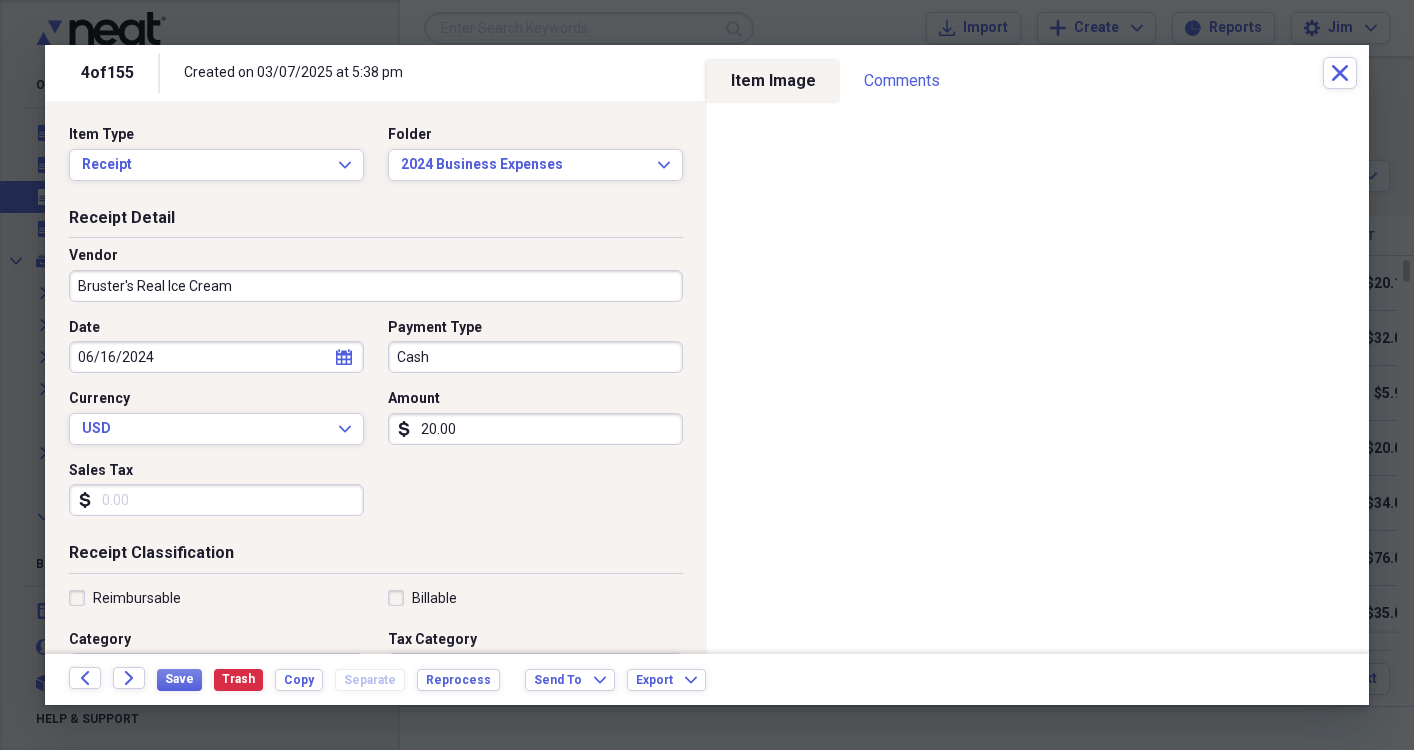 type on "Meal/Restaurant" 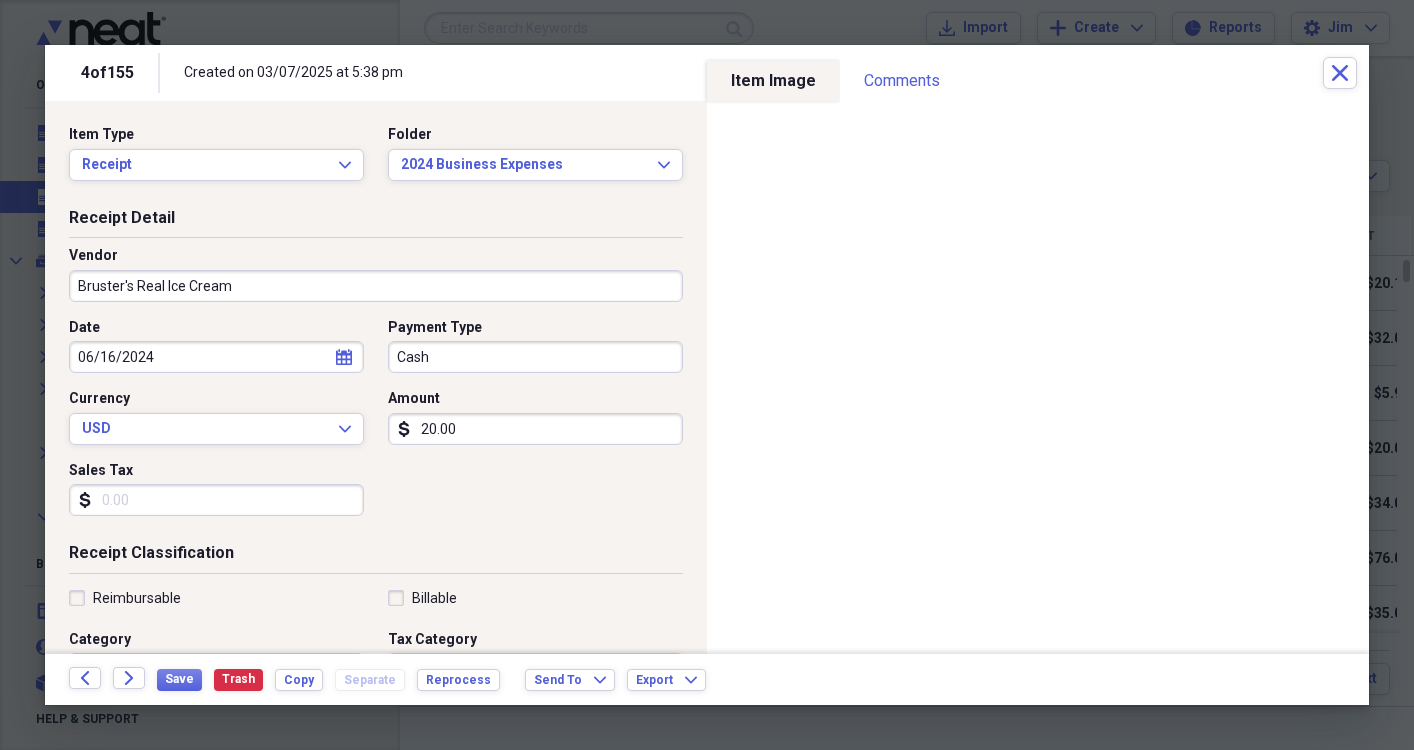 click on "20.00" at bounding box center (535, 429) 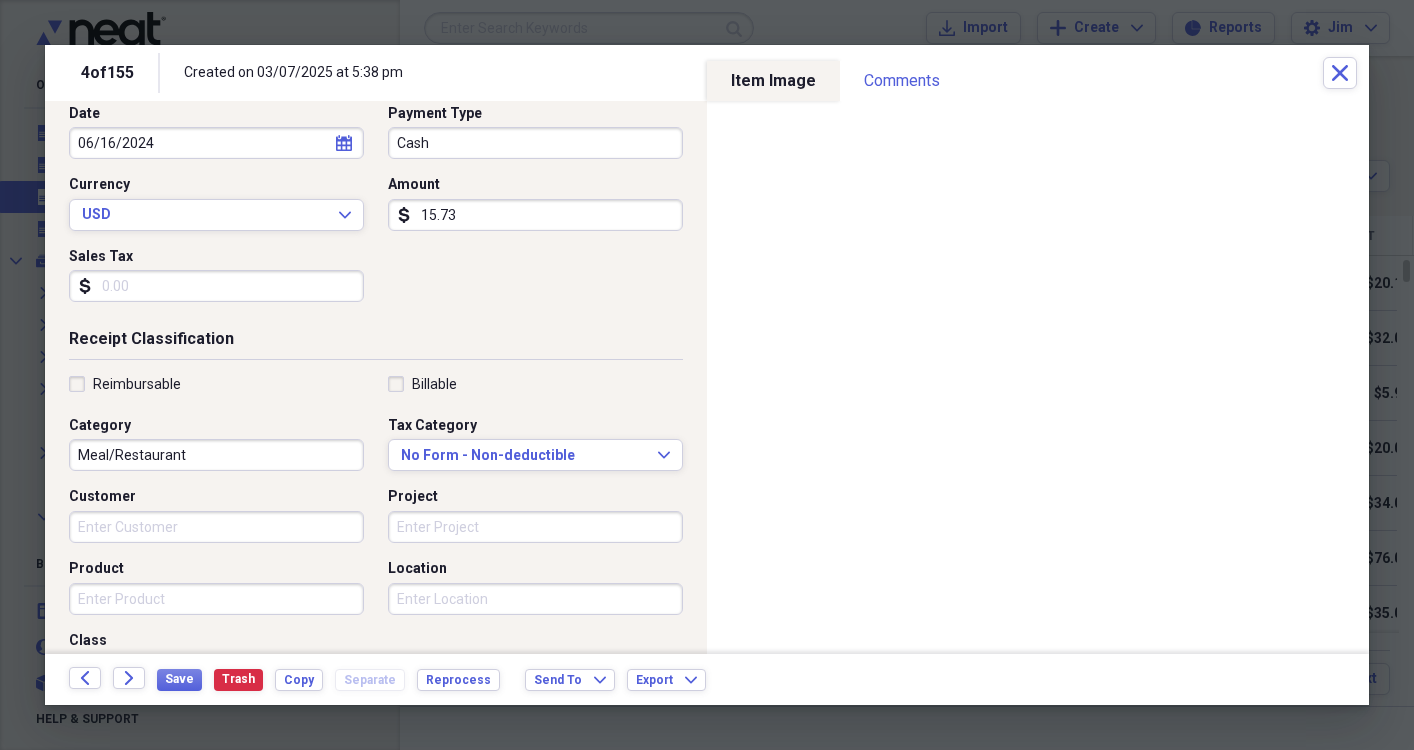 scroll, scrollTop: 216, scrollLeft: 0, axis: vertical 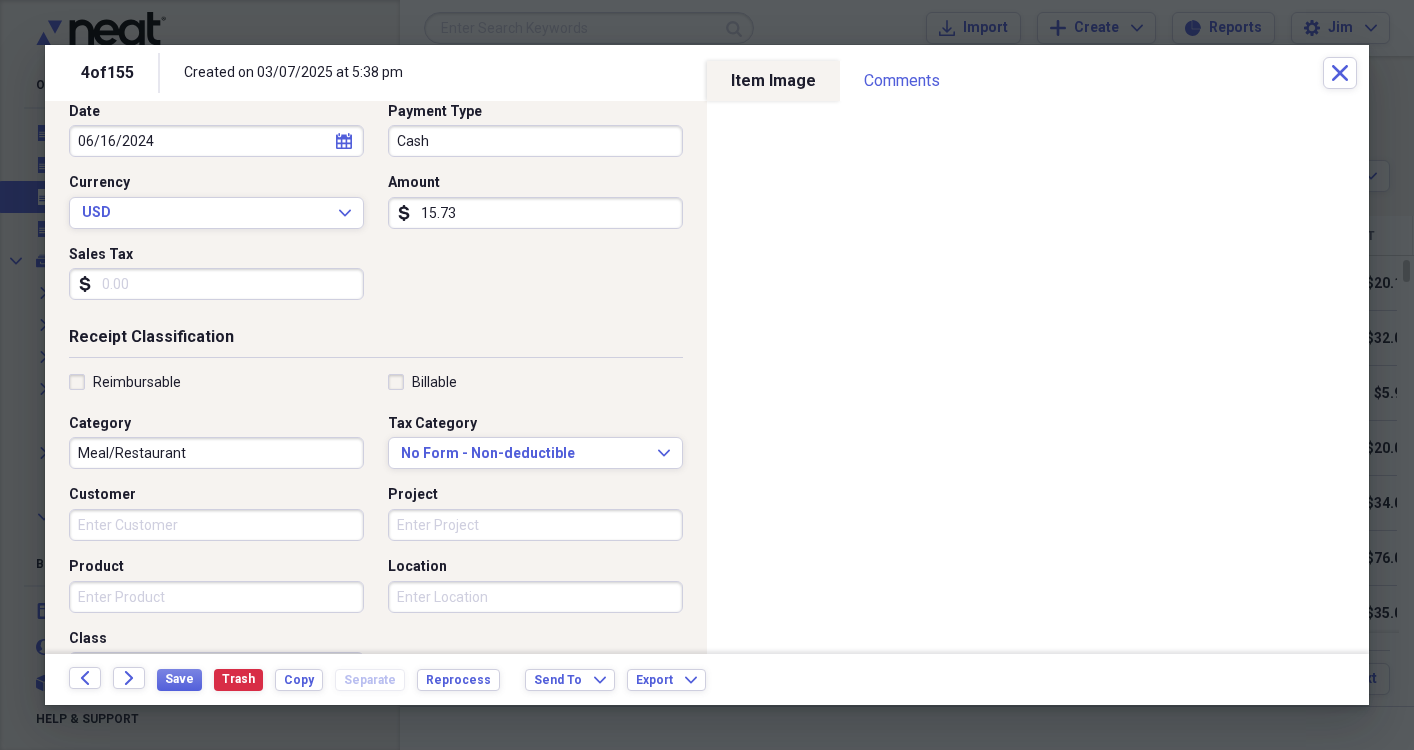 type on "15.73" 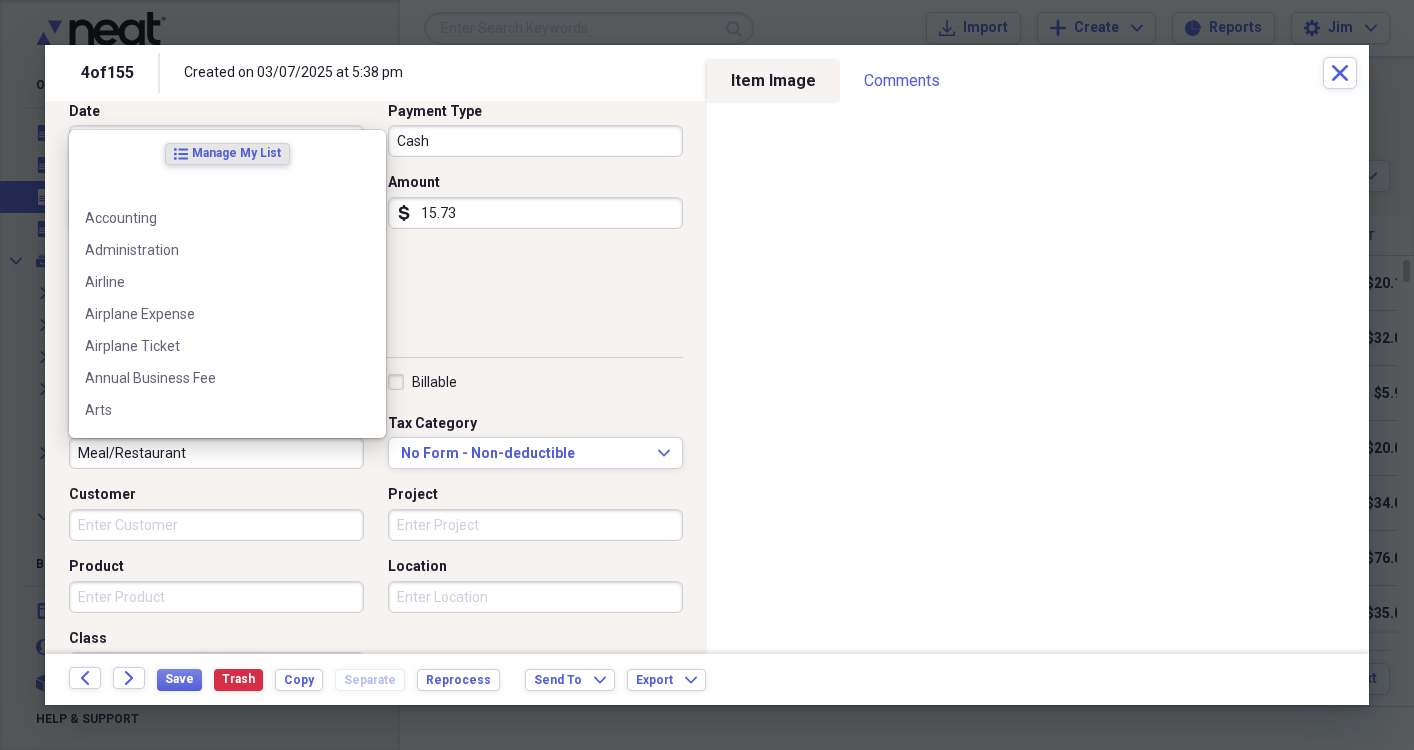 click on "Meal/Restaurant" at bounding box center [216, 453] 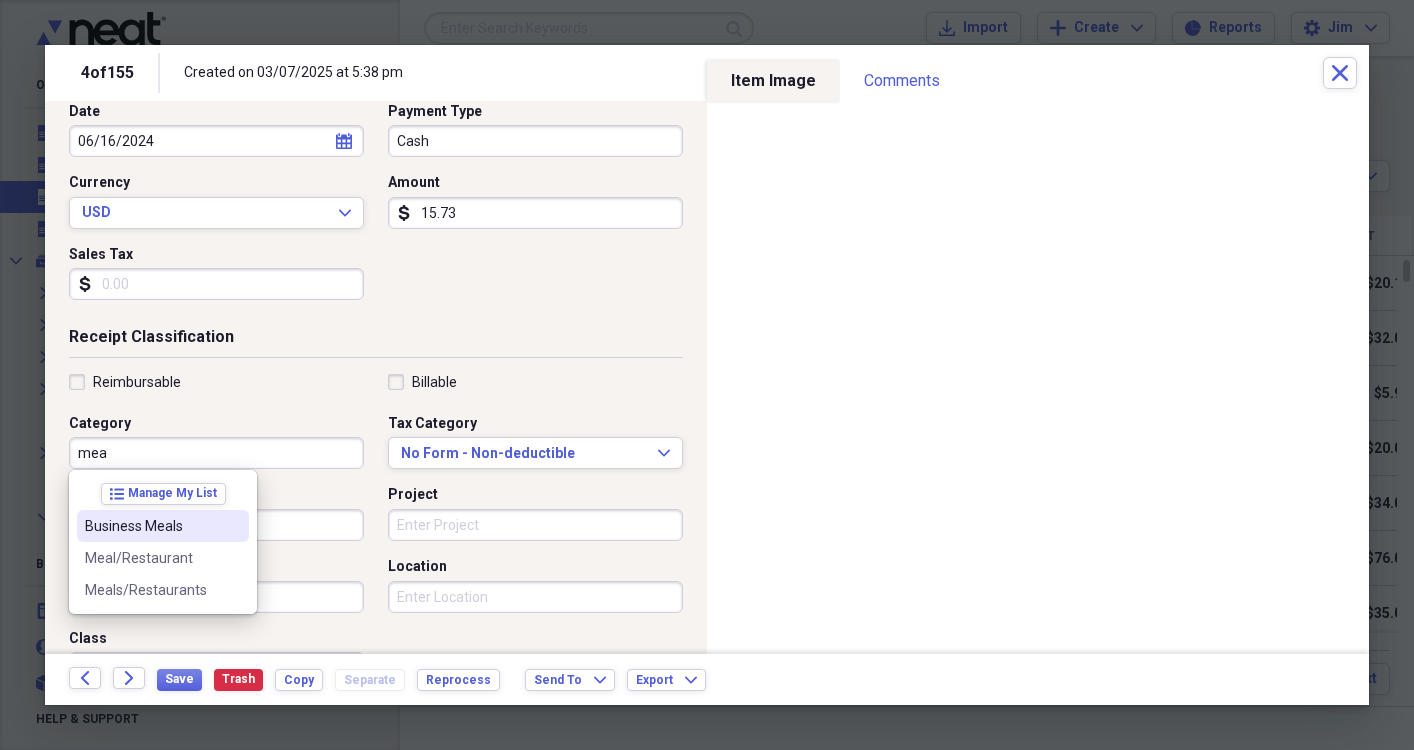 click on "Business Meals" at bounding box center (151, 526) 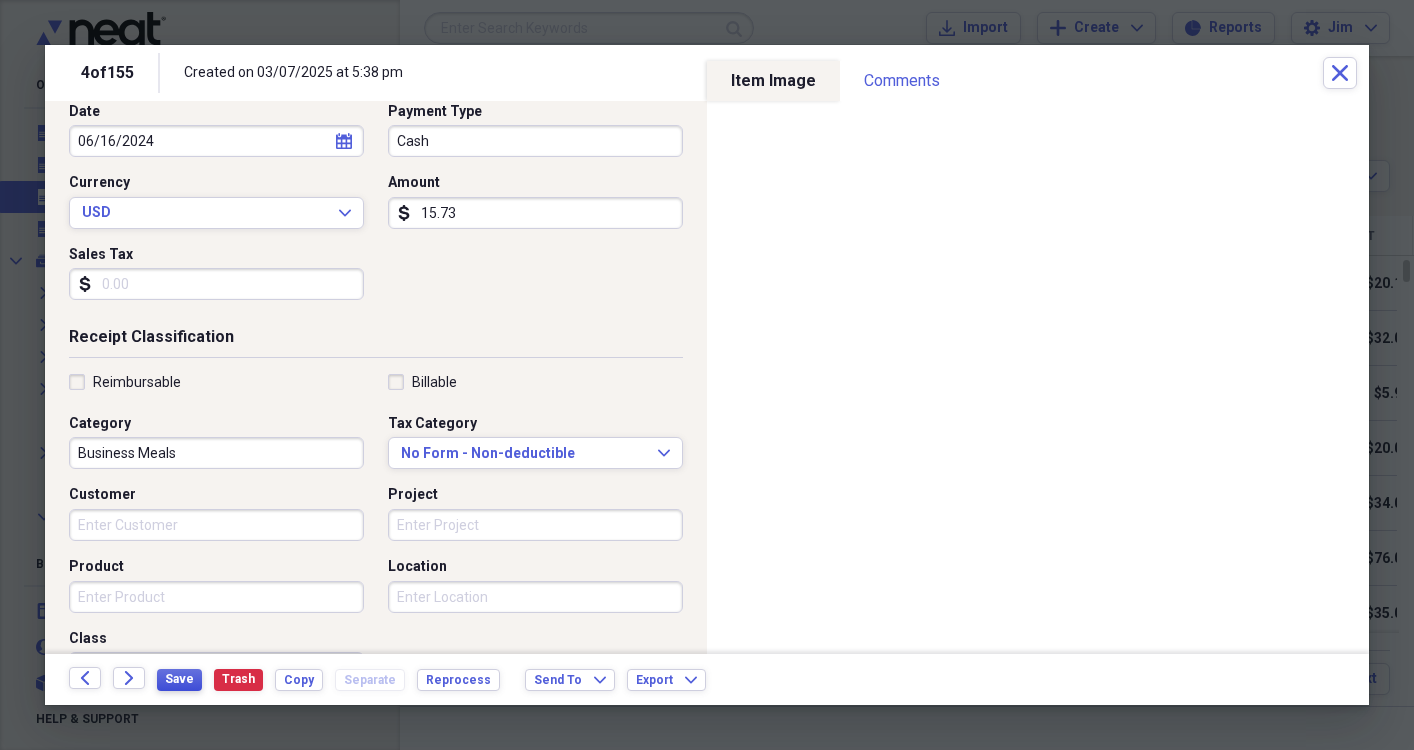 click on "Save" at bounding box center (179, 679) 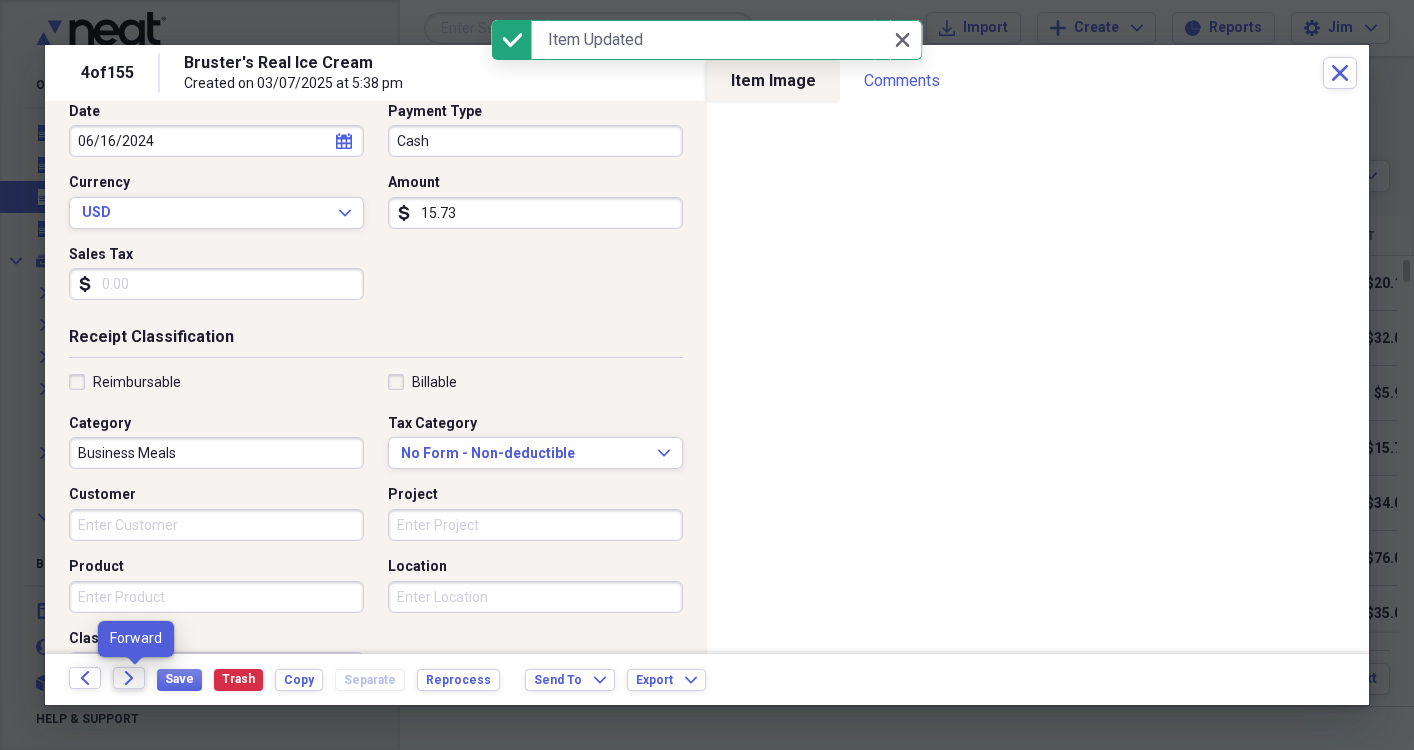 click on "Forward" 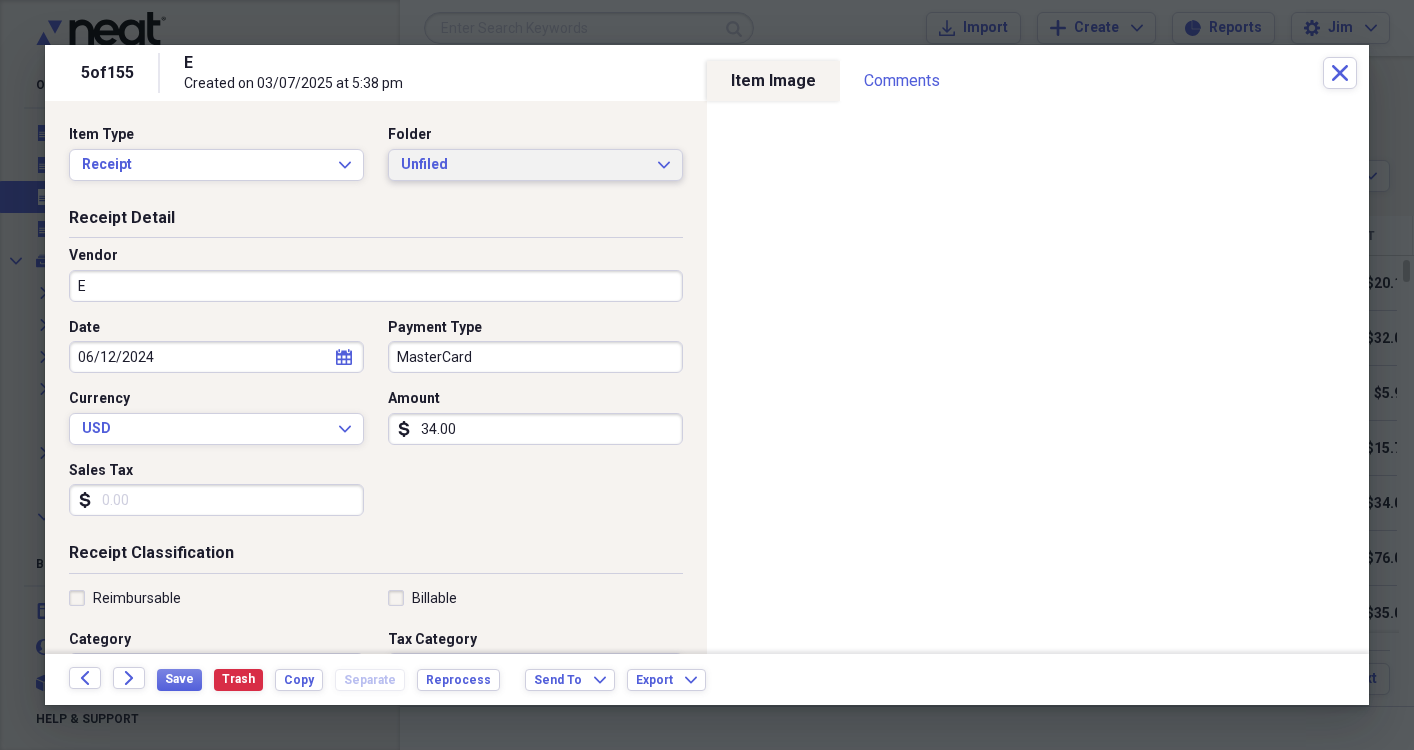 click on "Expand" 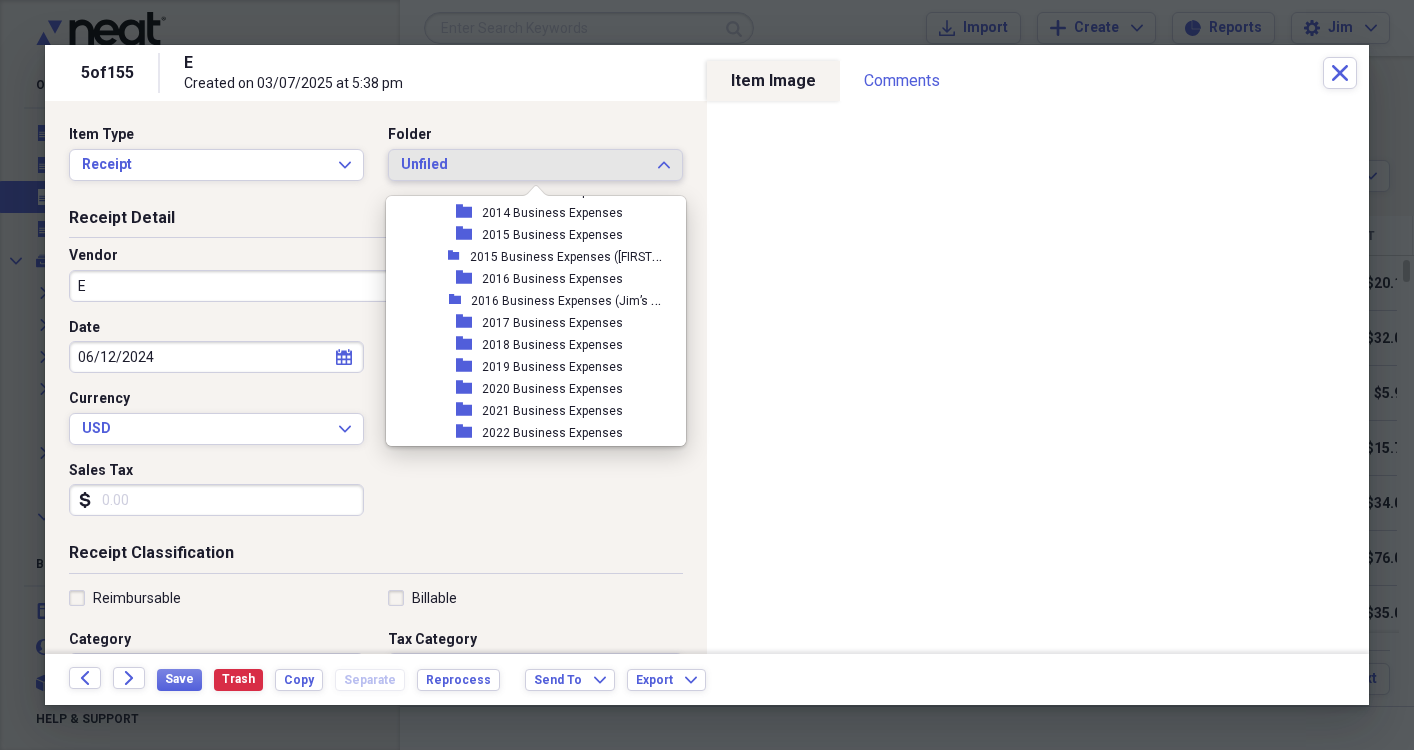 scroll, scrollTop: 491, scrollLeft: 0, axis: vertical 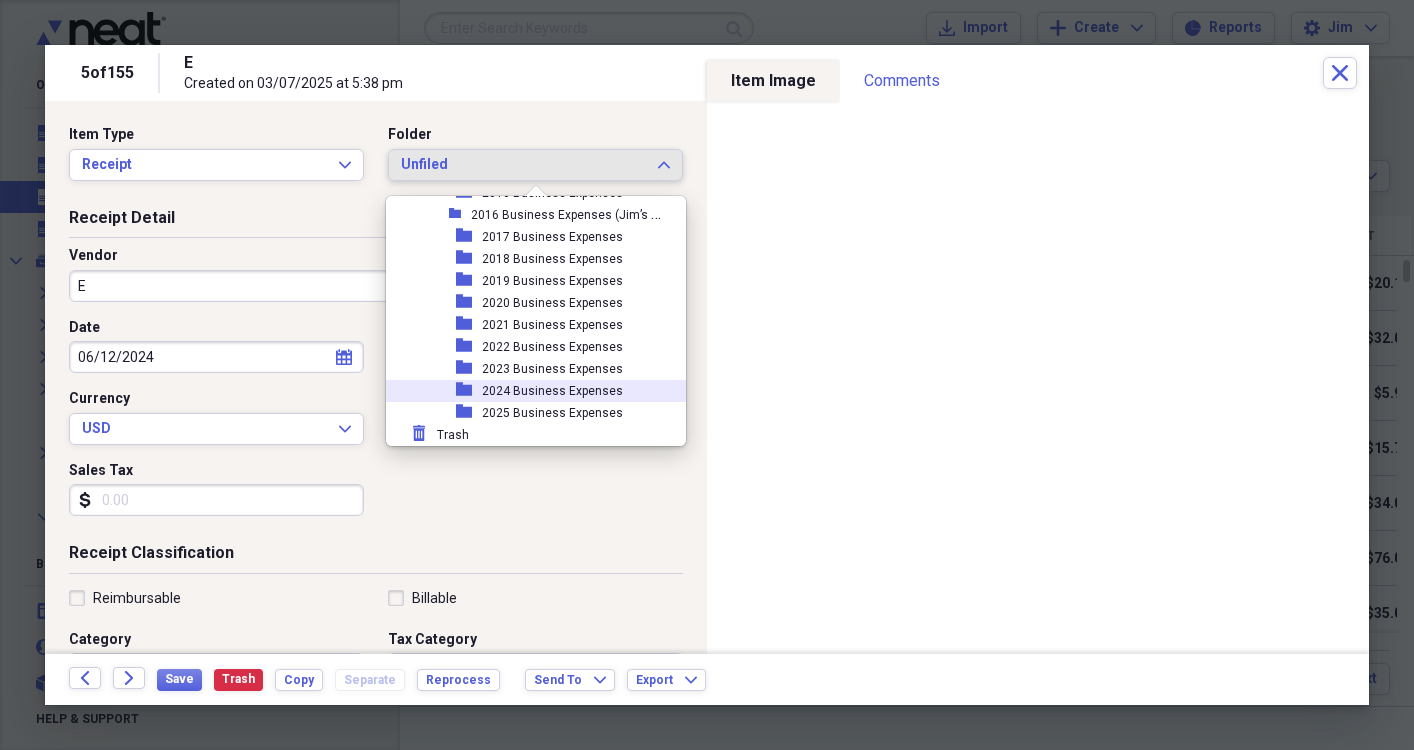 click on "2024 Business Expenses" at bounding box center (552, 391) 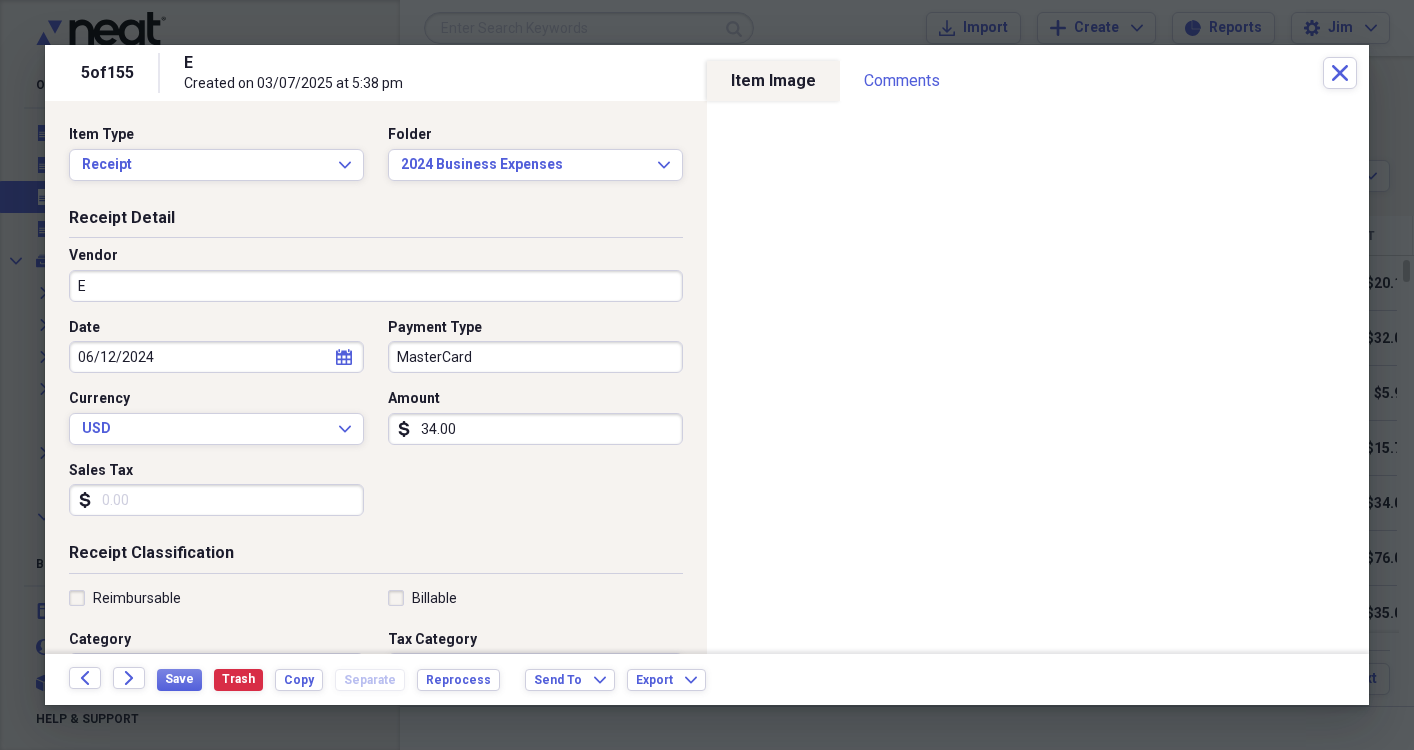 click on "E" at bounding box center [376, 286] 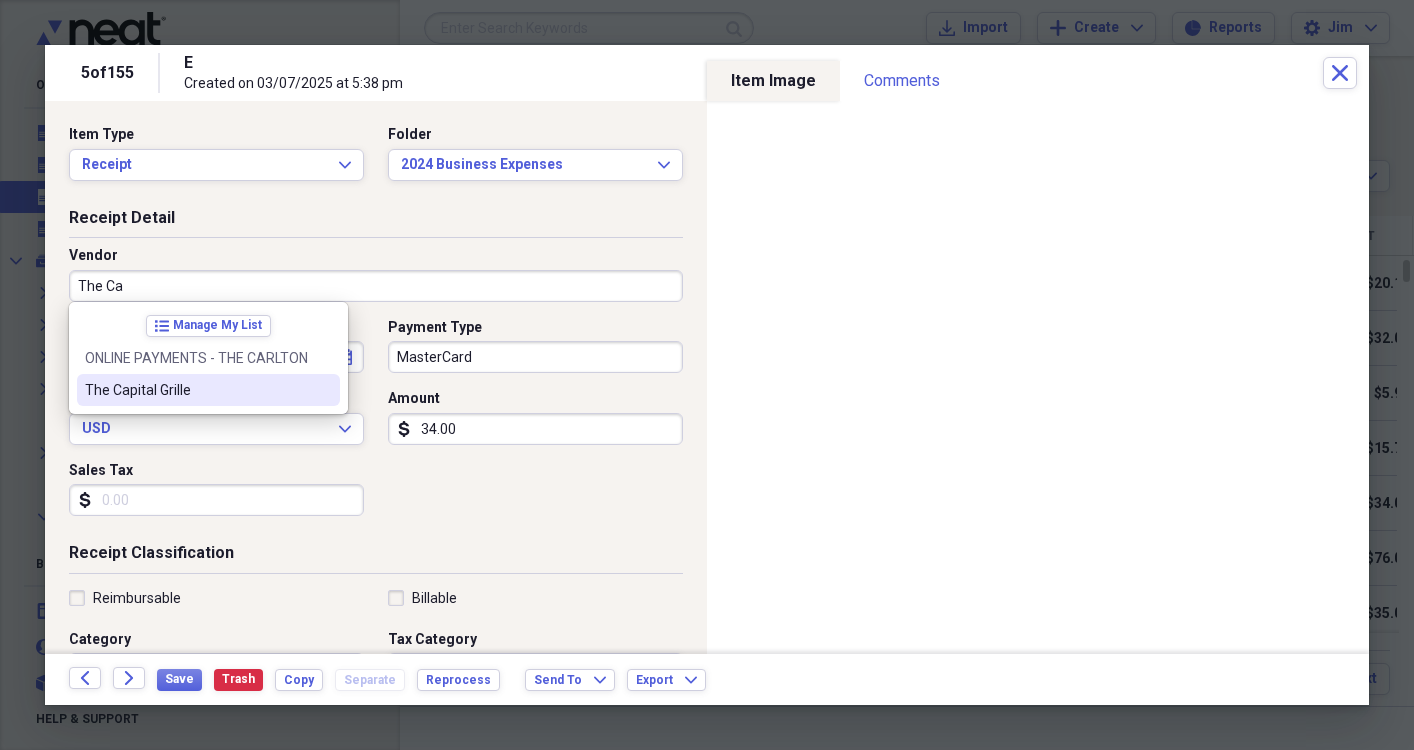 click on "The Capital Grille" at bounding box center (196, 390) 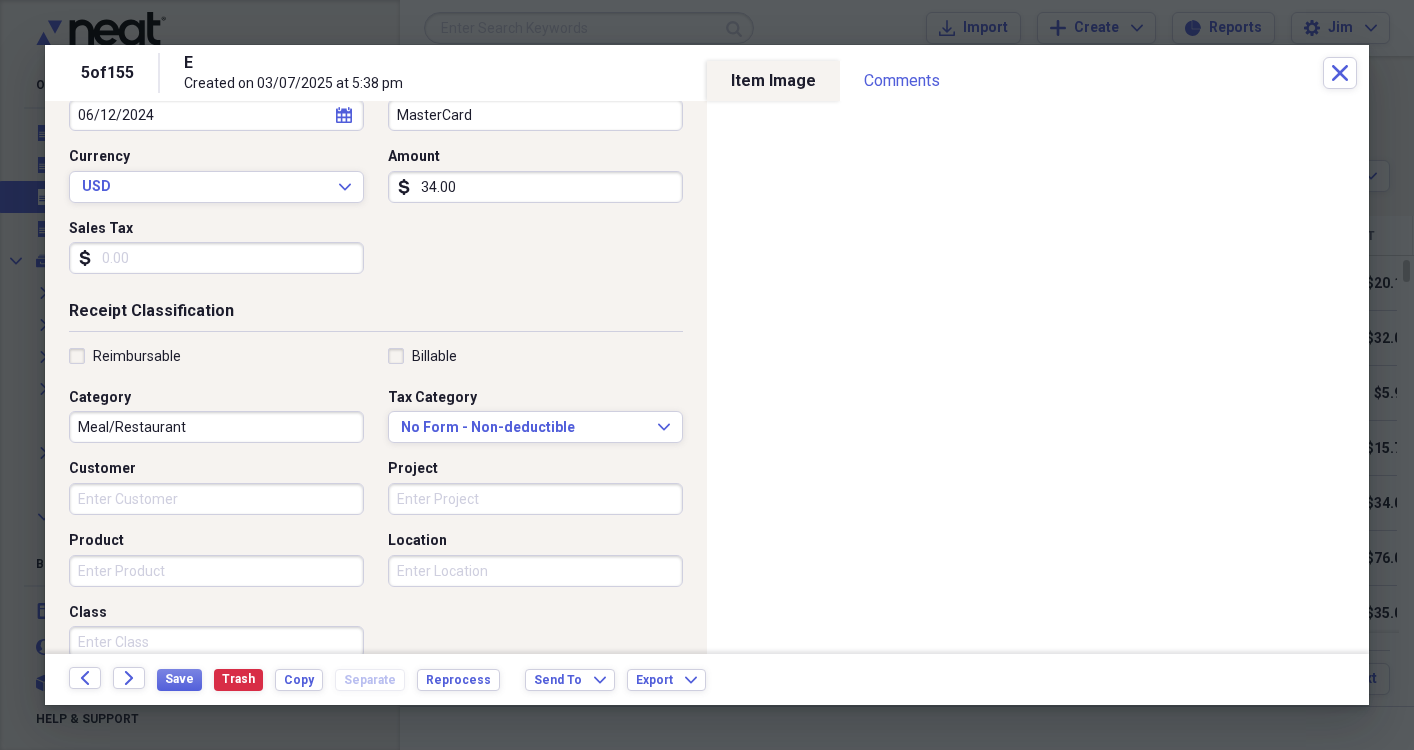 scroll, scrollTop: 246, scrollLeft: 0, axis: vertical 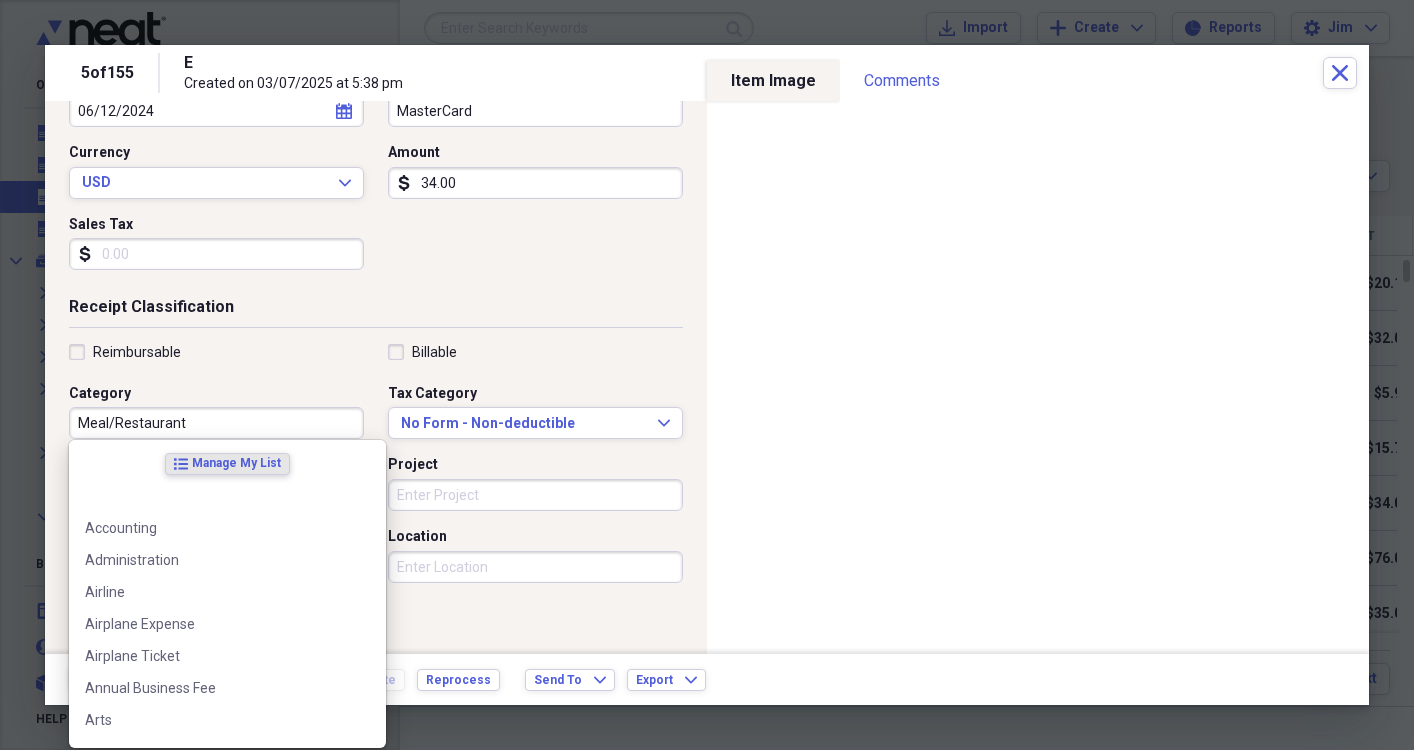 click on "Meal/Restaurant" at bounding box center (216, 423) 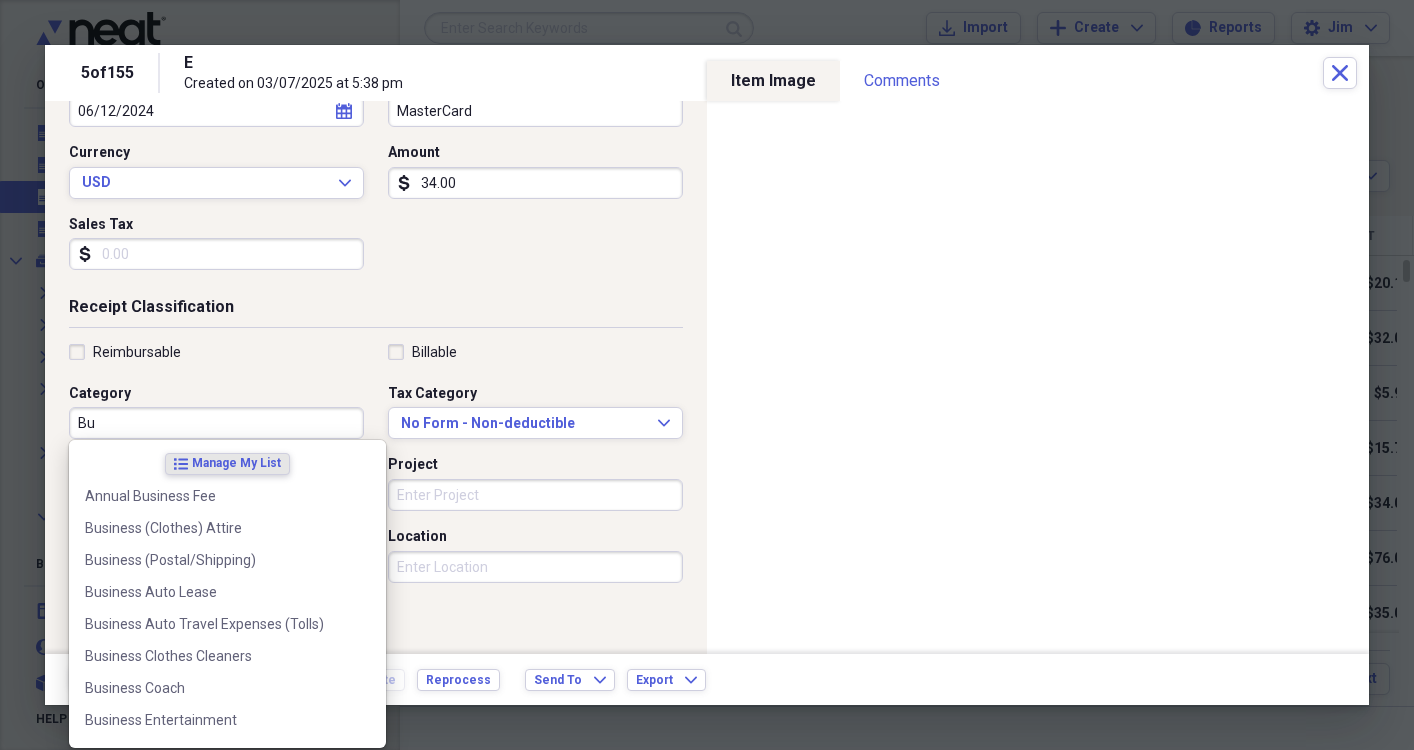 type on "B" 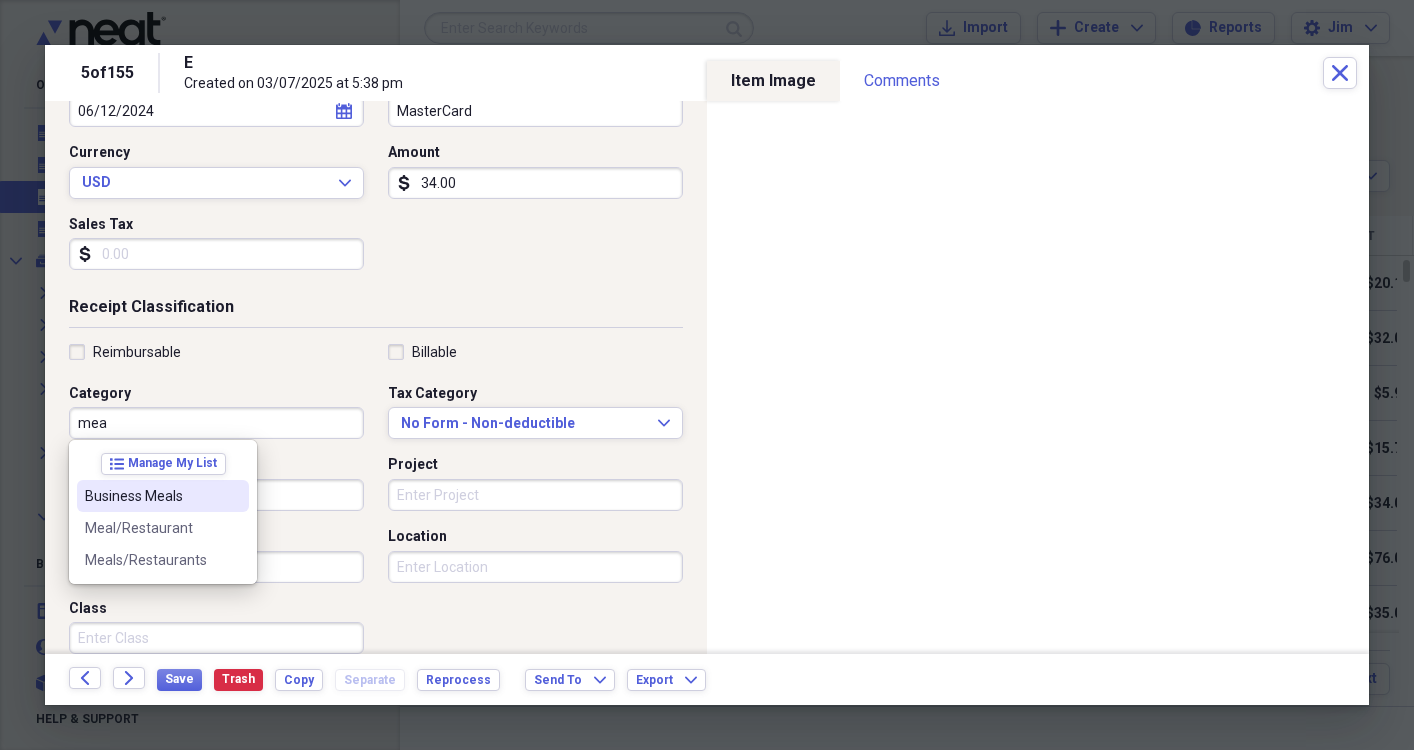 click on "Business Meals" at bounding box center [151, 496] 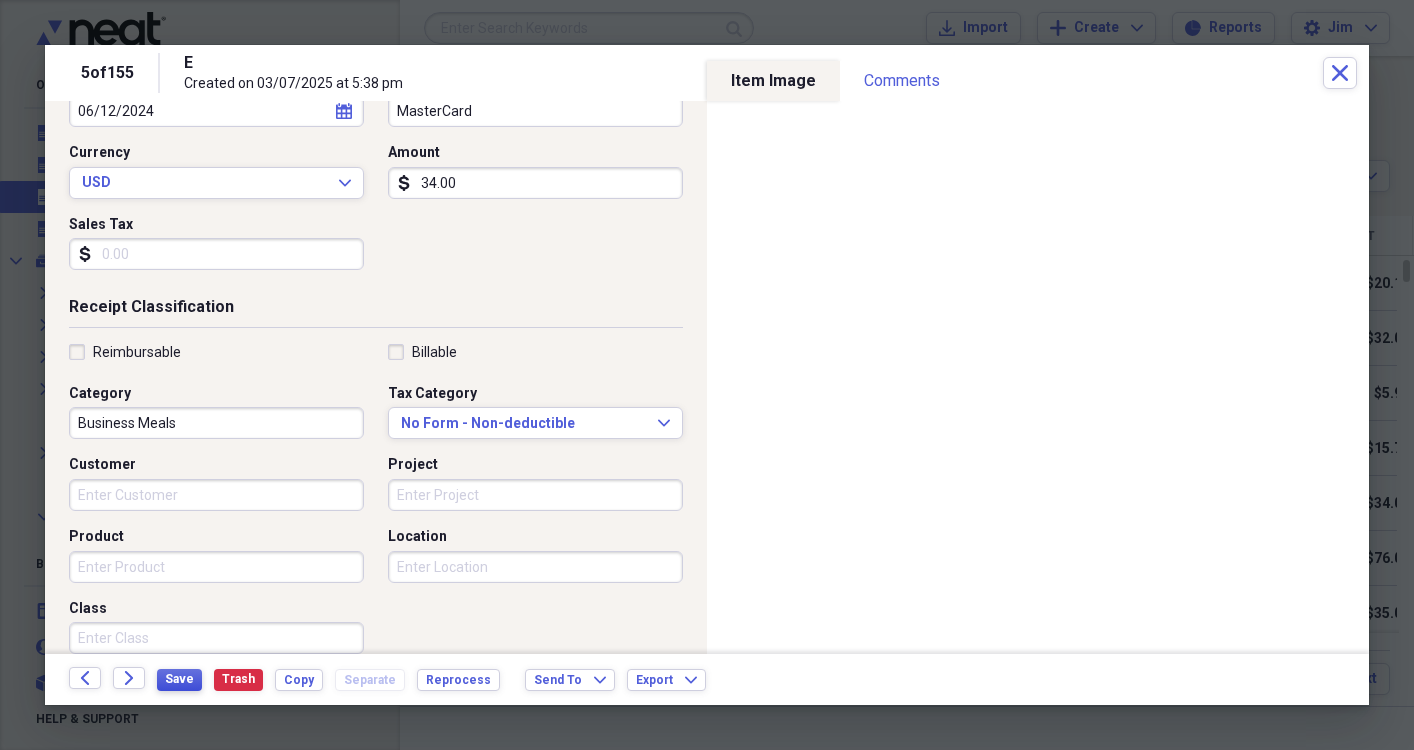 click on "Save" at bounding box center [179, 679] 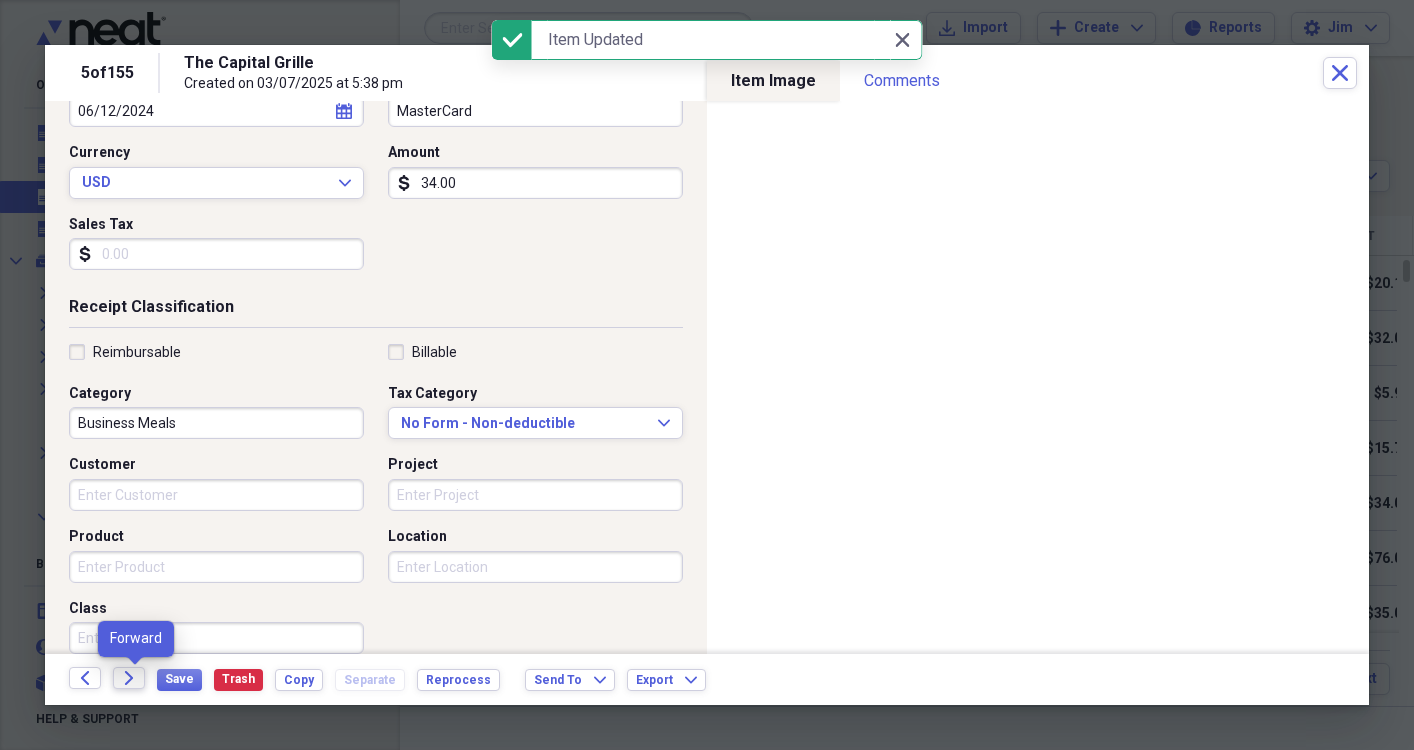 click on "Forward" 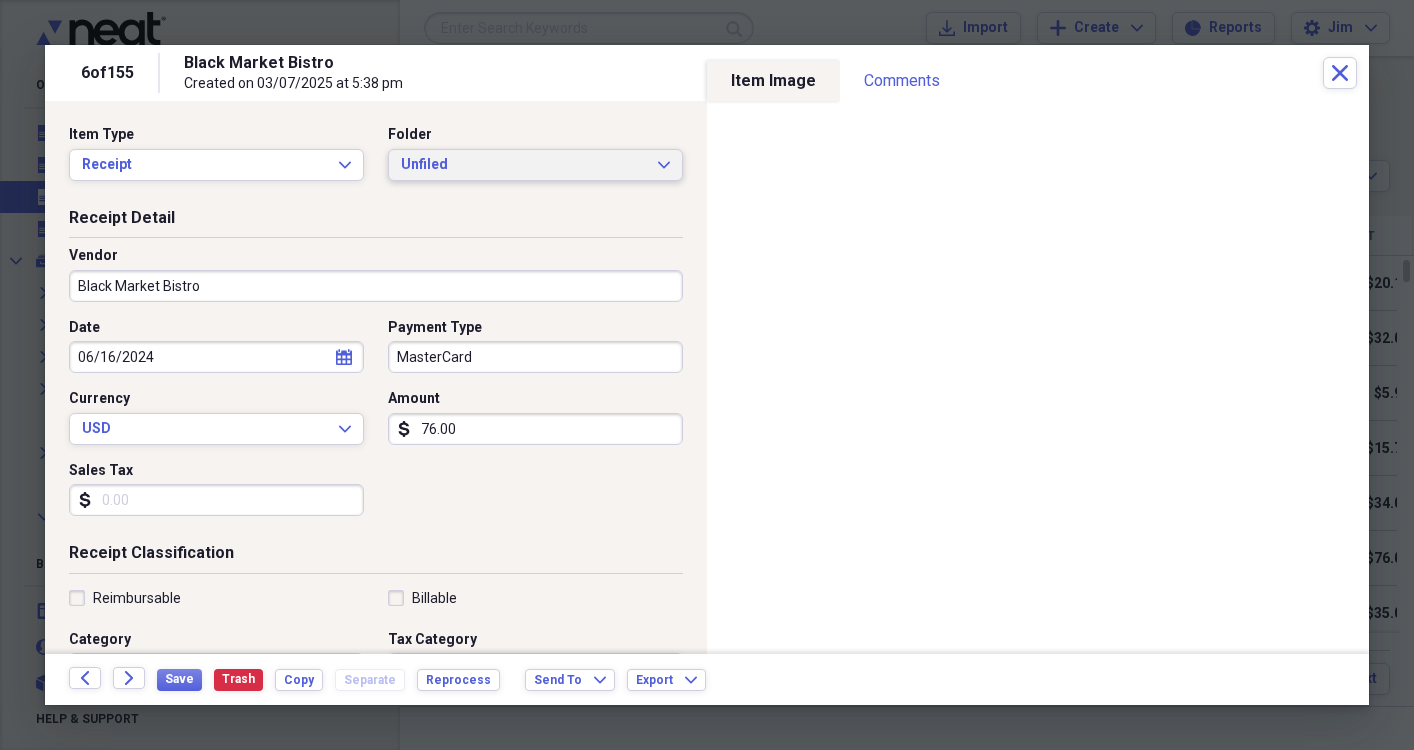 click on "Expand" 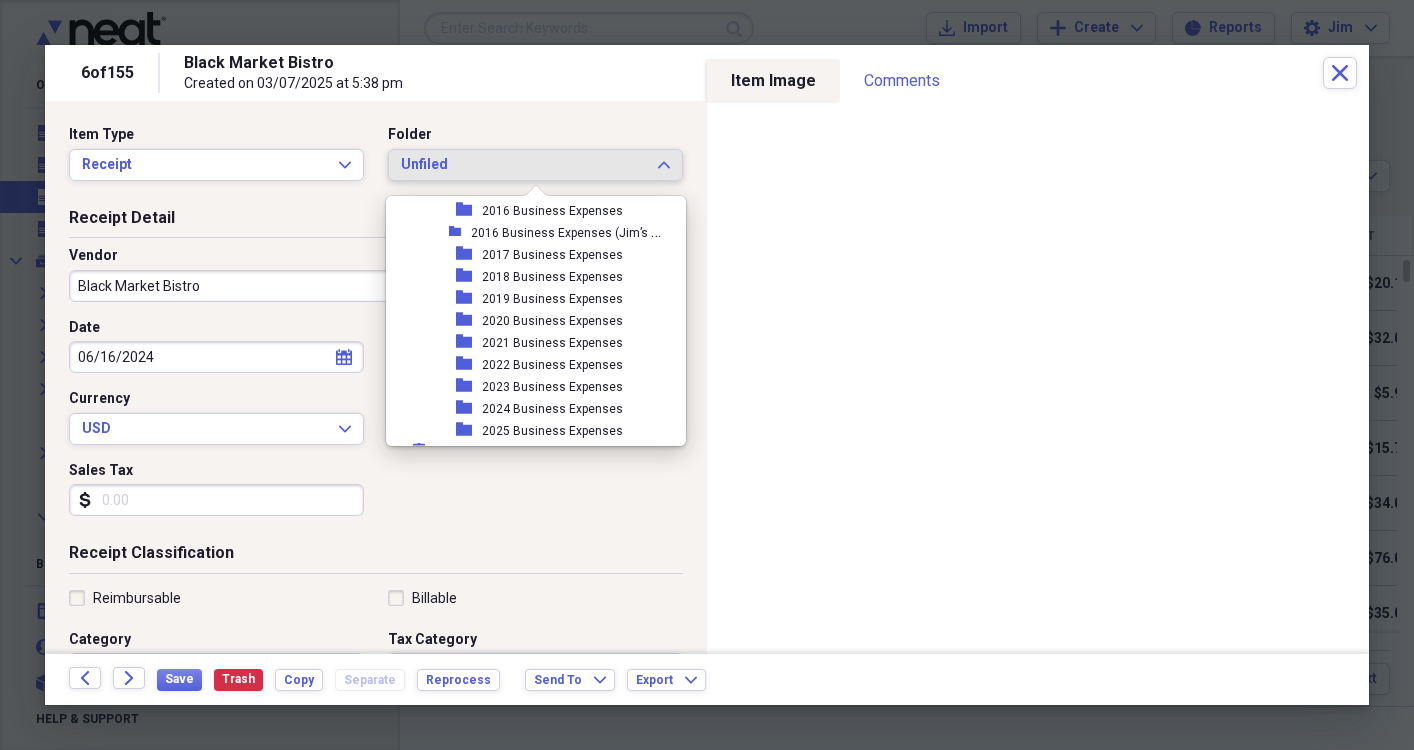 scroll, scrollTop: 491, scrollLeft: 0, axis: vertical 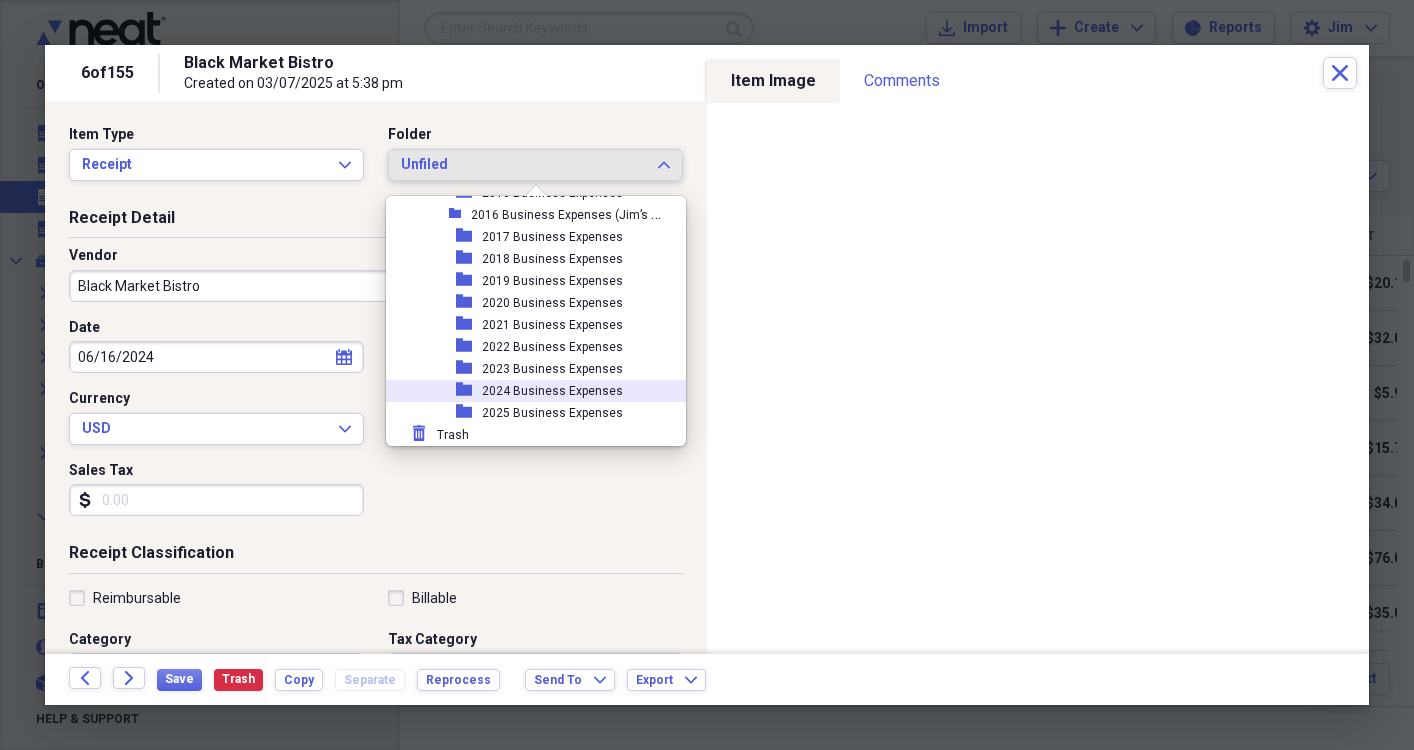 click on "2024 Business Expenses" at bounding box center (552, 391) 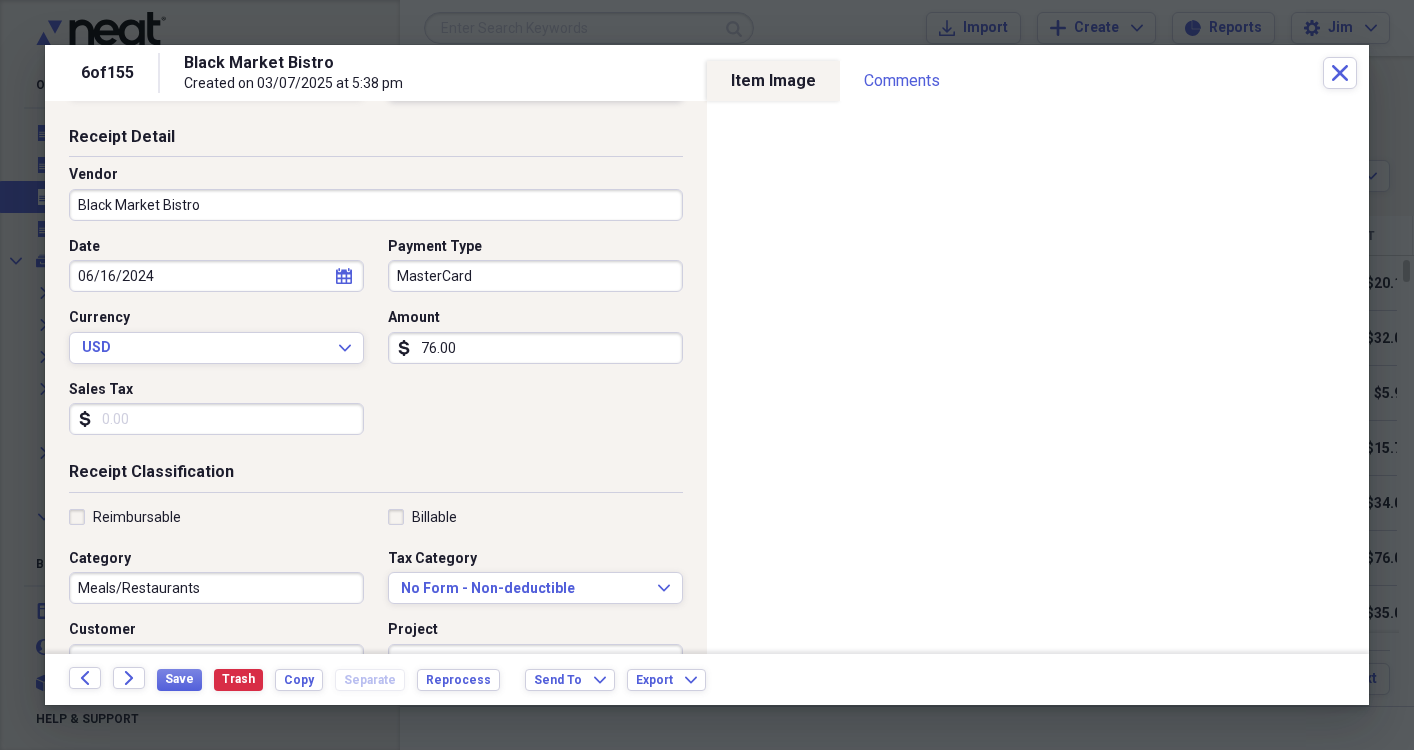 scroll, scrollTop: 94, scrollLeft: 0, axis: vertical 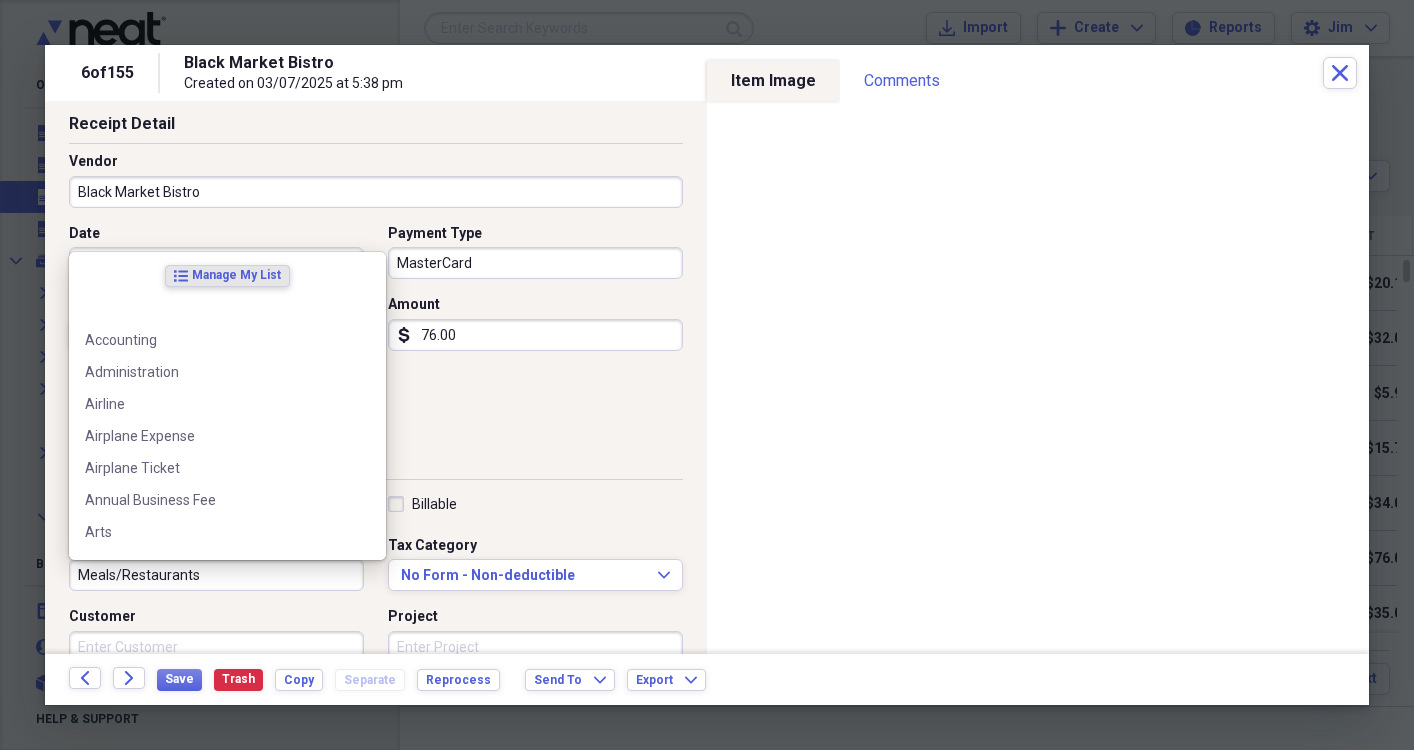 click on "Meals/Restaurants" at bounding box center [216, 575] 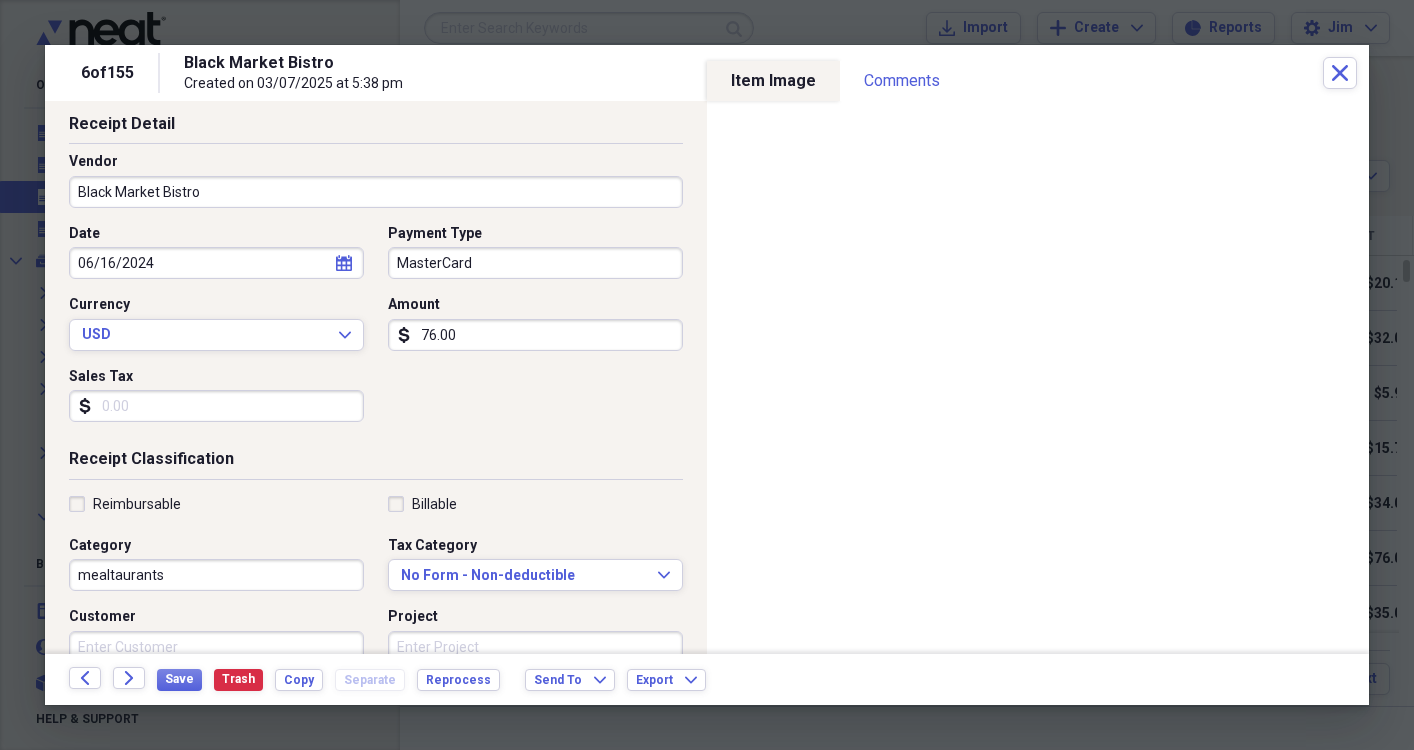 drag, startPoint x: 164, startPoint y: 574, endPoint x: 35, endPoint y: 568, distance: 129.13947 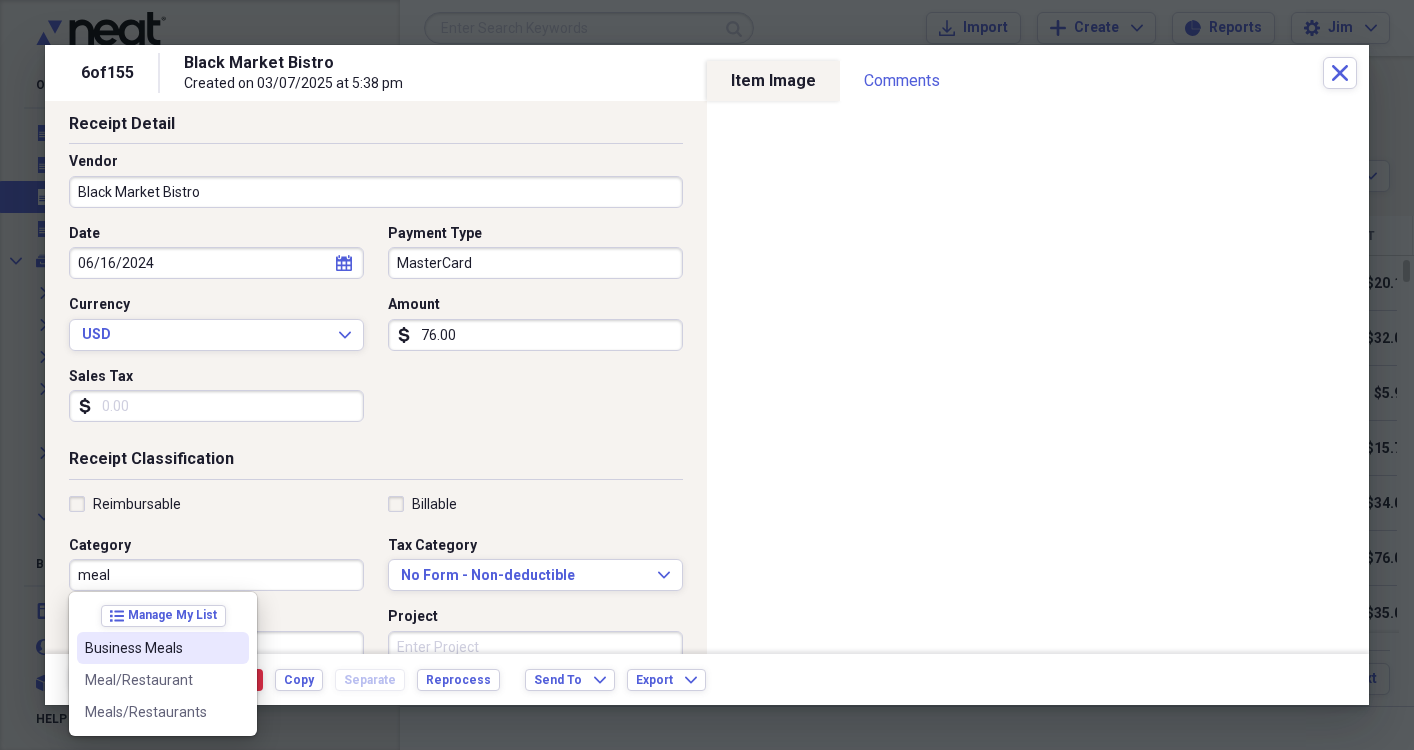 click on "Business Meals" at bounding box center (151, 648) 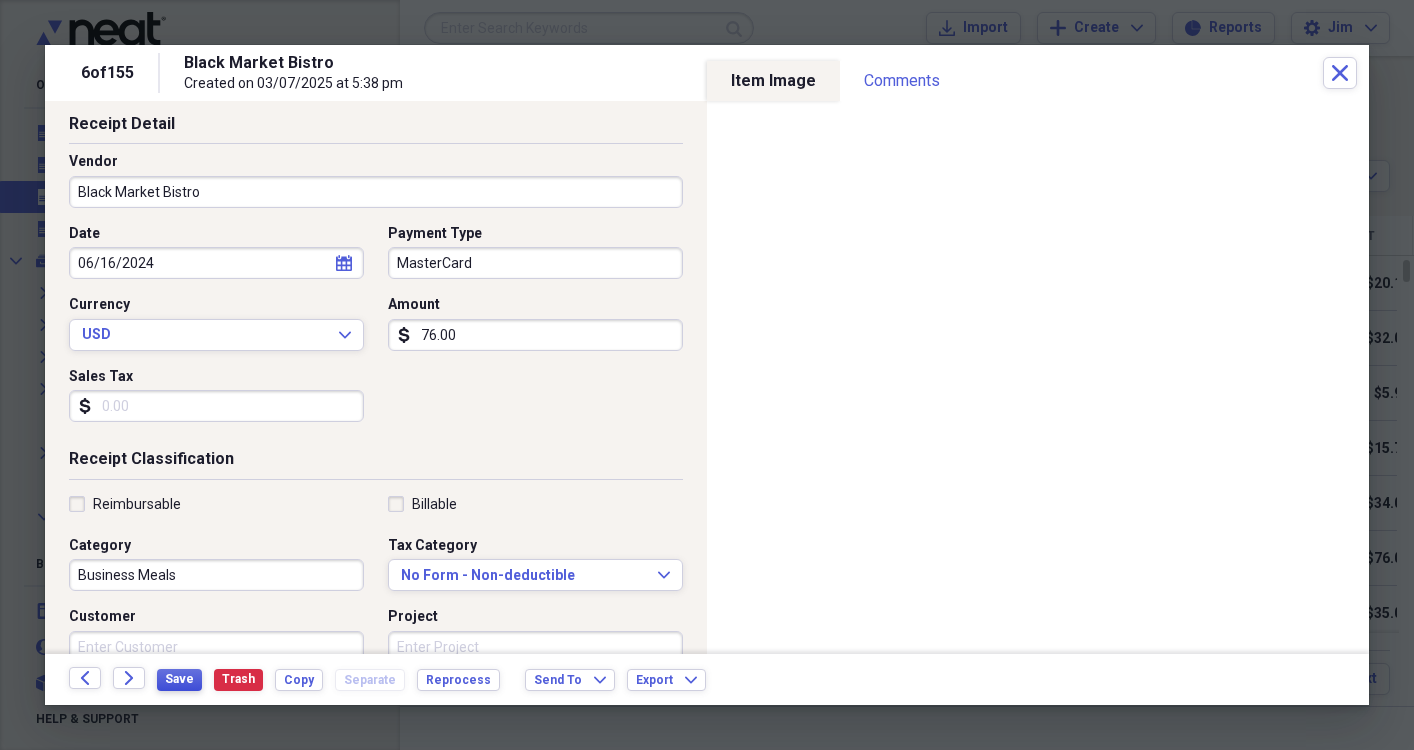 click on "Save" at bounding box center [179, 679] 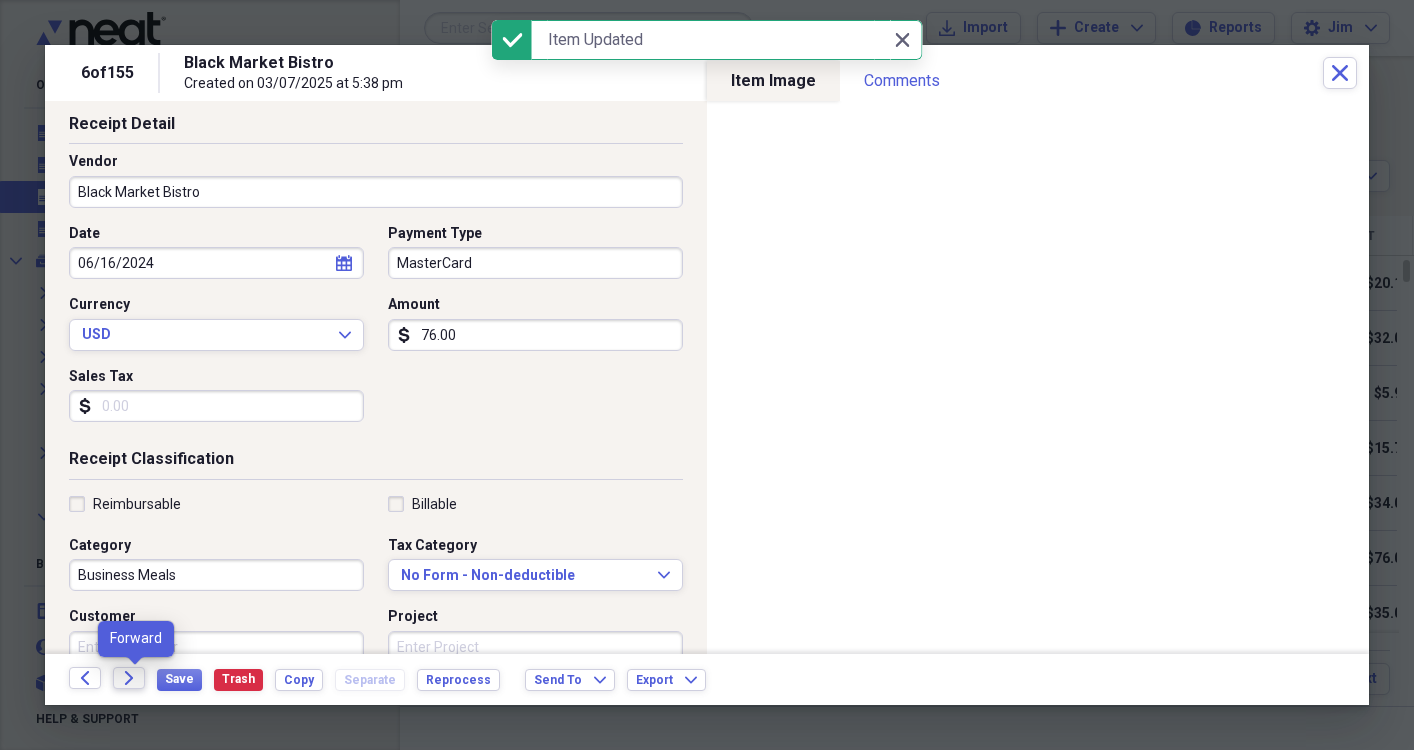 click on "Forward" 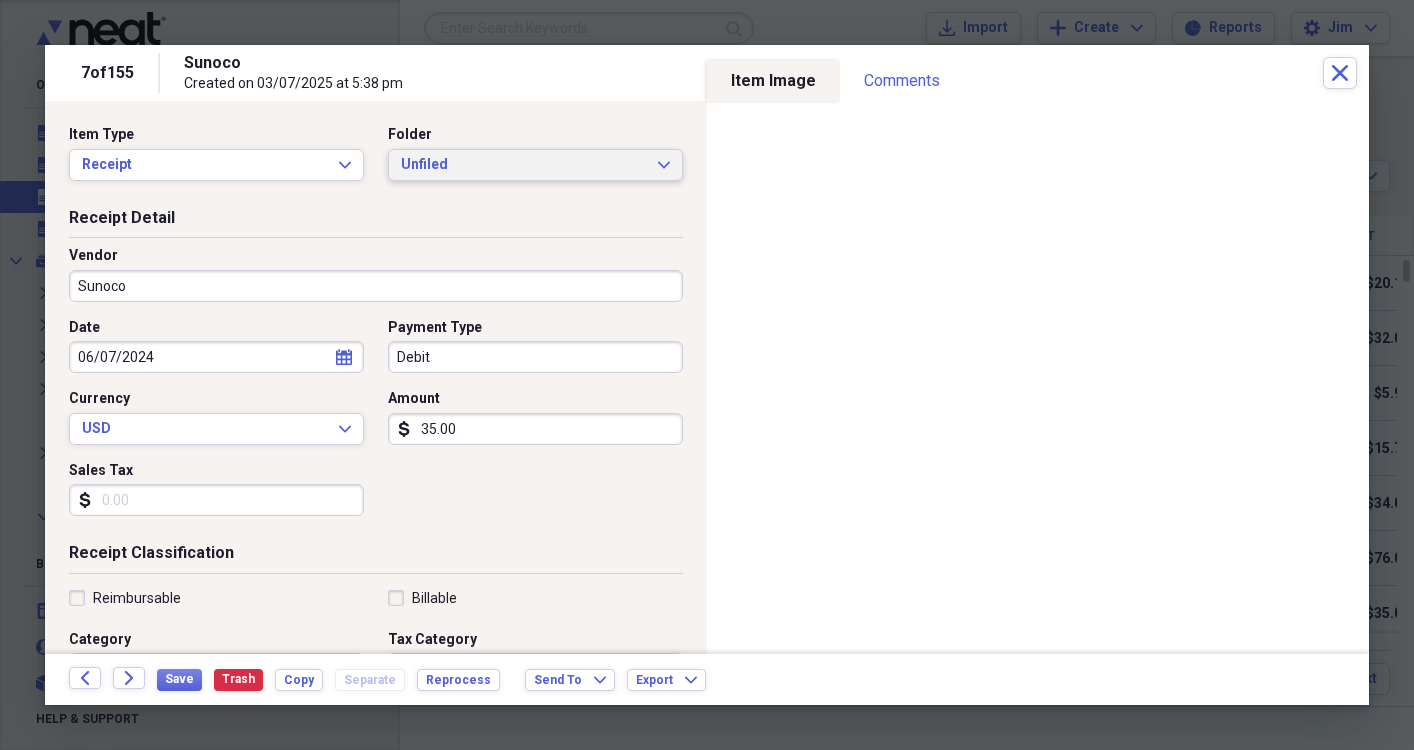 click on "Expand" 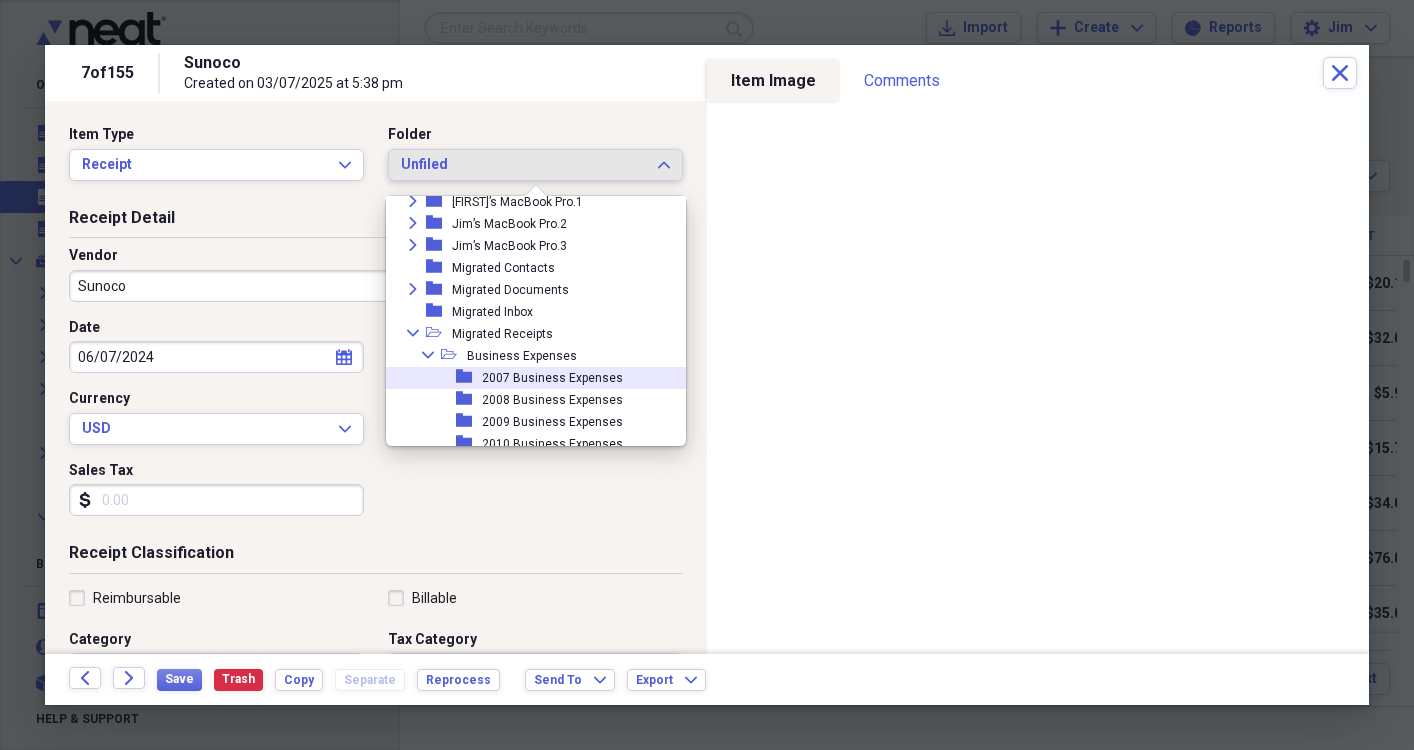 scroll, scrollTop: 491, scrollLeft: 0, axis: vertical 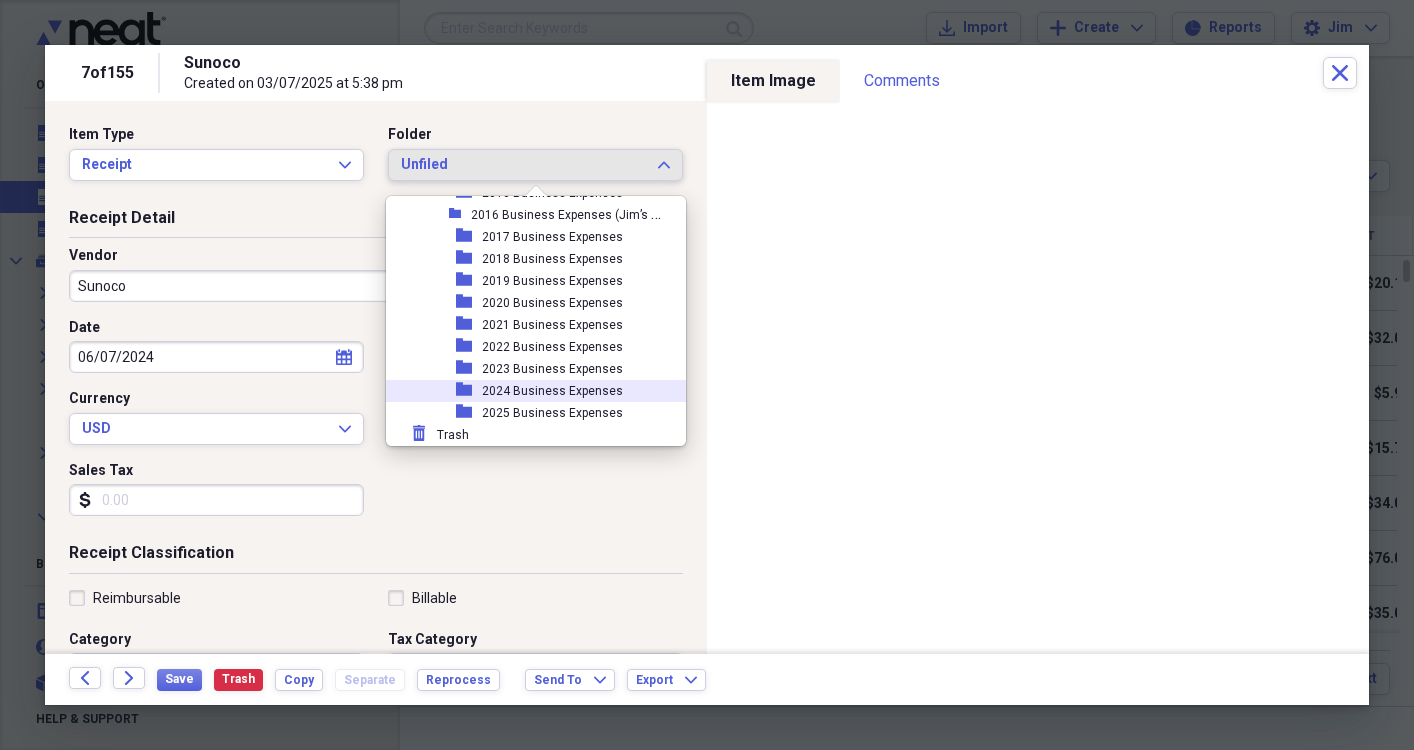 click on "2024 Business Expenses" at bounding box center [552, 391] 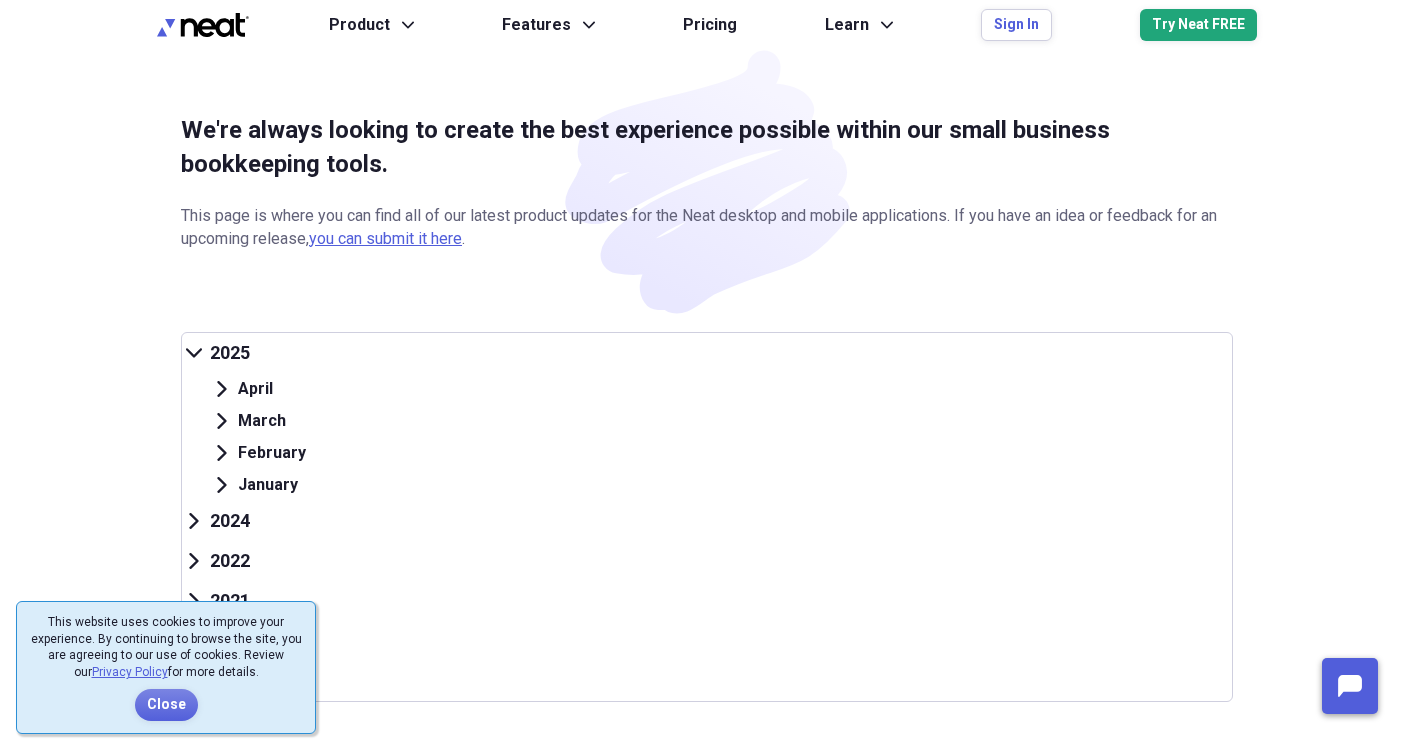 scroll, scrollTop: 0, scrollLeft: 0, axis: both 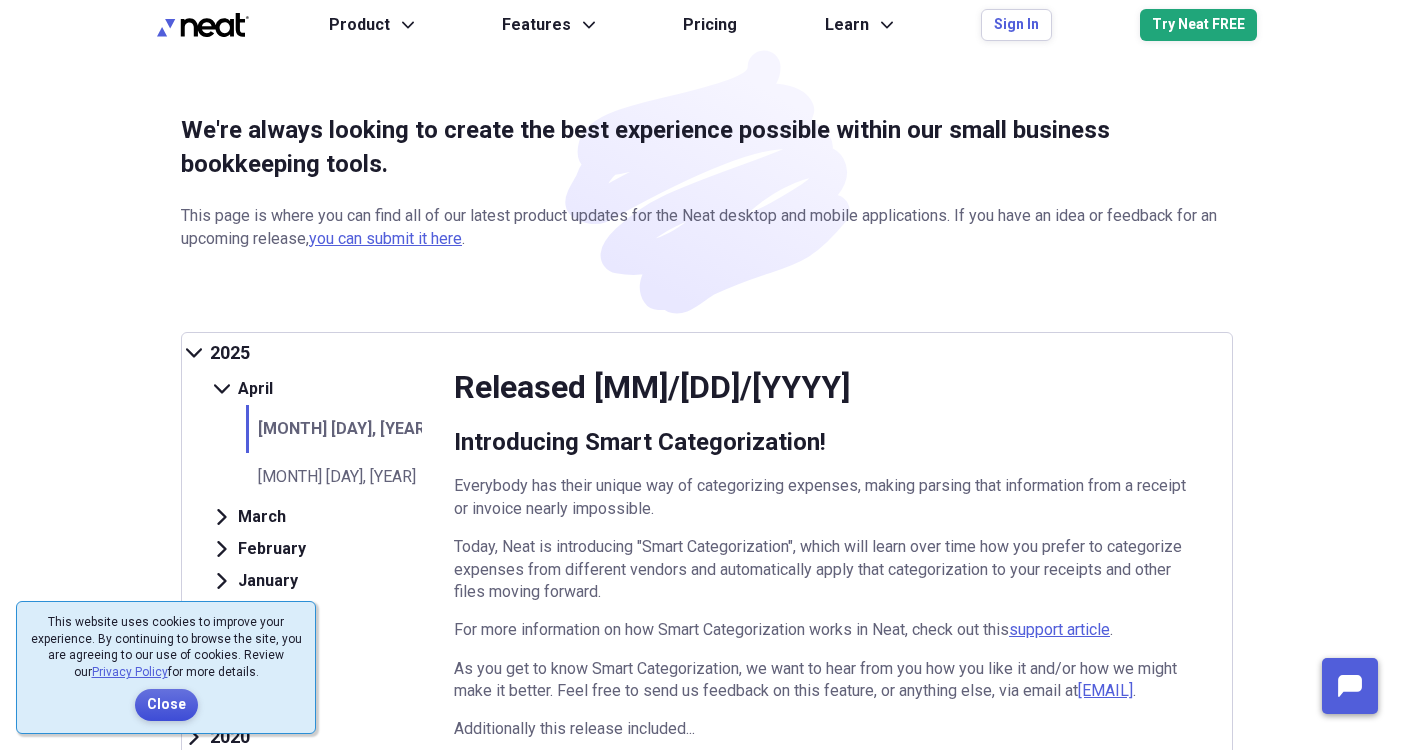 click on "Close" at bounding box center [166, 705] 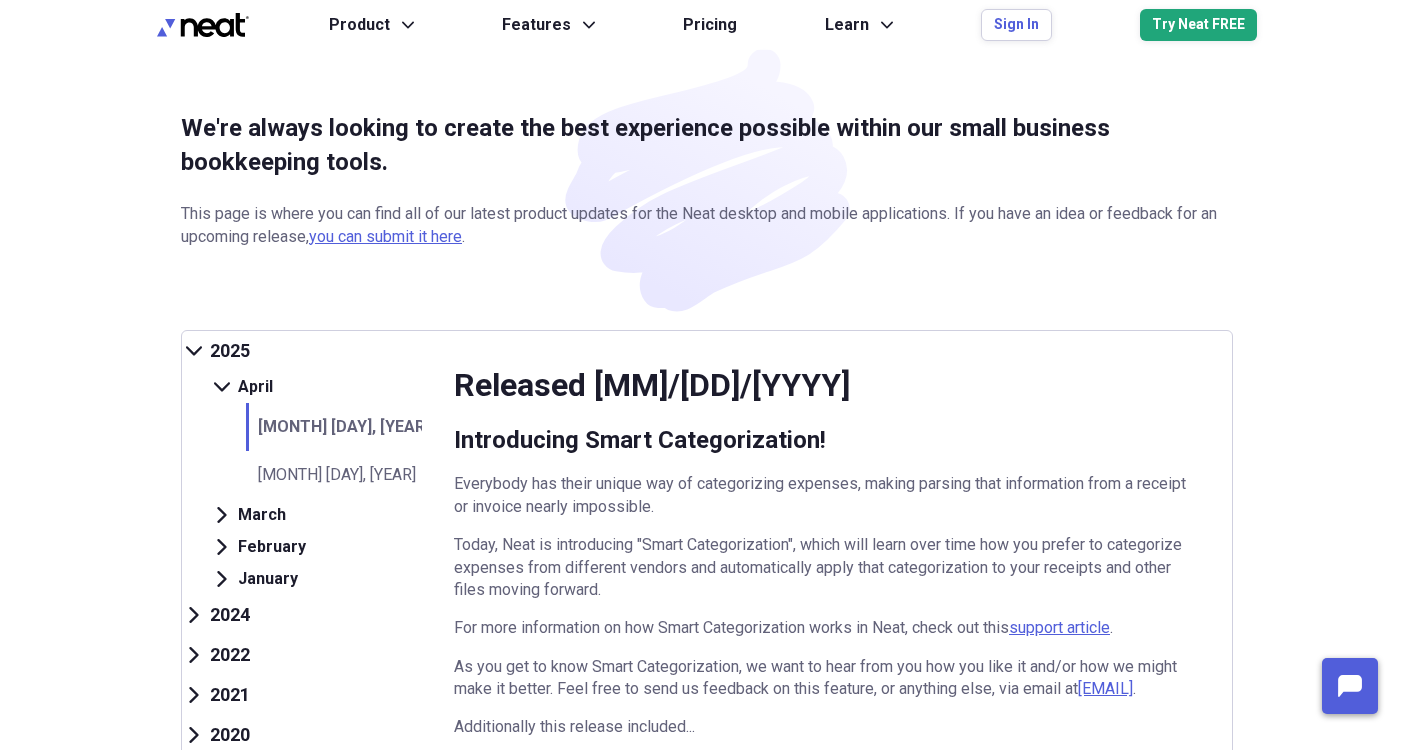 scroll, scrollTop: 0, scrollLeft: 0, axis: both 